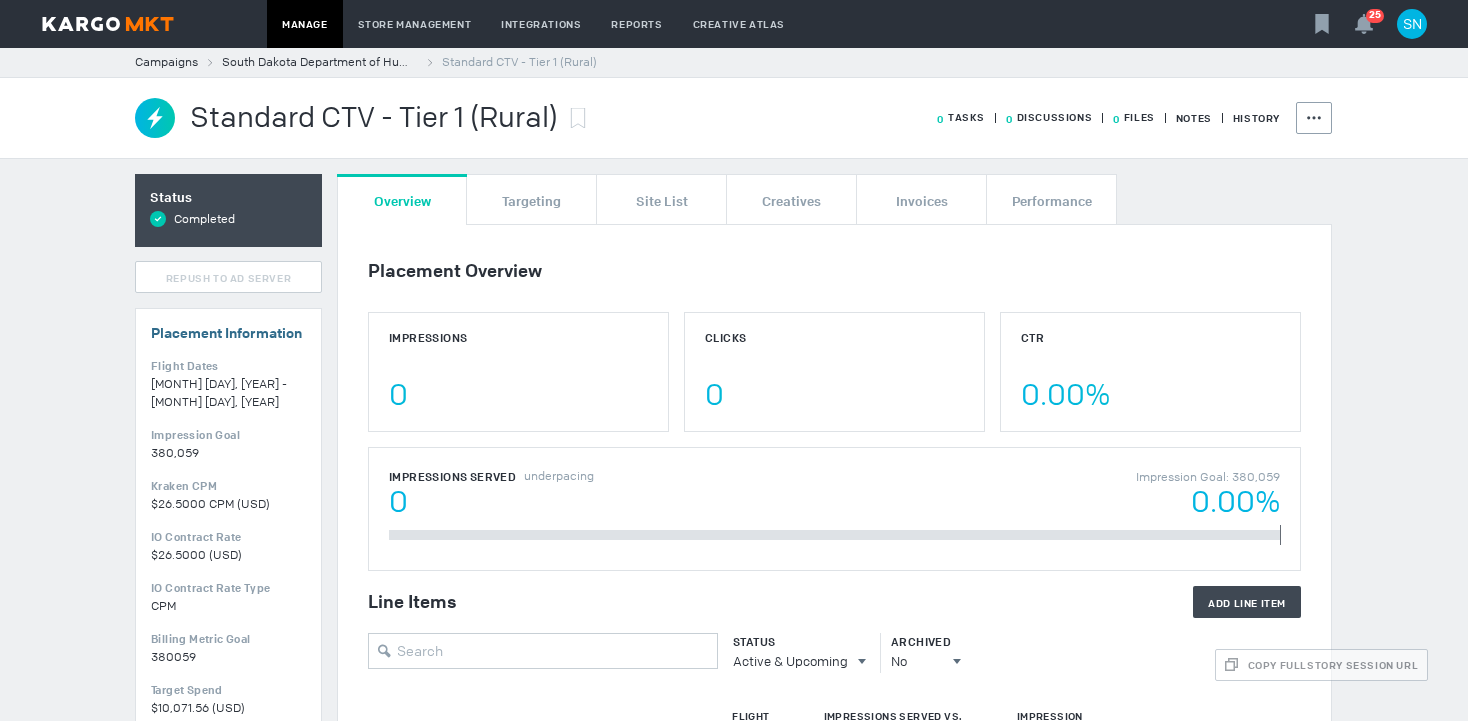 scroll, scrollTop: 0, scrollLeft: 0, axis: both 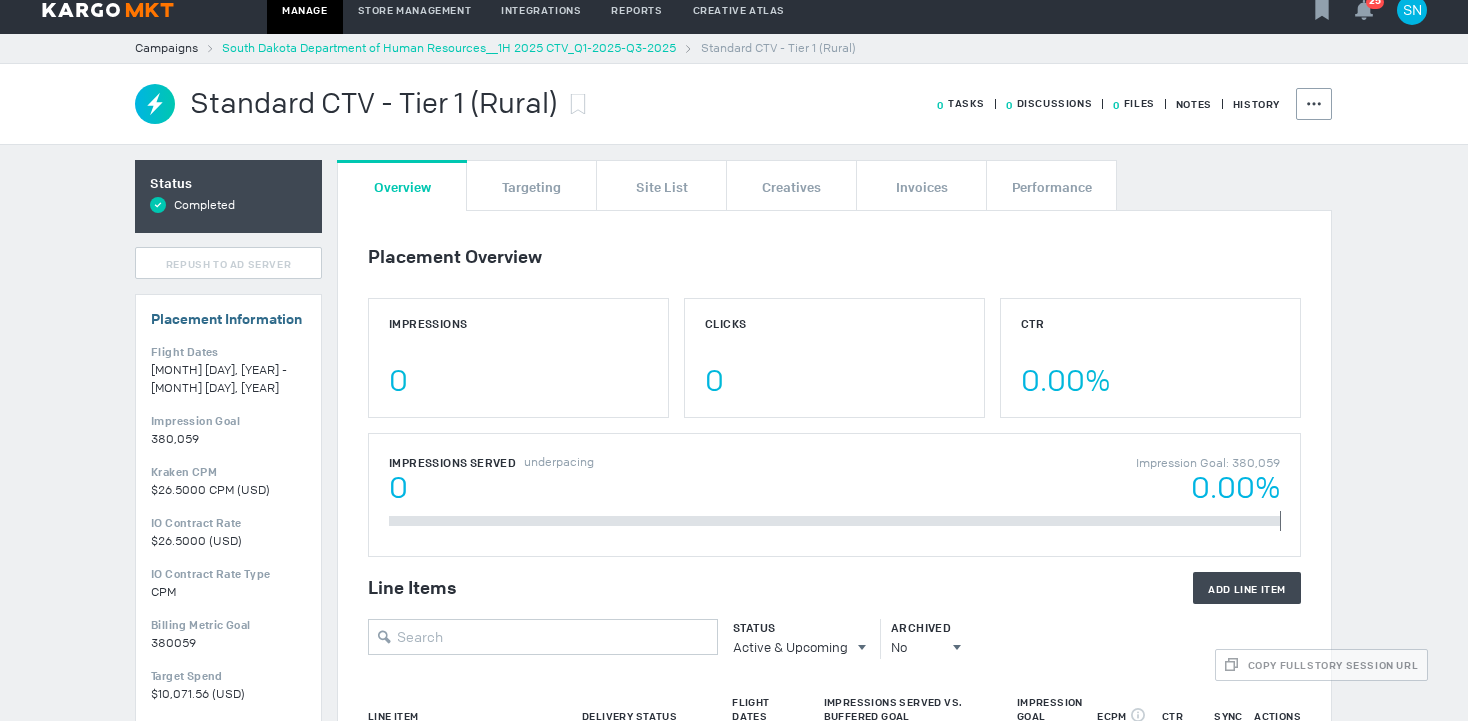 click on "South Dakota Department of Human Resources__1H 2025 CTV_Q1-2025-Q3-2025" at bounding box center [449, 48] 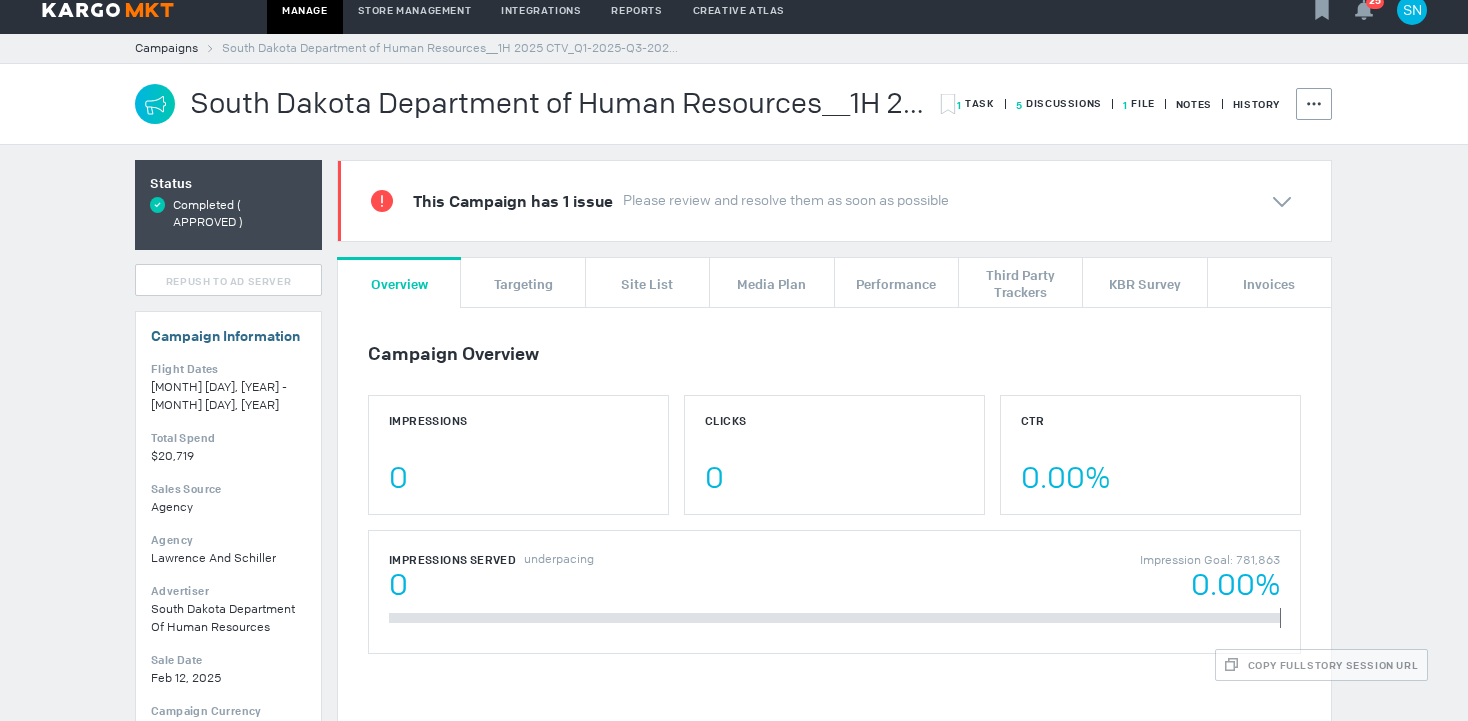 click on "5 Discussions" at bounding box center (976, 103) 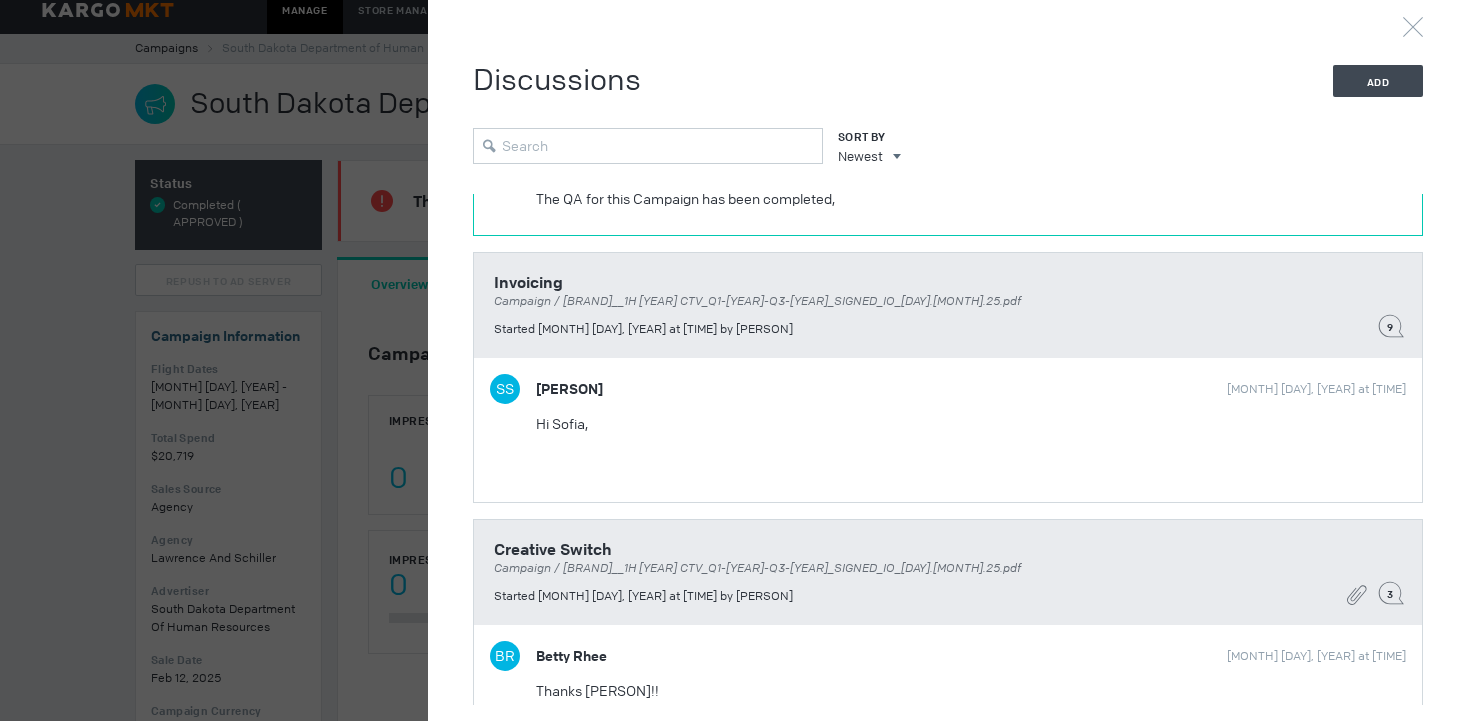 scroll, scrollTop: 243, scrollLeft: 0, axis: vertical 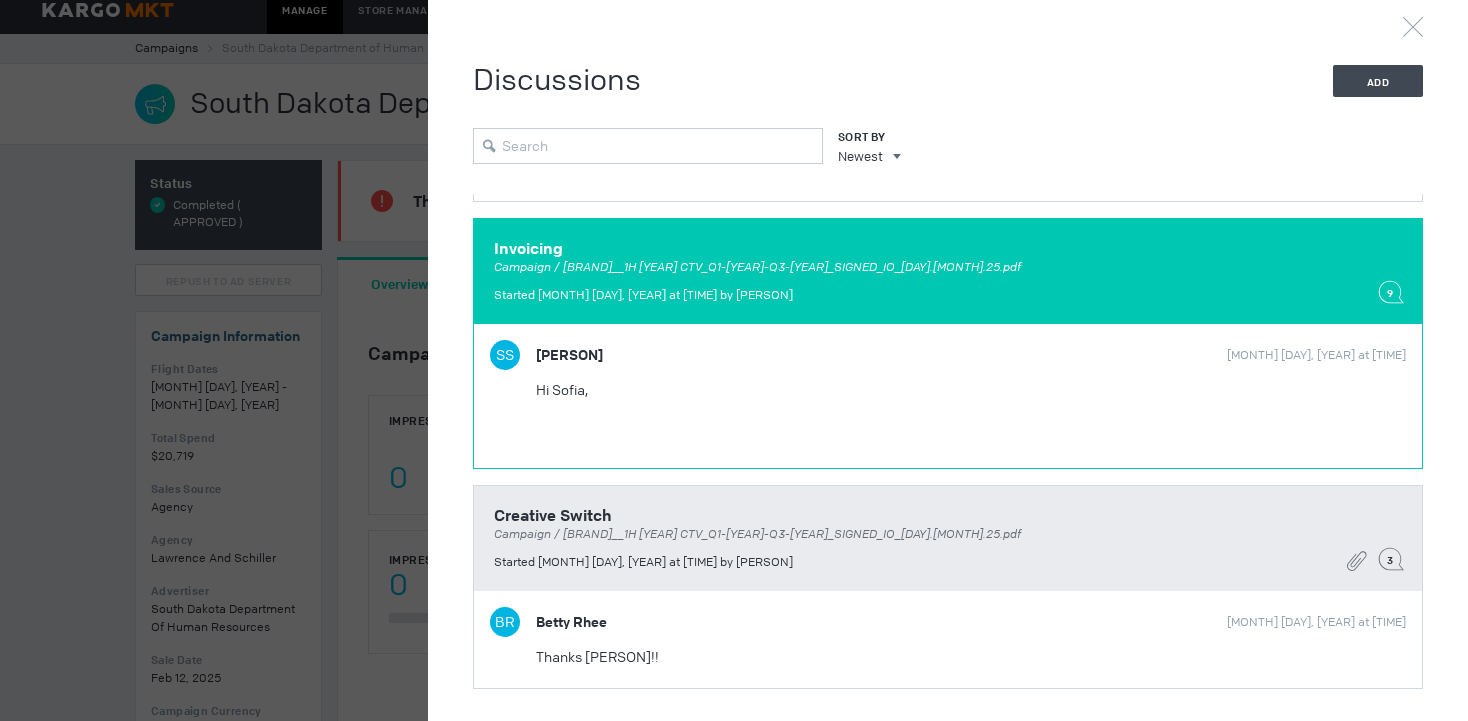 click on "SS [PERSON] [MONTH] [DAY], [YEAR] at [TIME] Hi [PERSON], Confirming [MONTH] month Invoice has been QA'ed for the below placements. Please find Dropbox link attached for the report. Standard CTV - Tier 1 (Rural): impressions fulfilled: 49,924 impressions billed: 49,924 Standard CTV - Tier 1 (Metro): impressions fulfilled: 129,943 impressions billed: 129,943 Thanks, [PERSON]" at bounding box center (948, 129) 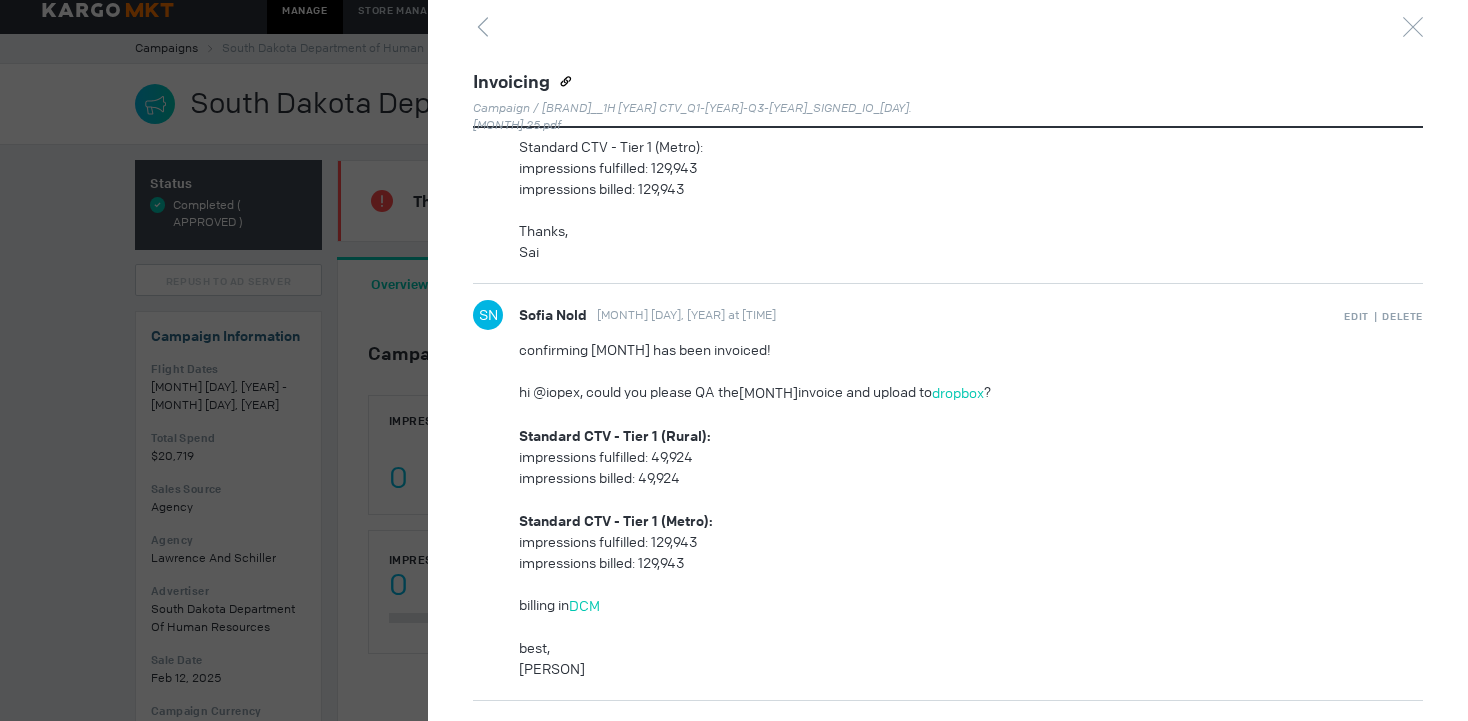 scroll, scrollTop: 1088, scrollLeft: 0, axis: vertical 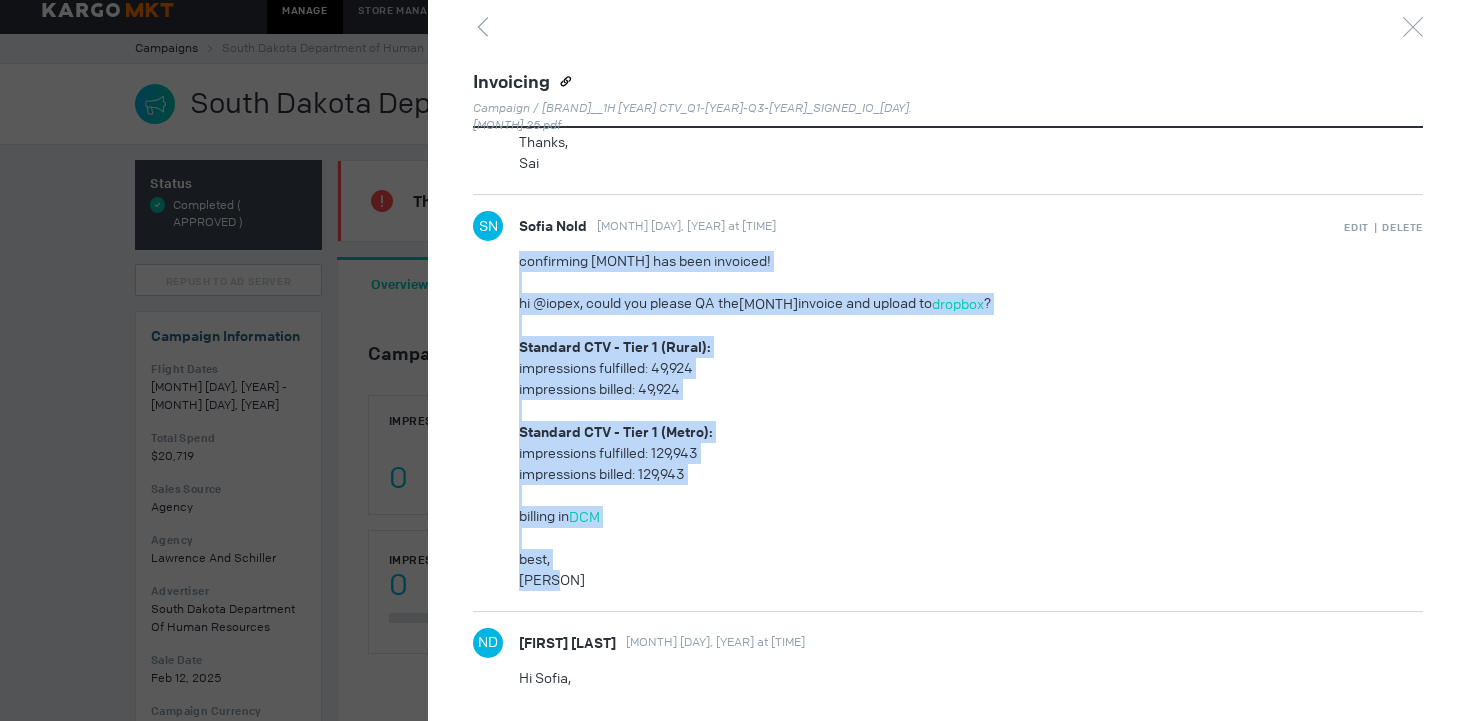 drag, startPoint x: 520, startPoint y: 258, endPoint x: 596, endPoint y: 583, distance: 333.76788 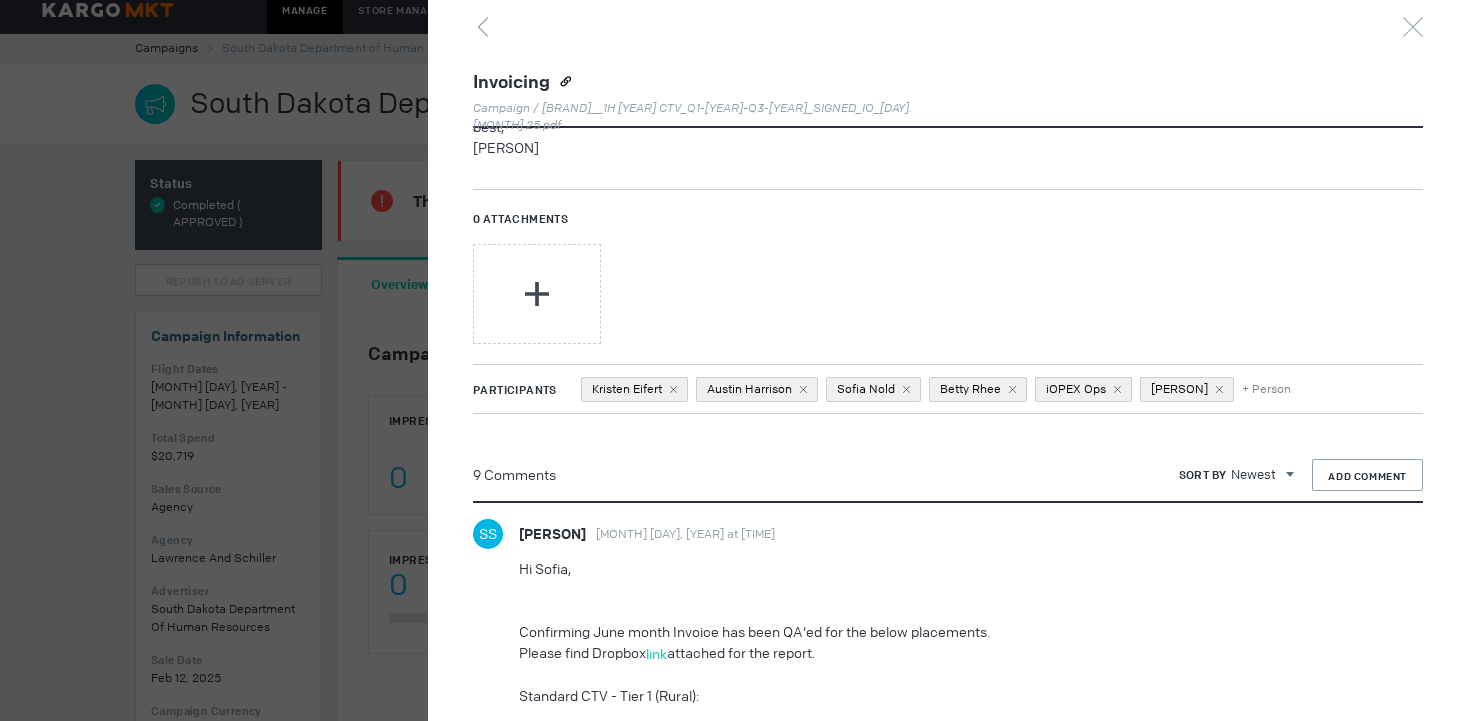 scroll, scrollTop: 347, scrollLeft: 0, axis: vertical 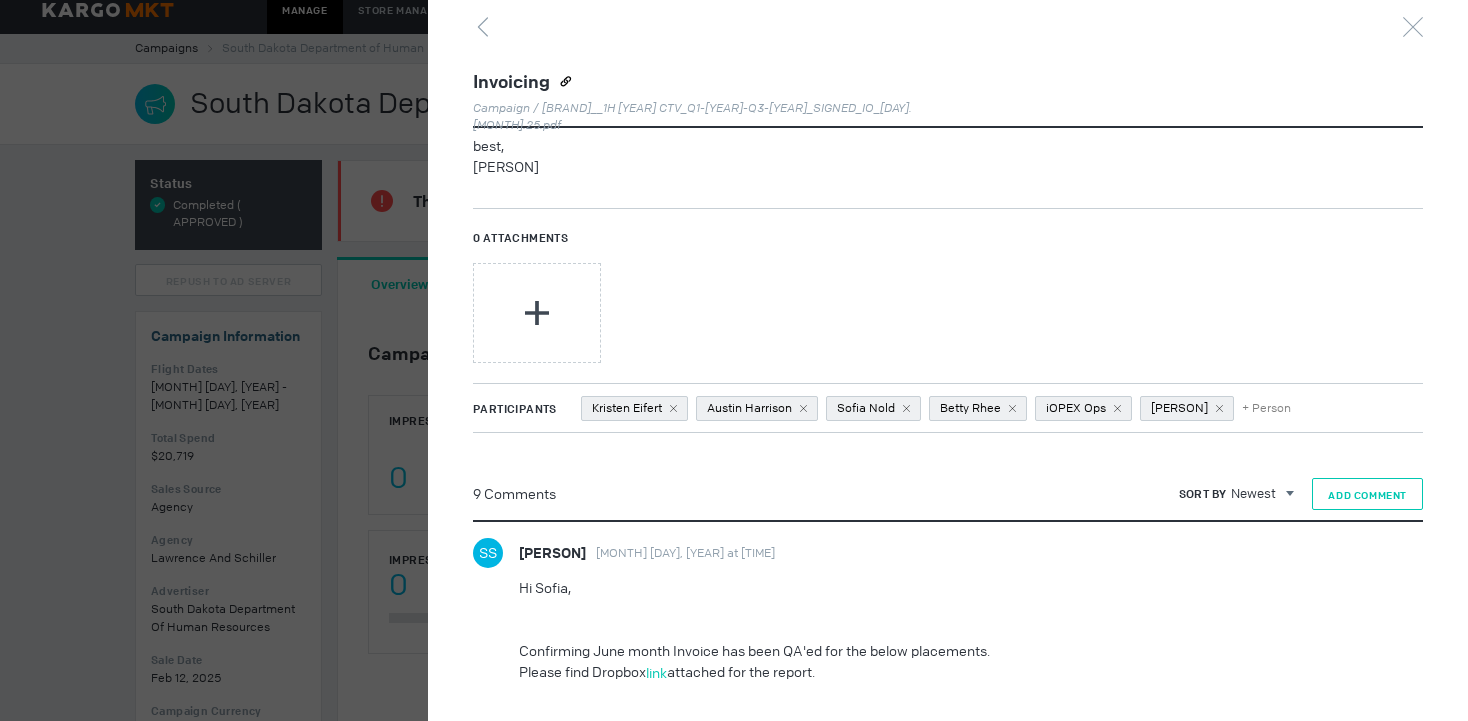 click on "Add Comment" at bounding box center (1367, 495) 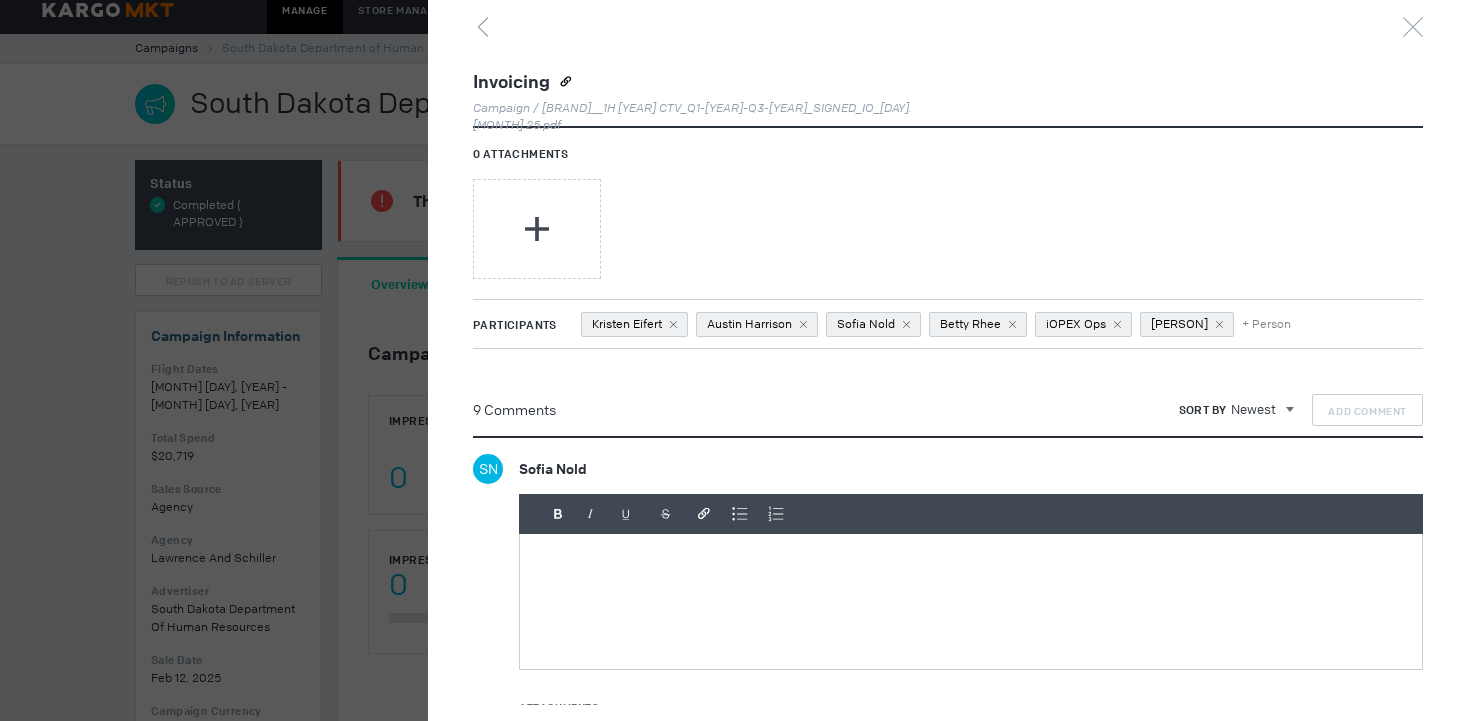 scroll, scrollTop: 623, scrollLeft: 0, axis: vertical 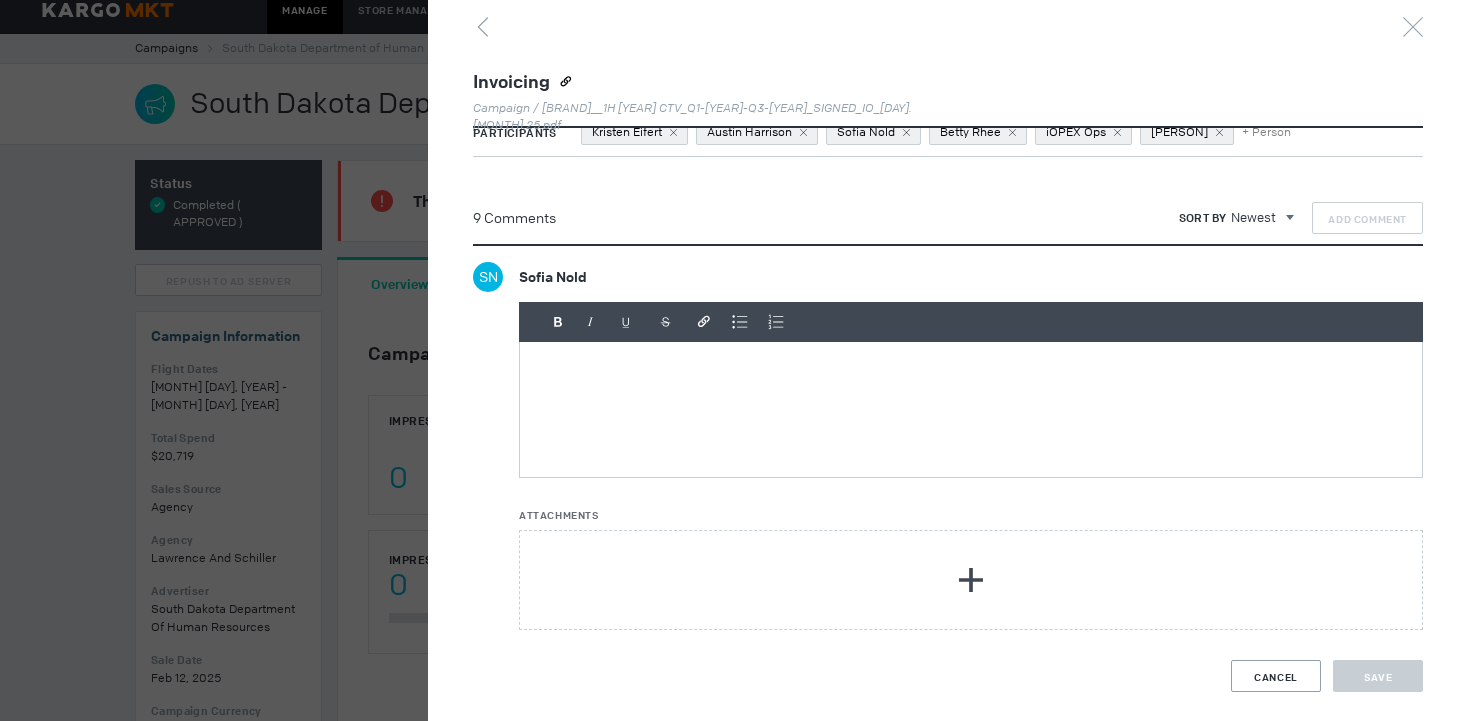click at bounding box center [971, 382] 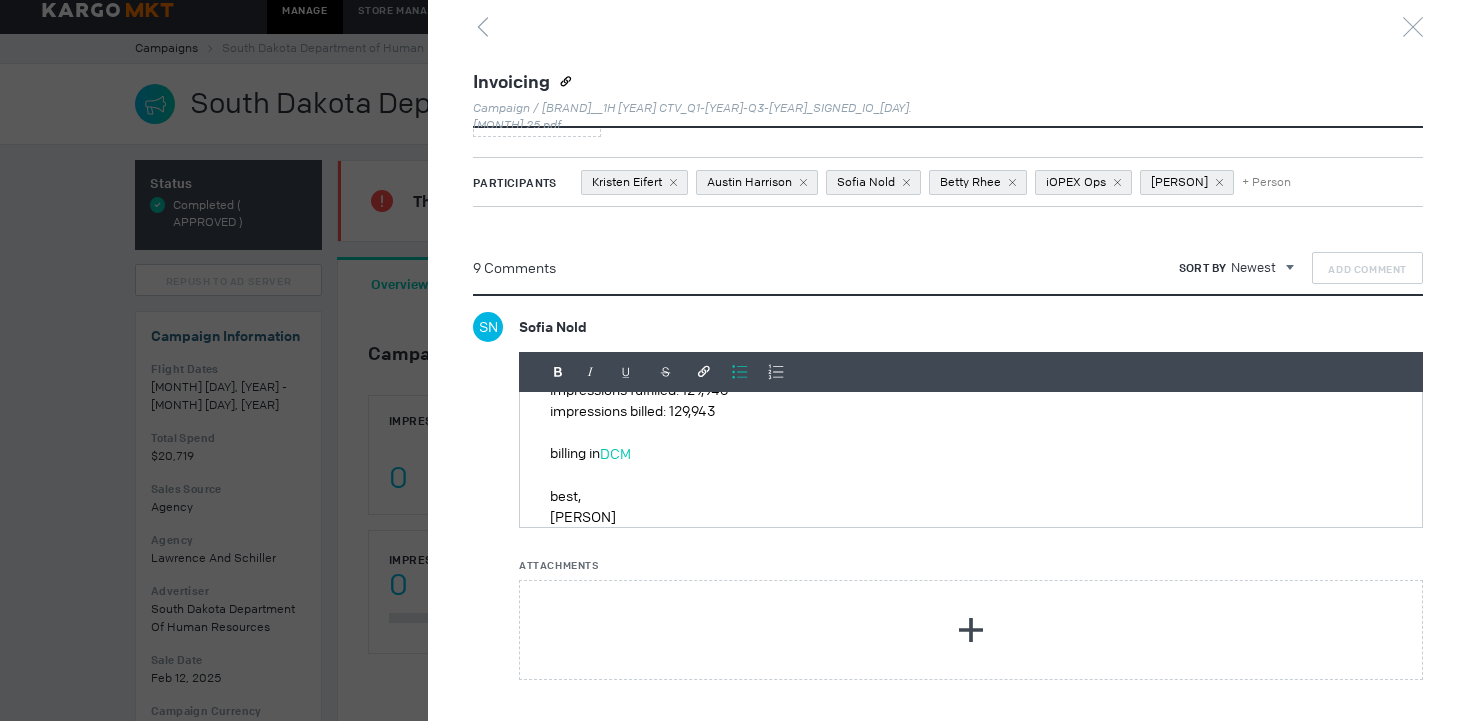 scroll, scrollTop: 596, scrollLeft: 0, axis: vertical 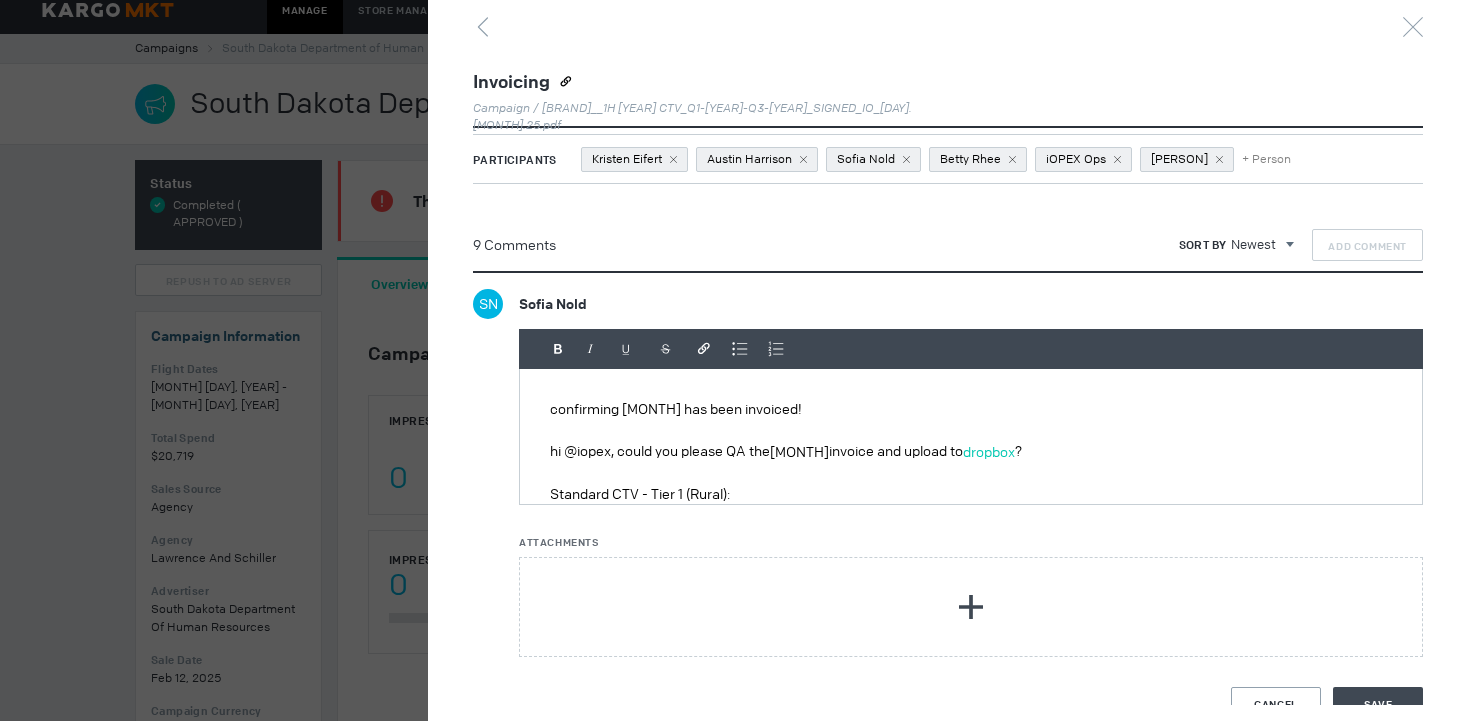 click on "confirming [MONTH] has been invoiced!" at bounding box center (971, 409) 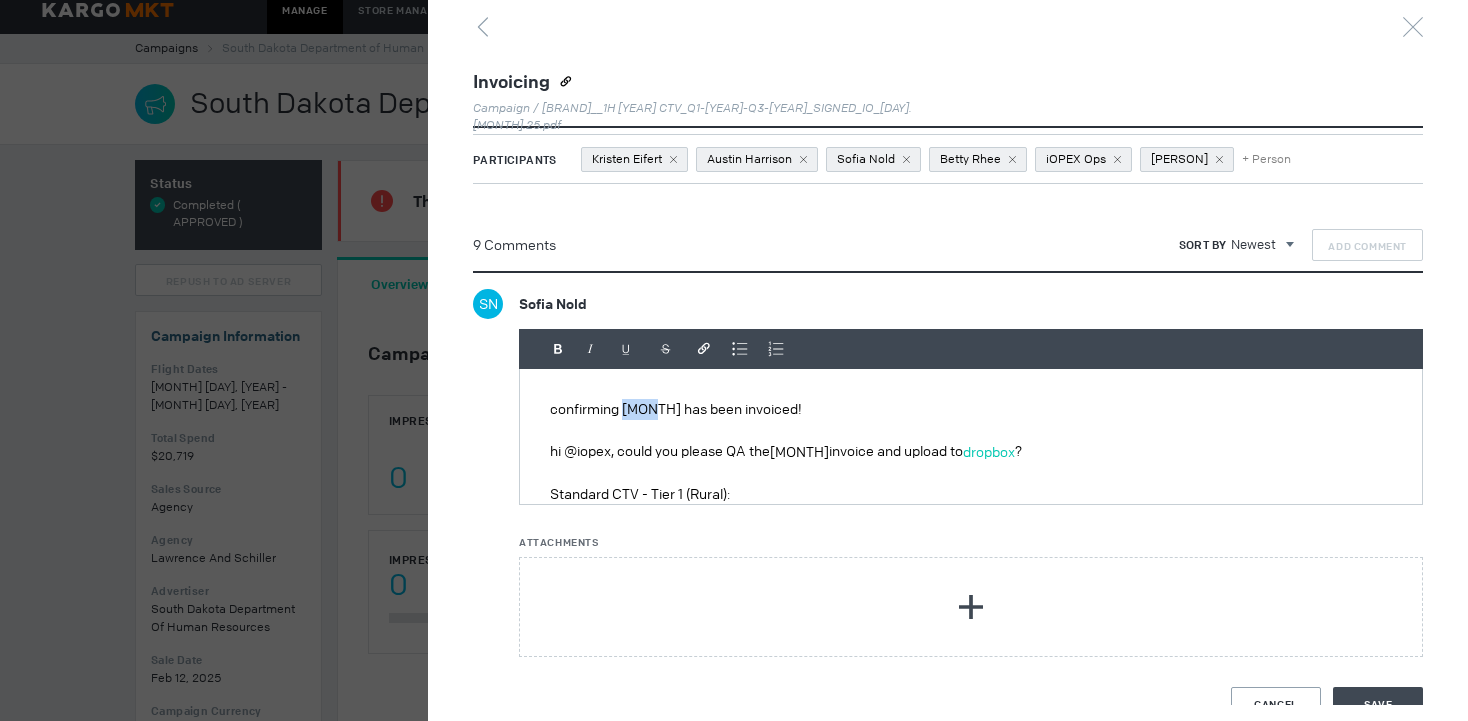 click on "confirming [MONTH] has been invoiced!" at bounding box center [971, 409] 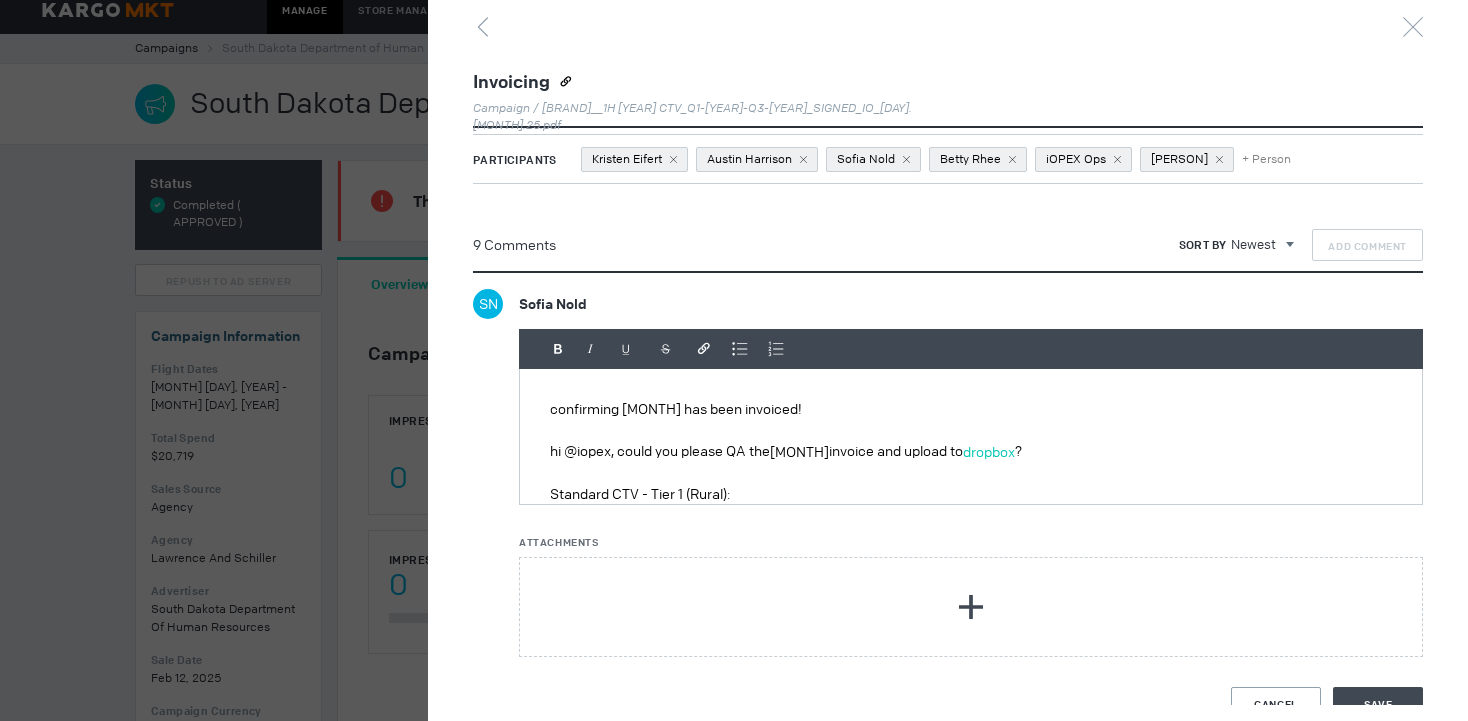 click on "confirming [MONTH] has been invoiced!" at bounding box center [971, 409] 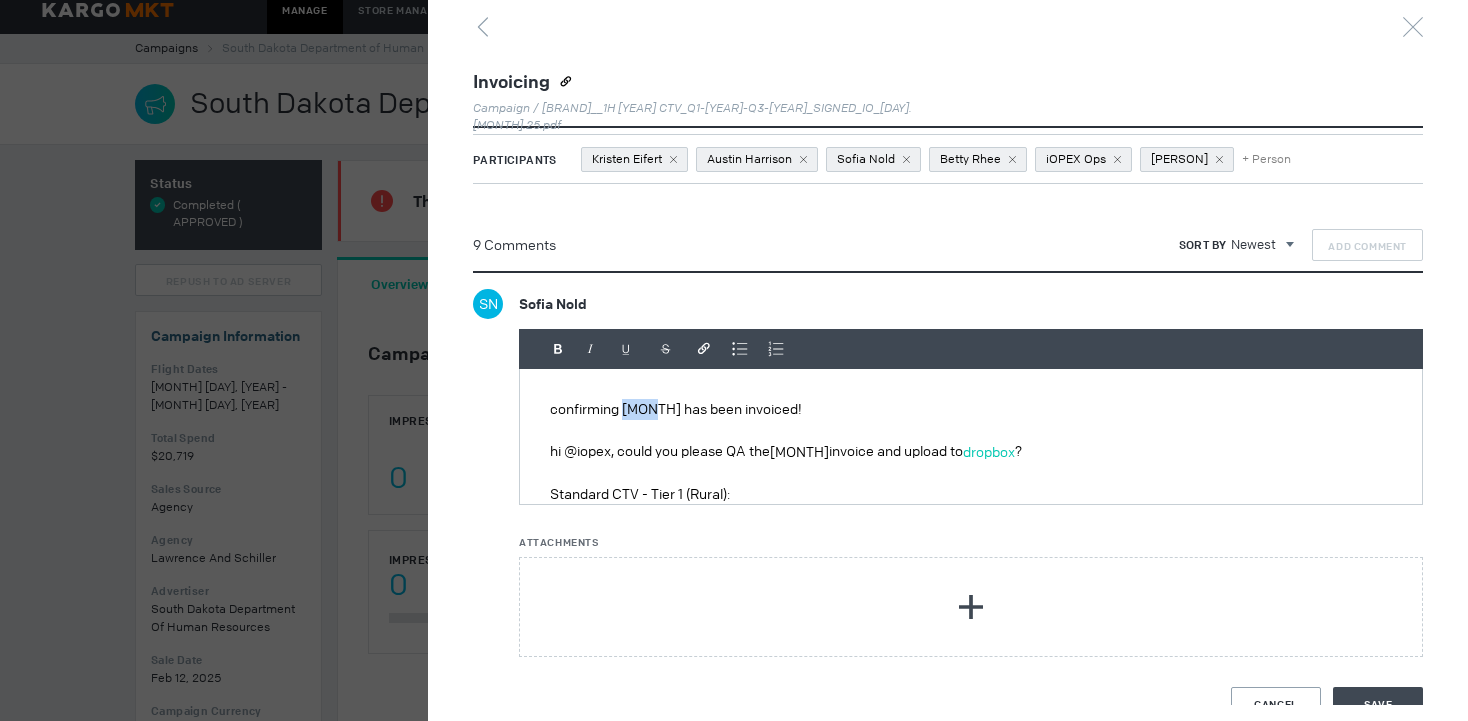 click on "confirming [MONTH] has been invoiced!" at bounding box center [971, 409] 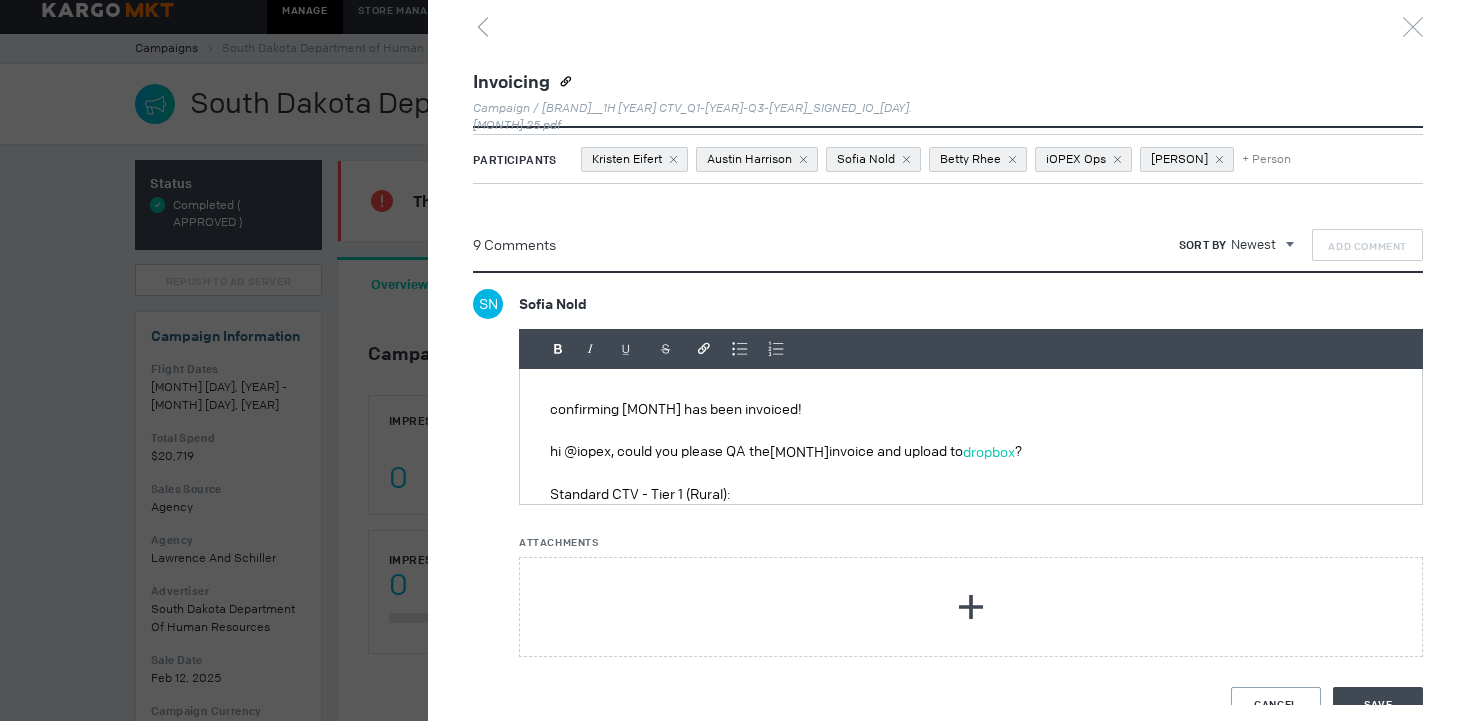 click on "[MONTH]" at bounding box center [799, 452] 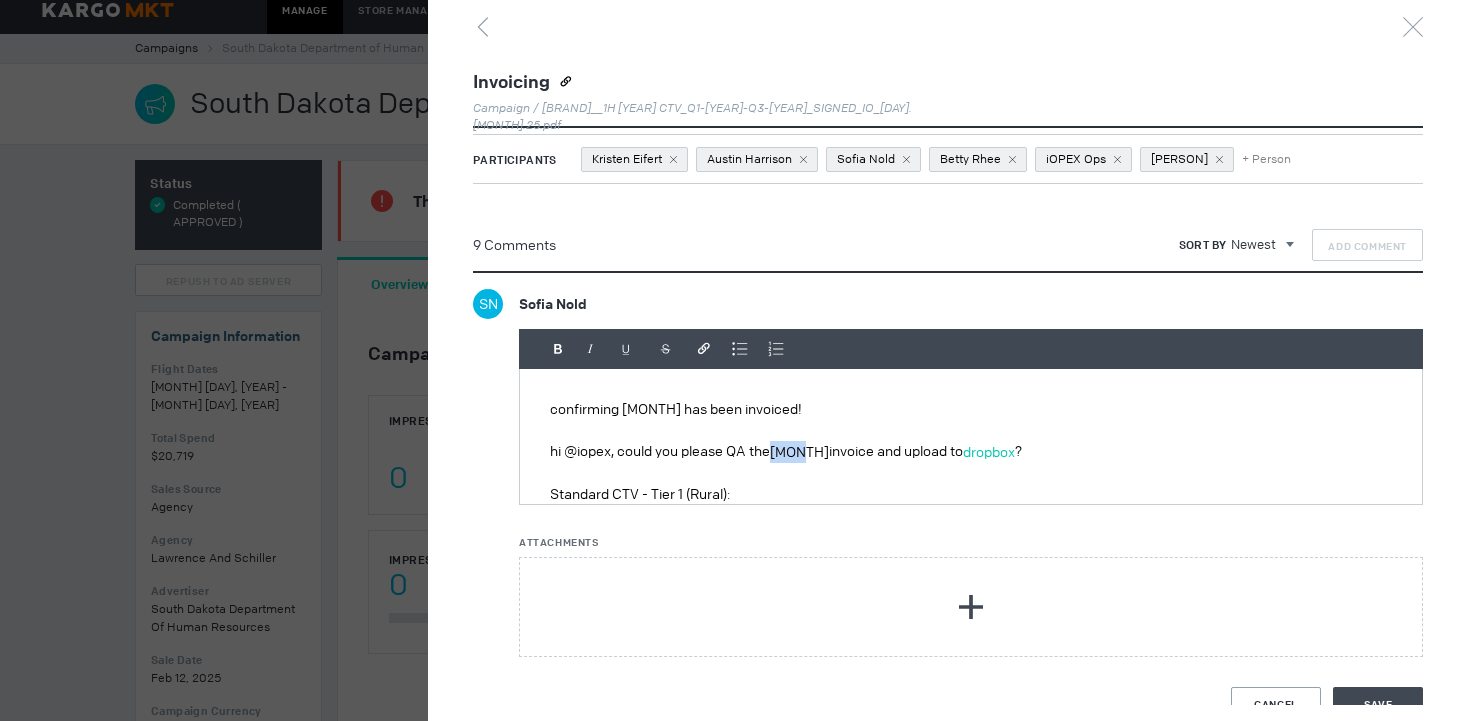 click on "[MONTH]" at bounding box center (799, 452) 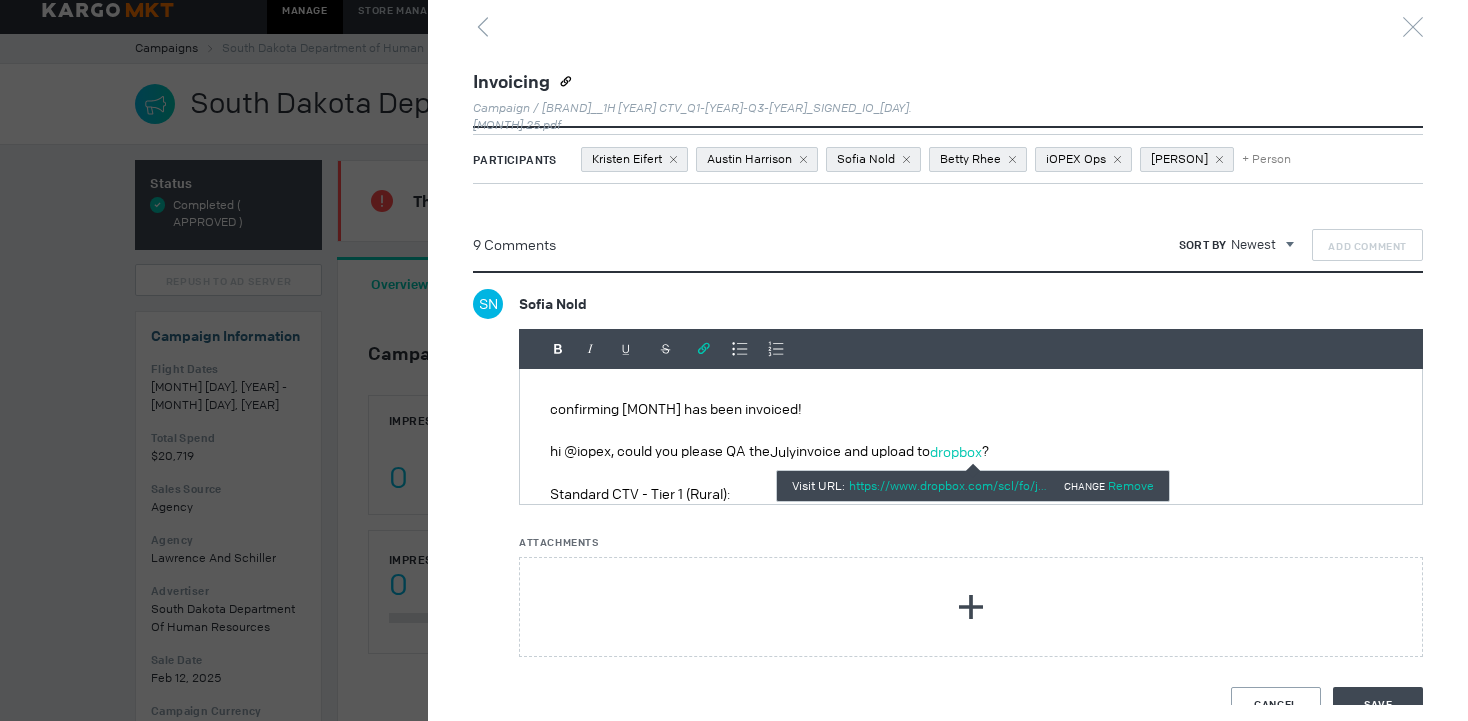 click on "dropbox" at bounding box center [956, 452] 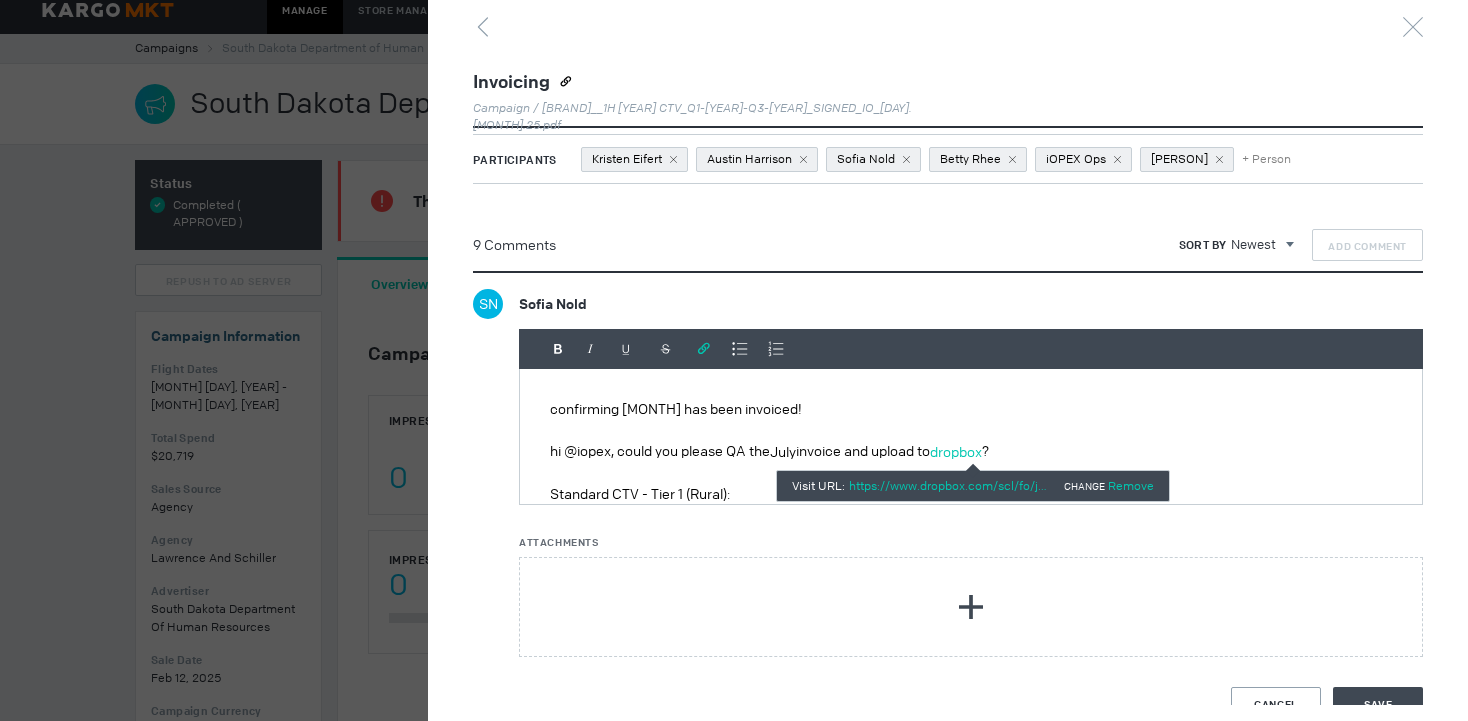 click on "Remove" at bounding box center [1131, 486] 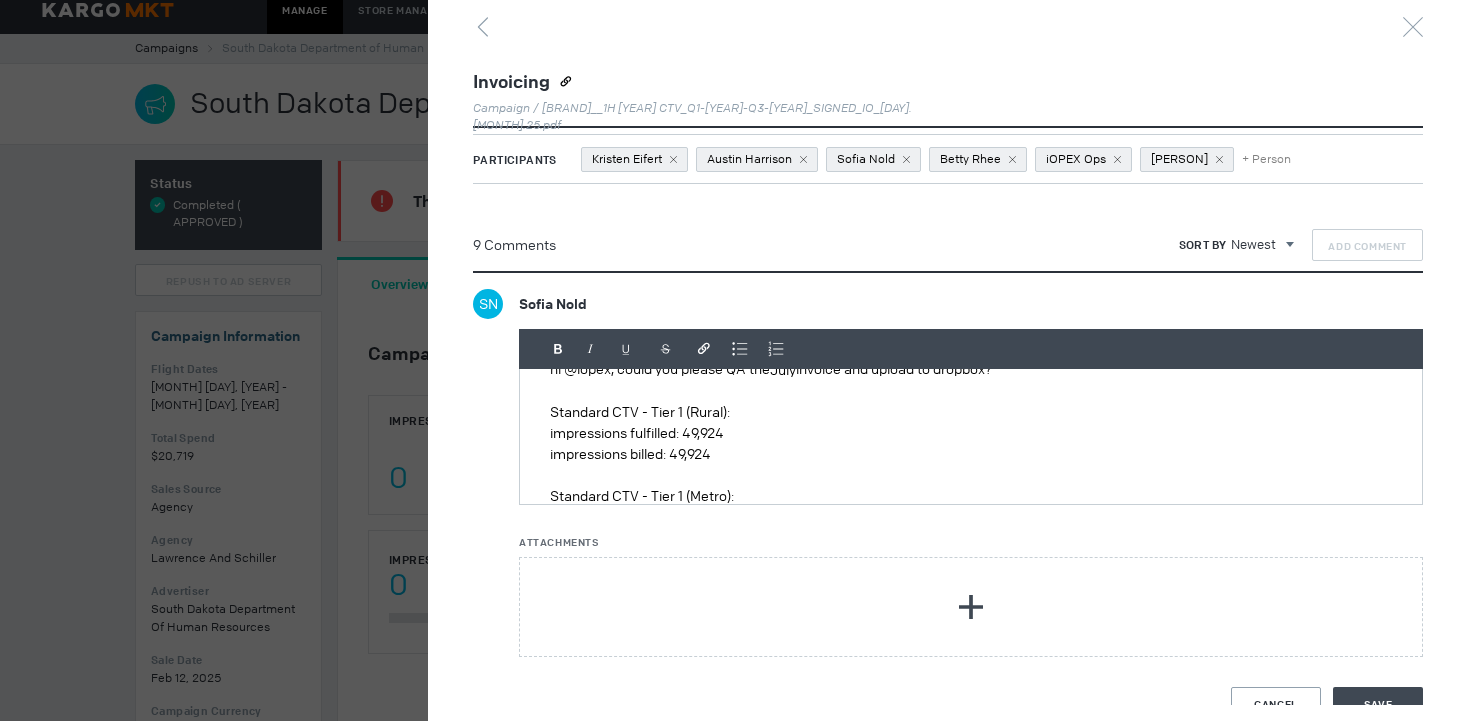 scroll, scrollTop: 80, scrollLeft: 0, axis: vertical 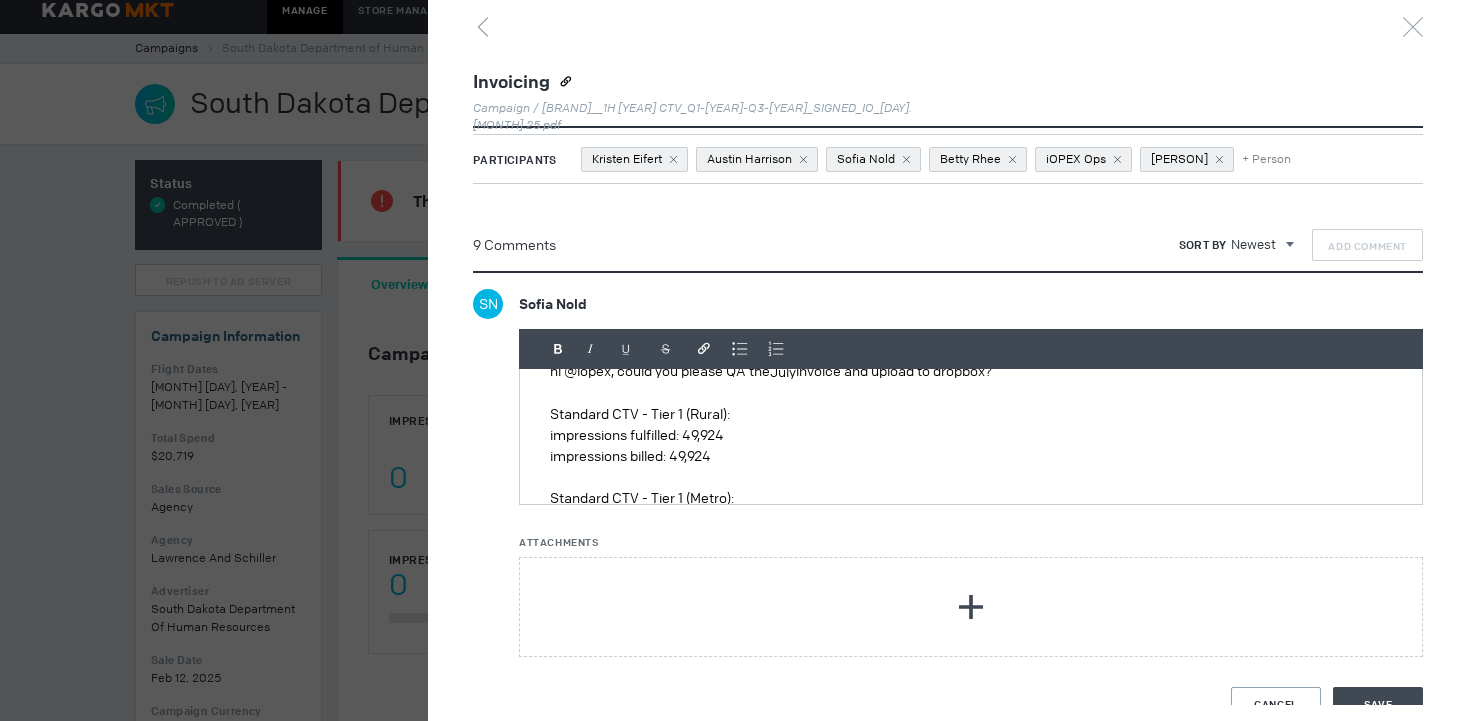 click on "impressions fulfilled: 49,924" at bounding box center [971, 435] 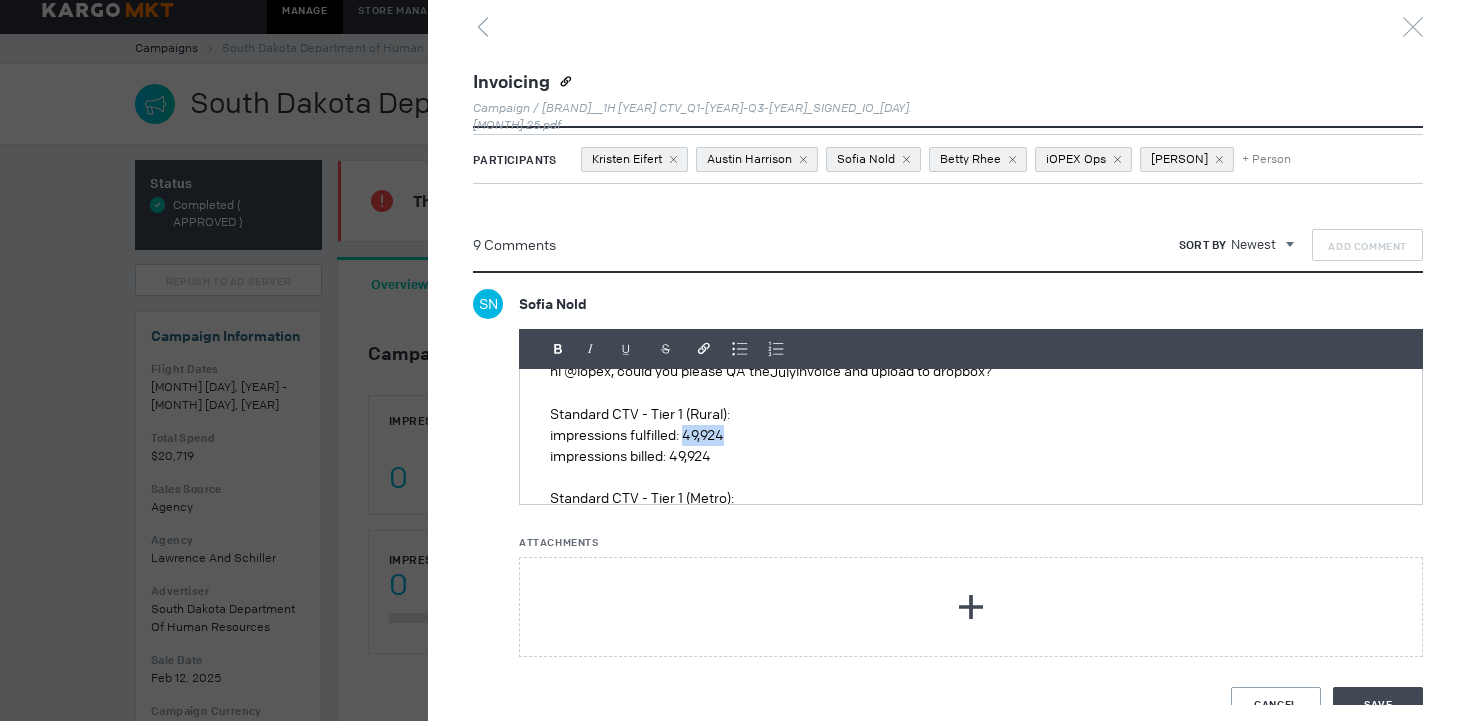 click on "impressions fulfilled: 49,924" at bounding box center (971, 435) 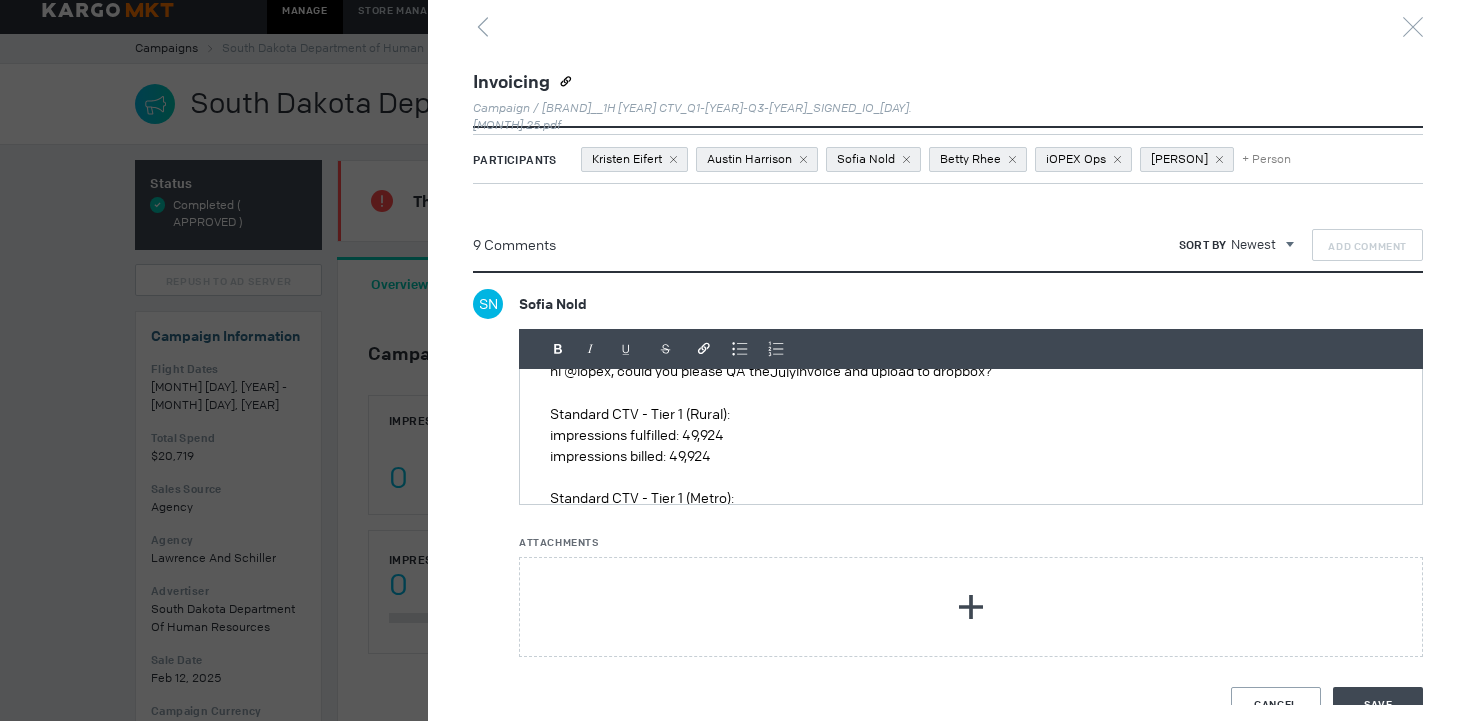 scroll, scrollTop: 21, scrollLeft: 0, axis: vertical 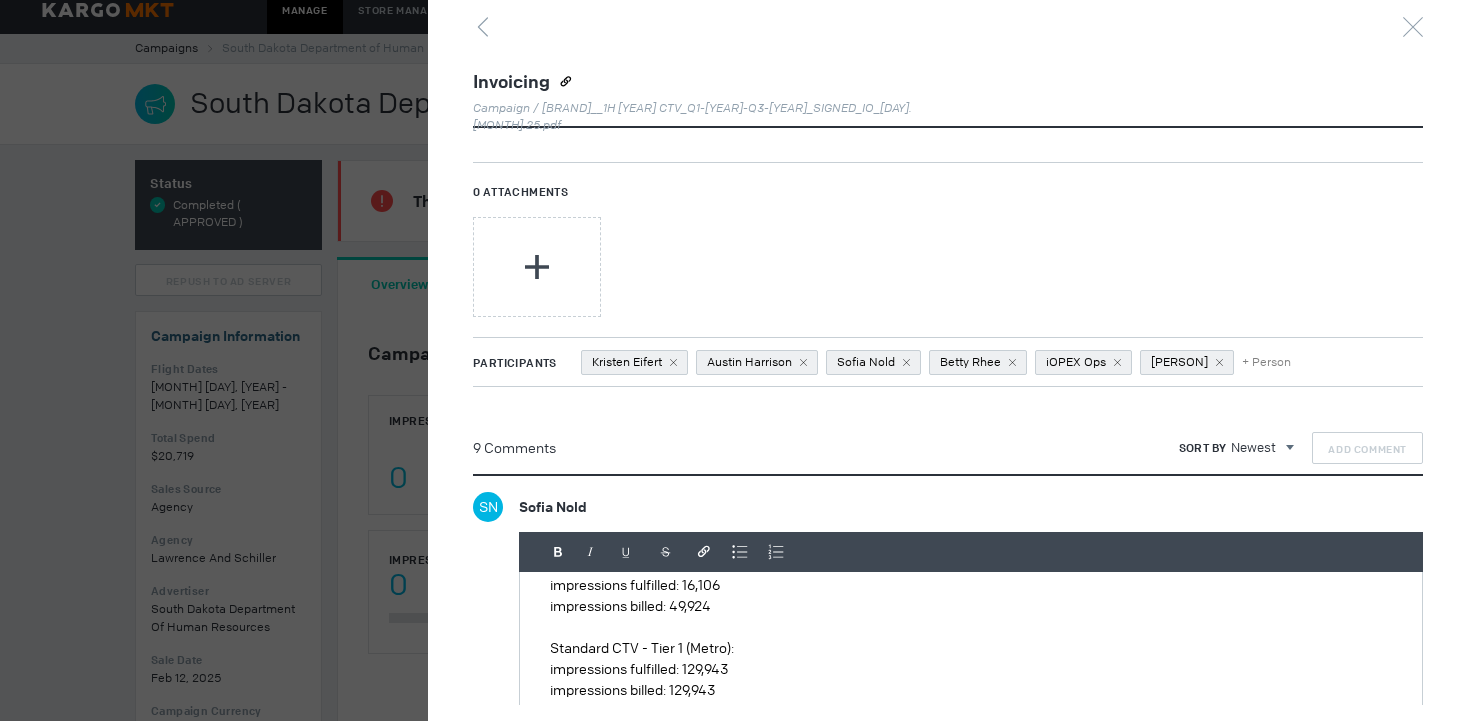 click on "impressions billed: 49,924" at bounding box center (971, 606) 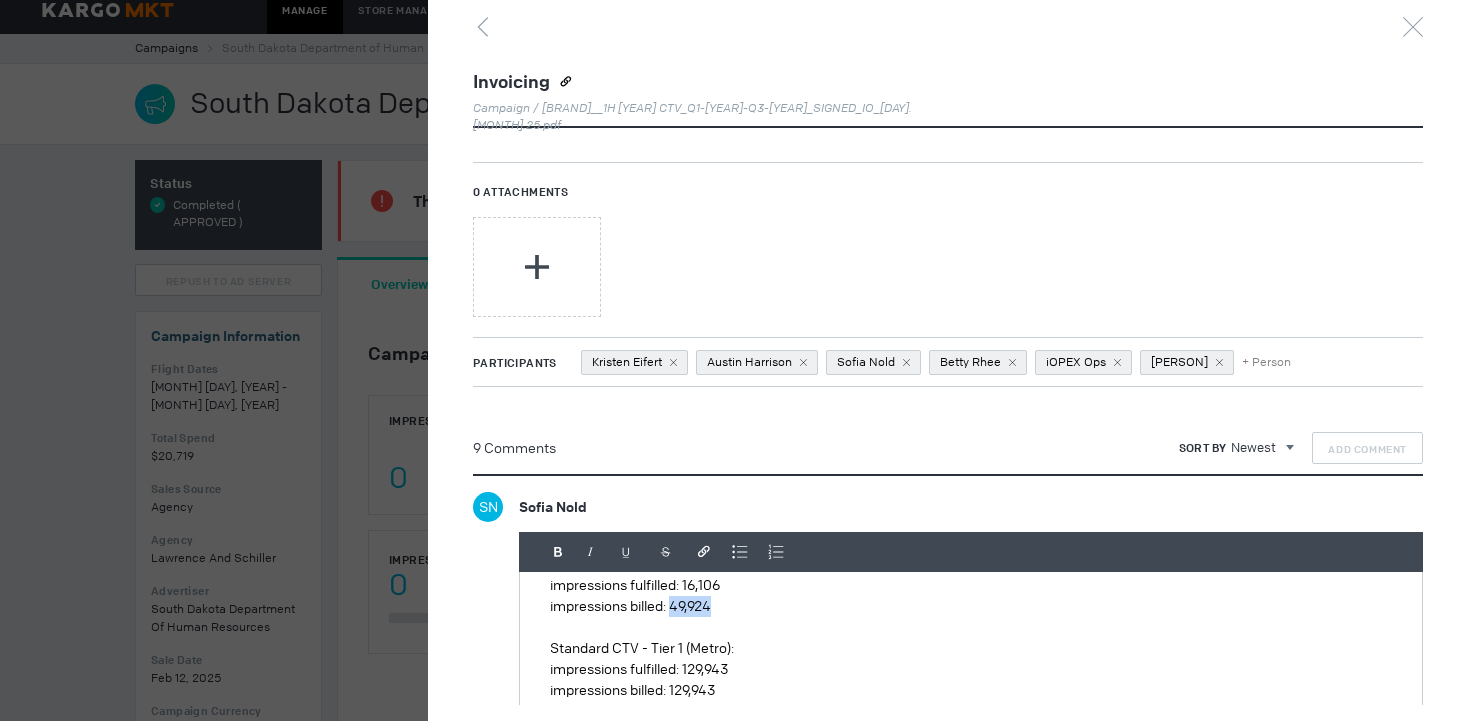 click on "impressions billed: 49,924" at bounding box center [971, 606] 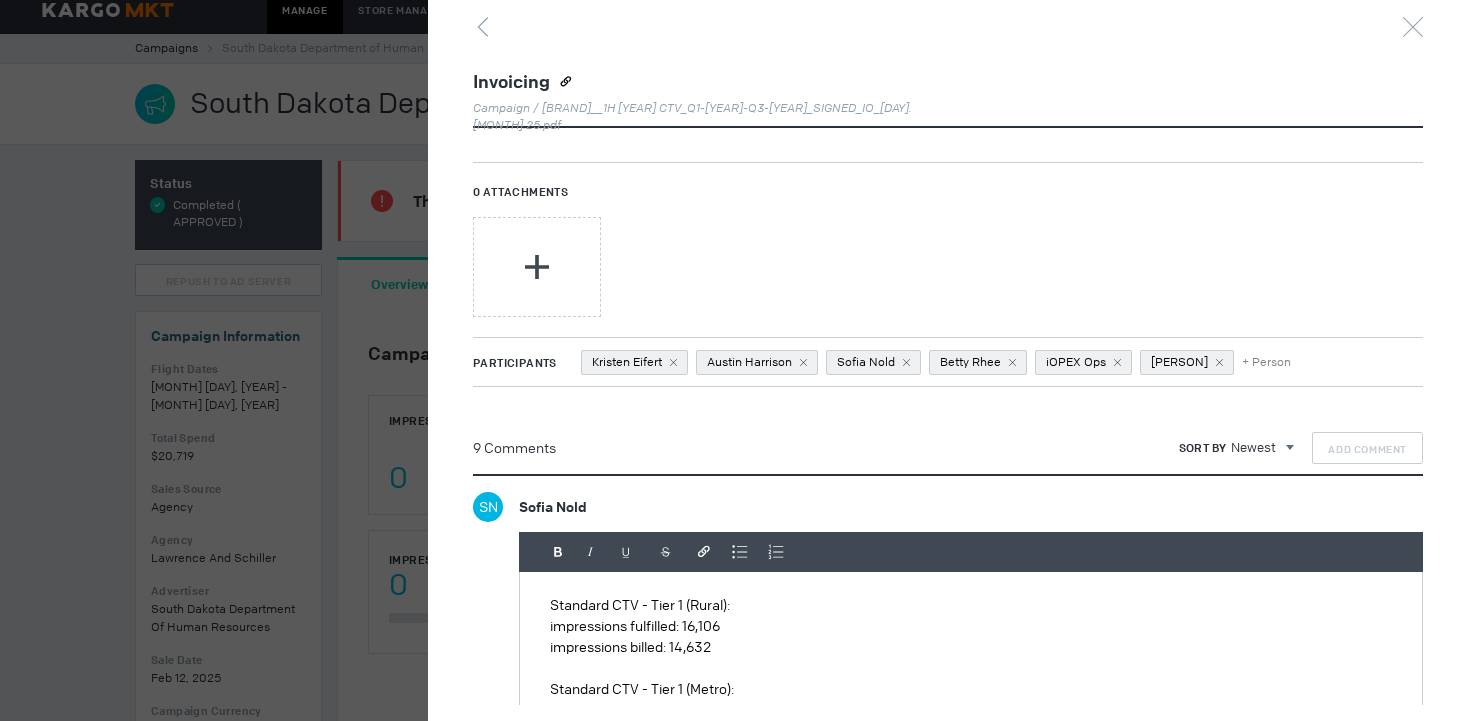 scroll, scrollTop: 80, scrollLeft: 0, axis: vertical 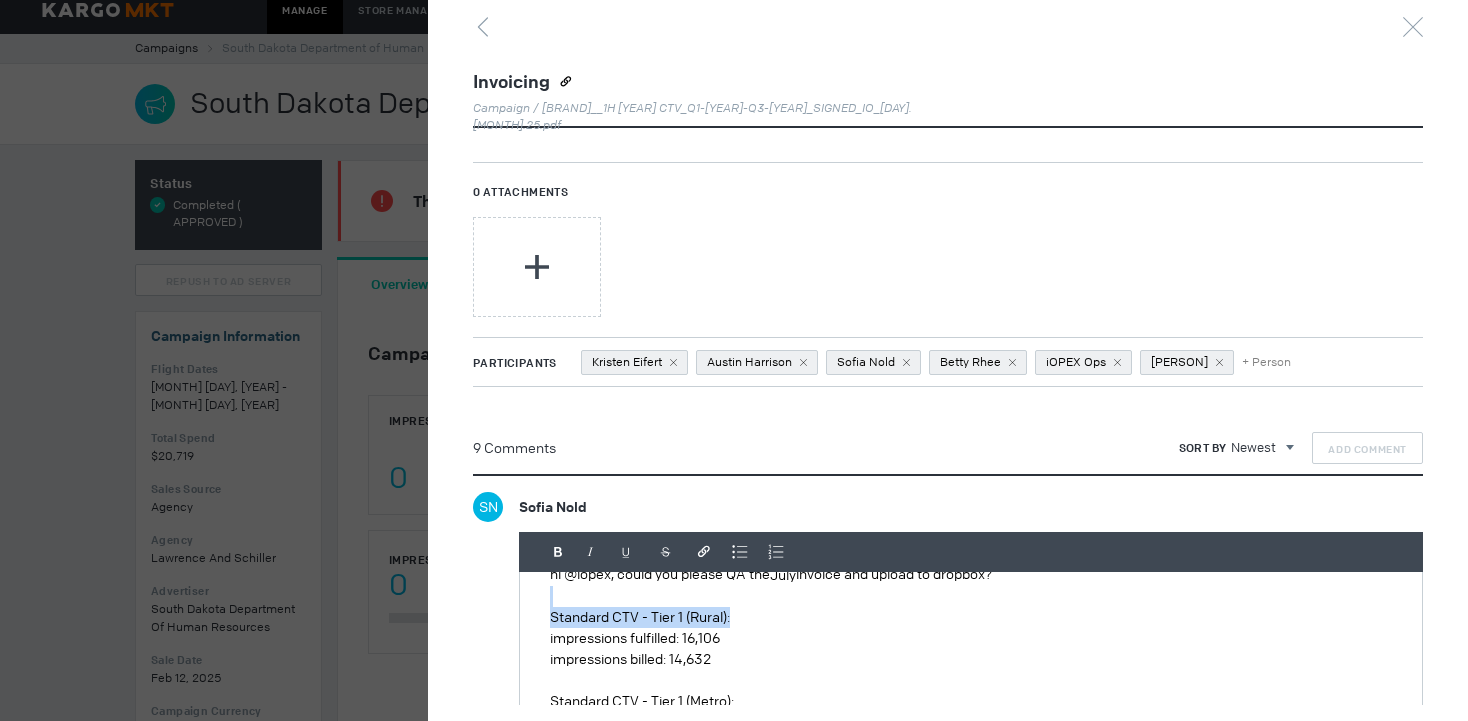 drag, startPoint x: 739, startPoint y: 619, endPoint x: 537, endPoint y: 600, distance: 202.8916 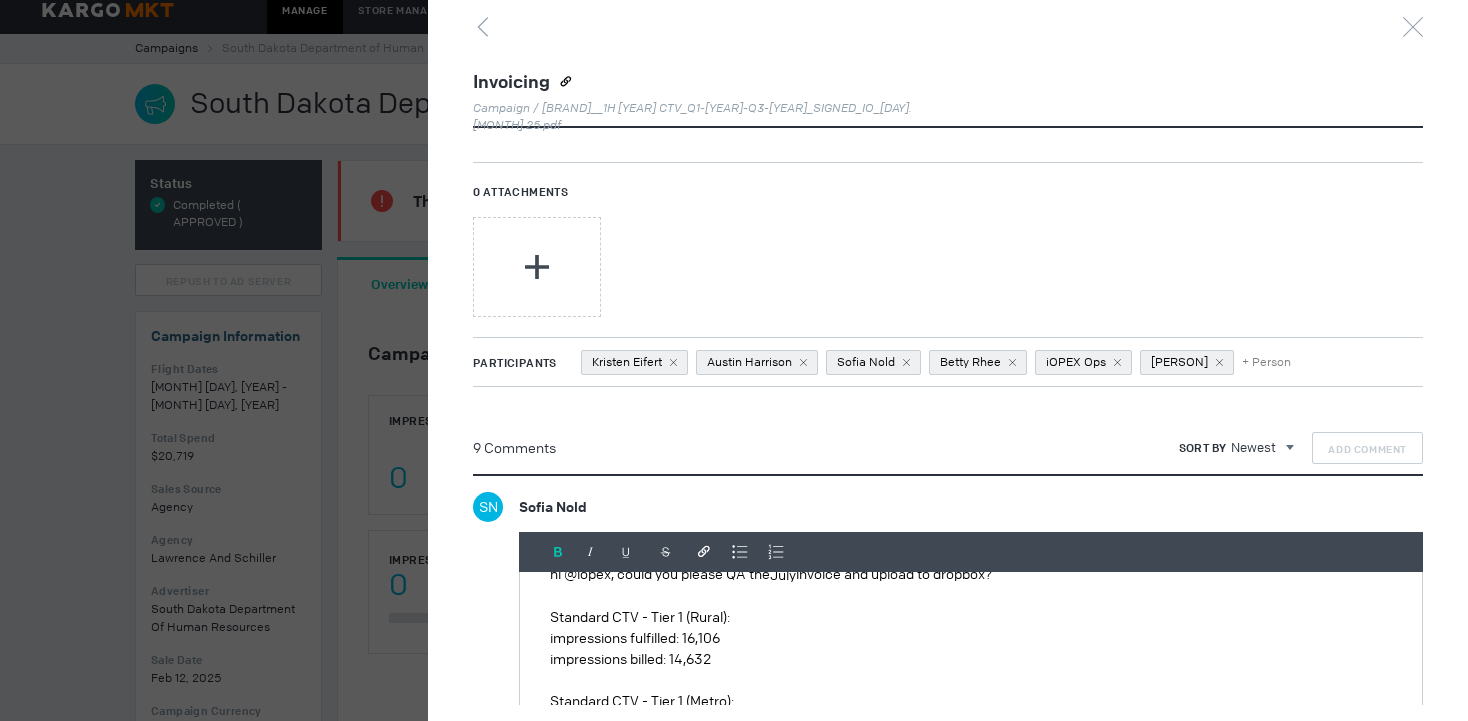 click at bounding box center (558, 552) 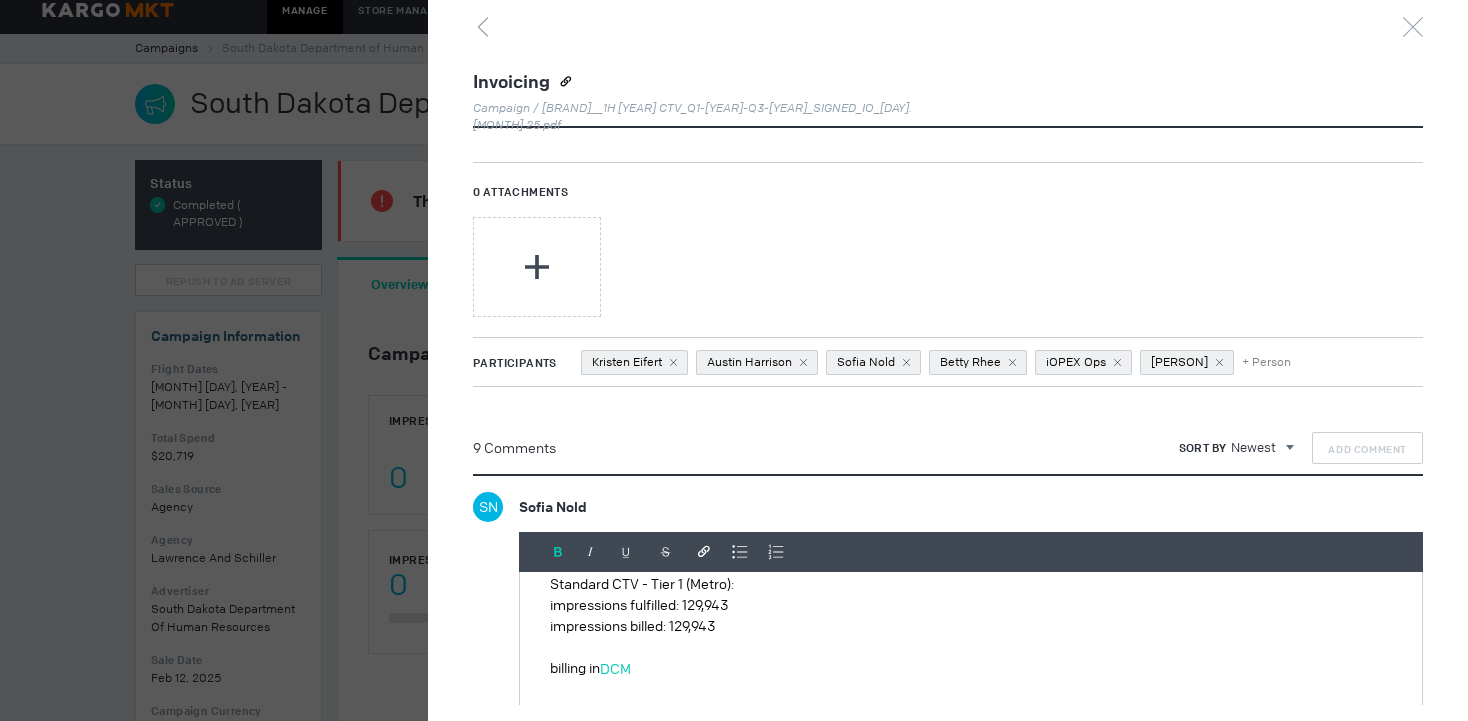 scroll, scrollTop: 199, scrollLeft: 0, axis: vertical 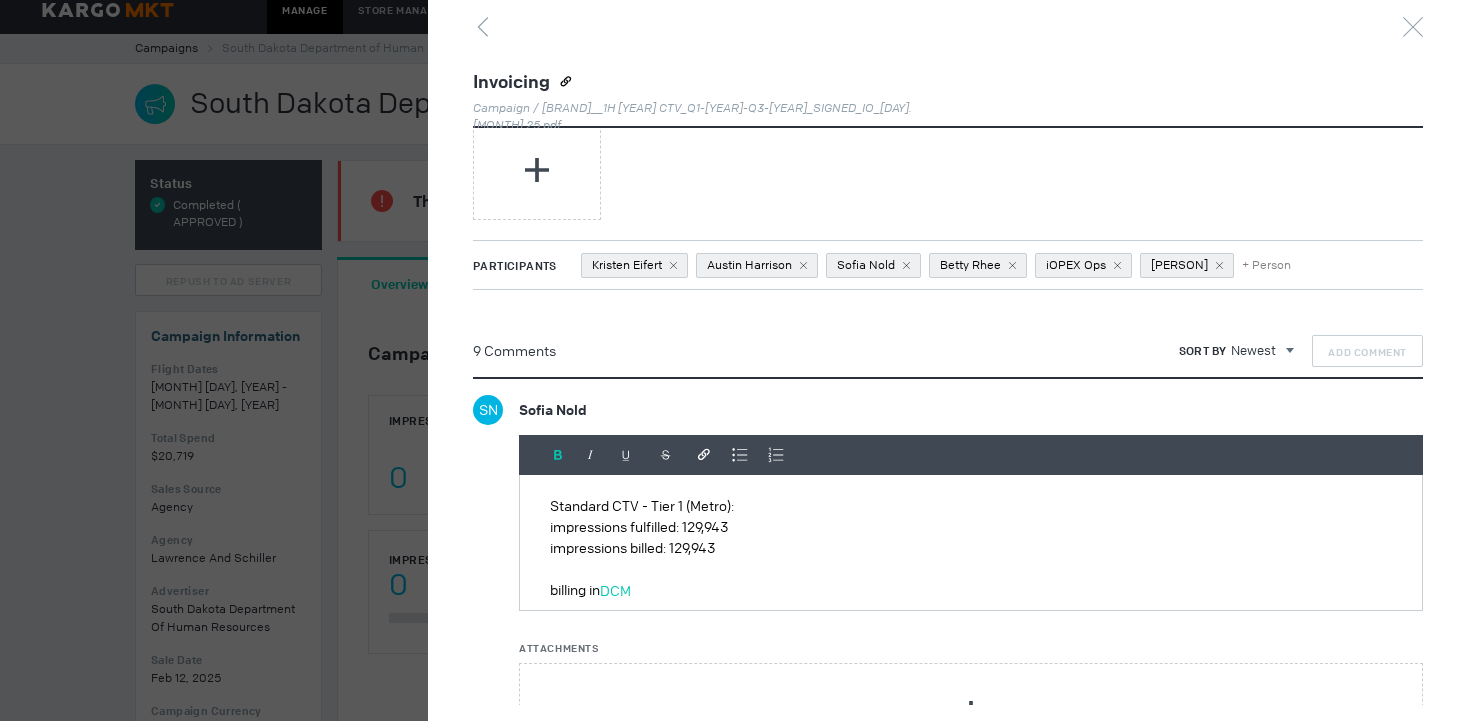 click on "impressions fulfilled: 129,943" at bounding box center [971, 527] 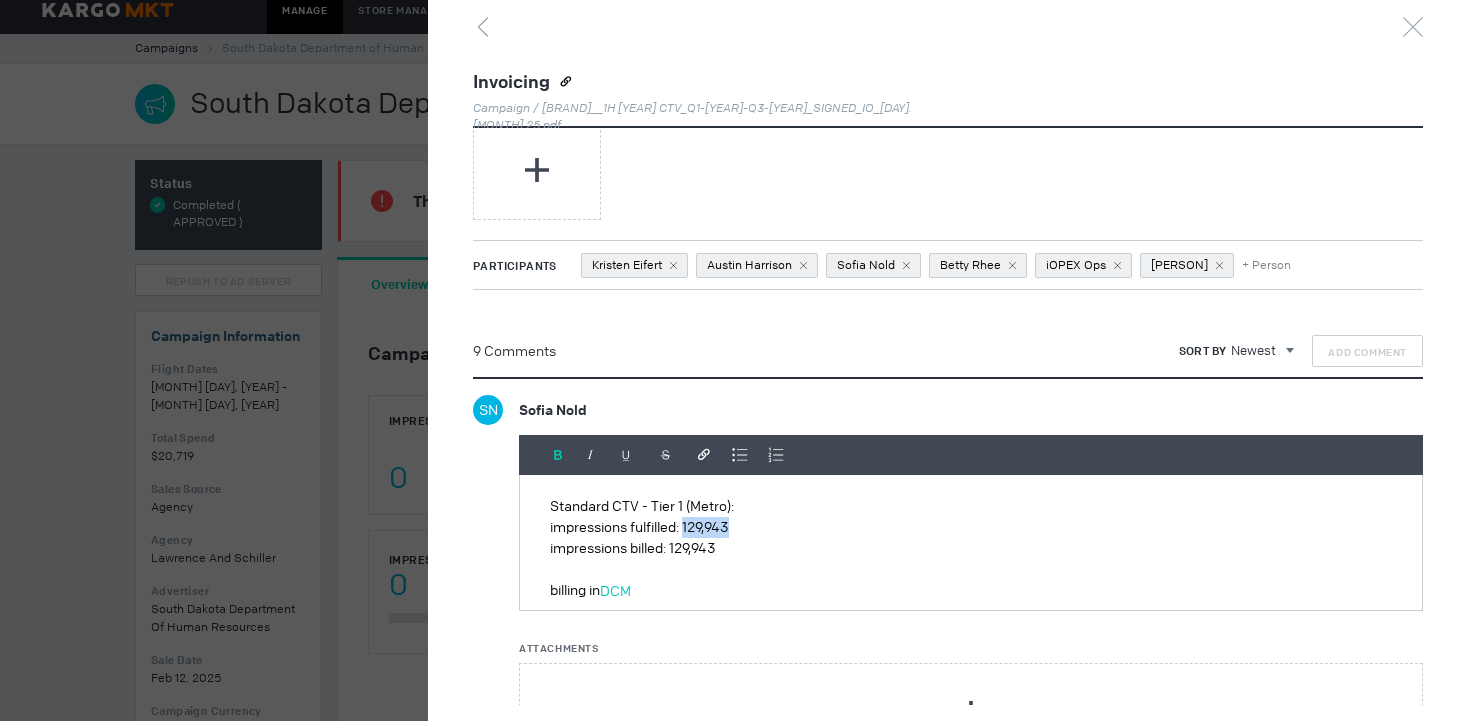 click on "impressions fulfilled: 129,943" at bounding box center (971, 527) 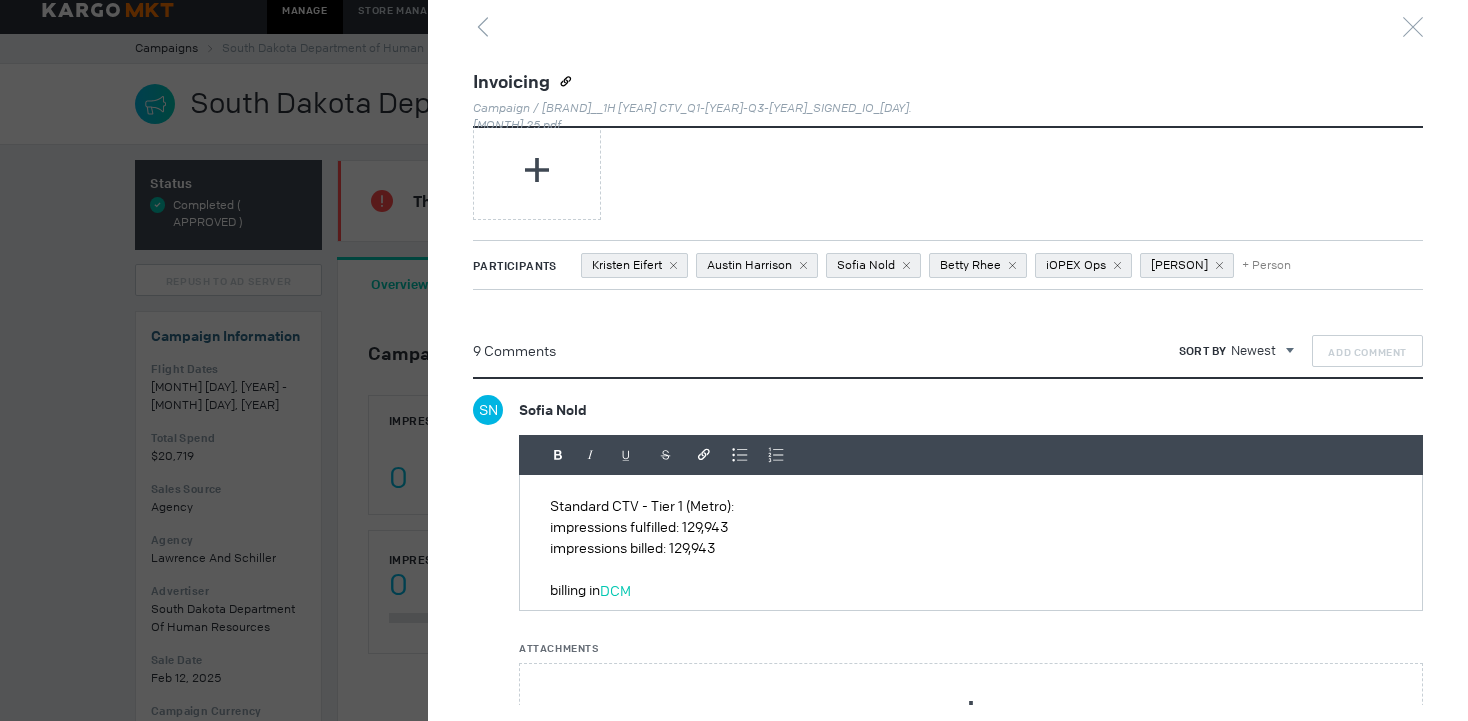 scroll, scrollTop: 106, scrollLeft: 0, axis: vertical 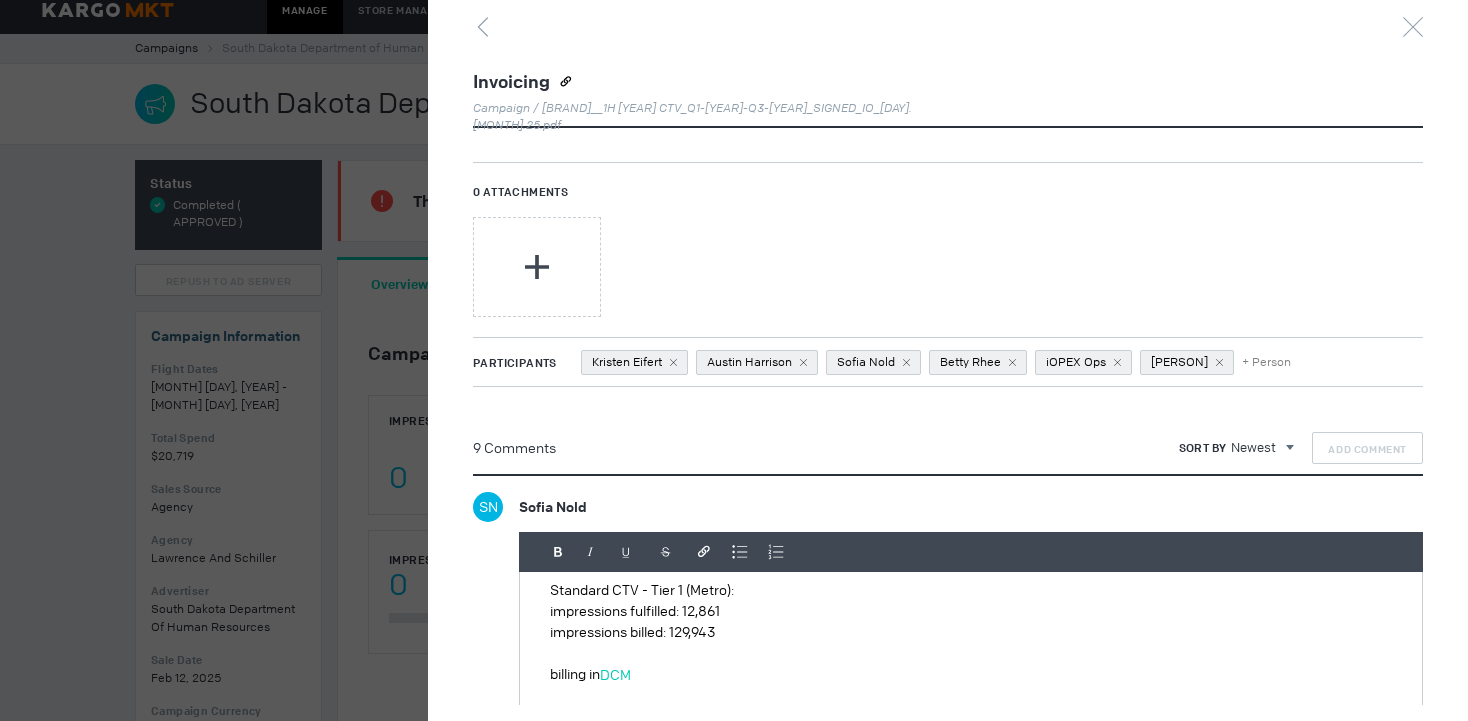 click on "impressions billed: 129,943" at bounding box center (971, 632) 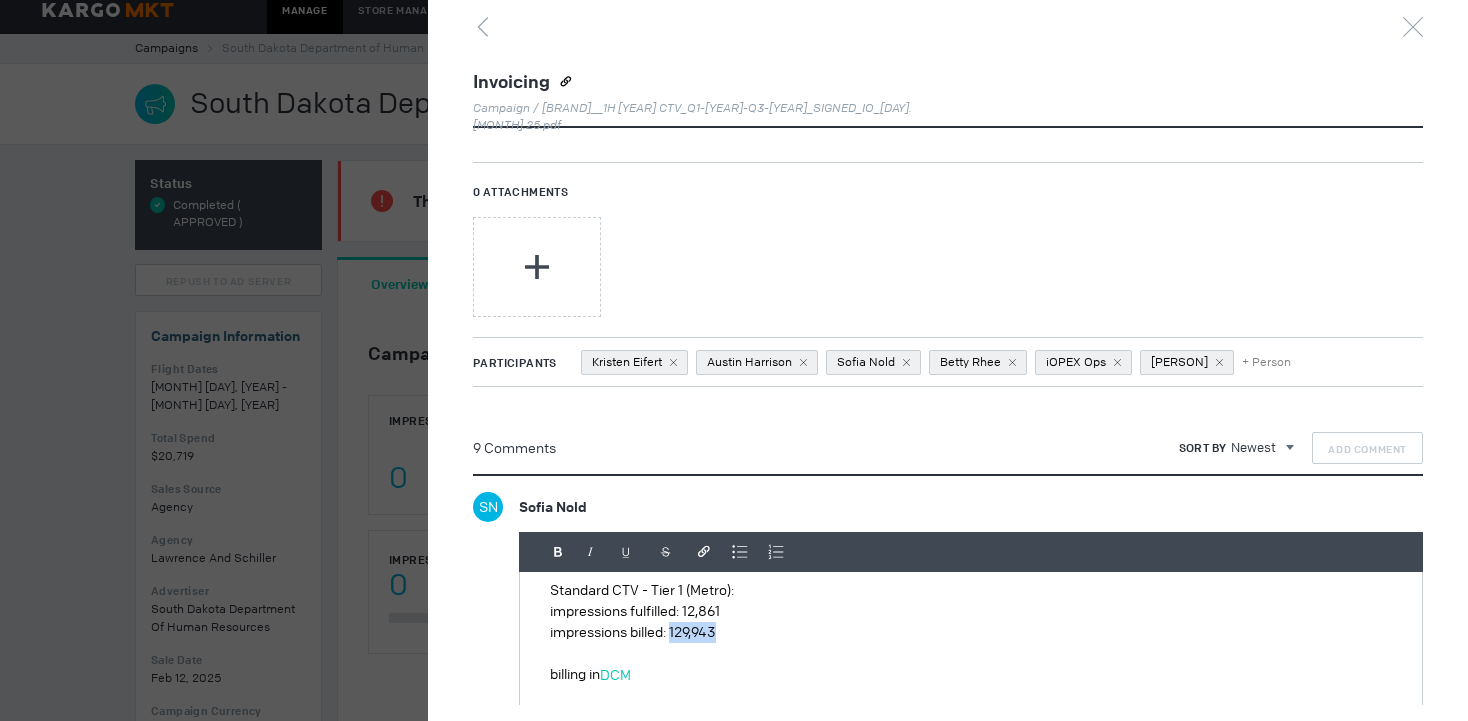 click on "impressions billed: 129,943" at bounding box center (971, 632) 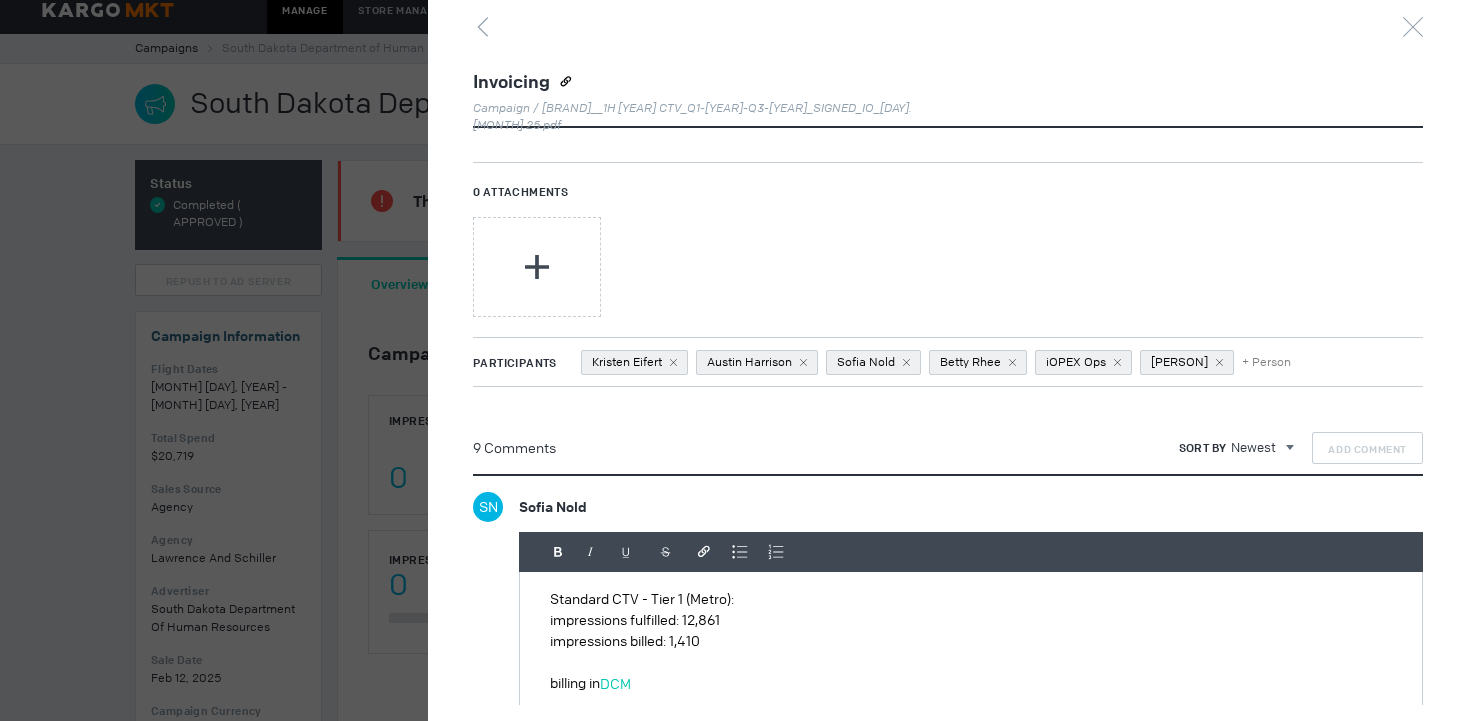 scroll, scrollTop: 184, scrollLeft: 0, axis: vertical 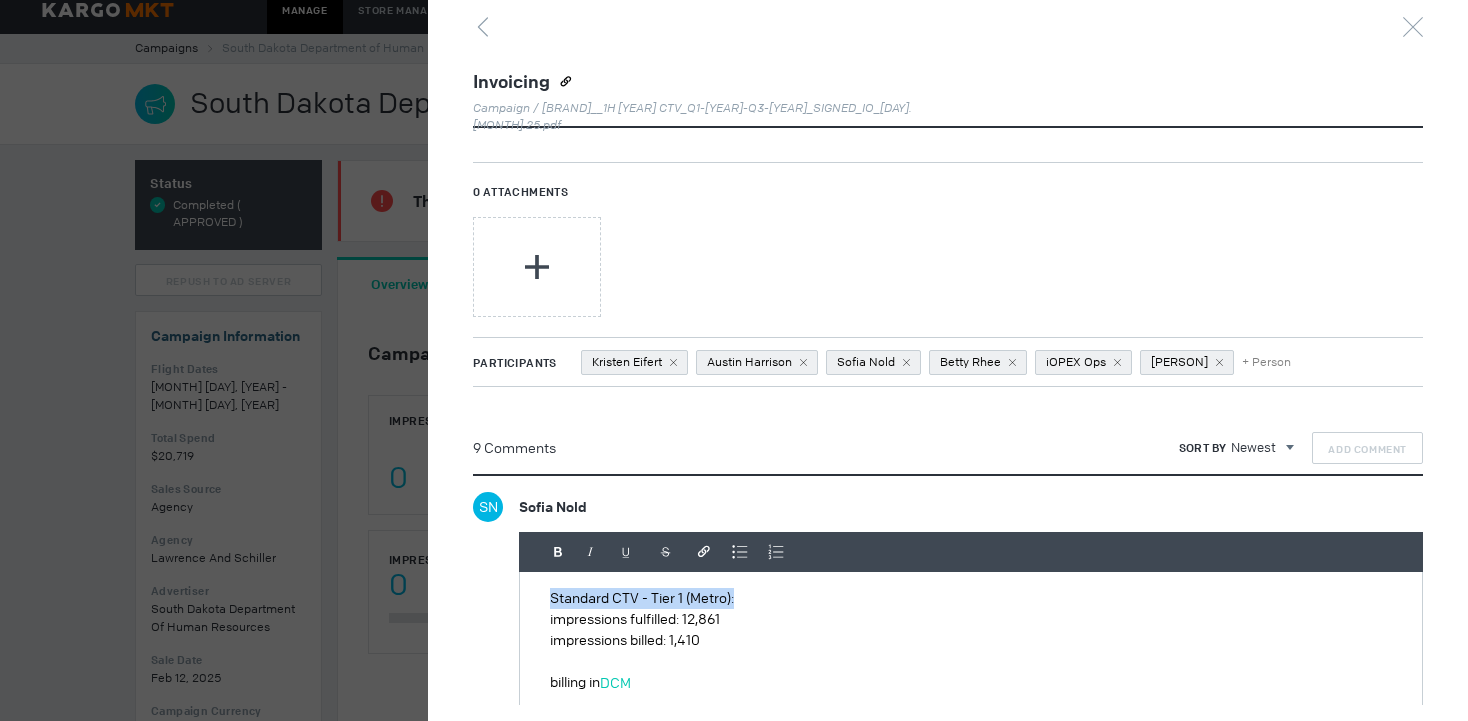 drag, startPoint x: 742, startPoint y: 596, endPoint x: 495, endPoint y: 590, distance: 247.07286 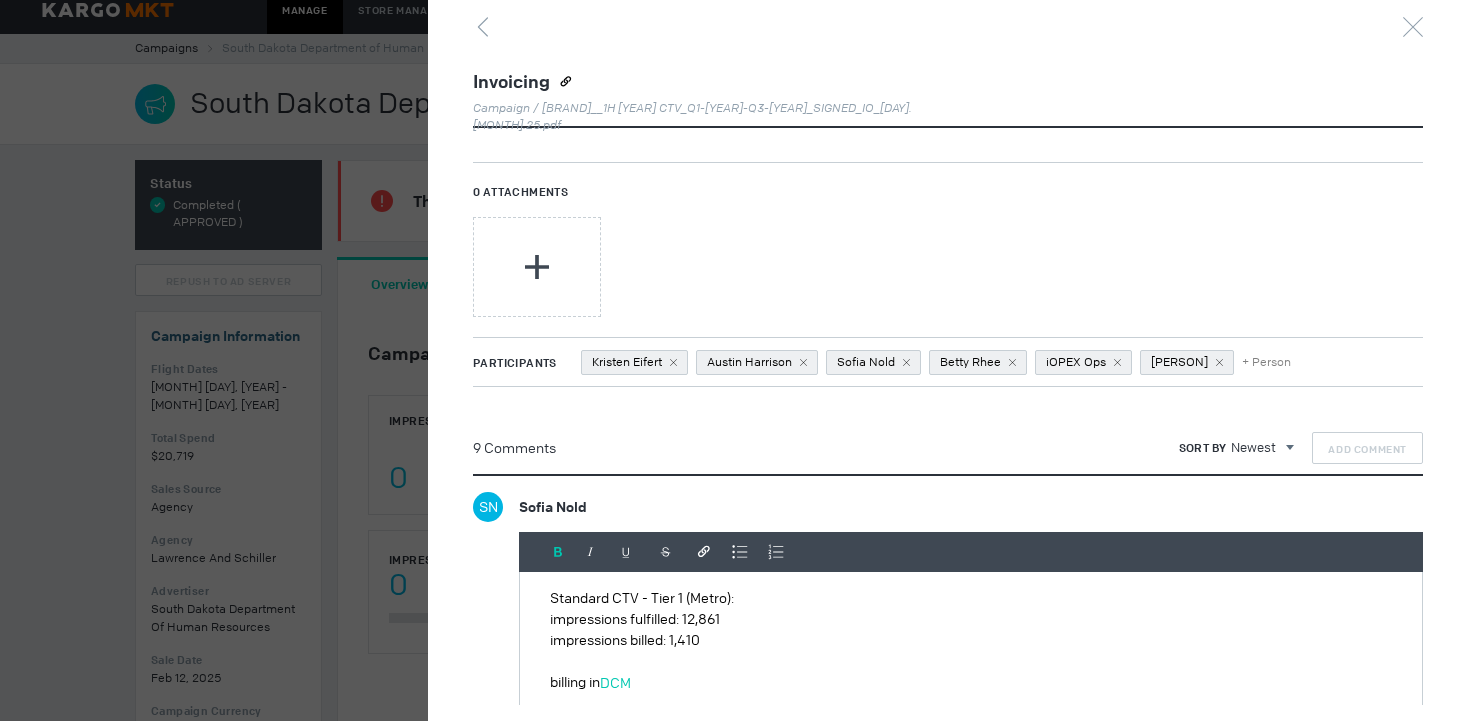 click at bounding box center [558, 552] 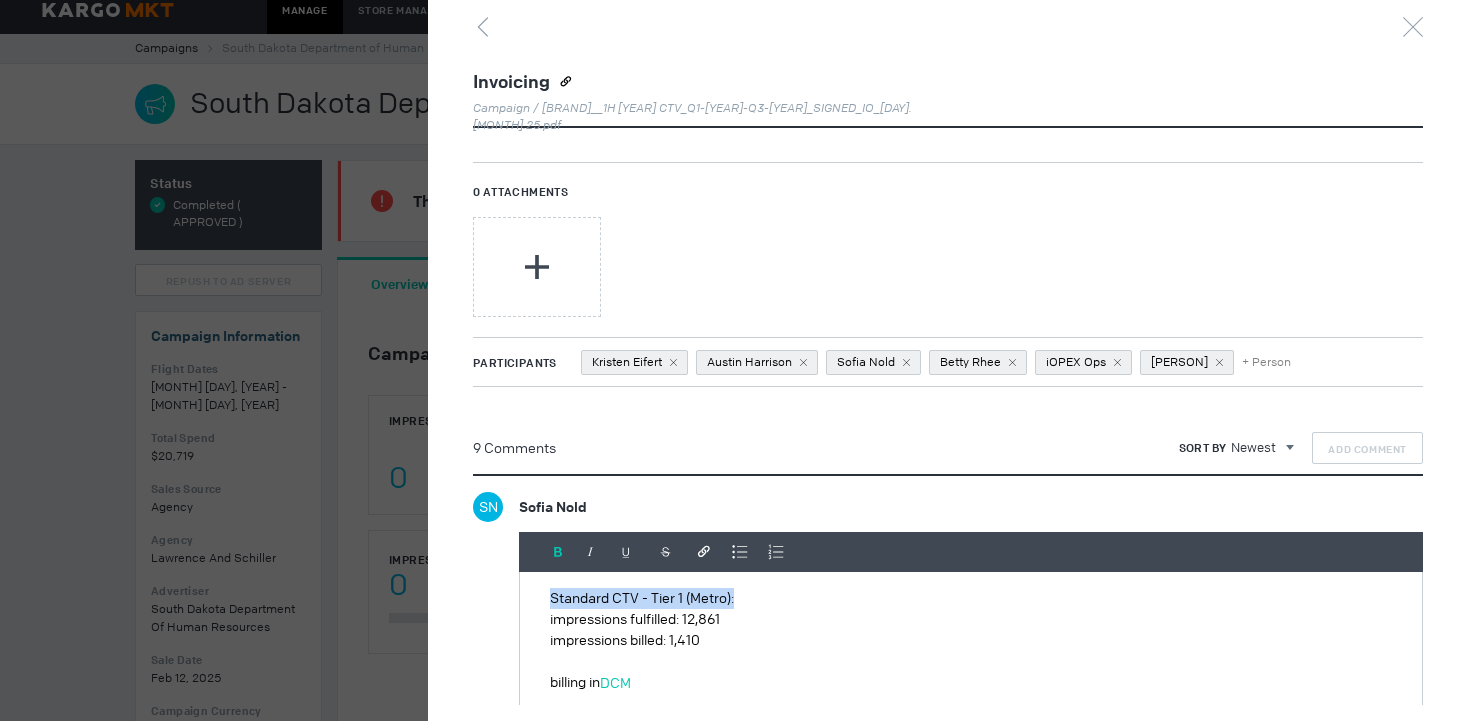 scroll, scrollTop: 0, scrollLeft: 0, axis: both 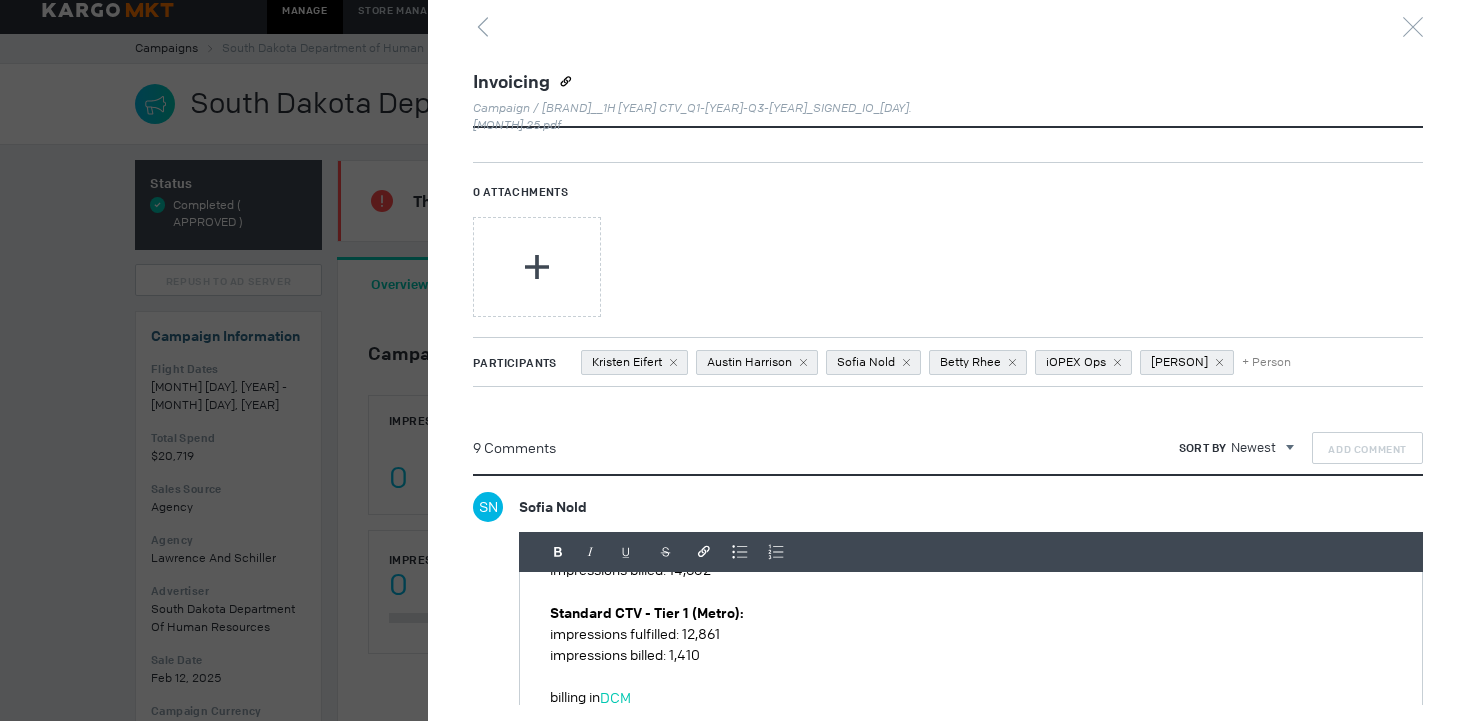 click on "impressions fulfilled: 12,861" at bounding box center [971, 634] 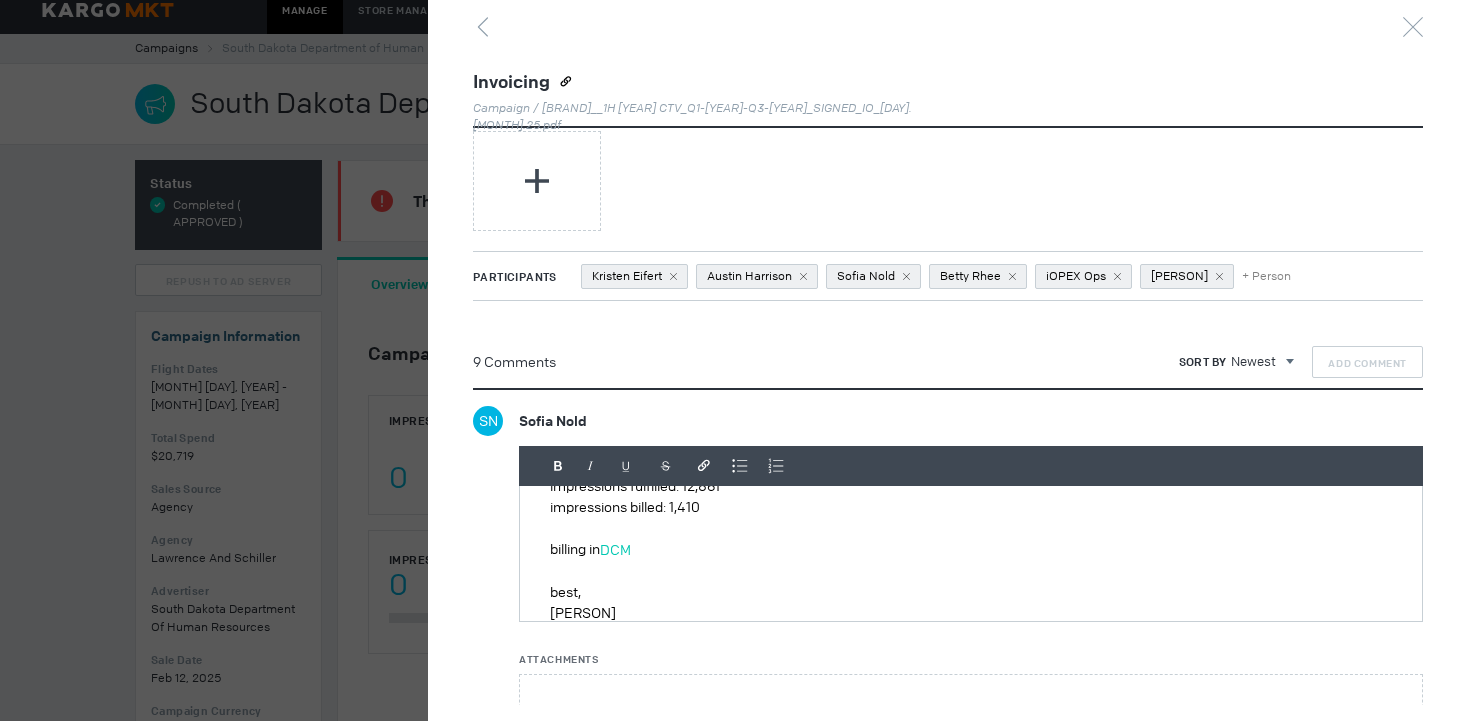 scroll, scrollTop: 500, scrollLeft: 0, axis: vertical 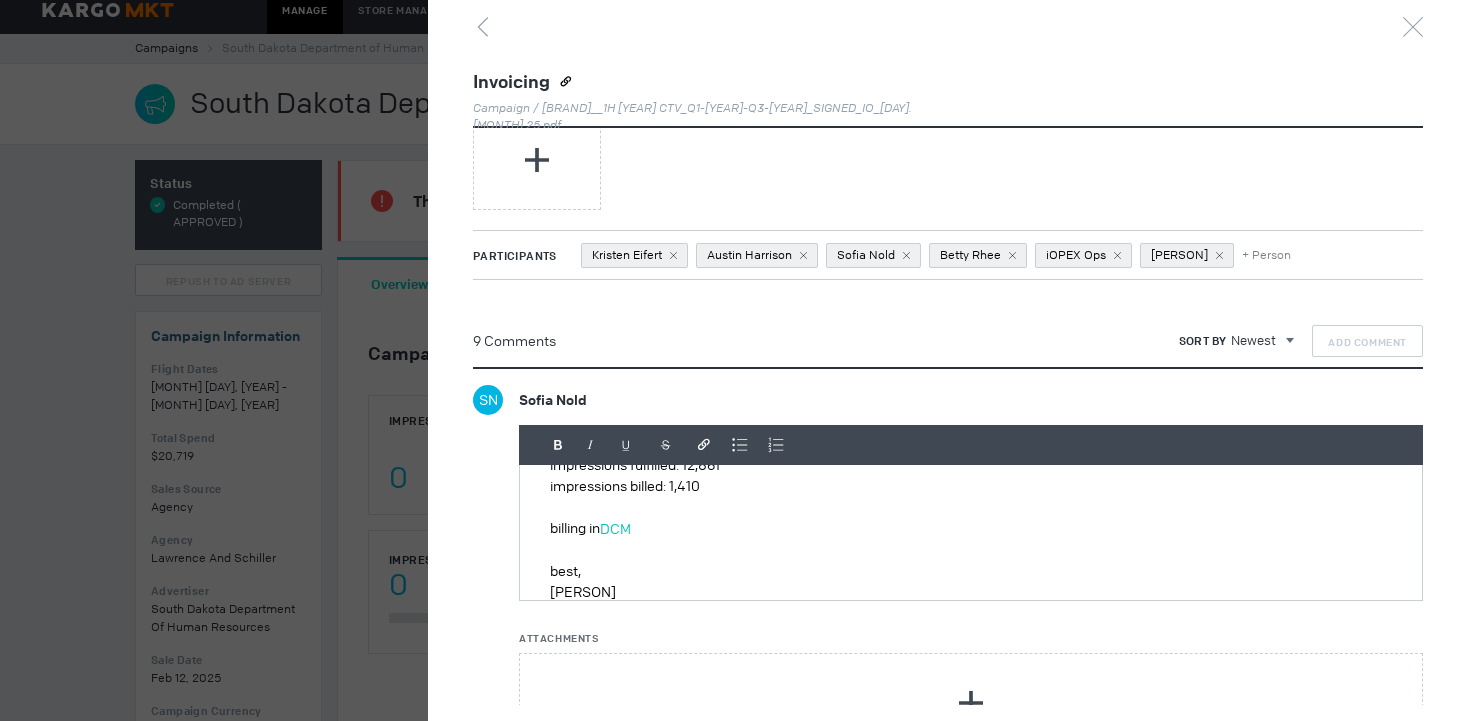 click on "DCM" at bounding box center (615, 529) 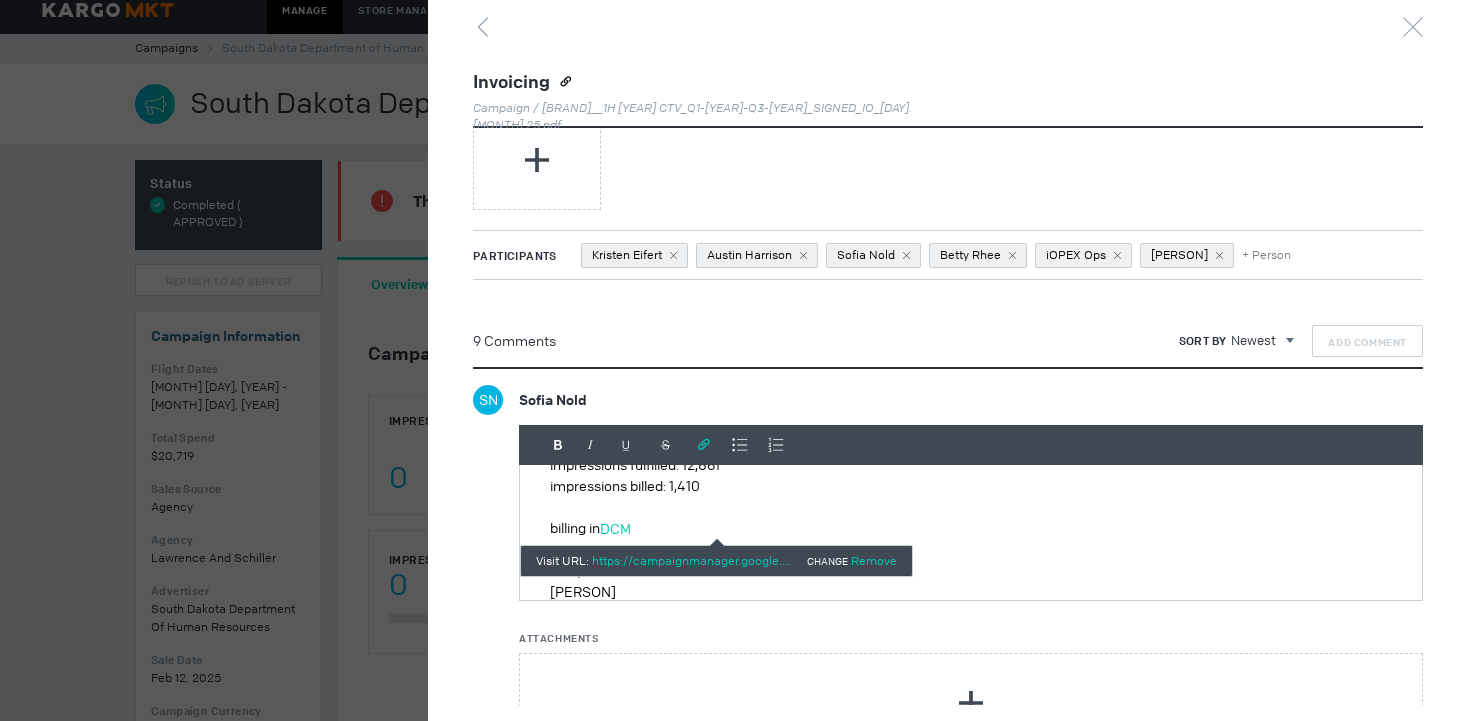 click on "Visit URL:    https://campaignmanager.google.com/reporting/?hl=e...      -    Change   Remove   Done" at bounding box center [716, 561] 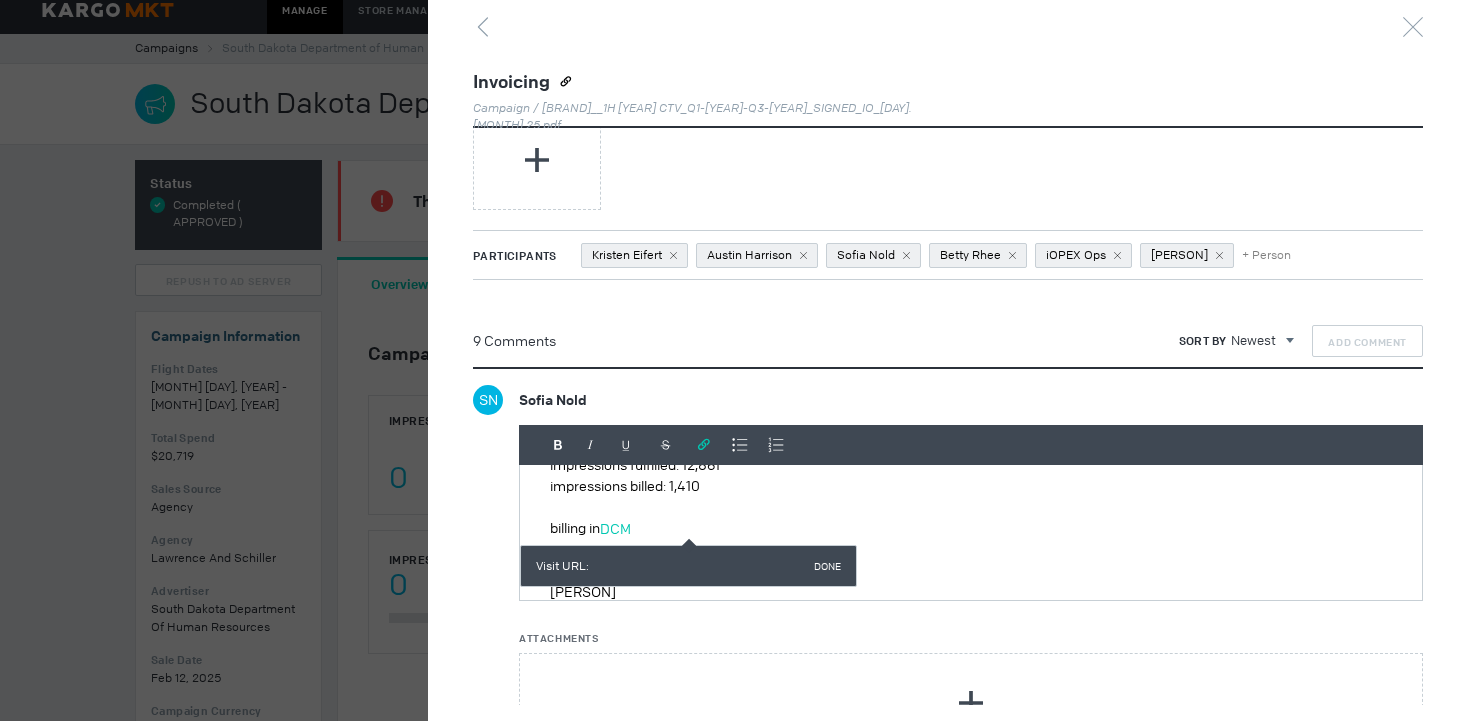 scroll, scrollTop: 0, scrollLeft: 0, axis: both 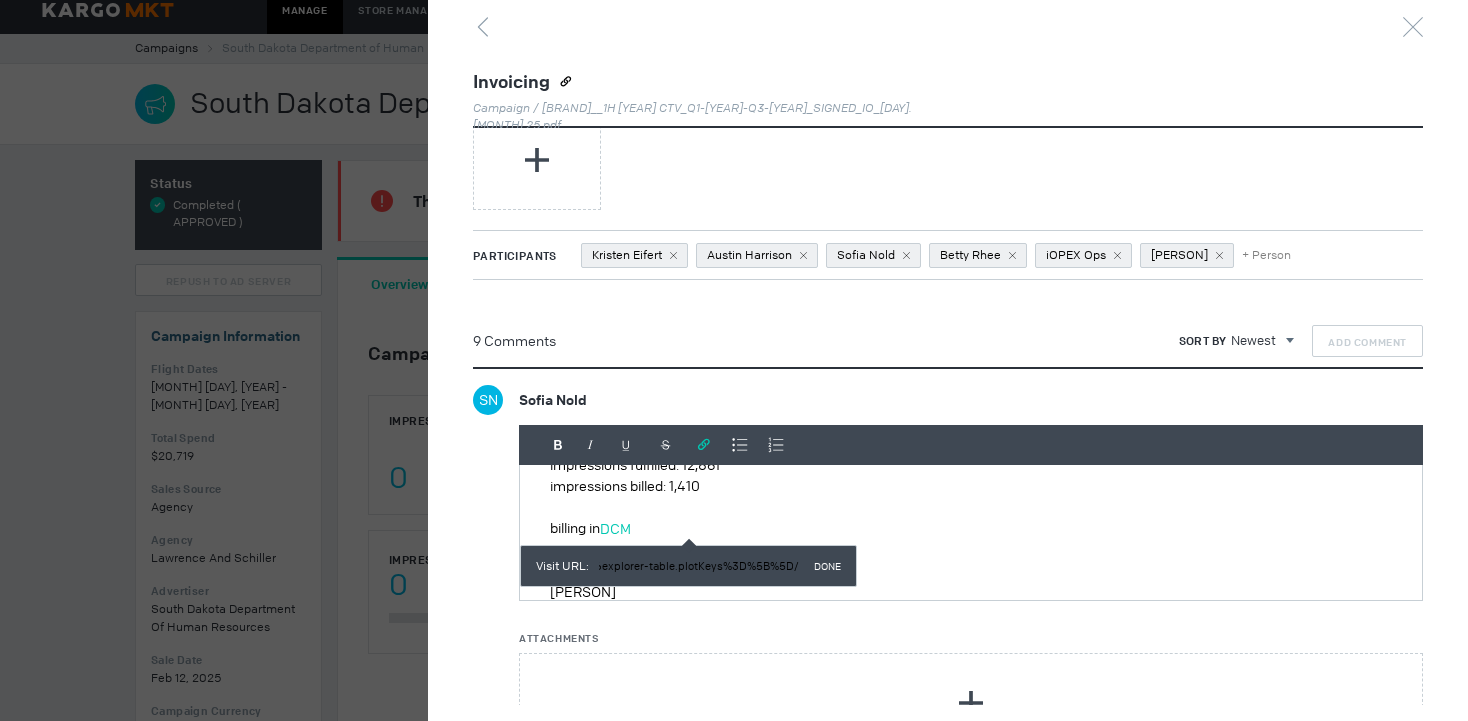 type on "https://campaignmanager.google.com/reporting/?hl=en&zx=p6gadw5rii76#explorer/delivery-overview/6729399%3A939402/%3F_u.date00%3D20250701%26_u.date01%3D20250706%26_.xanh-advertiser-filteredOn%3Dxanh.advertiser_id%26_.xanh-advertiser-ids%3D%5B%5D%26_.xanh-campaign-filteredOn%3Dxanh.campaign_id%26_.xanh-campaign-ids%3D%5B%5D%26_.xanh-site-filteredOn%3Dxanh.site_id%26_.xanh-site-ids%3D%5B%5D%26_.xanh-activity-filteredOn%3Dxanh.activity_id%26_.xanh-activity-ids%3D%5B%5D%26summaryFiltersPanel-advertiserFilterBuilder.isInvalid%3Dtrue%26summaryFiltersPanel-globalFilterSetBuilder-filter0.isInvalid%3Dtrue%26summaryFiltersPanel-globalFilterSetBuilder-filter1.isInvalid%3Dtrue%26summaryFiltersPanel-globalFilterSetBuilder-filter2.isInvalid%3Dtrue%26_r.drilldown%3Dxanh.advertiser%3A13693812%2Cxanh.campaign%3A33258912%2Cxanh.site%3A7047331%26explorer-table.plotKeys%3D%5B%5D/" 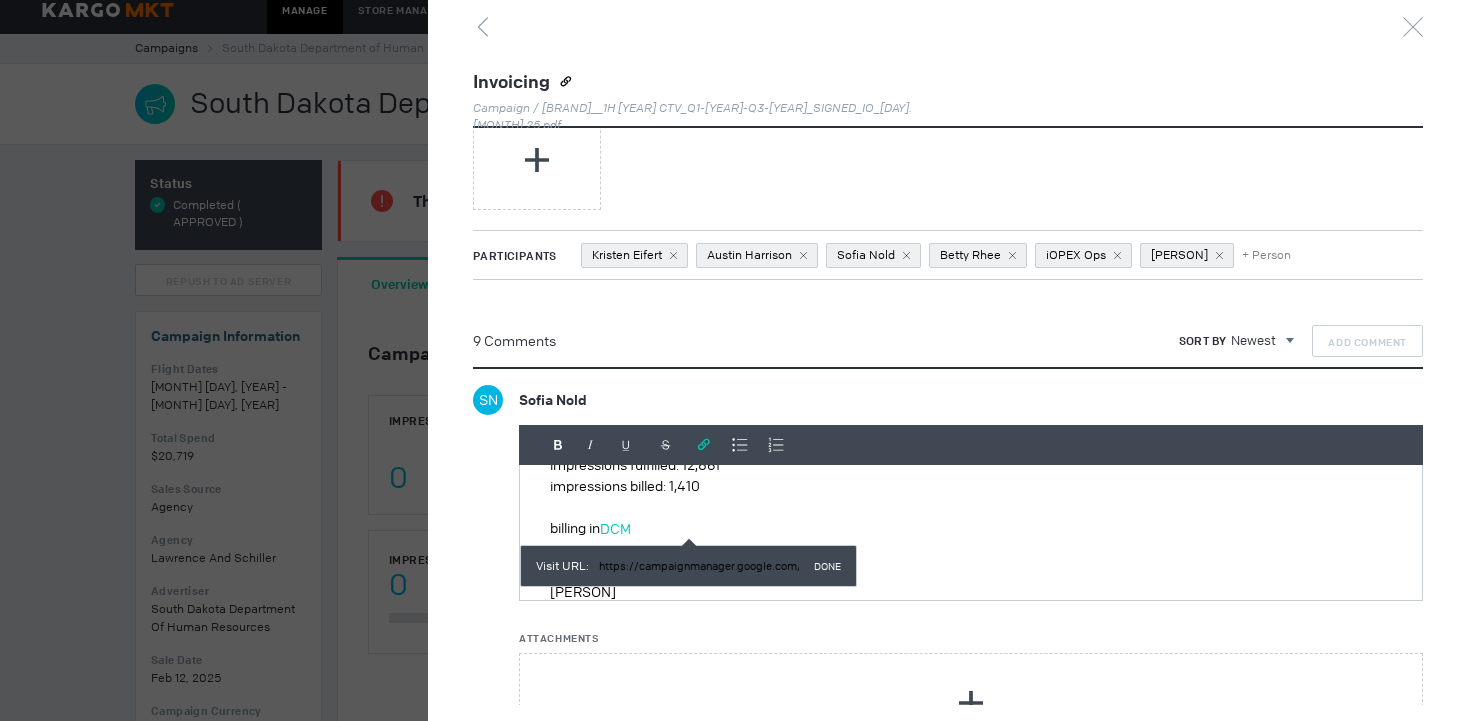 click on "Done" at bounding box center [827, 566] 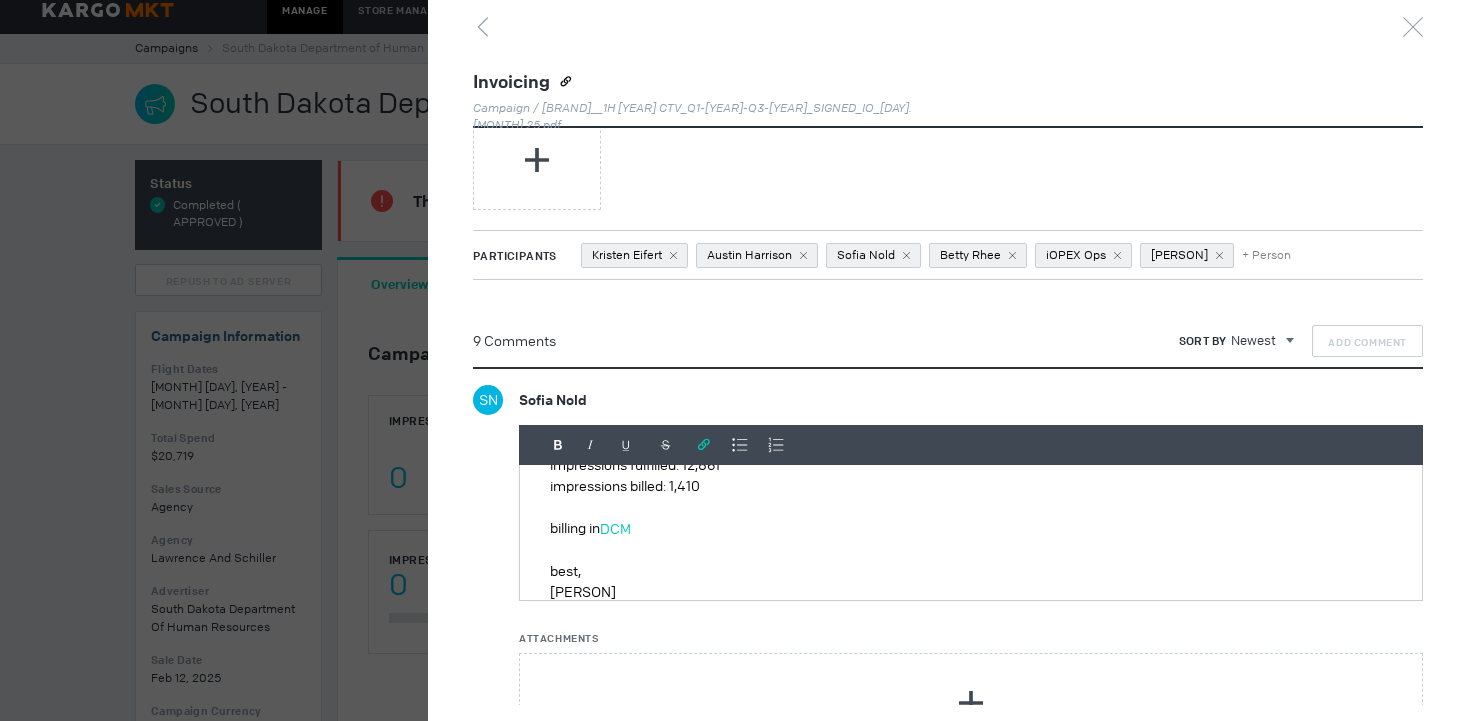 scroll, scrollTop: 0, scrollLeft: 0, axis: both 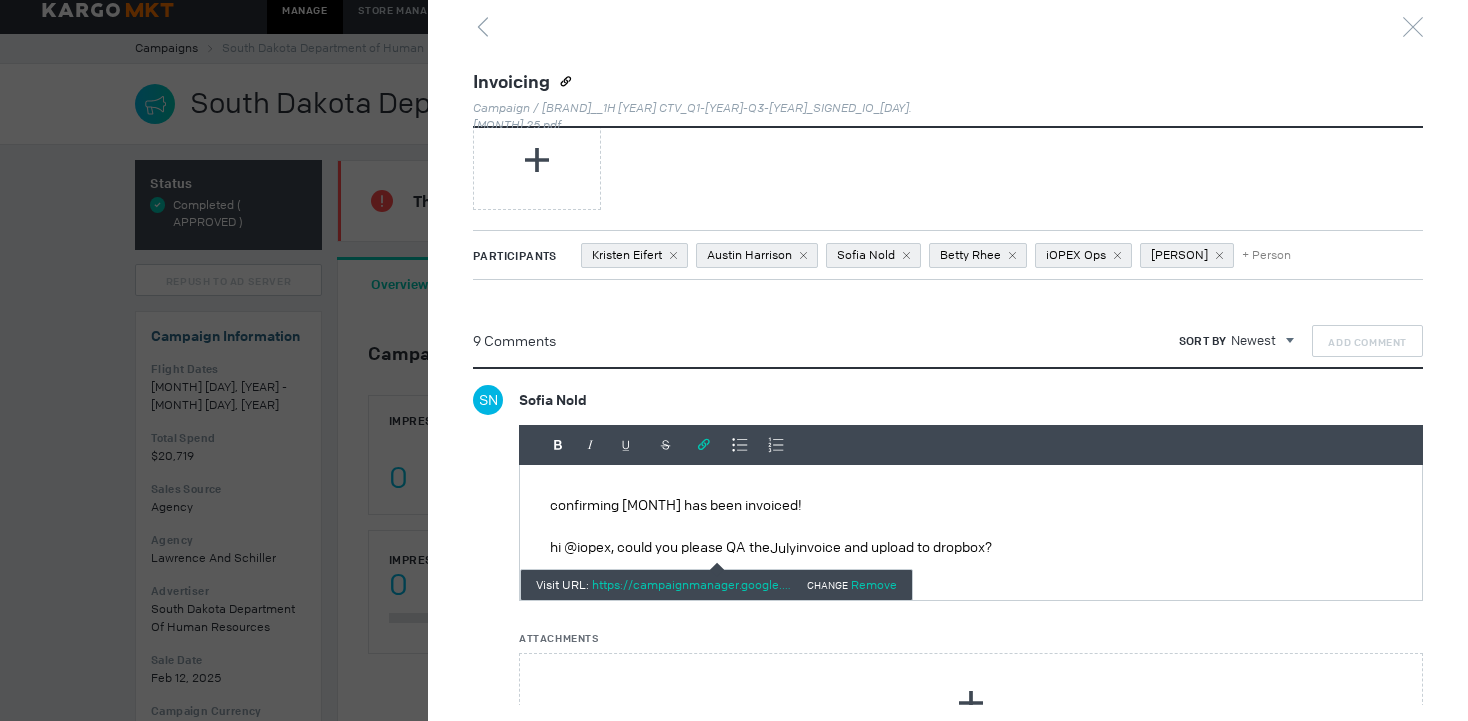 click at bounding box center (971, 569) 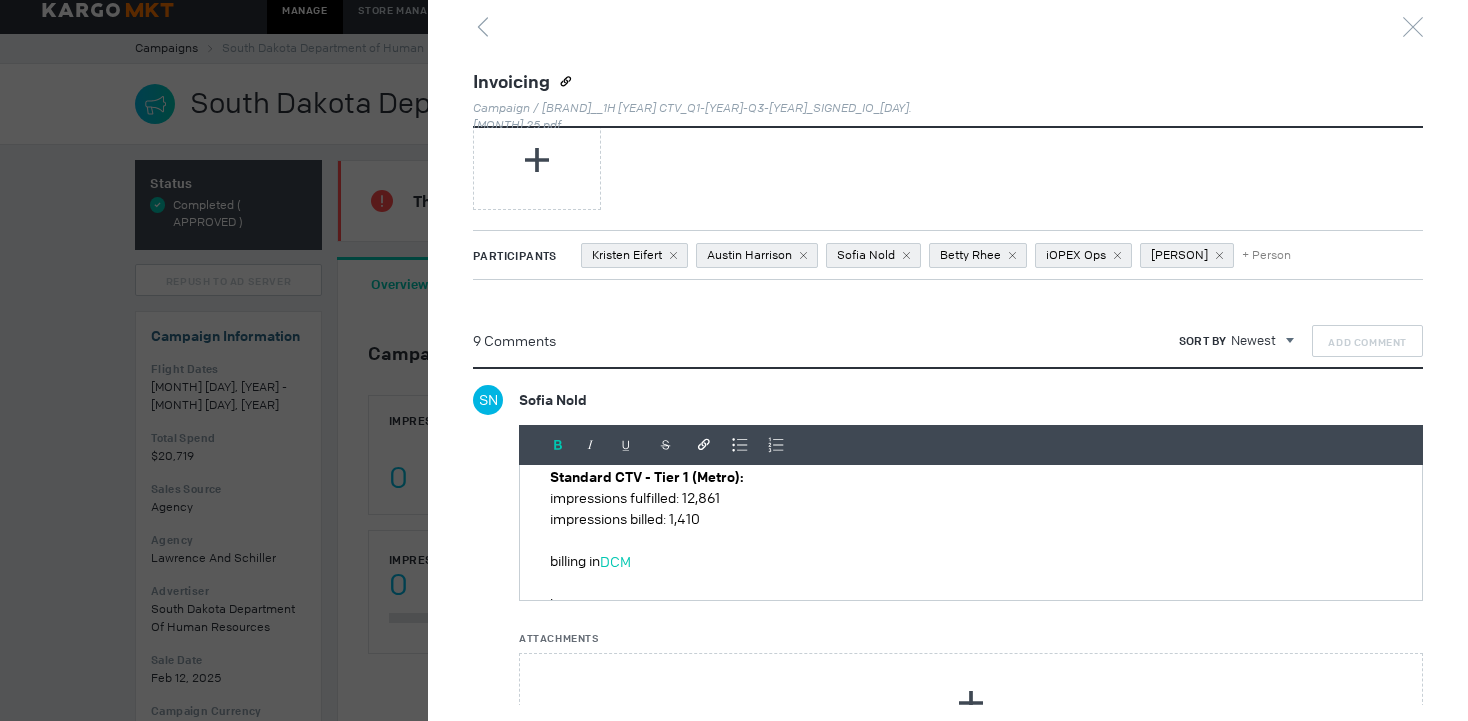scroll, scrollTop: 232, scrollLeft: 0, axis: vertical 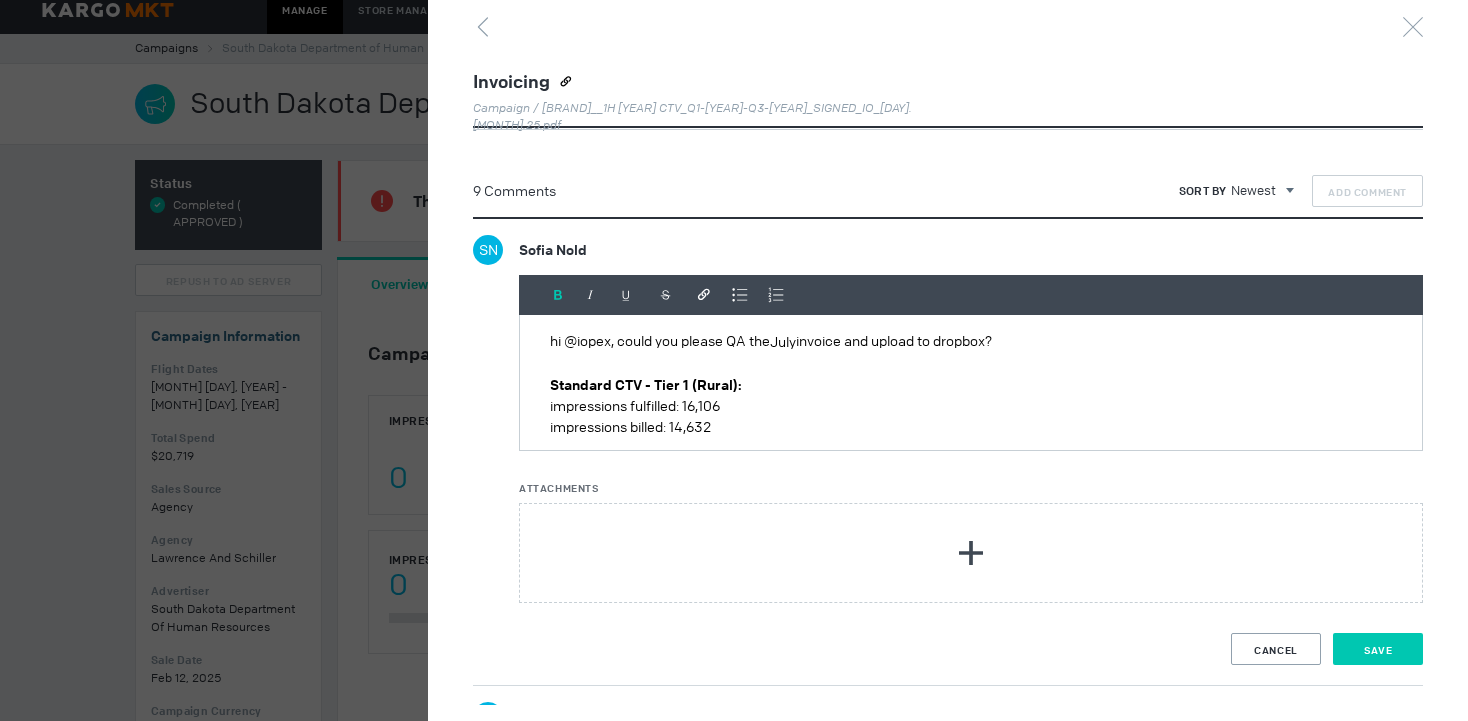 click on "Save" at bounding box center [1378, 649] 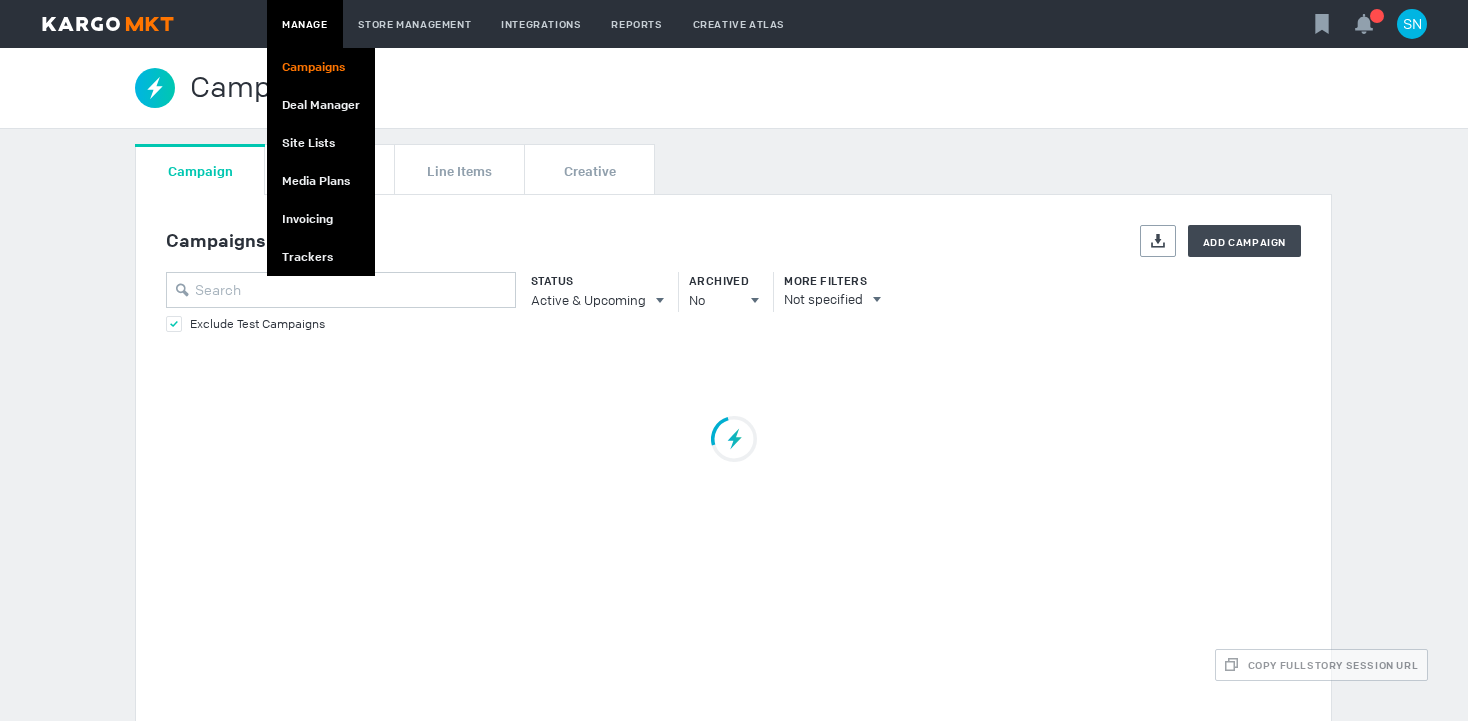 scroll, scrollTop: 0, scrollLeft: 0, axis: both 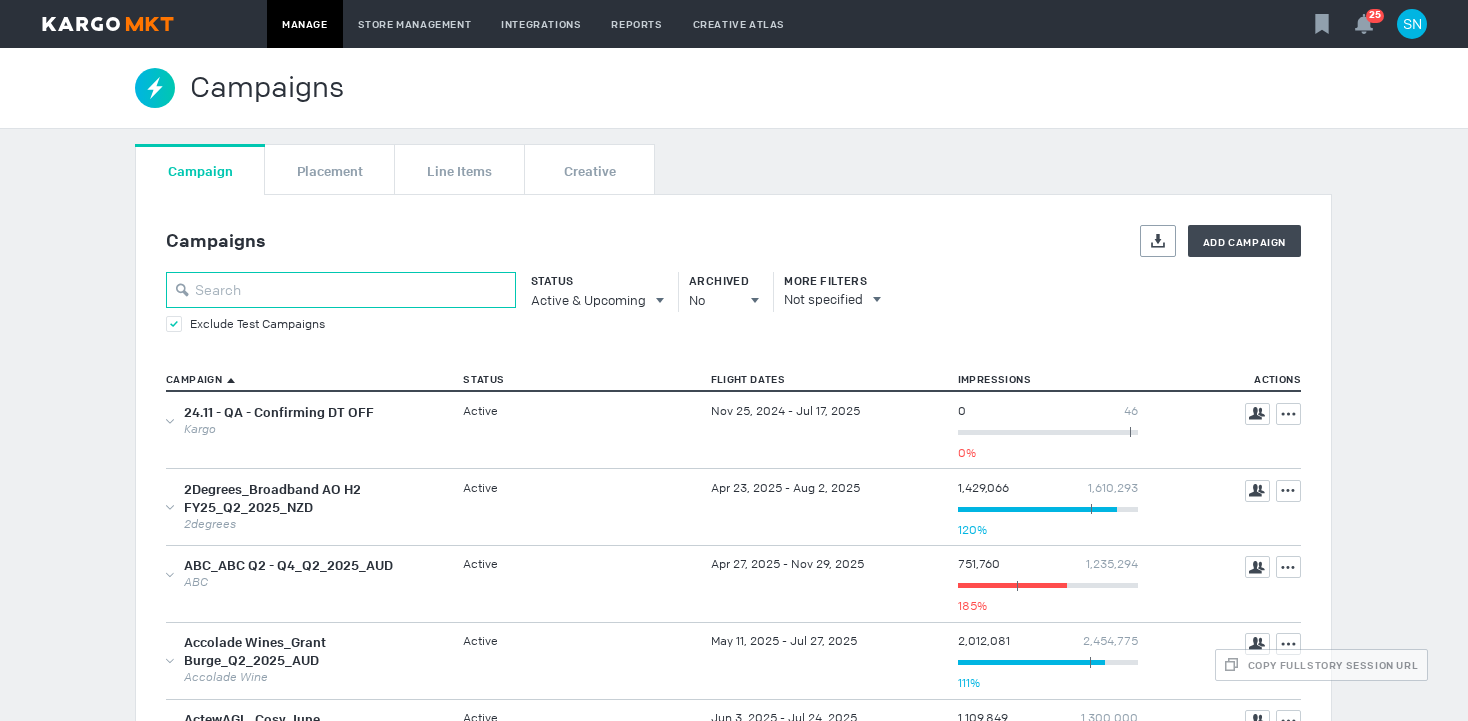 click at bounding box center (341, 290) 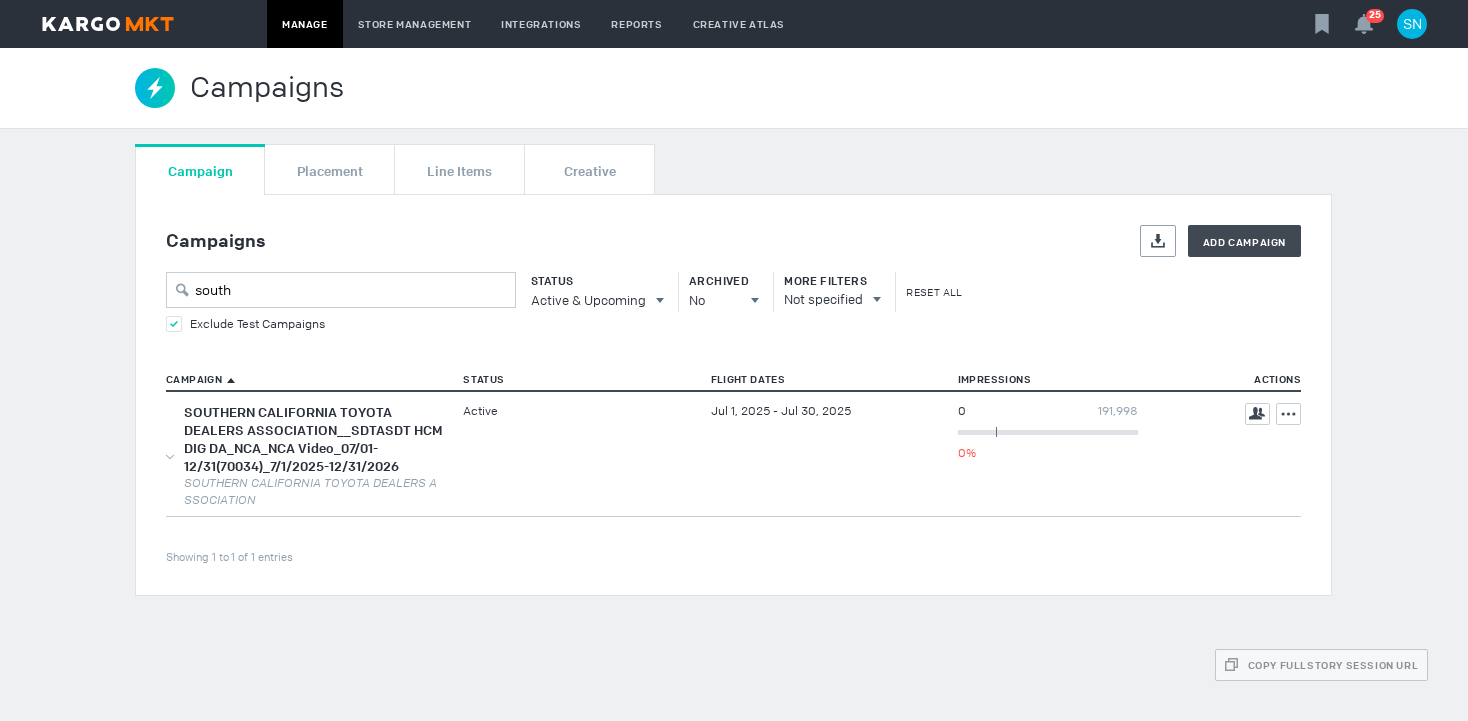 click on "Status" at bounding box center [592, 281] 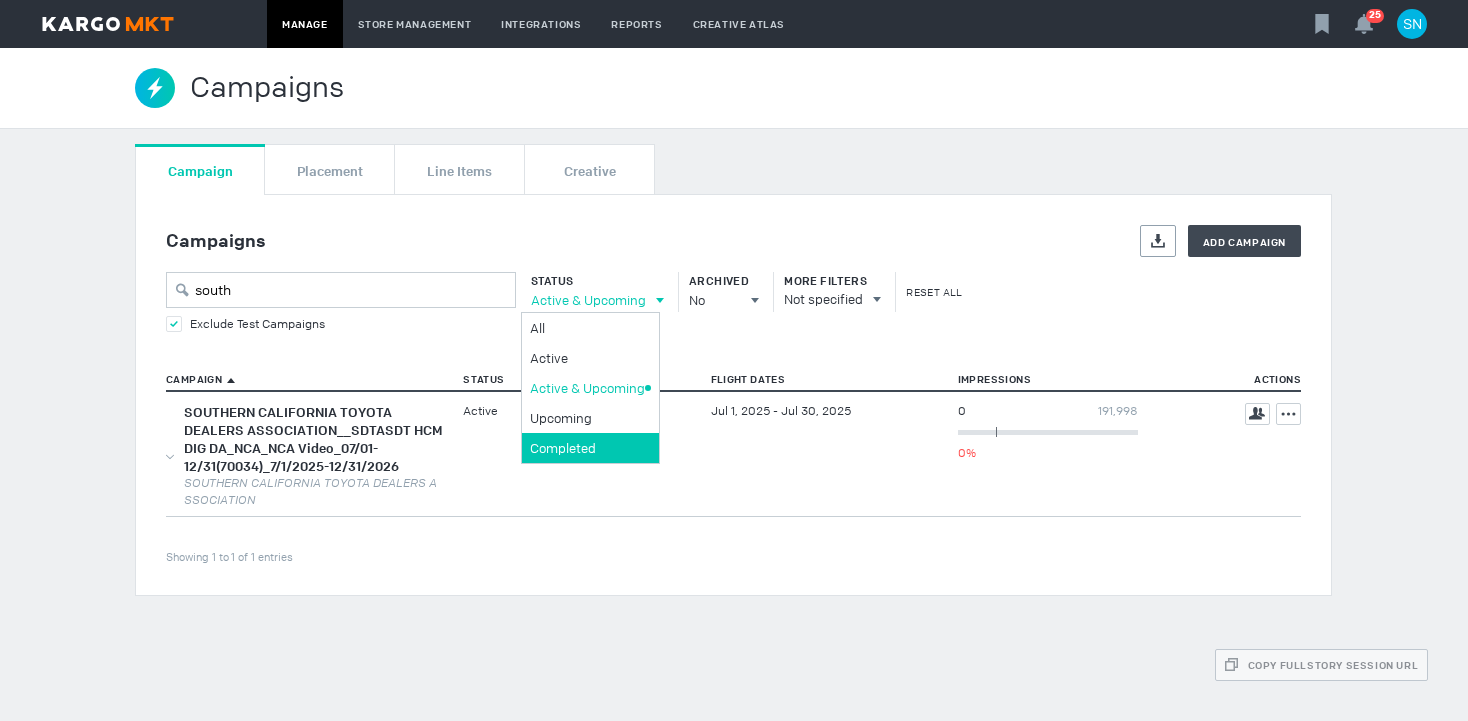 click on "Completed" at bounding box center (590, 448) 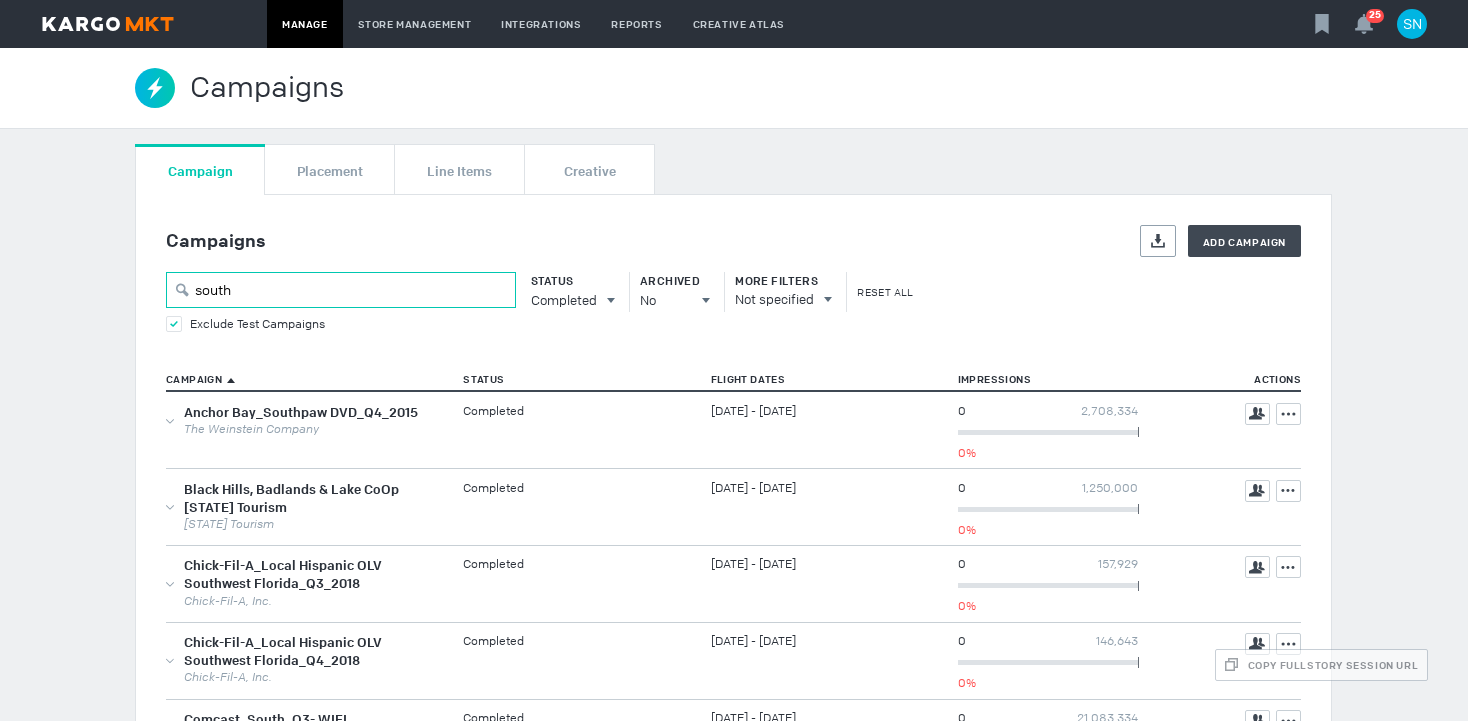 click on "south" at bounding box center [341, 290] 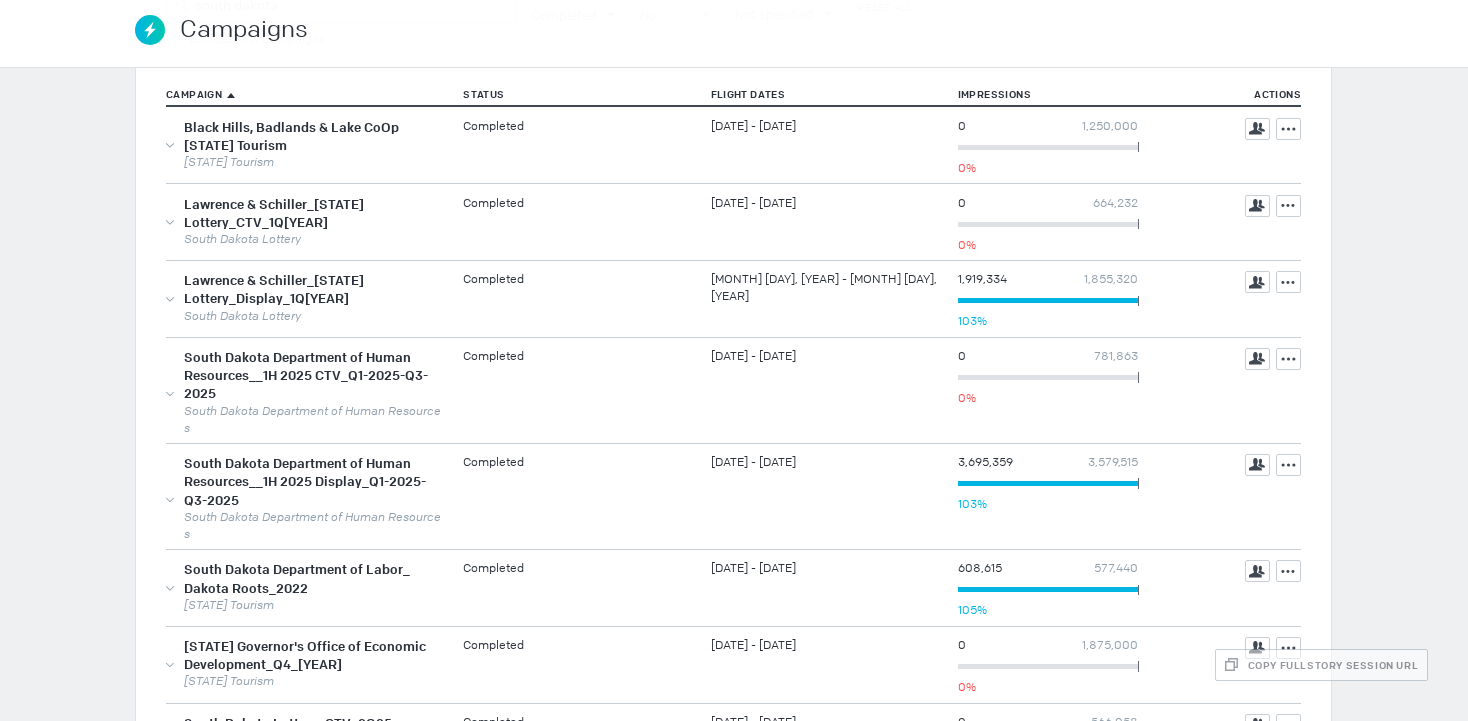 scroll, scrollTop: 289, scrollLeft: 0, axis: vertical 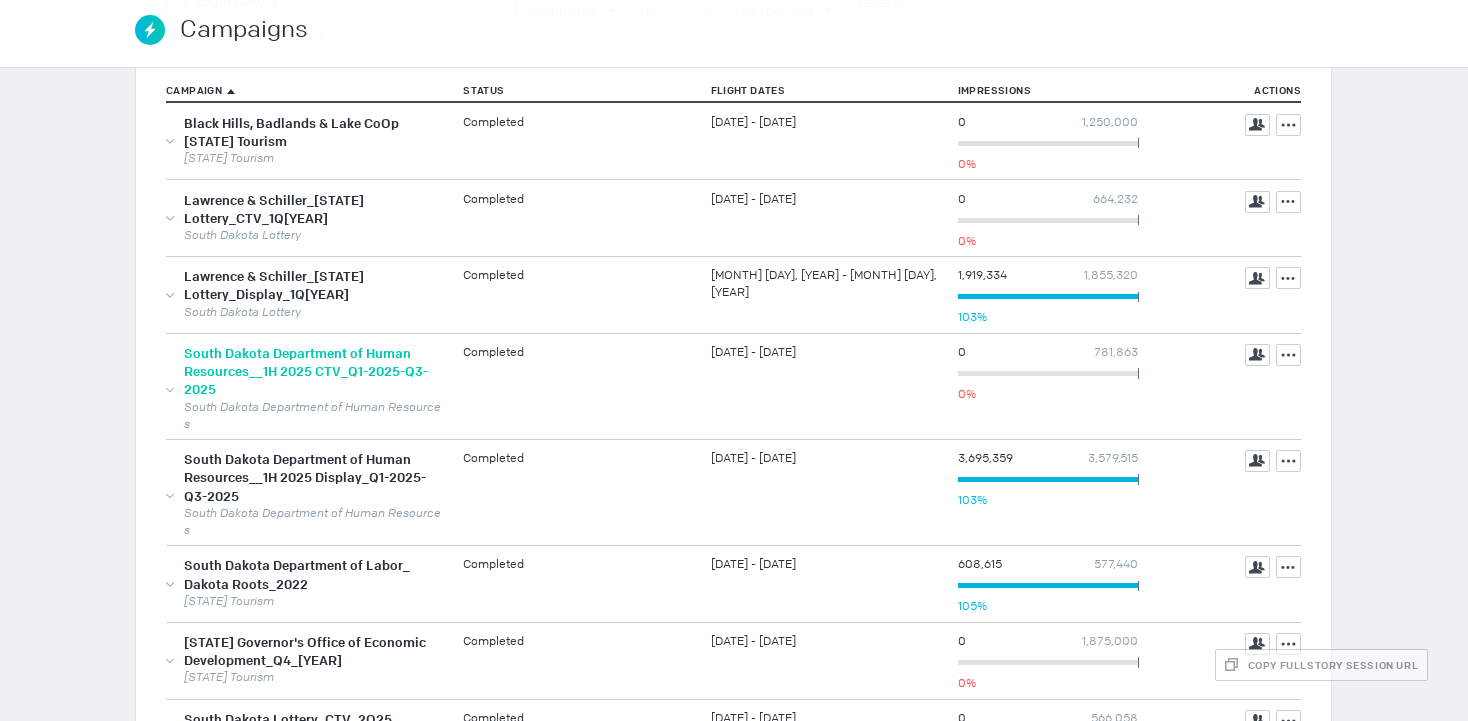 type on "south dakota" 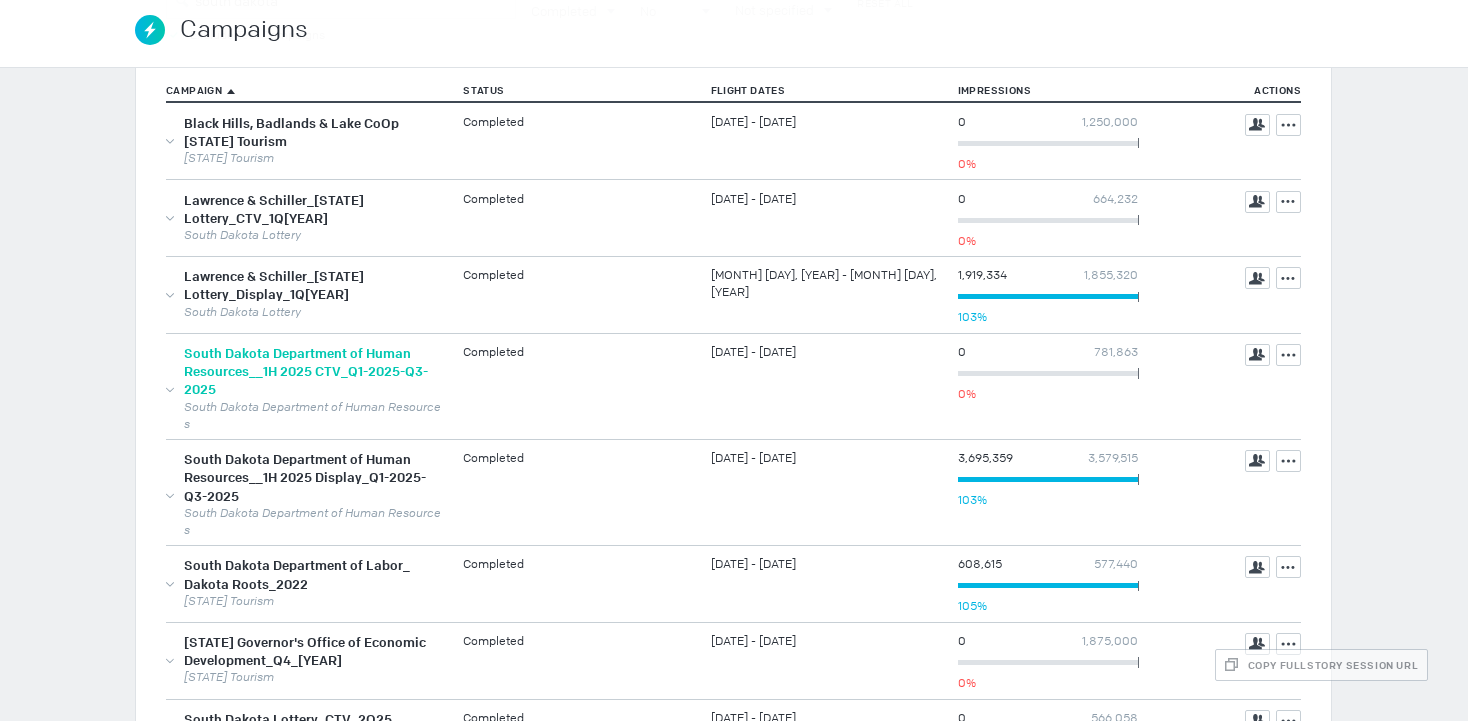 click on "South Dakota Department of Human Resources__1H 2025 CTV_Q1-2025-Q3-2025" at bounding box center [306, 371] 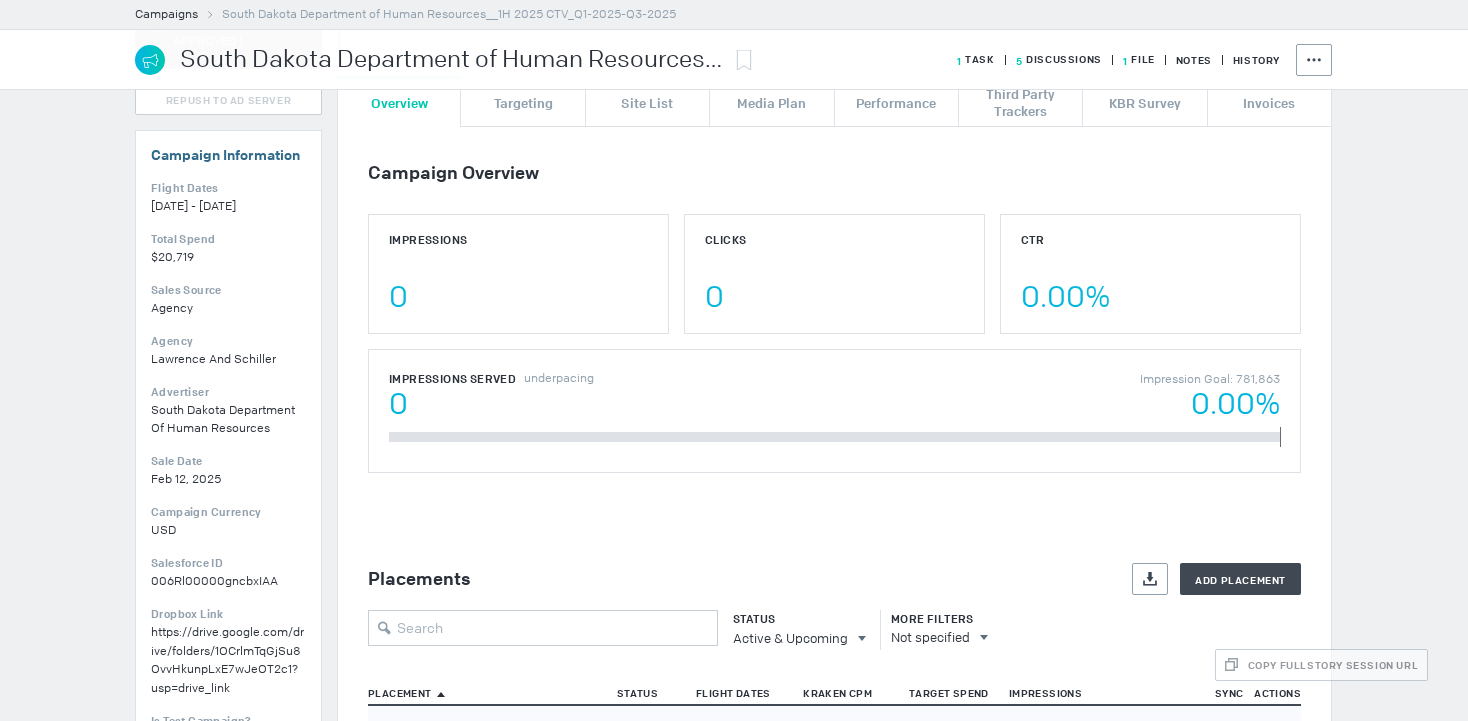 scroll, scrollTop: 381, scrollLeft: 0, axis: vertical 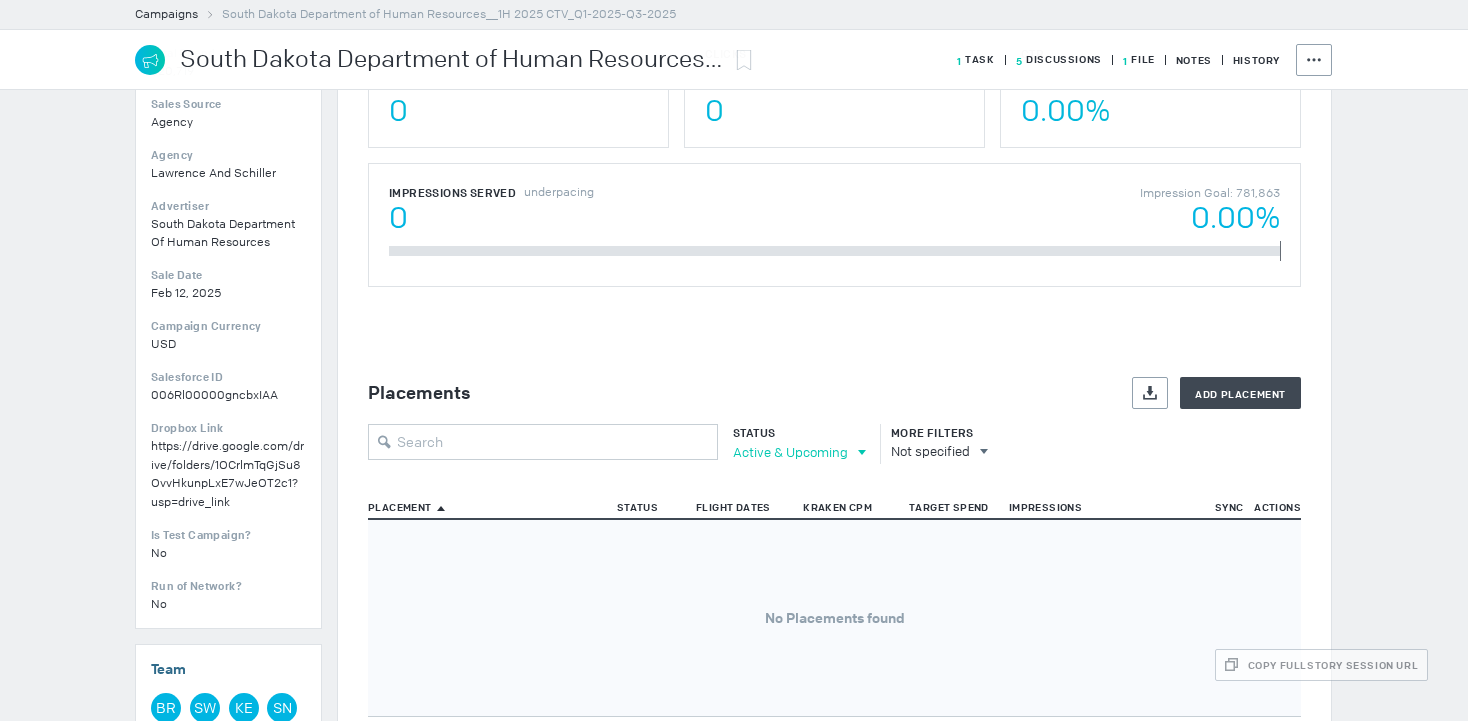 click on "Active & Upcoming" at bounding box center (790, 452) 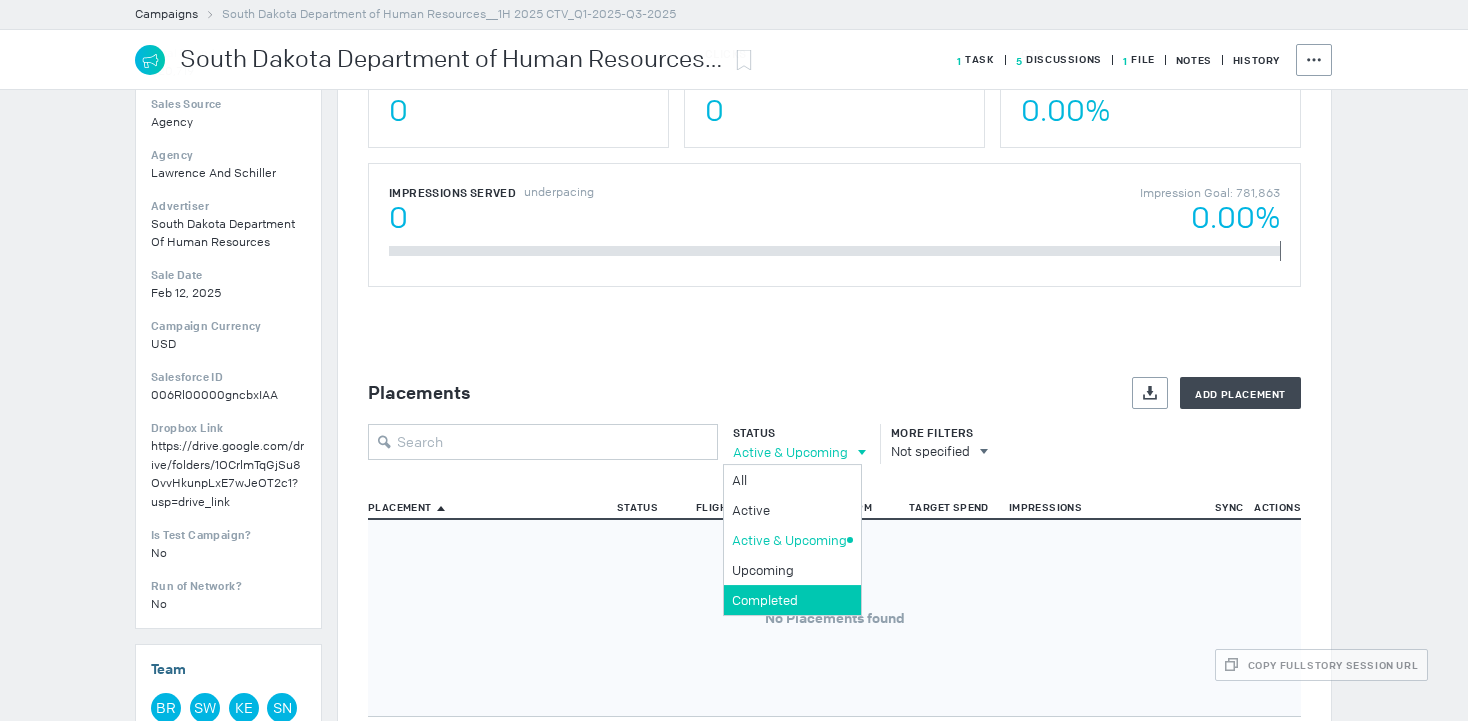 click on "Completed" at bounding box center (789, 480) 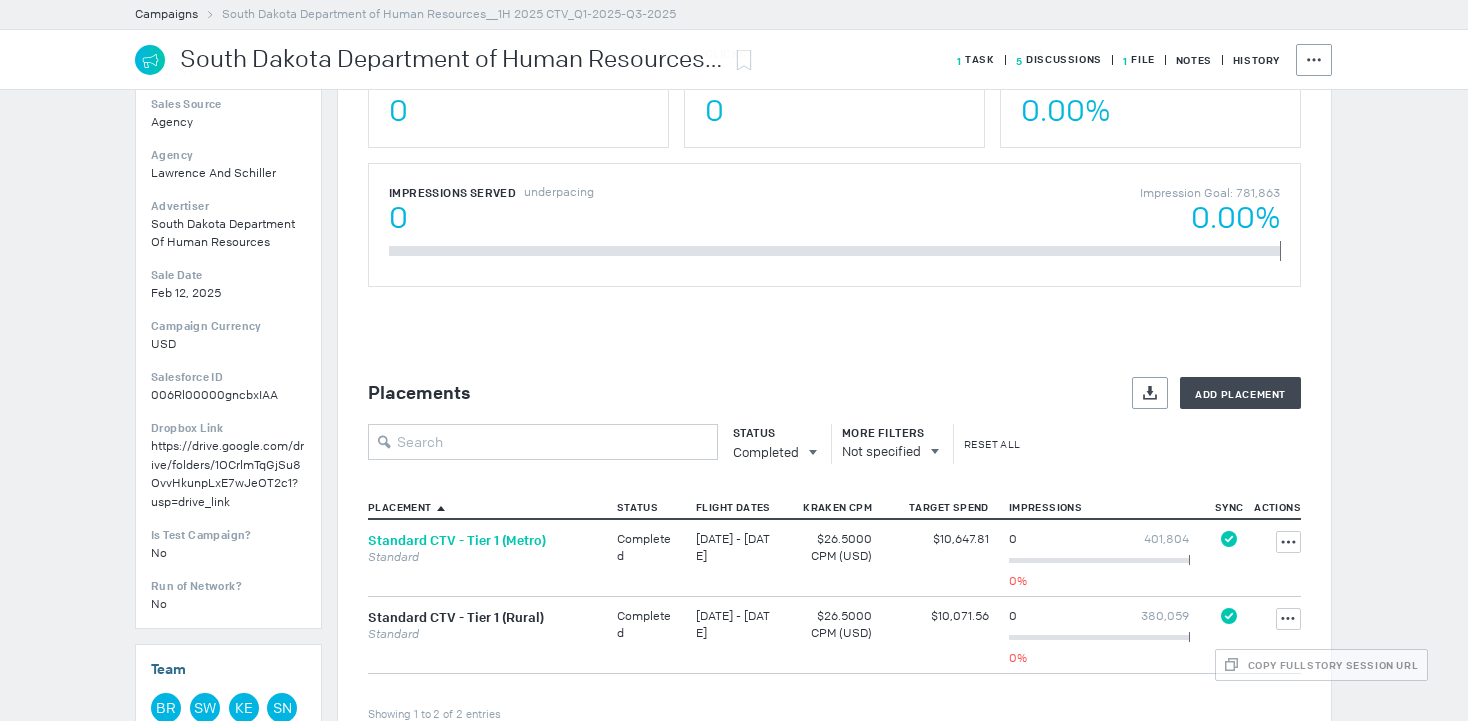 click on "Standard CTV - Tier 1 (Metro)" at bounding box center [457, 540] 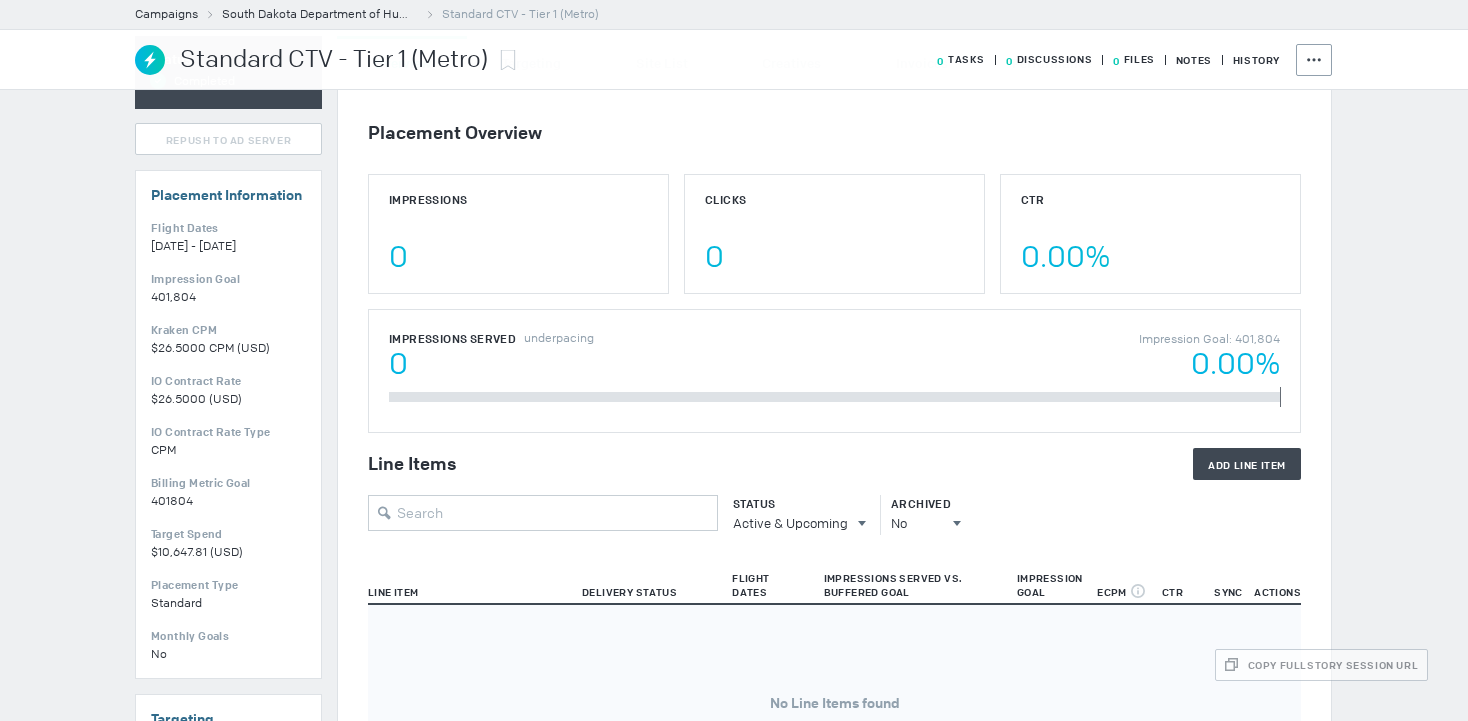 scroll, scrollTop: 0, scrollLeft: 0, axis: both 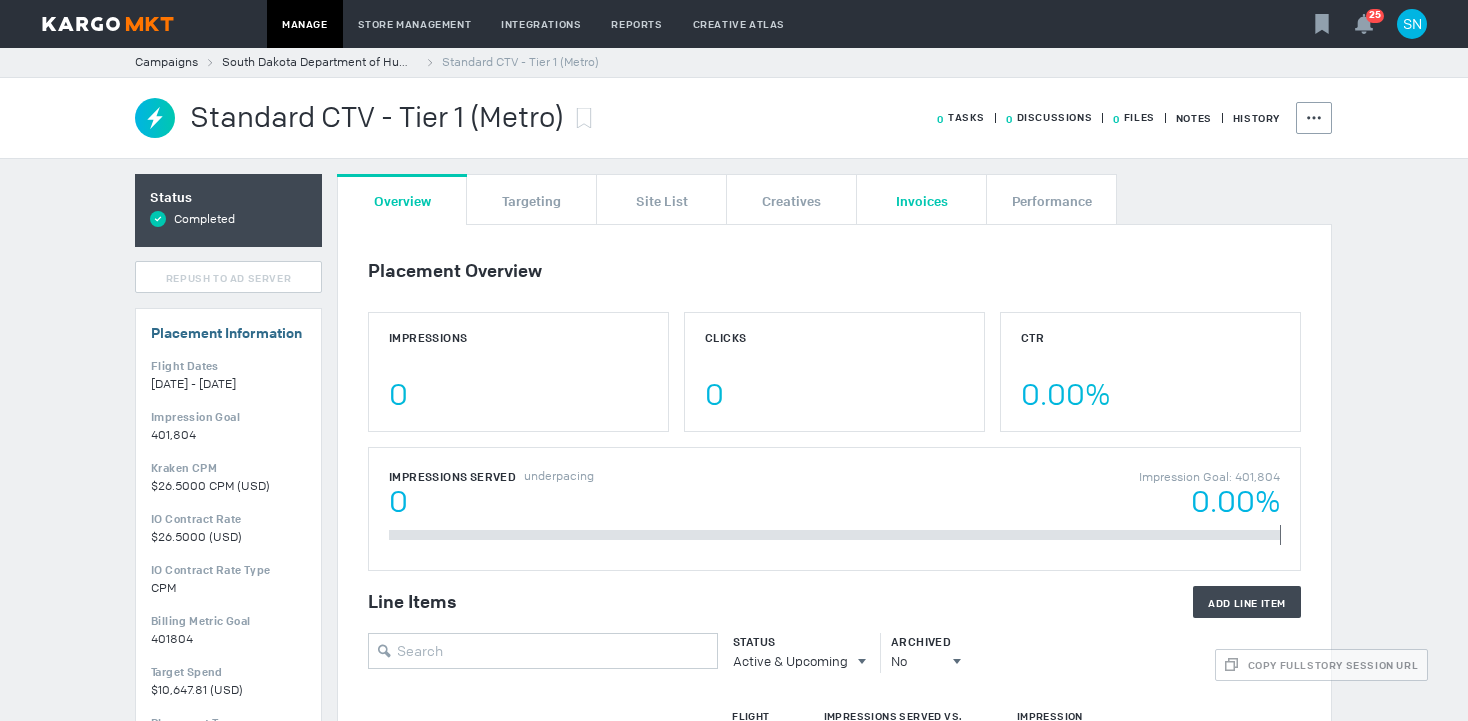 click on "Invoices" at bounding box center [922, 200] 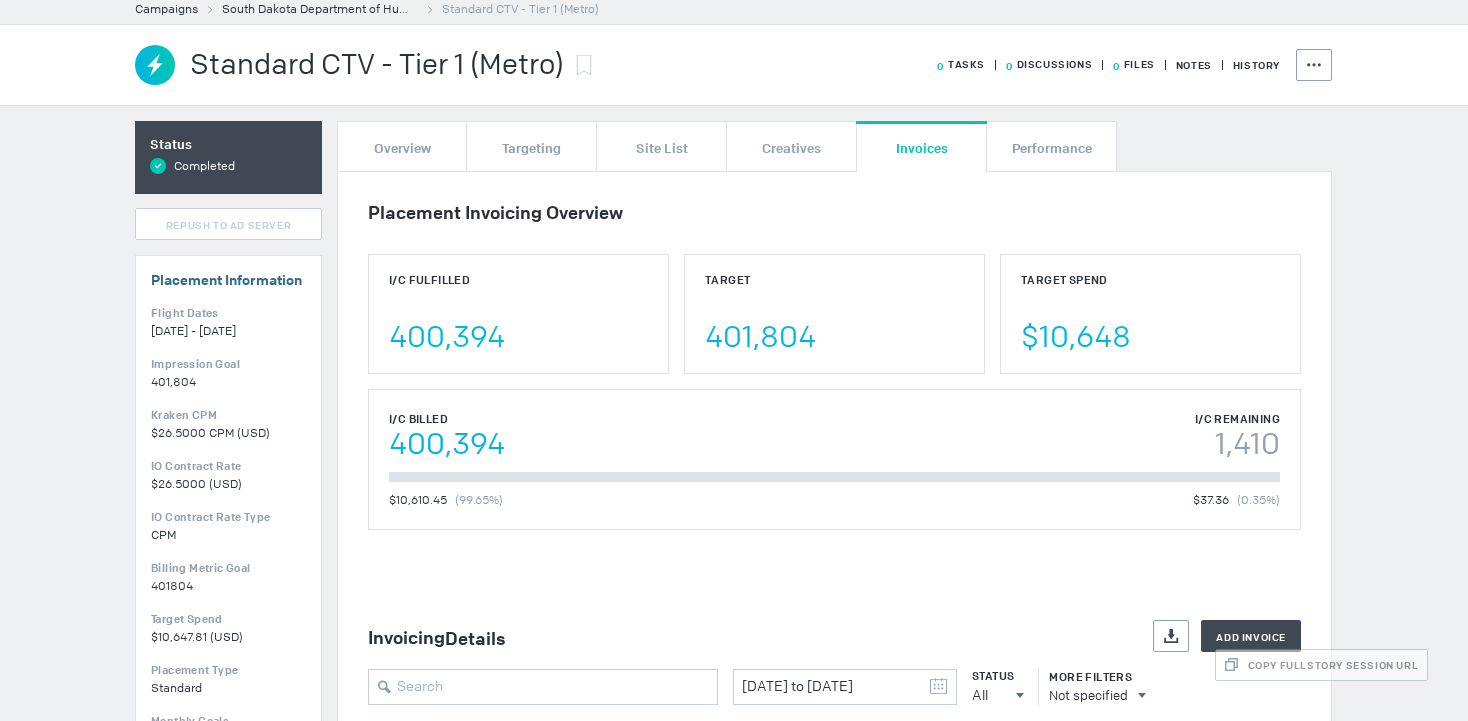 scroll, scrollTop: 44, scrollLeft: 0, axis: vertical 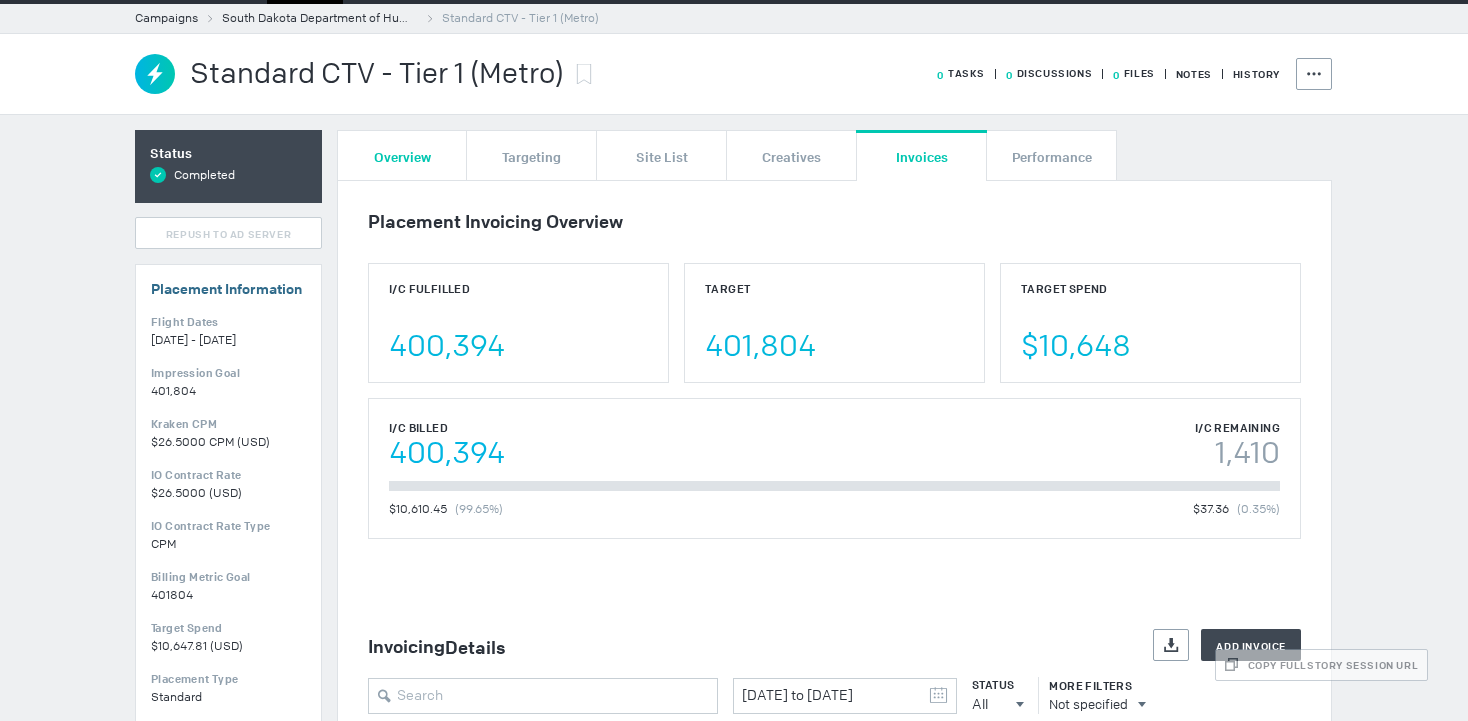 click on "Overview" at bounding box center (402, 156) 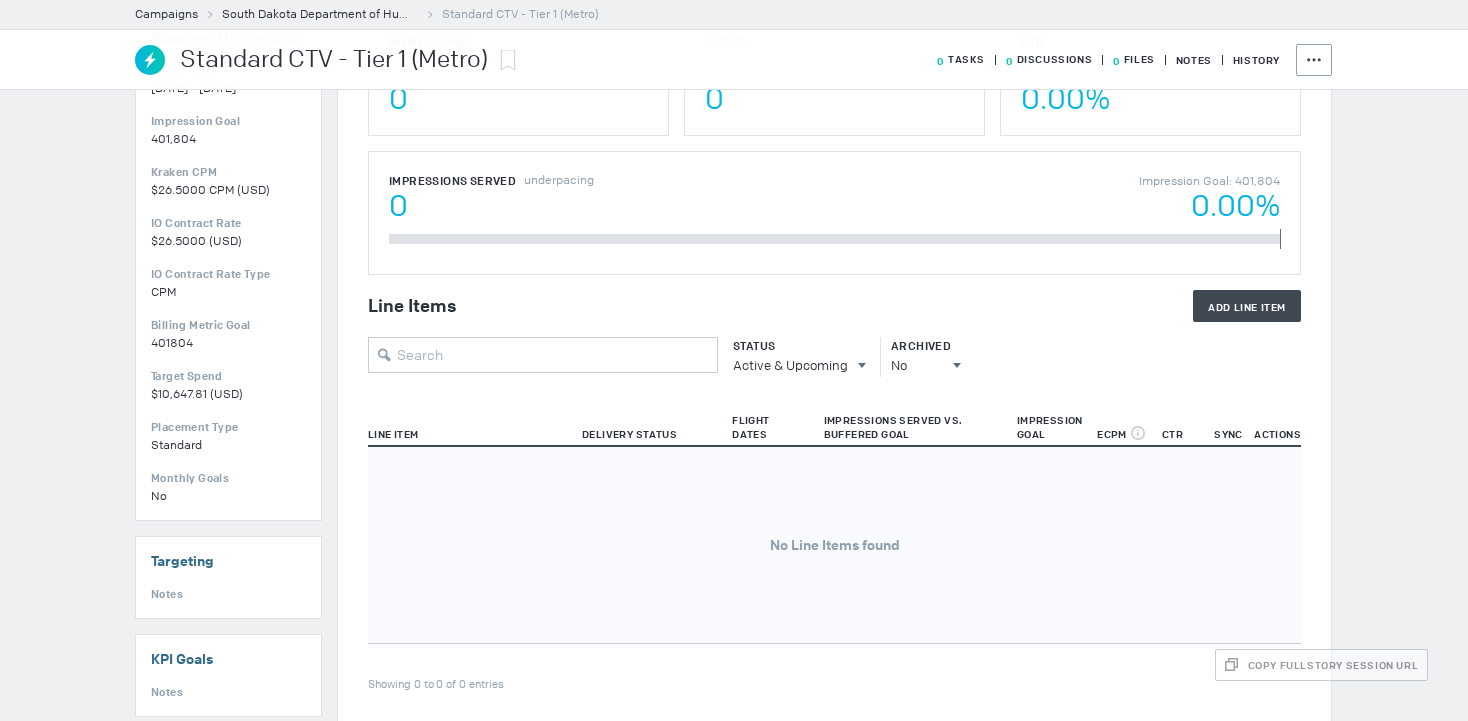 scroll, scrollTop: 323, scrollLeft: 0, axis: vertical 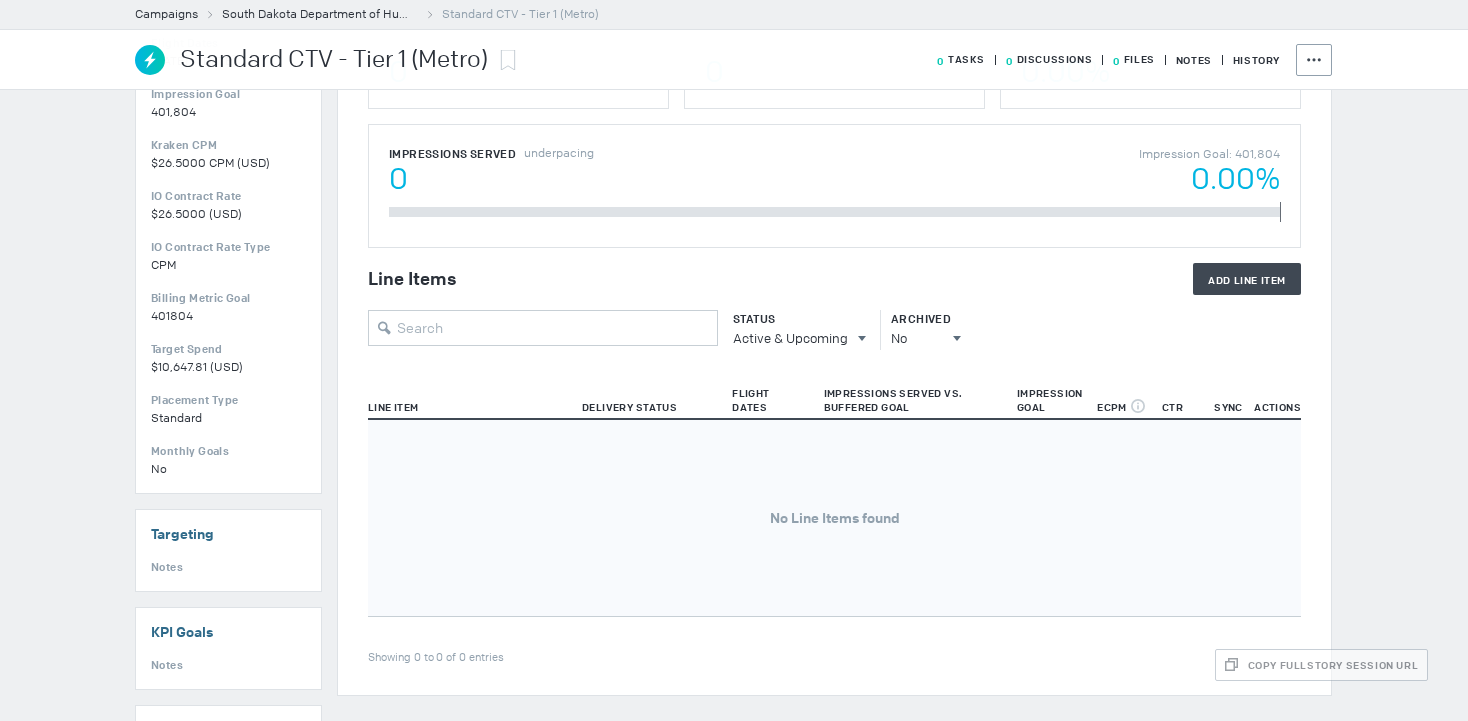 click on "Status" at bounding box center [794, 319] 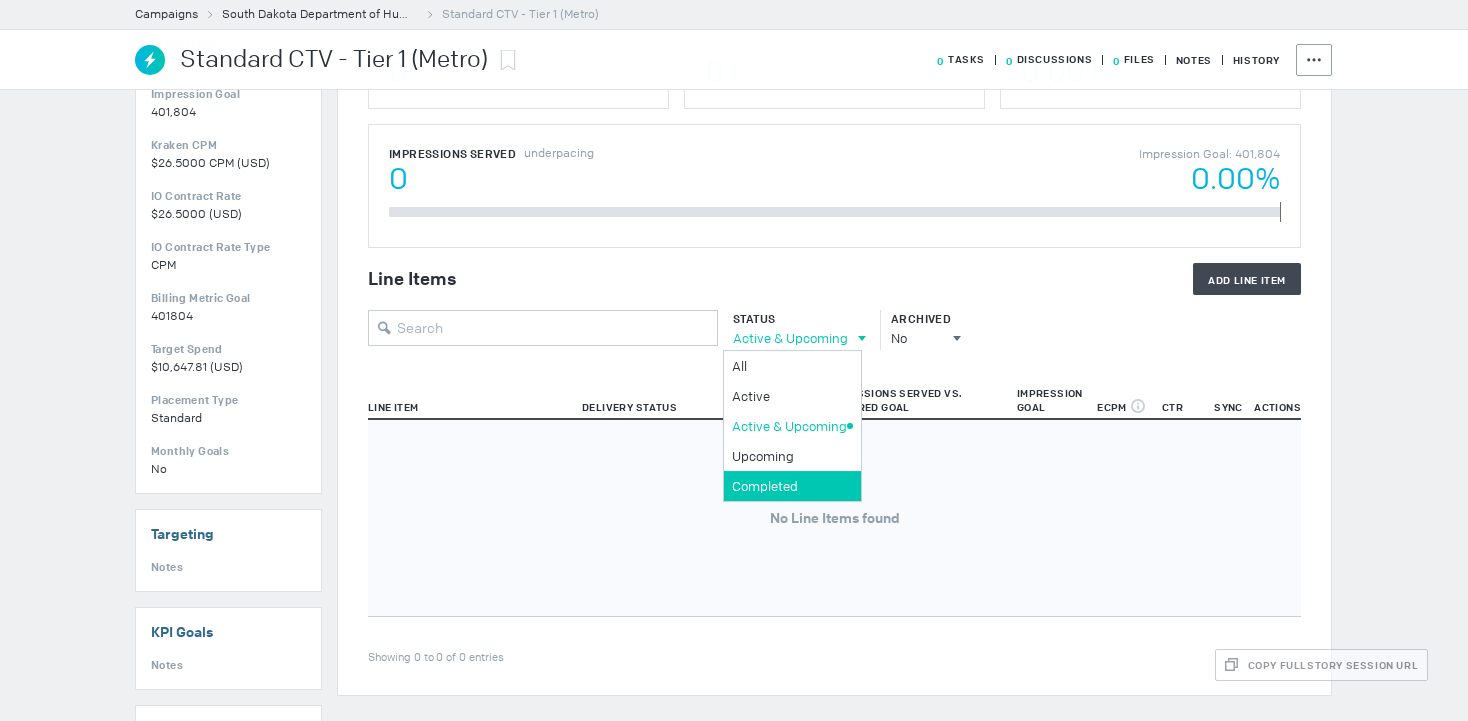 click on "Completed" at bounding box center (789, 366) 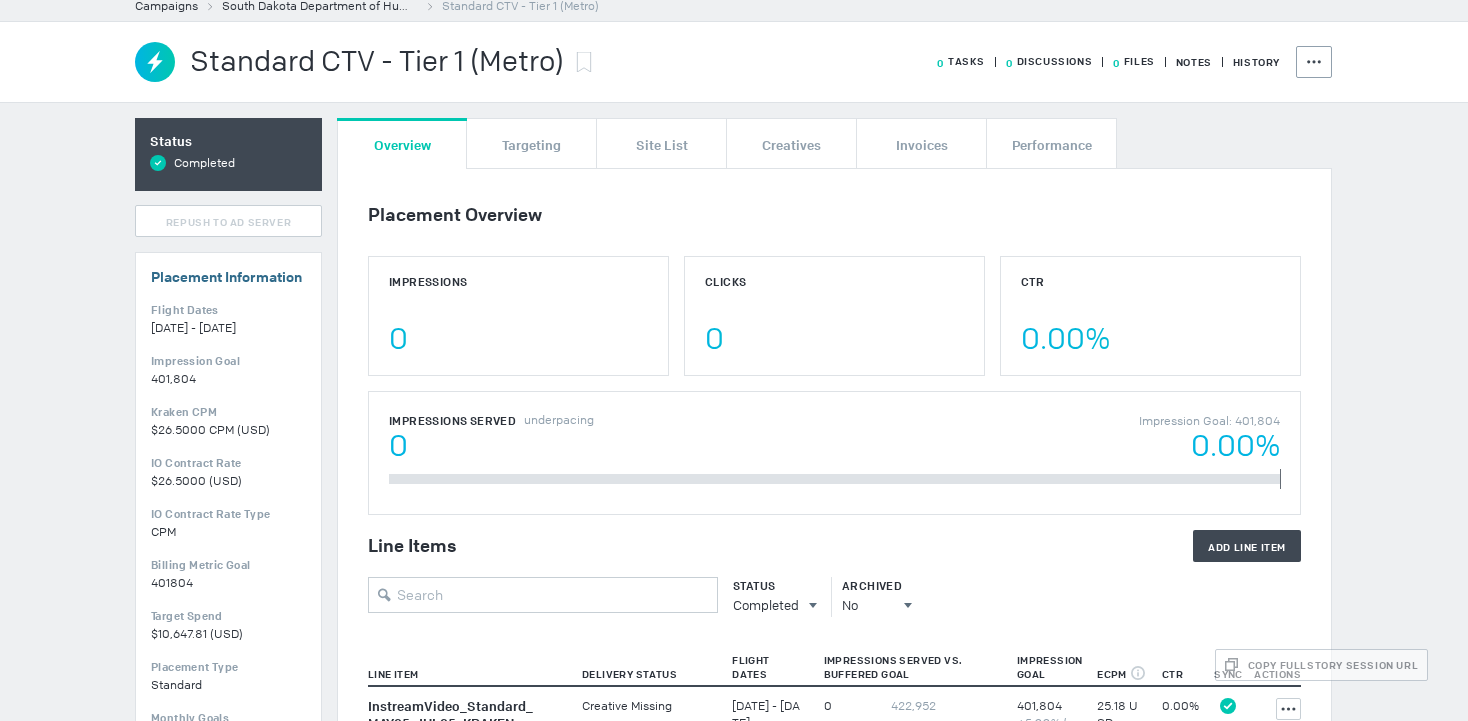 scroll, scrollTop: 0, scrollLeft: 0, axis: both 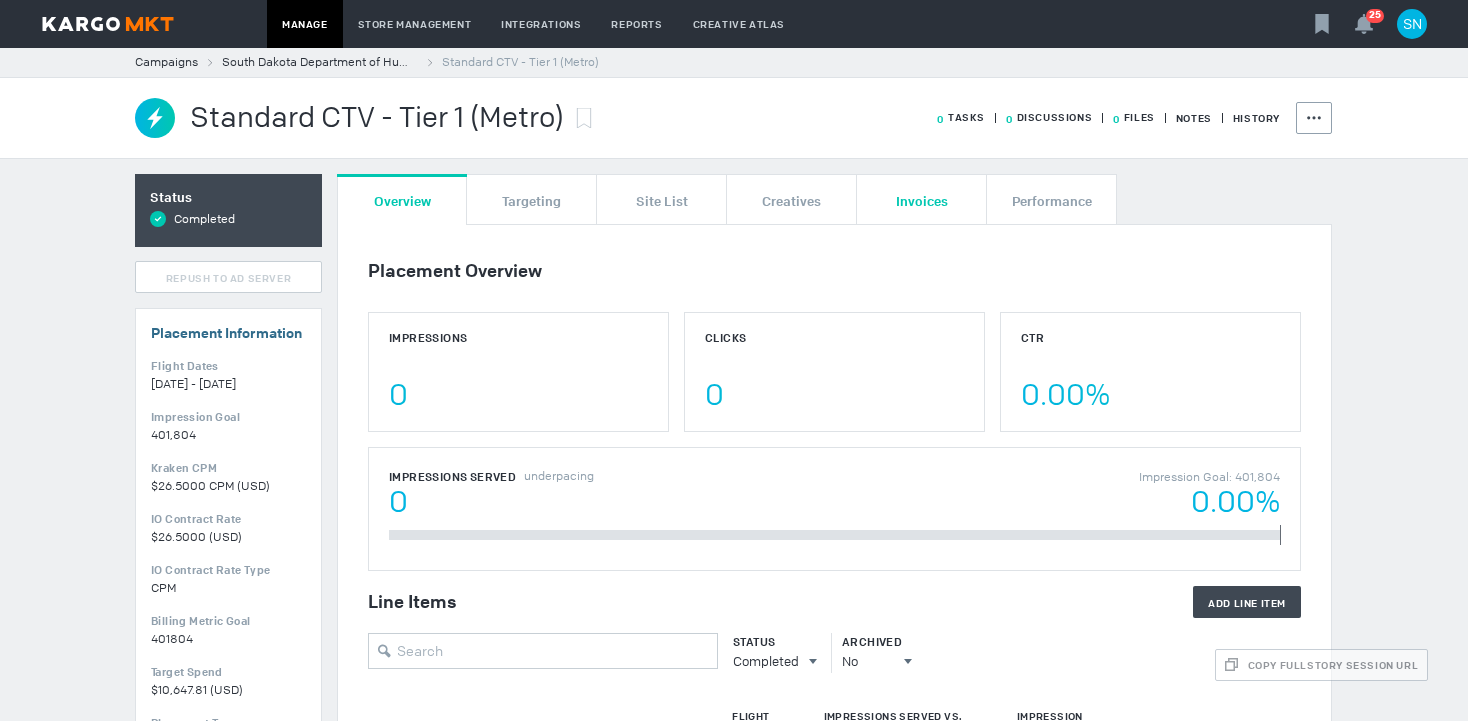 click on "Invoices" at bounding box center (922, 200) 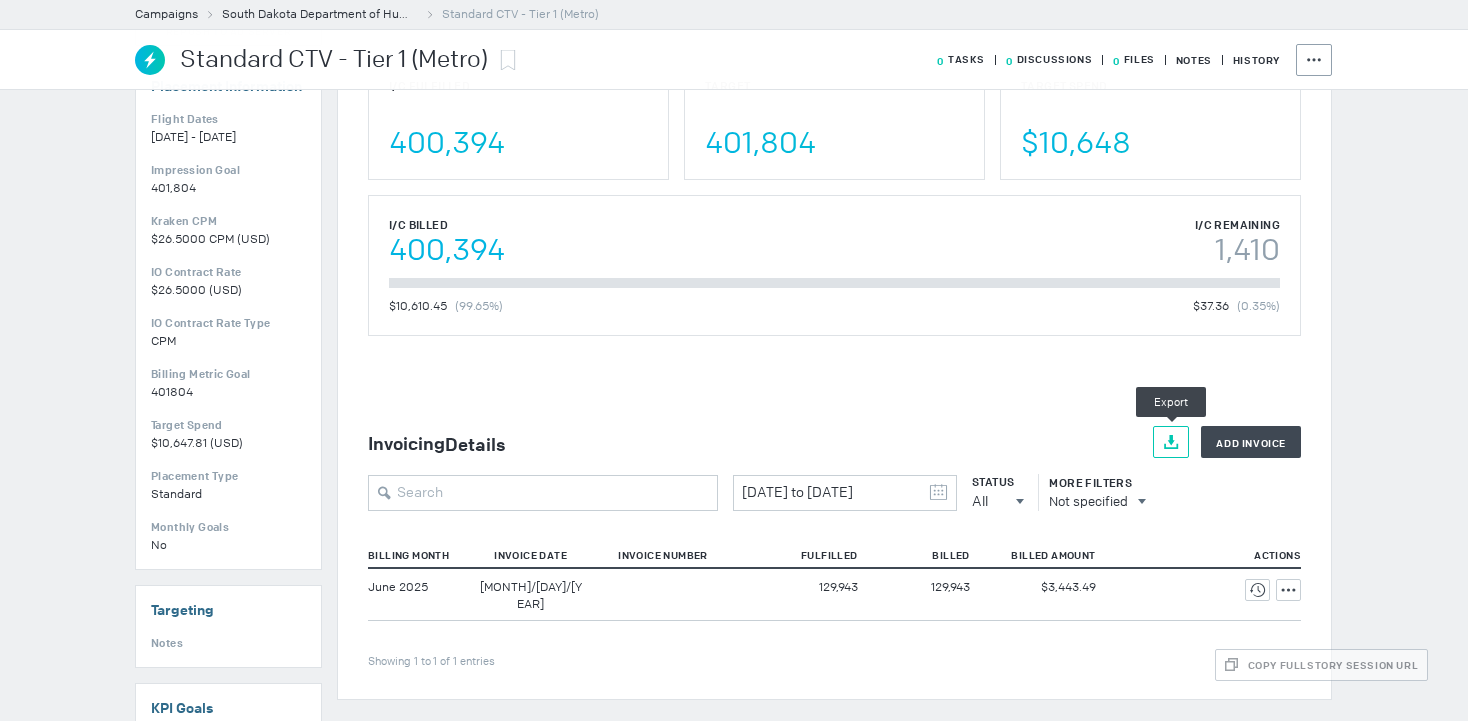 scroll, scrollTop: 258, scrollLeft: 0, axis: vertical 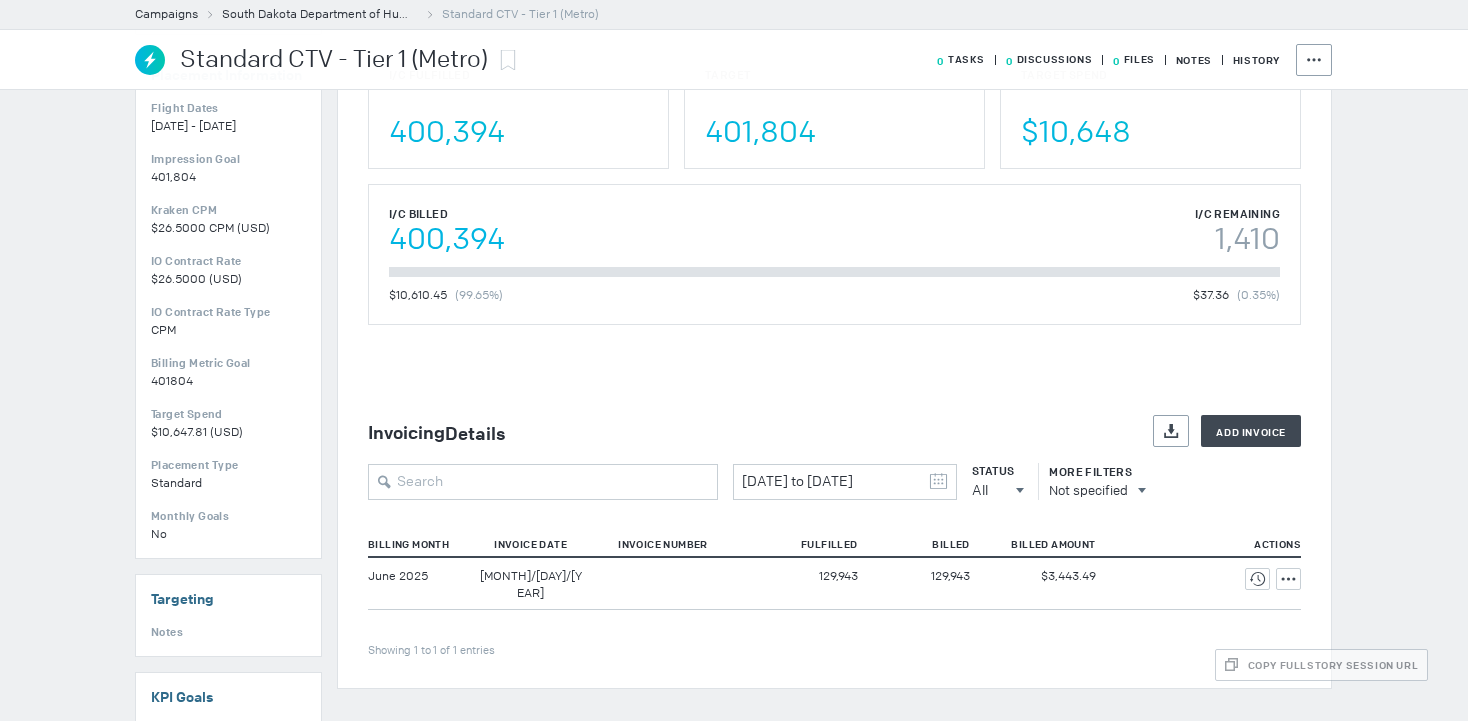 click on "1,410" at bounding box center [1247, 240] 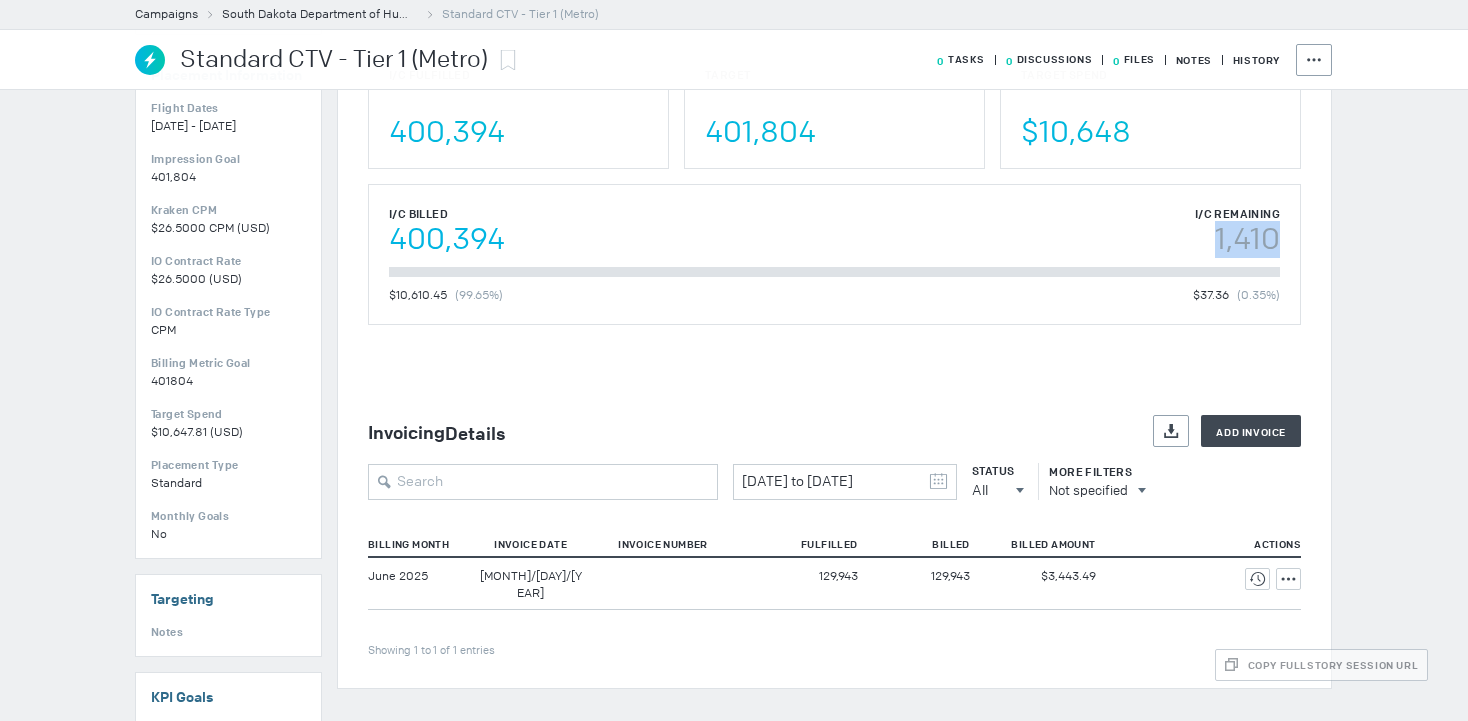 click on "1,410" at bounding box center [1247, 240] 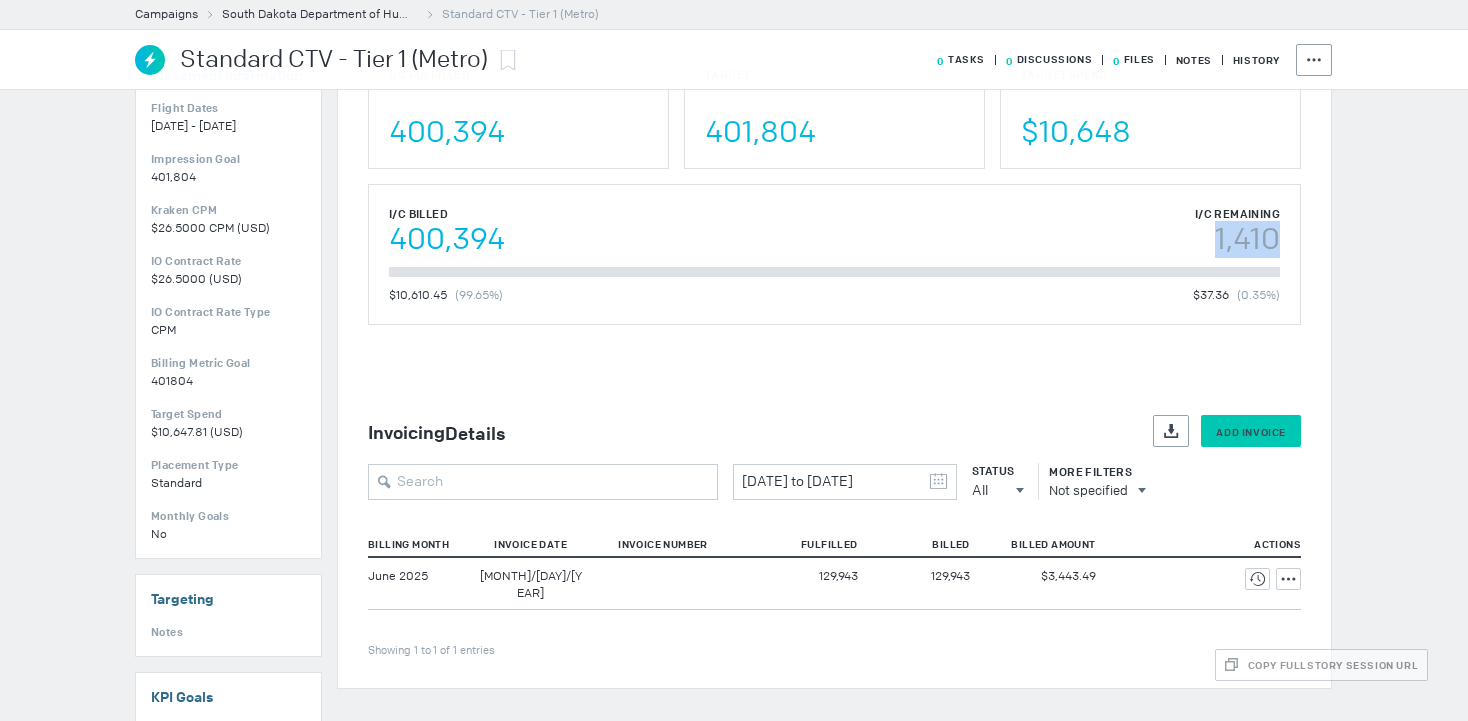 click on "Add Invoice" at bounding box center [1251, 432] 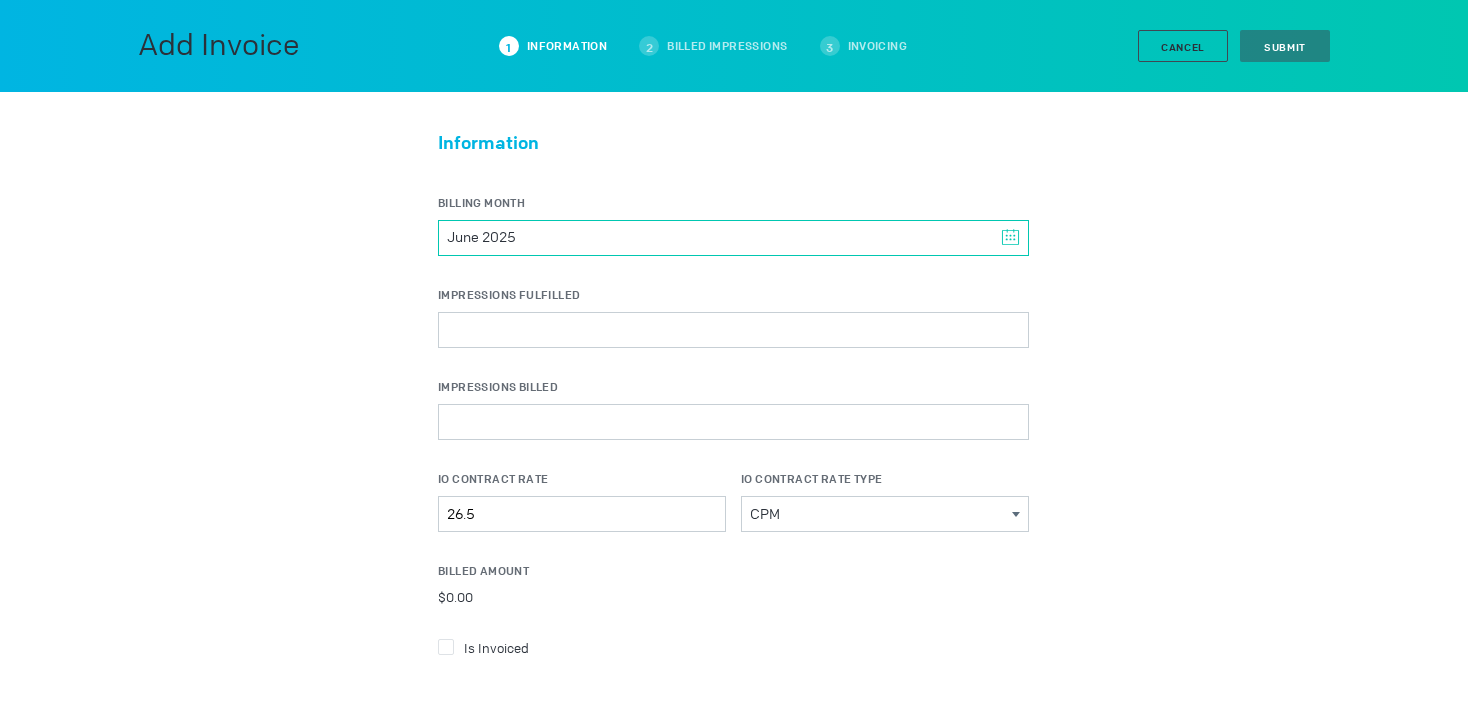 click on "June 2025" at bounding box center [733, 238] 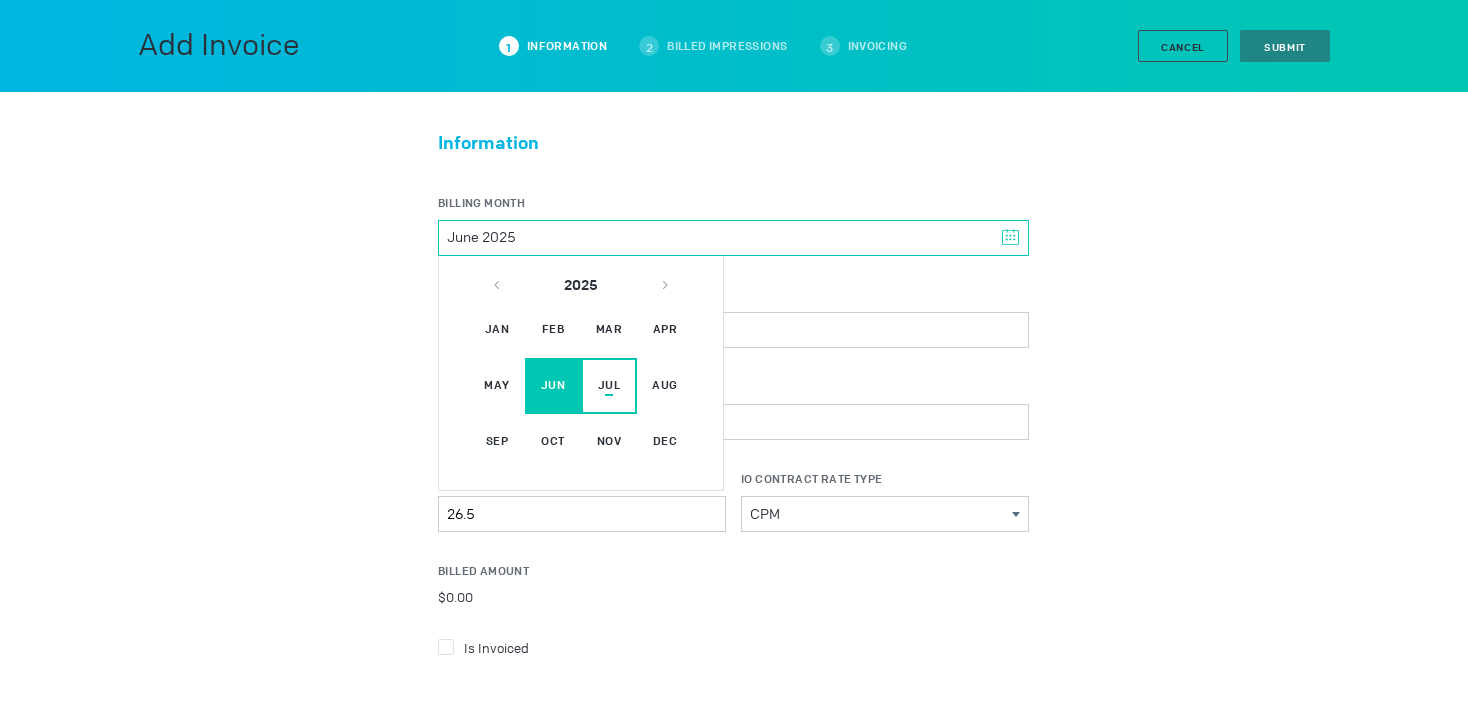 click on "Jul" at bounding box center [609, 386] 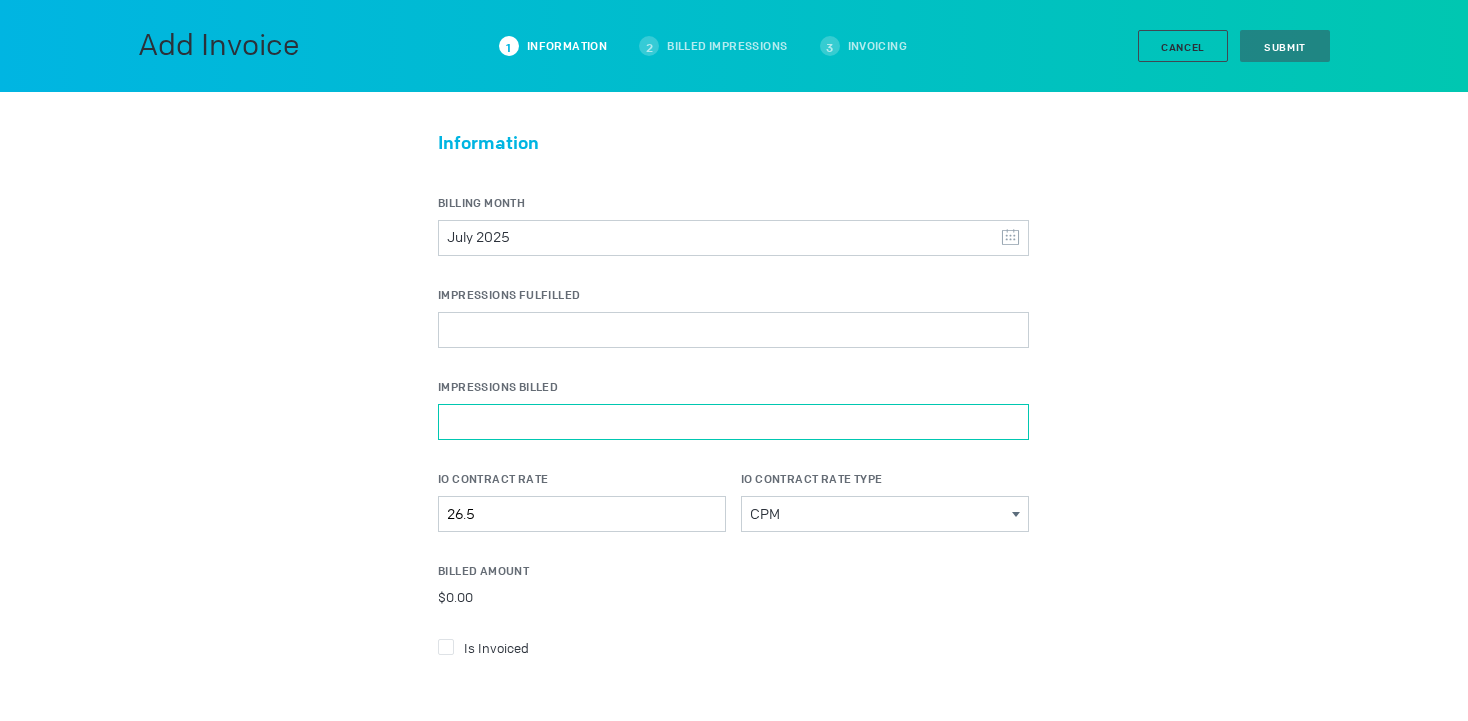 click on "Impressions Billed" at bounding box center (733, 422) 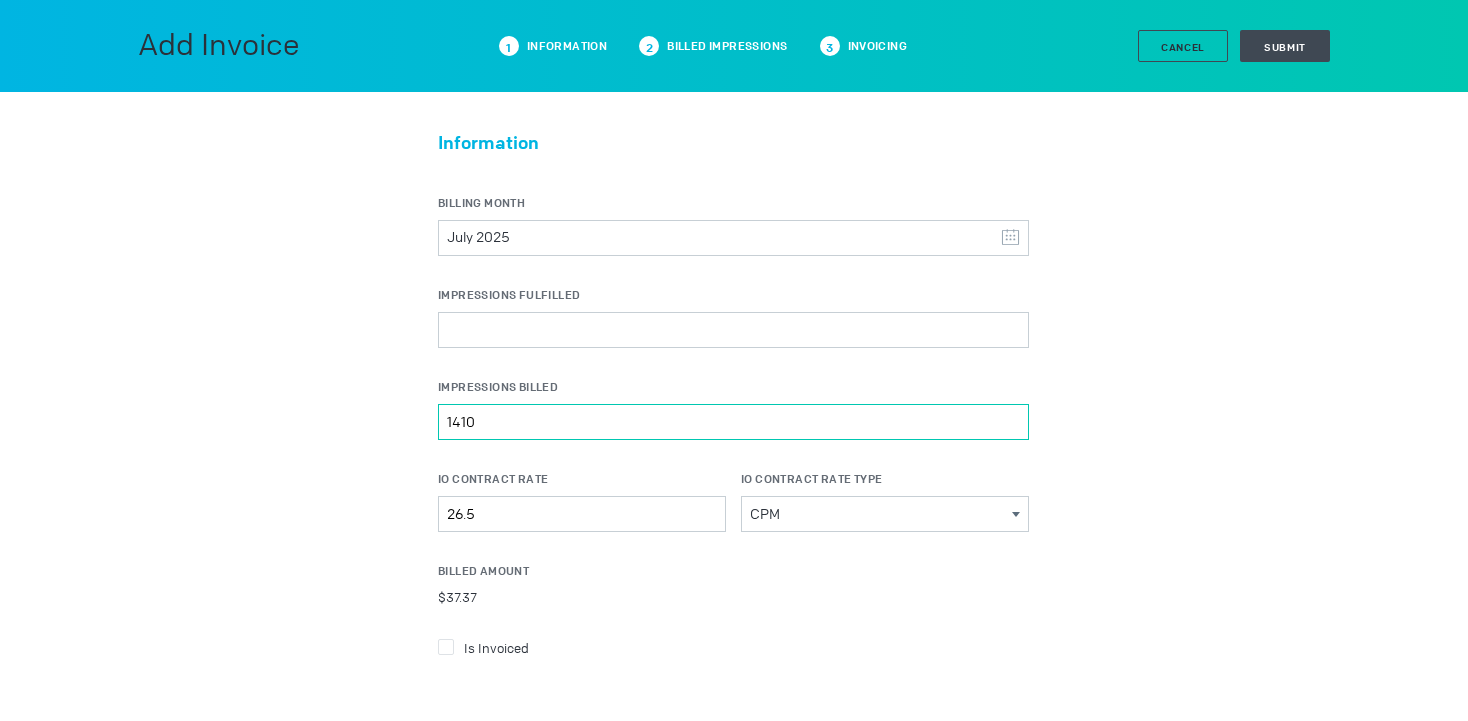 type on "1410" 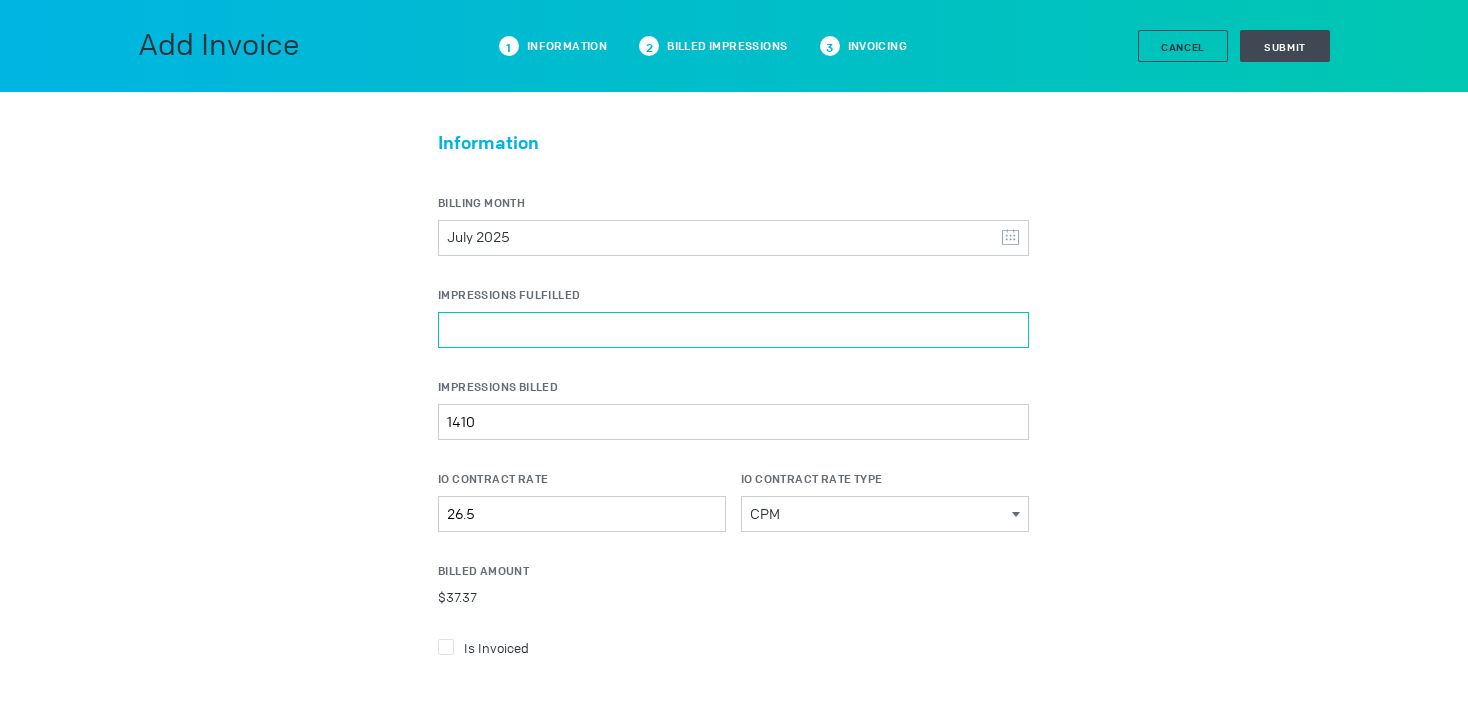 click on "Impressions Fulfilled" at bounding box center (733, 330) 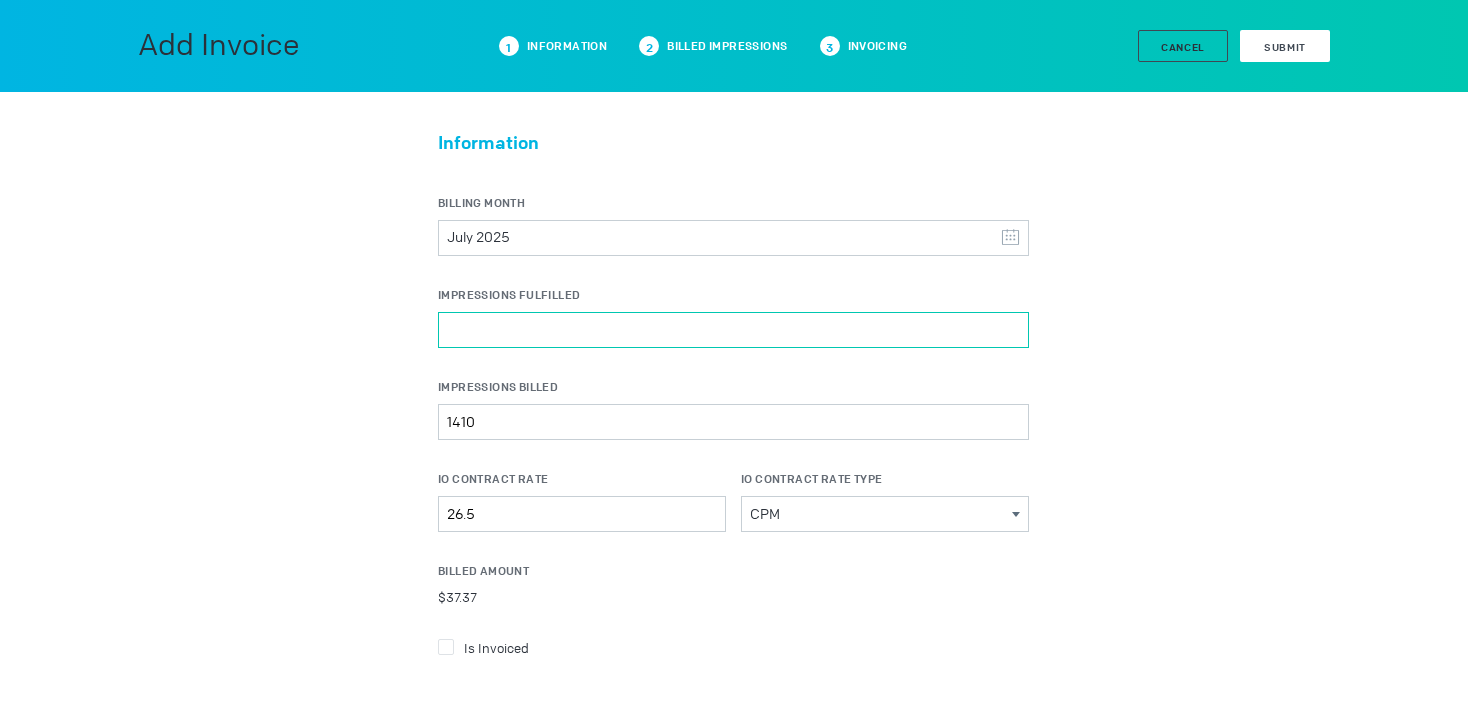 type on "12861" 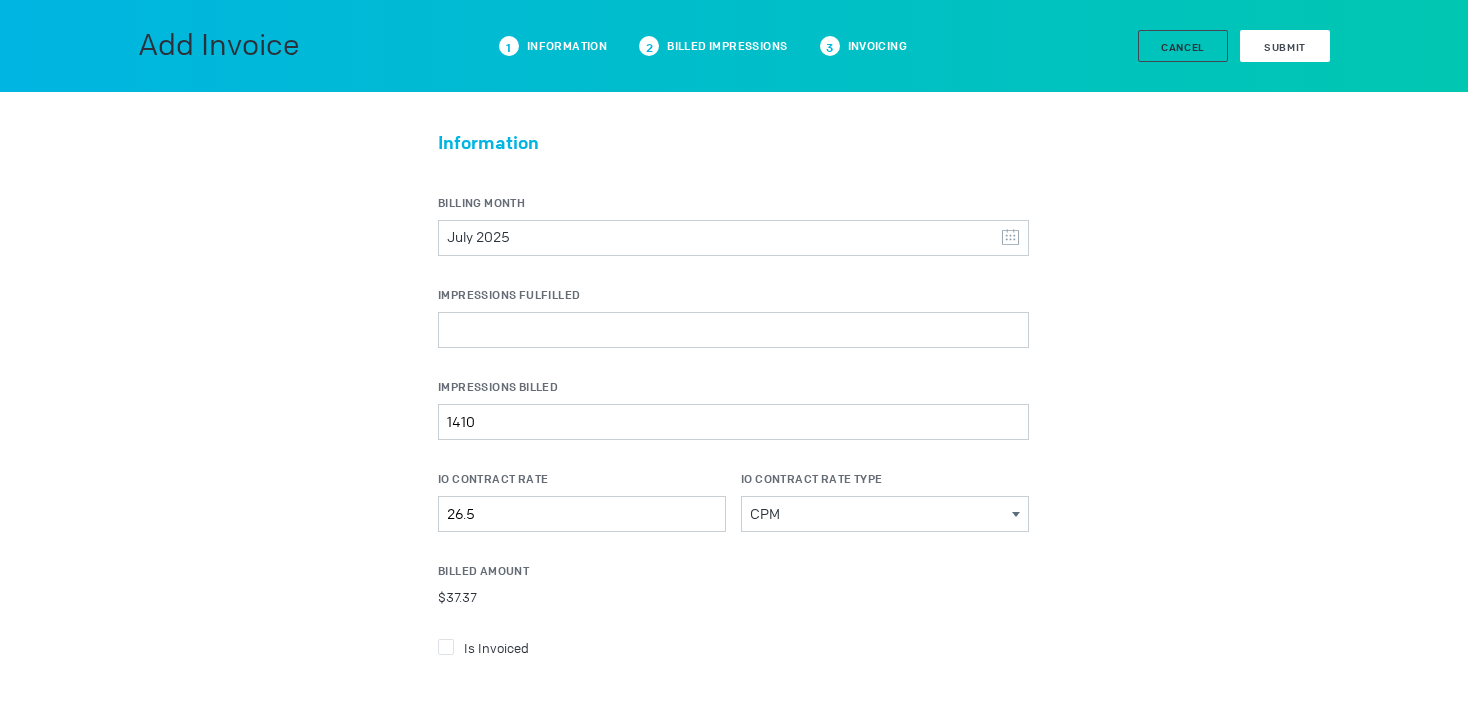 click on "Submit" at bounding box center (1285, 46) 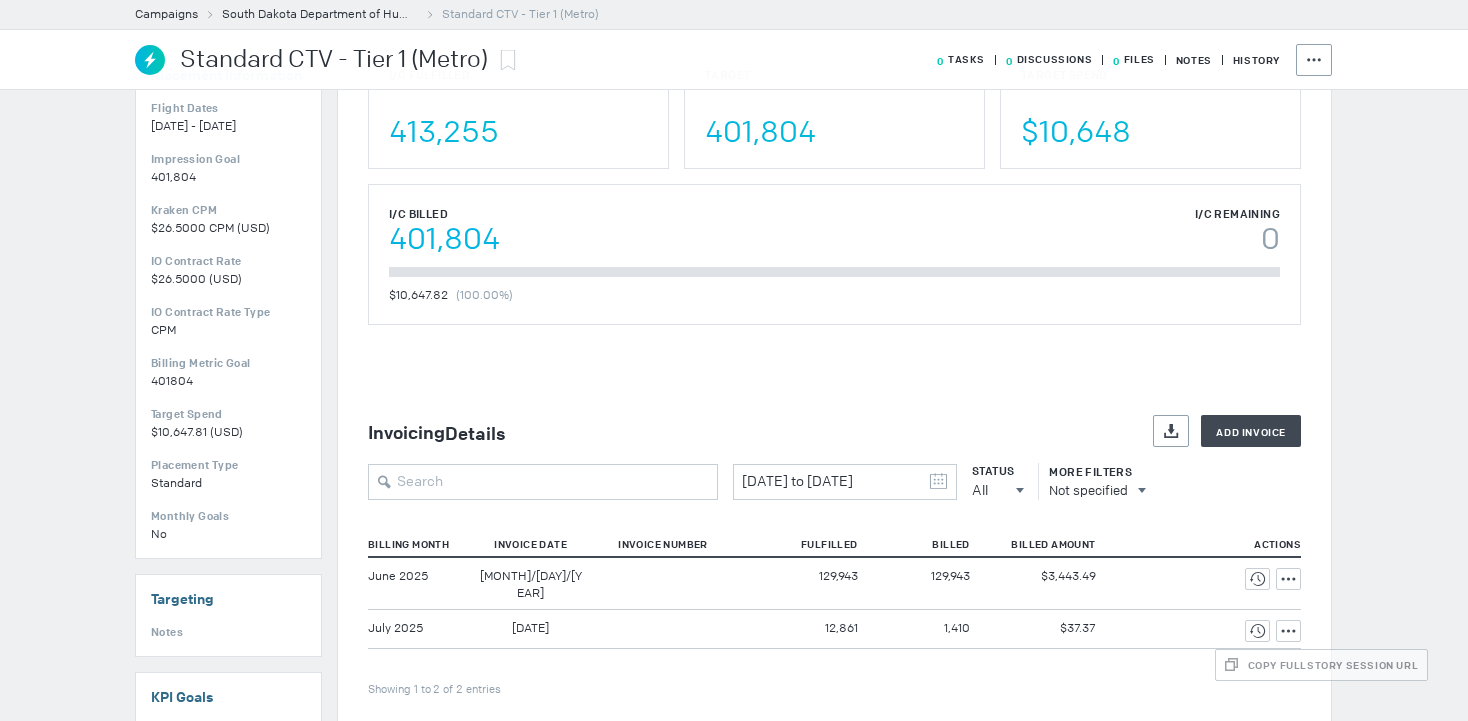scroll, scrollTop: 269, scrollLeft: 0, axis: vertical 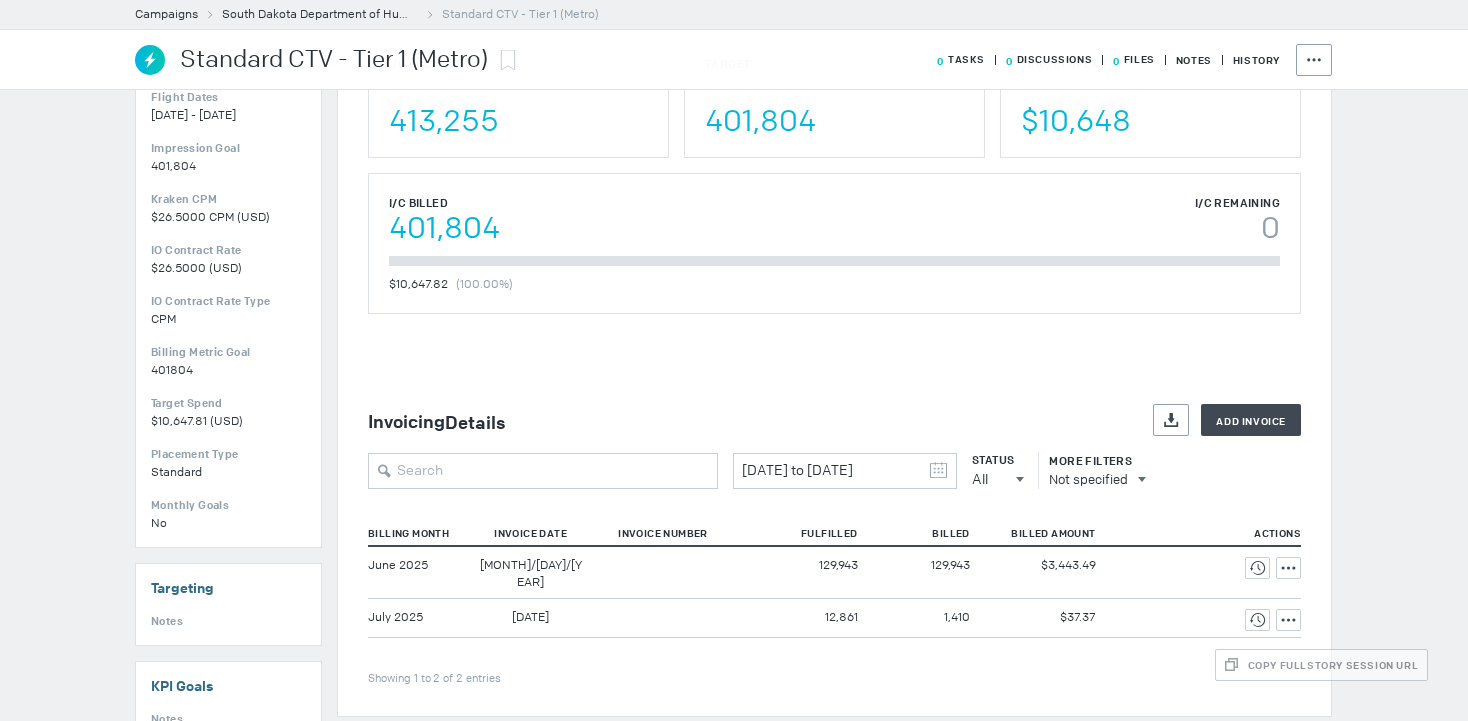 click on "12,861" at bounding box center (838, 565) 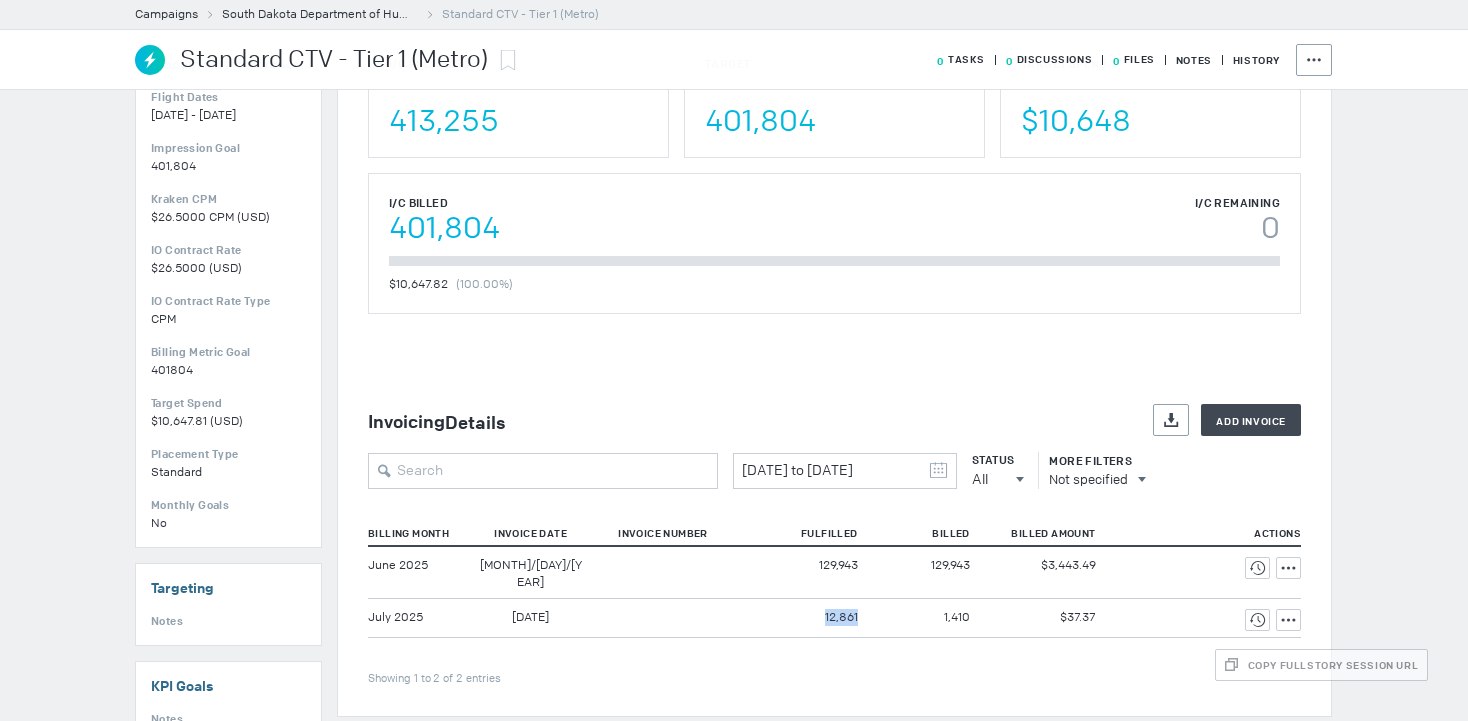 click on "12,861" at bounding box center [838, 565] 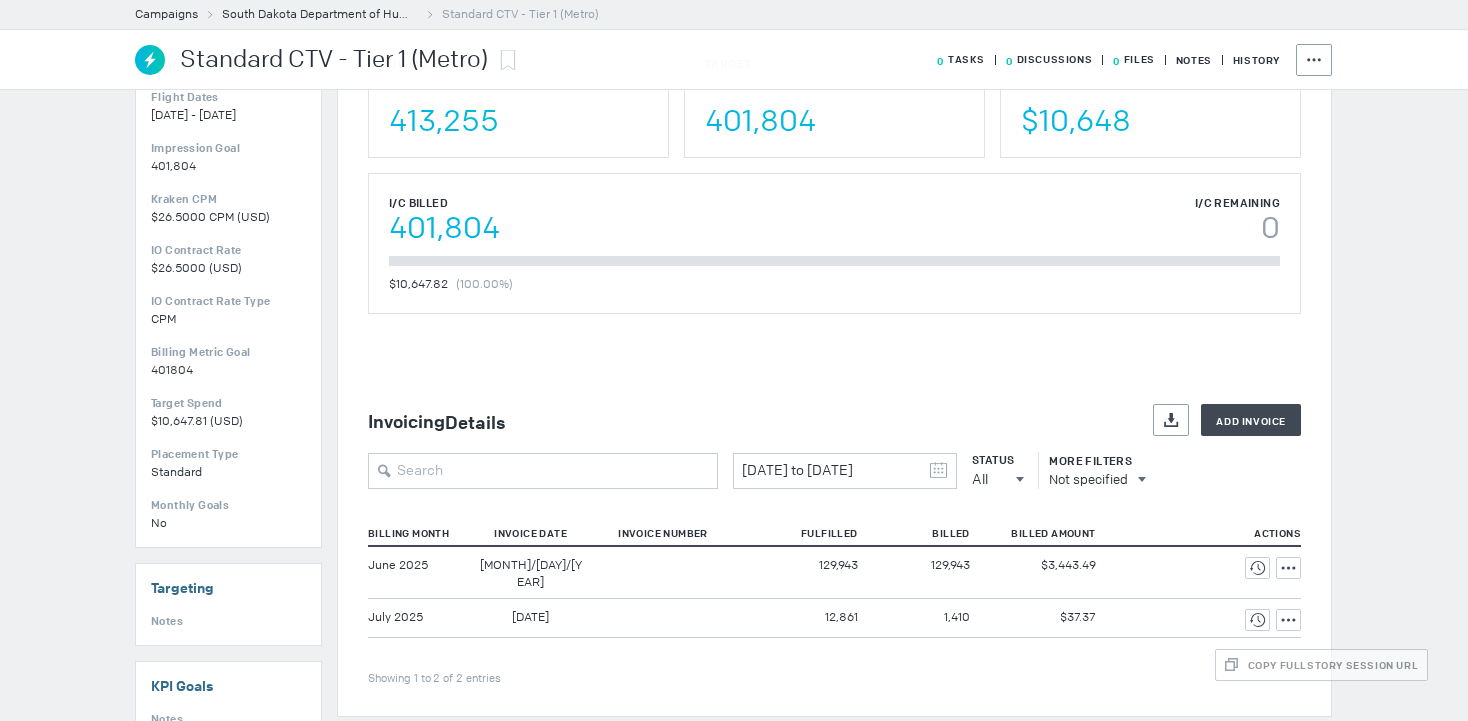 click on "1,410" at bounding box center (950, 565) 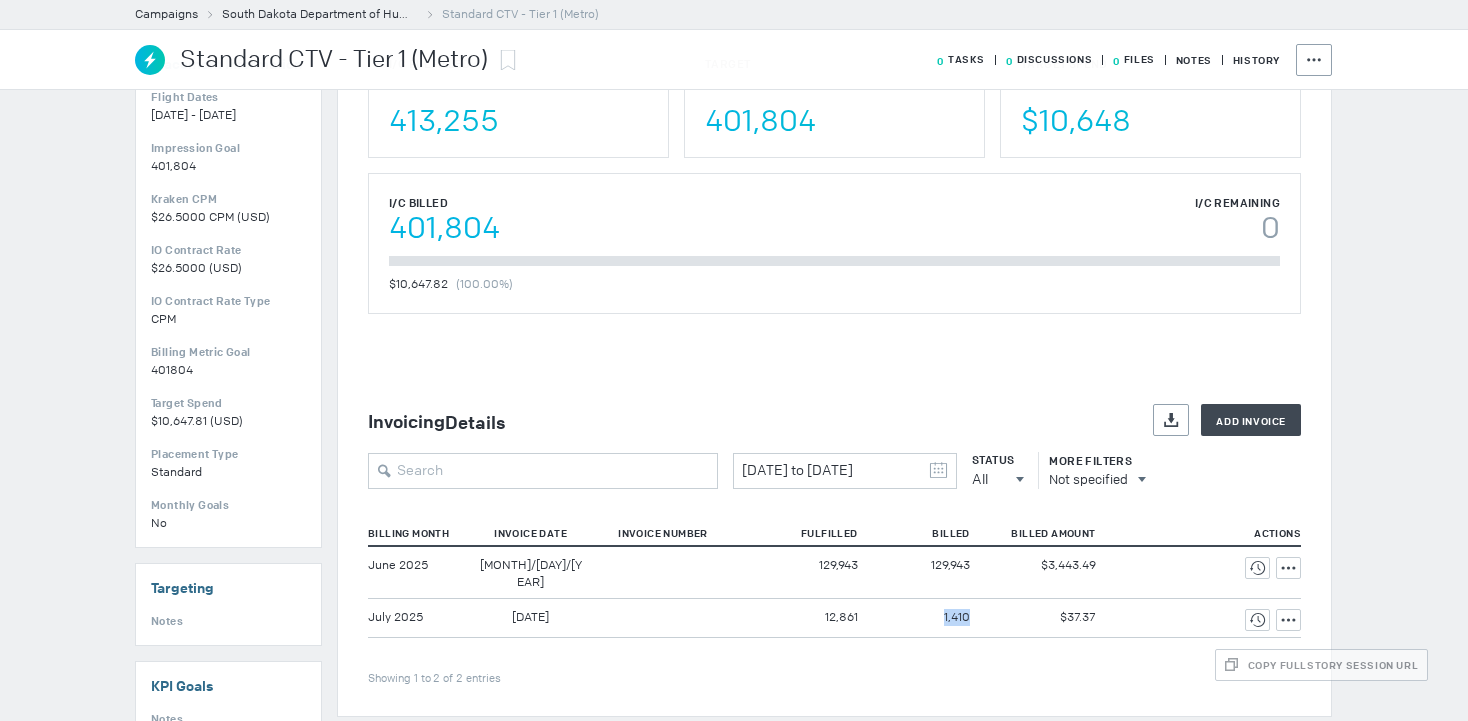 click on "1,410" at bounding box center [950, 565] 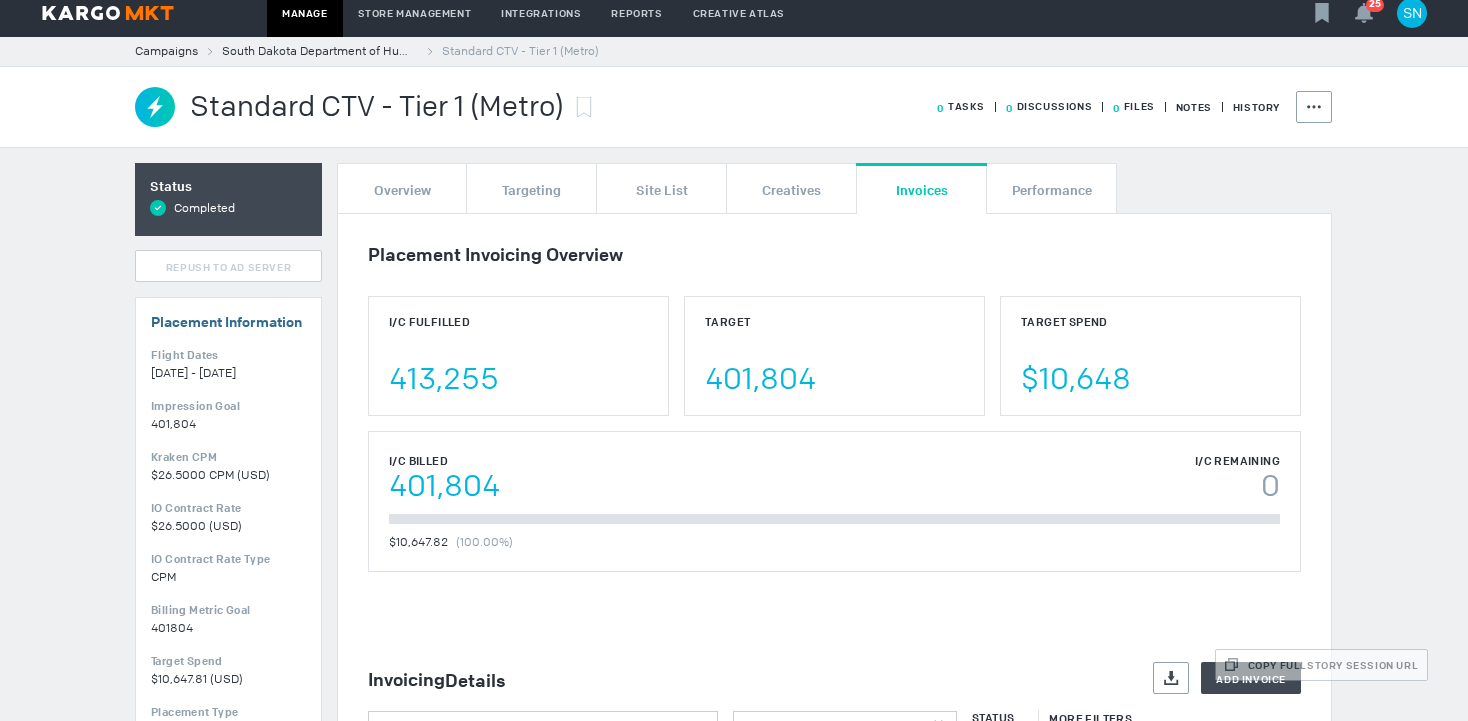 scroll, scrollTop: 0, scrollLeft: 0, axis: both 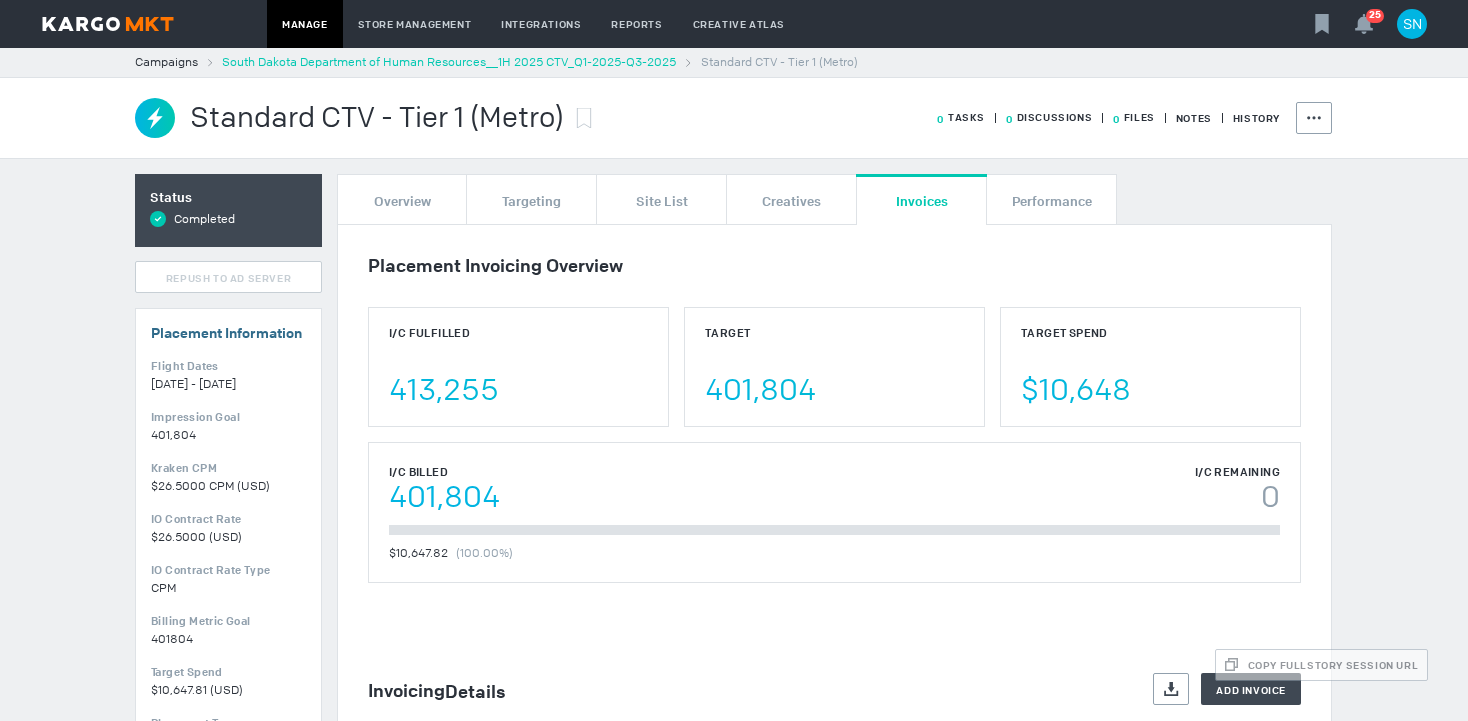 click on "South Dakota Department of Human Resources__1H 2025 CTV_Q1-2025-Q3-2025" at bounding box center [449, 62] 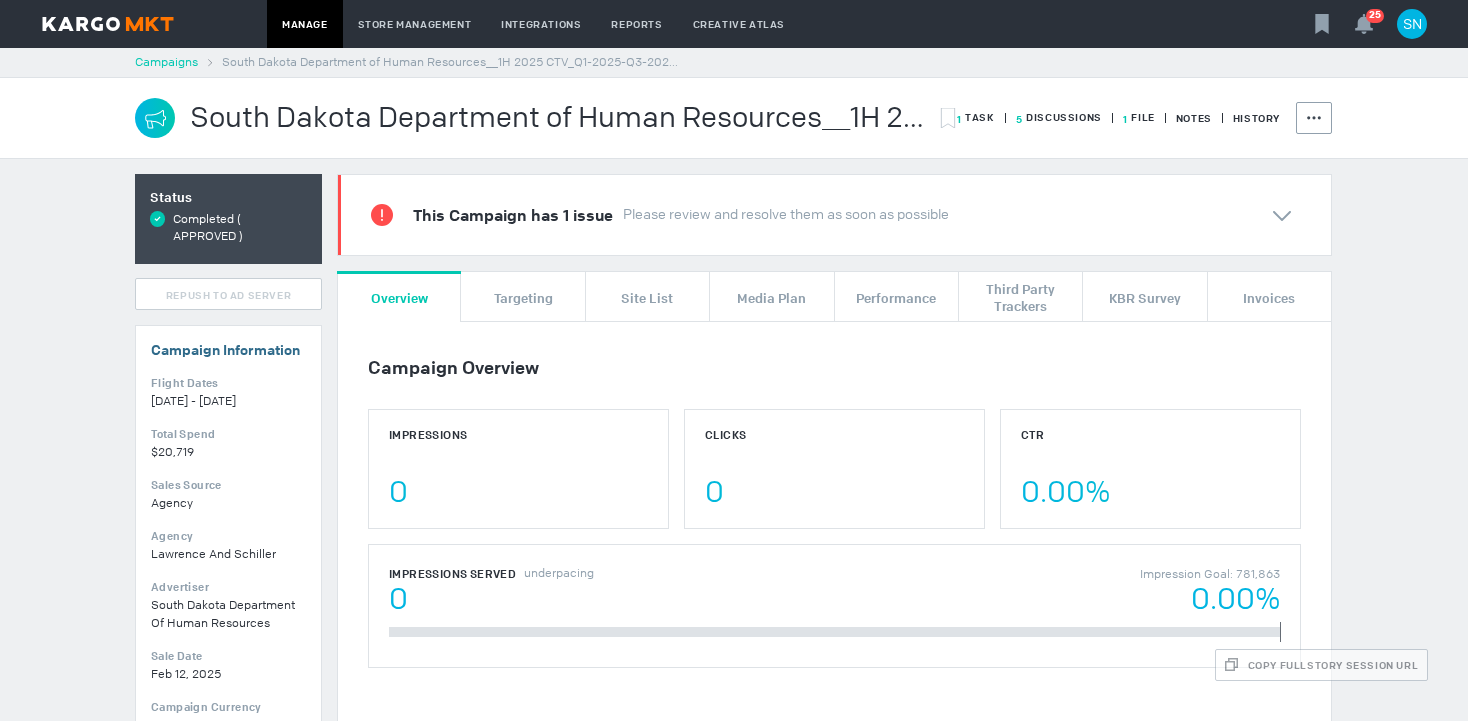 click on "Campaigns" at bounding box center [166, 62] 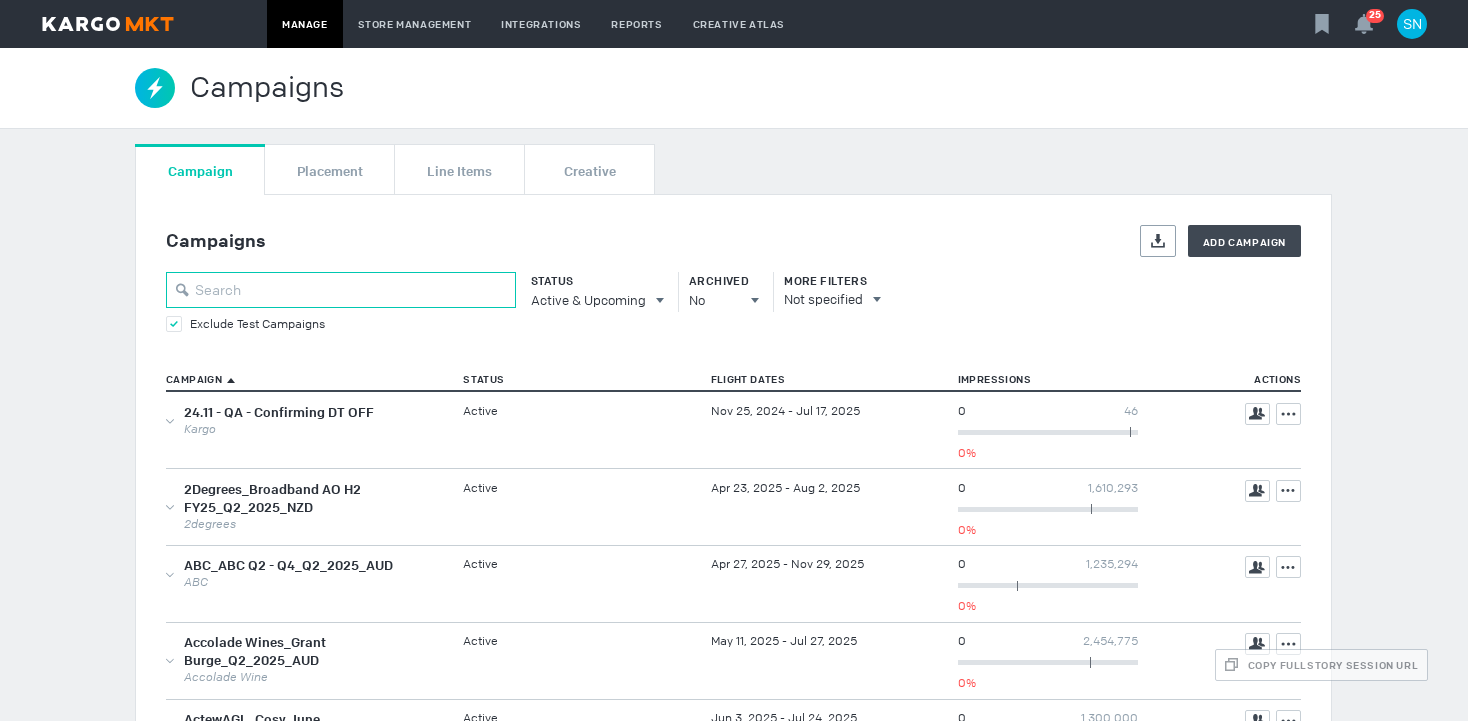 click at bounding box center (341, 290) 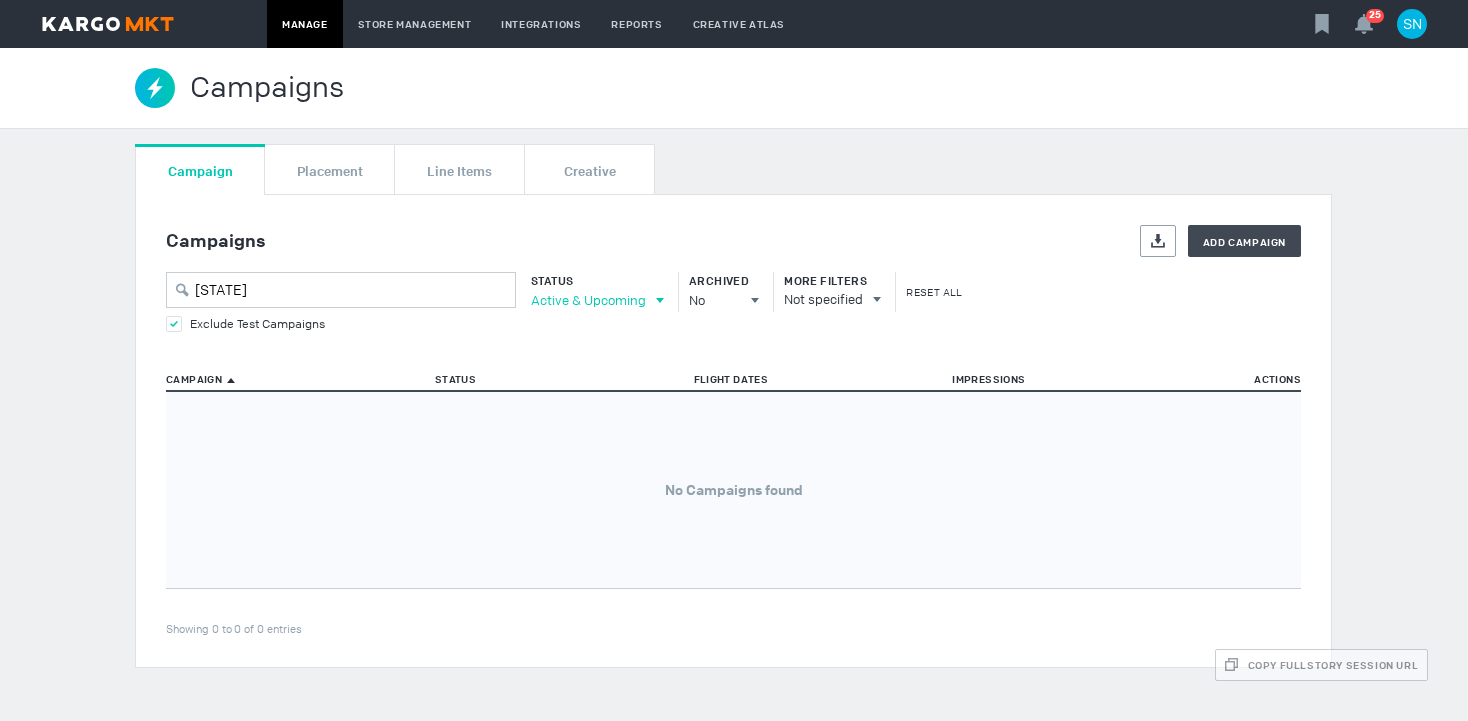 click on "Active & Upcoming" at bounding box center (588, 300) 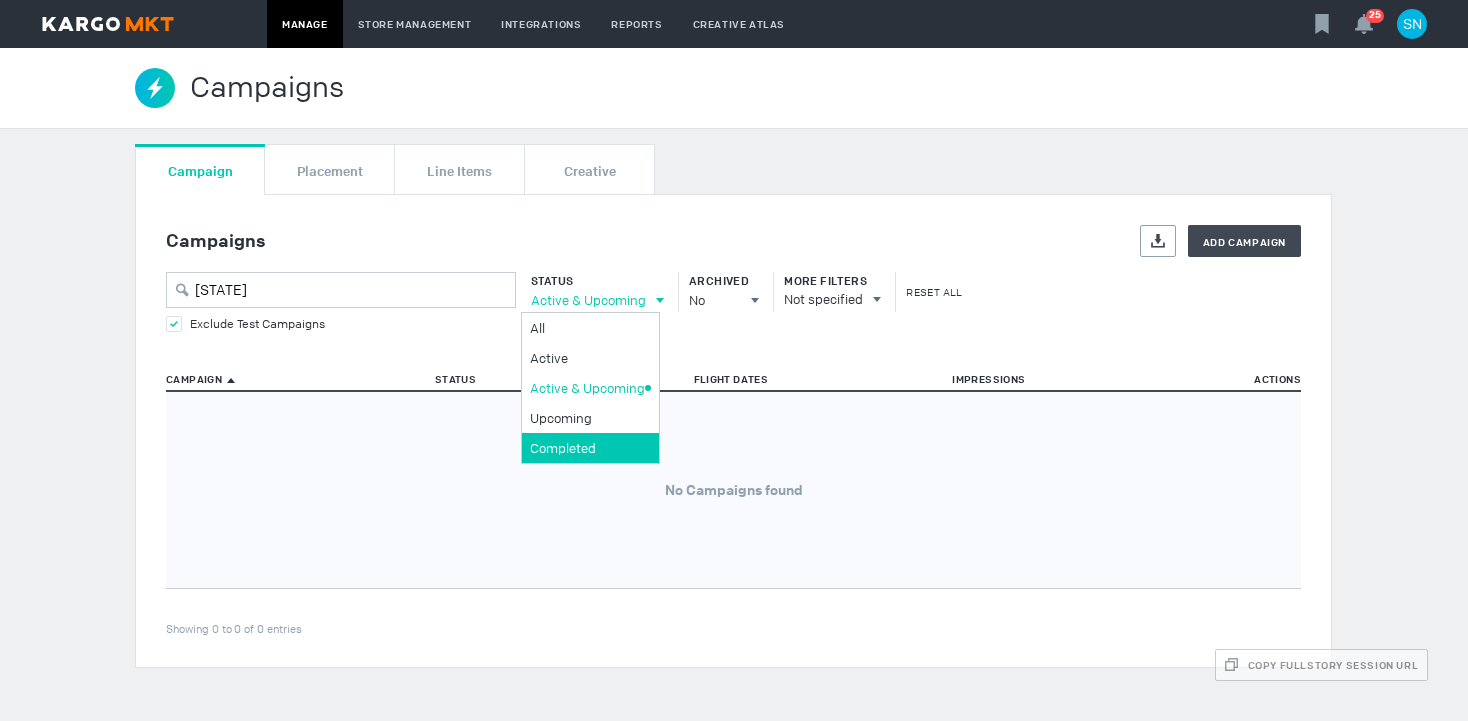 click on "Completed" at bounding box center [587, 328] 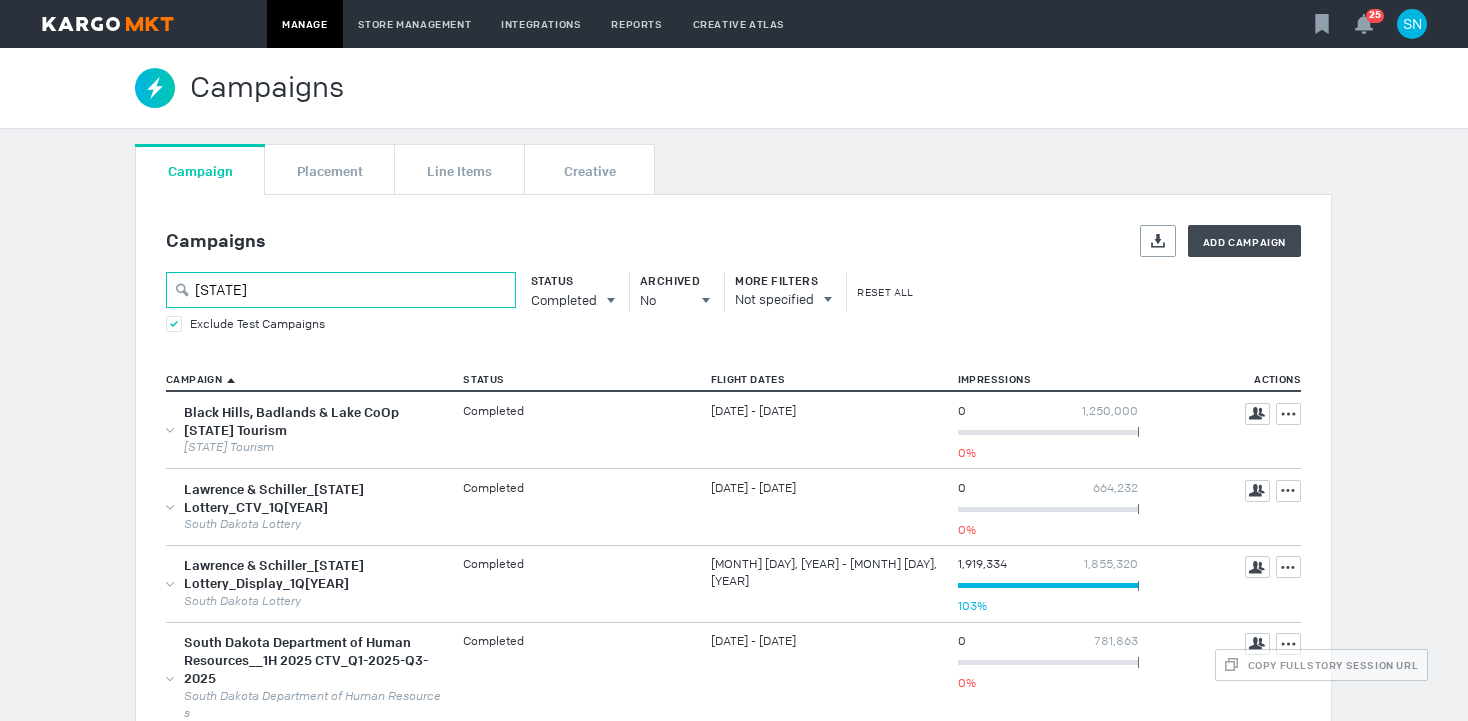 click on "south dako" at bounding box center [341, 290] 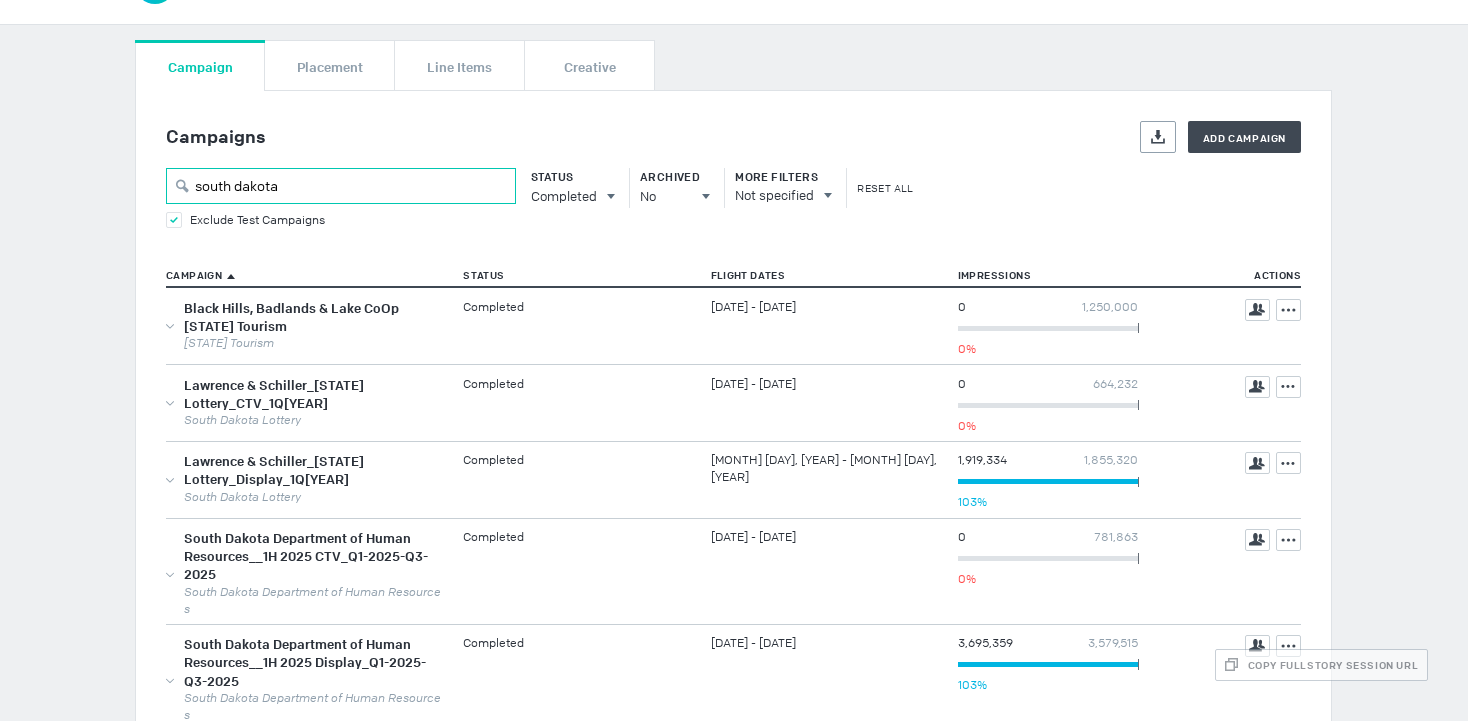 scroll, scrollTop: 106, scrollLeft: 0, axis: vertical 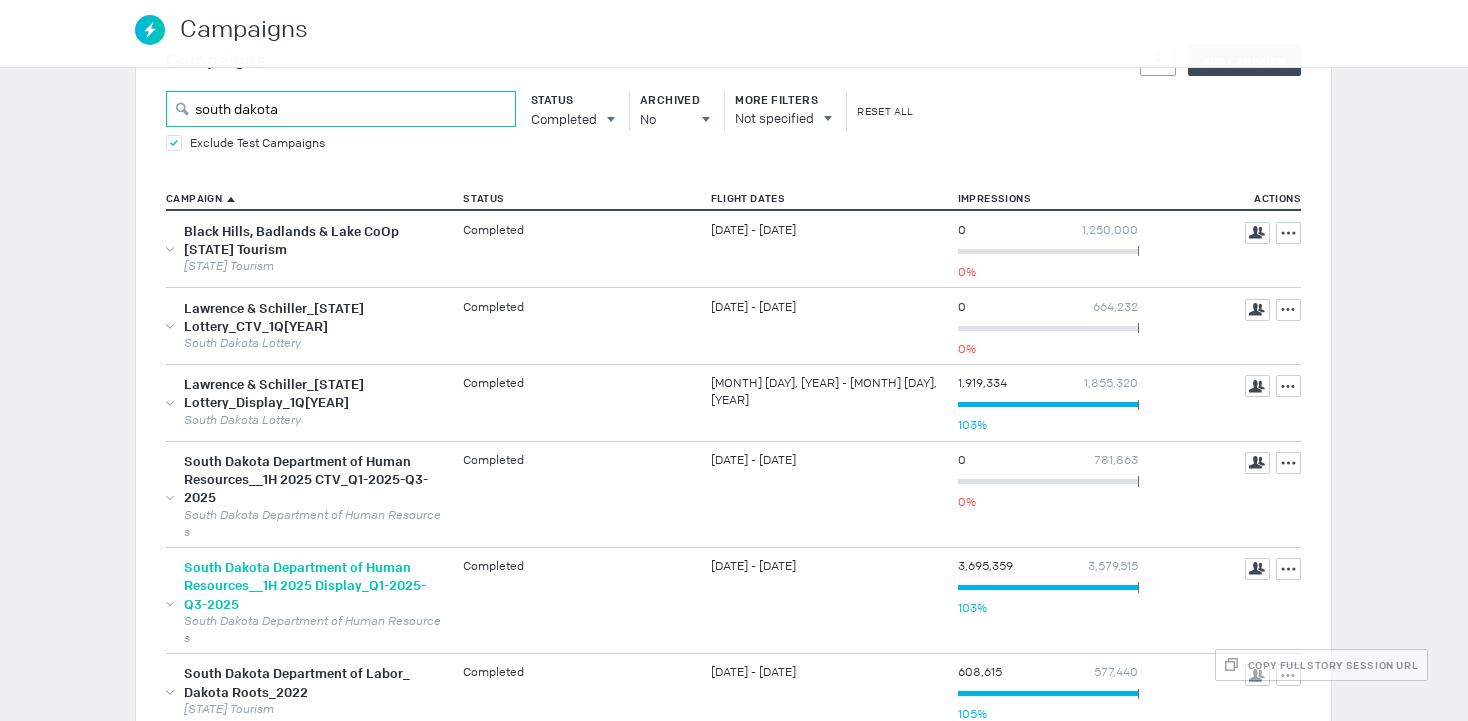 type on "south dakota" 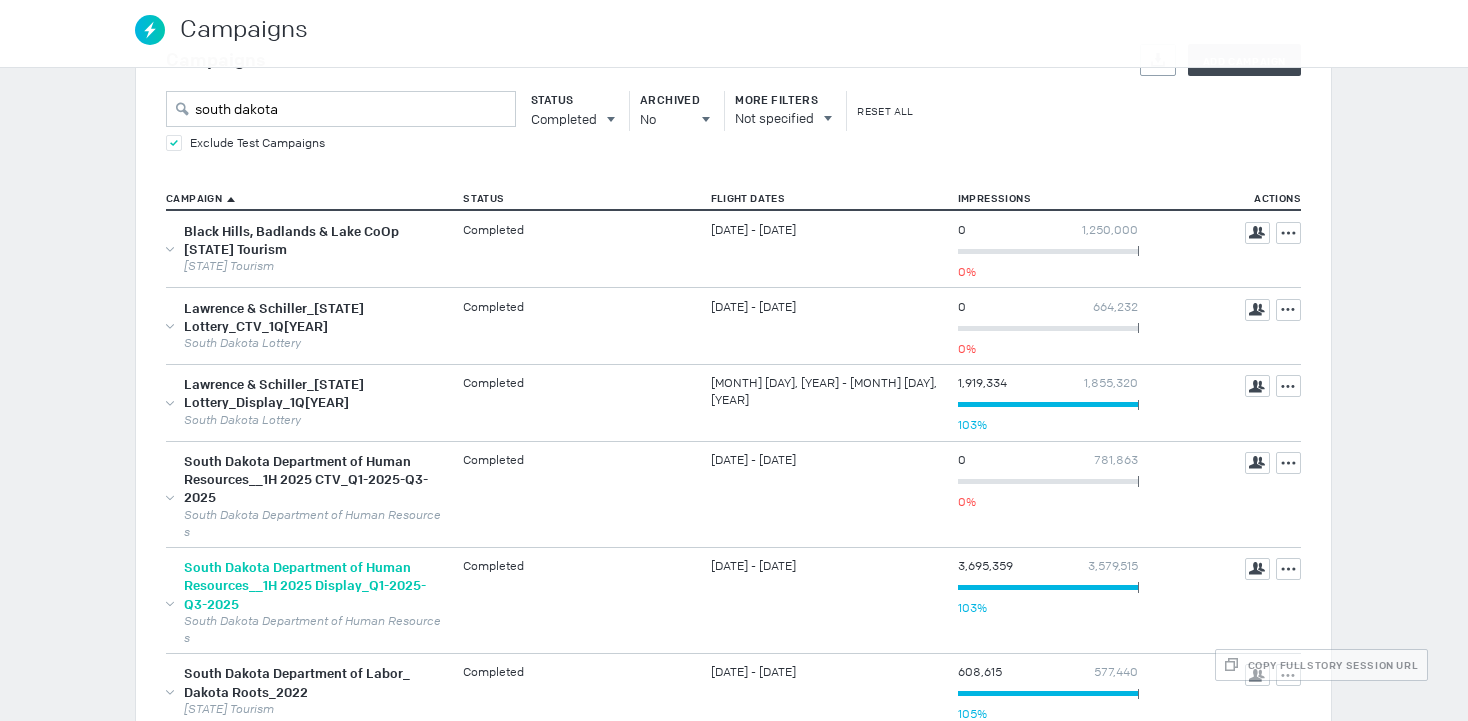click on "South Dakota Department of Human Resources__1H 2025 Display_Q1-2025-Q3-2025" at bounding box center [305, 585] 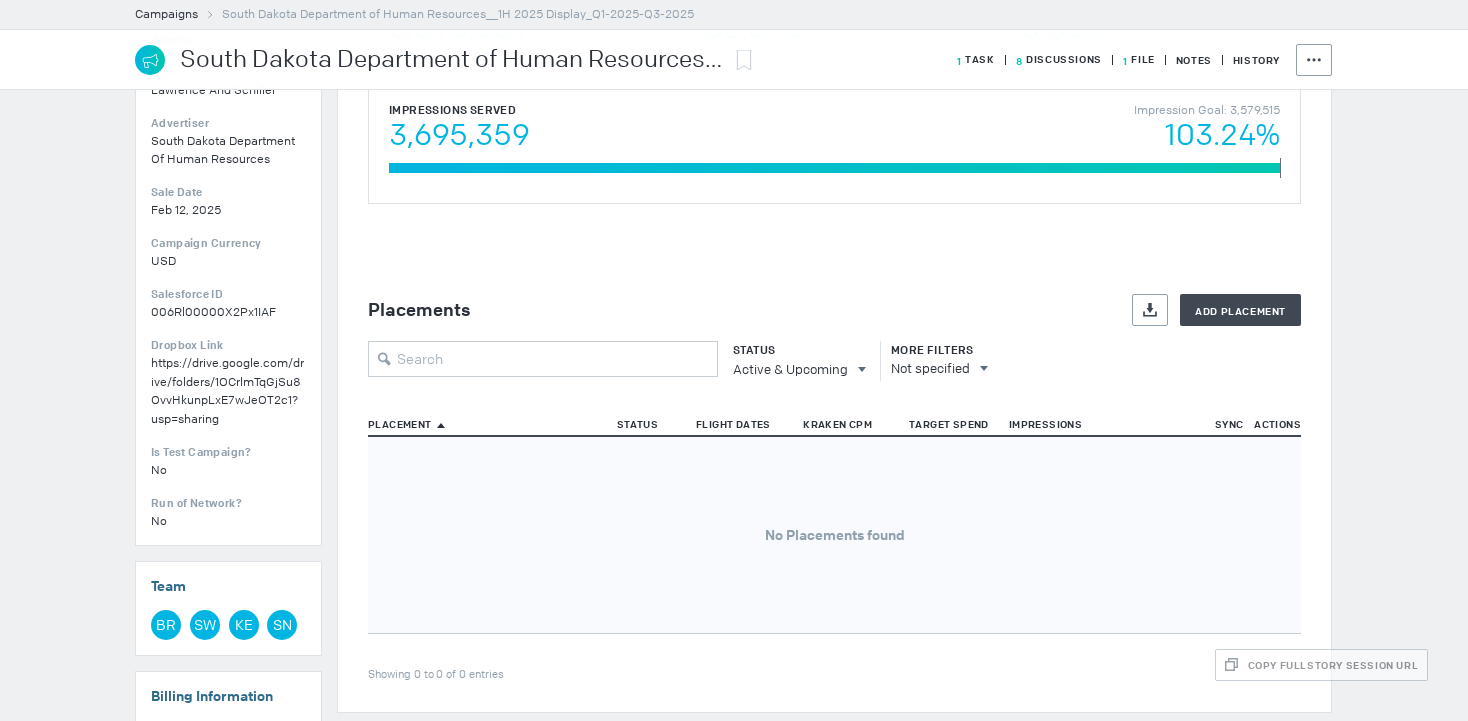 scroll, scrollTop: 0, scrollLeft: 0, axis: both 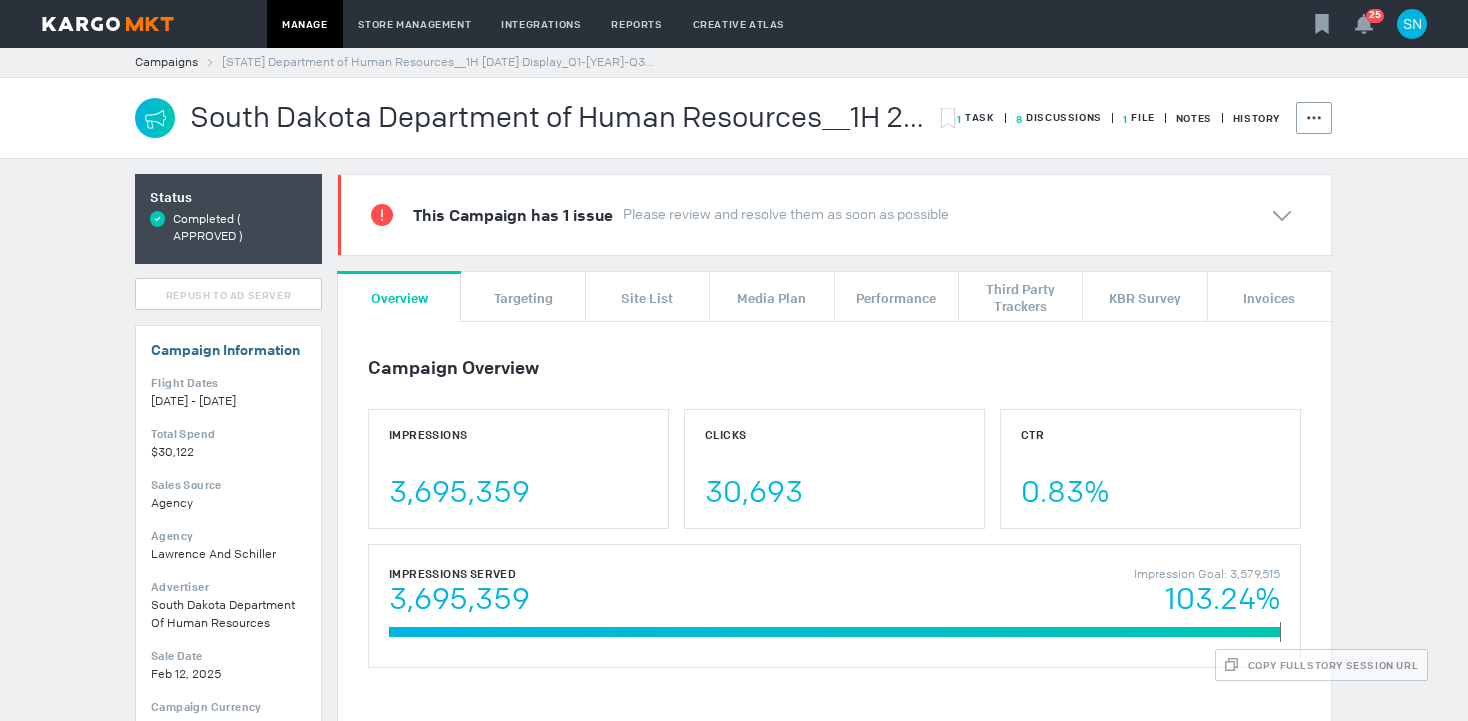 click on "8 Discussions" at bounding box center [976, 117] 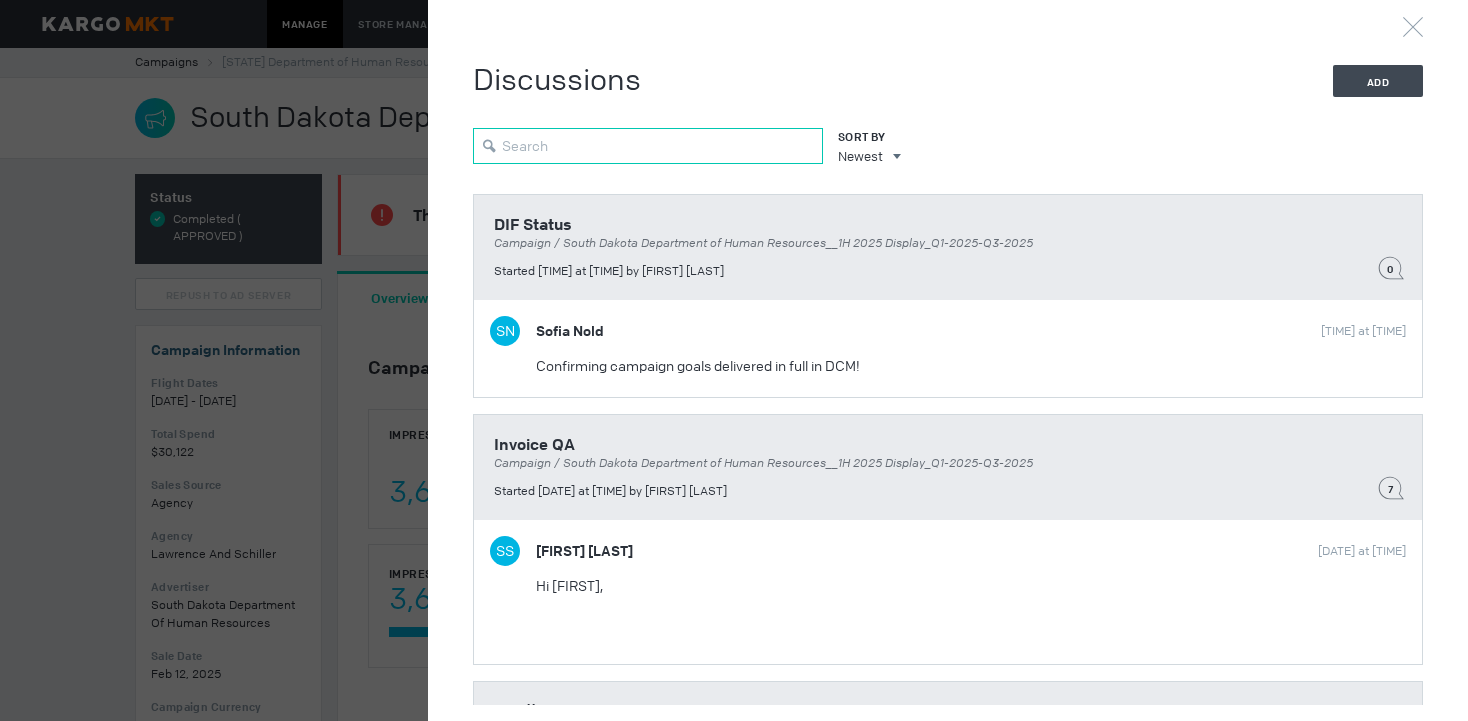 click at bounding box center (648, 146) 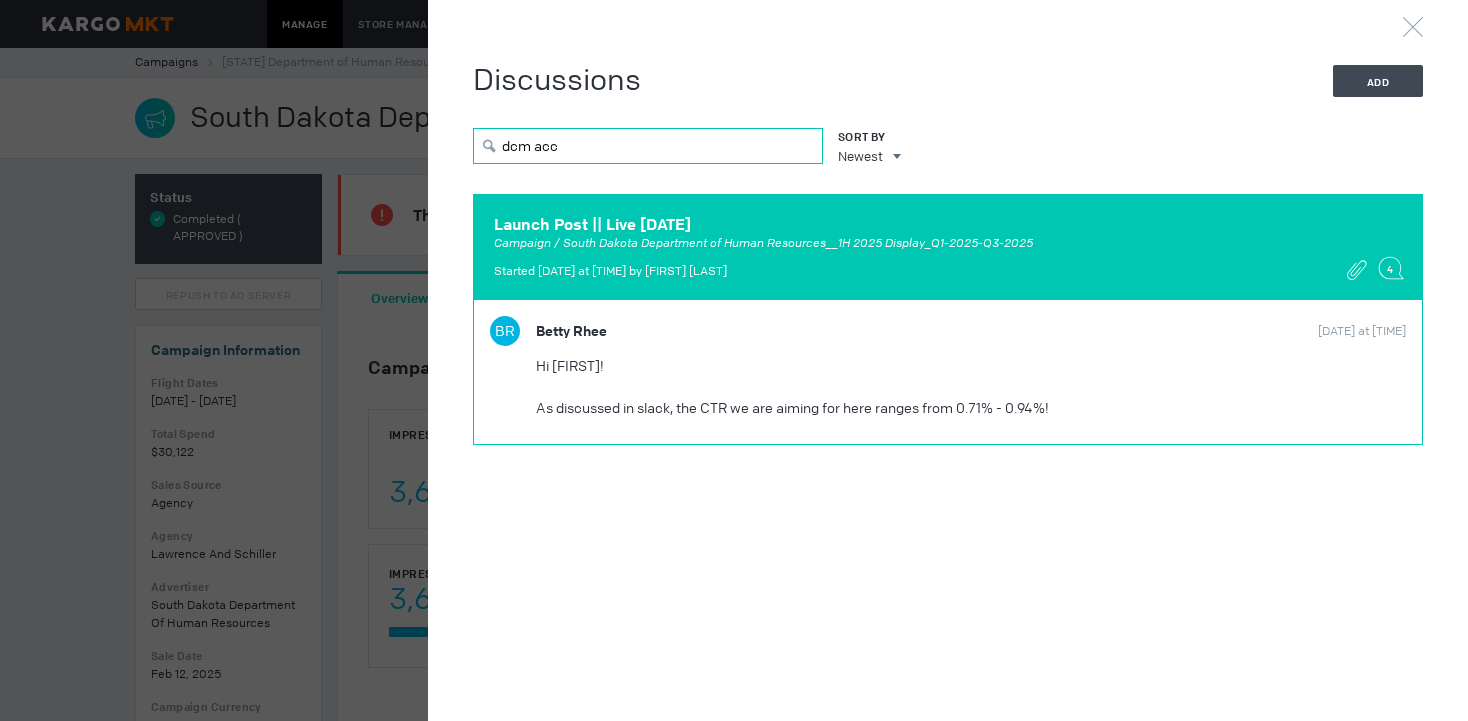 type on "dcm acc" 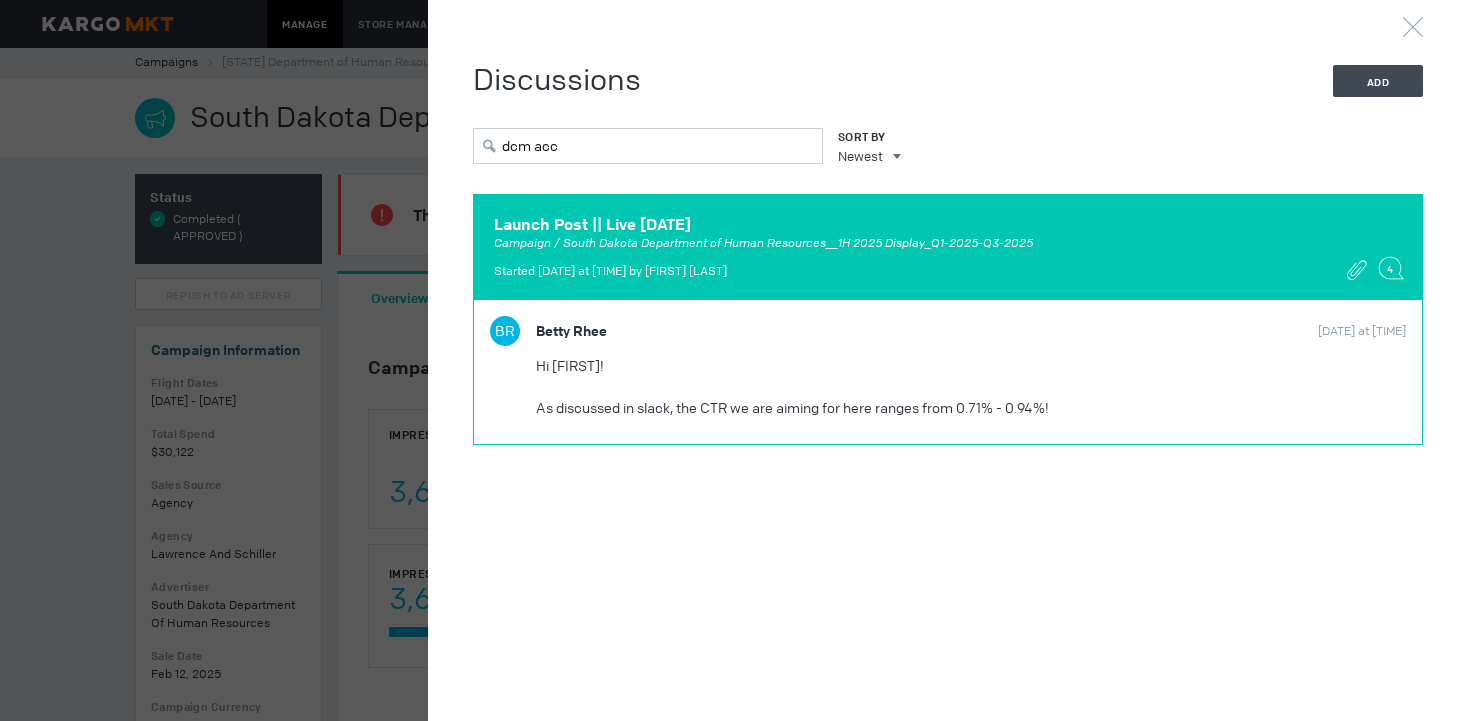 click on "Launch Post || Live 3/3 Campaign / South Dakota Department of Human Resources__1H 2025 Display_Q1-2025-Q3-2025 Started Feb 25, 2025 at 3:18 pm by Betty Rhee   4" at bounding box center [948, 247] 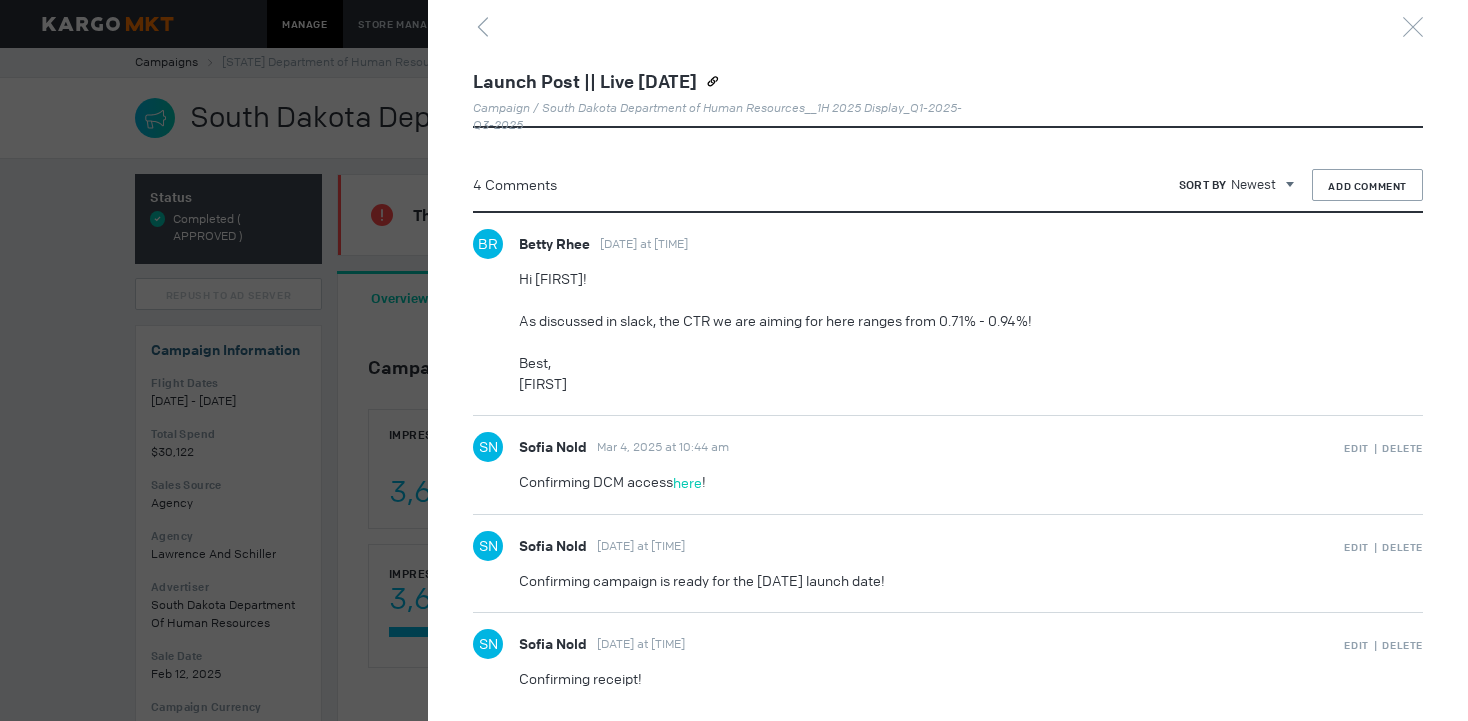 scroll, scrollTop: 1478, scrollLeft: 0, axis: vertical 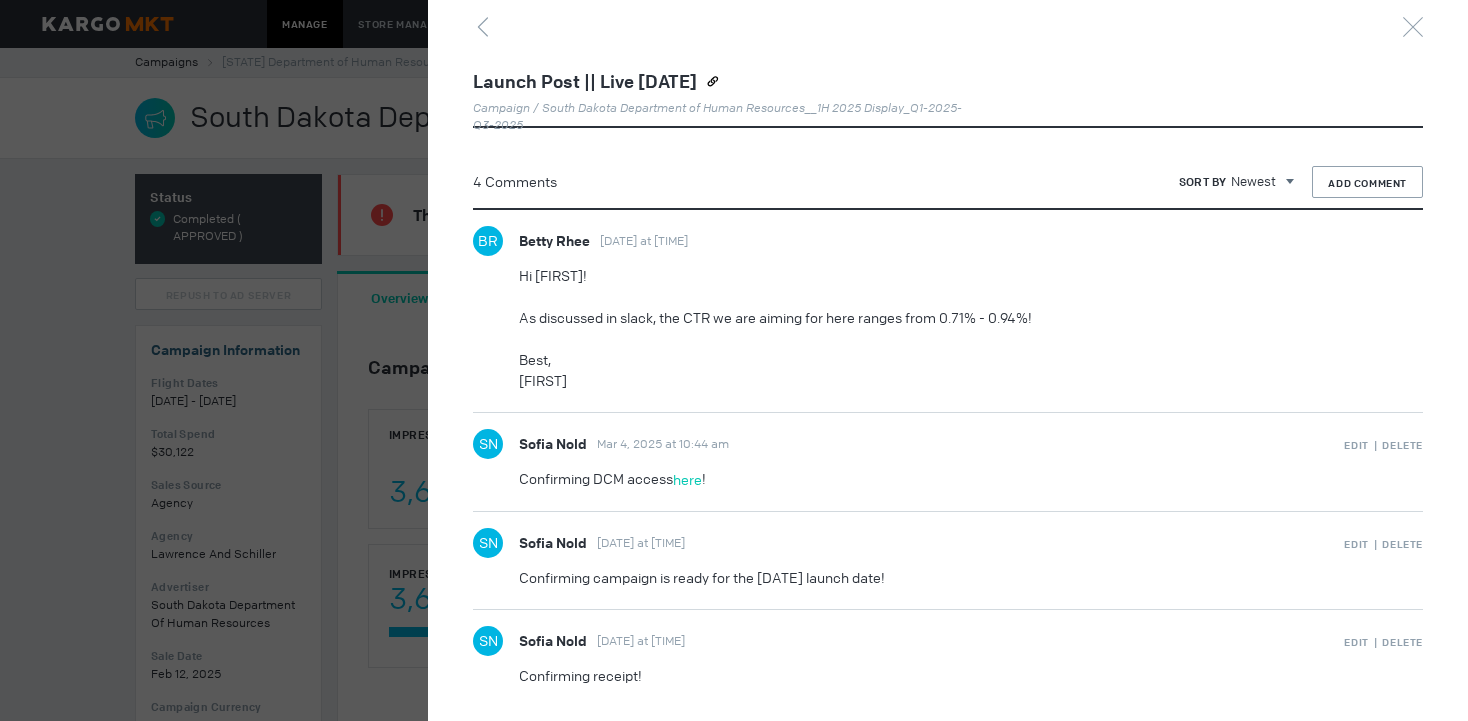 click at bounding box center [734, 360] 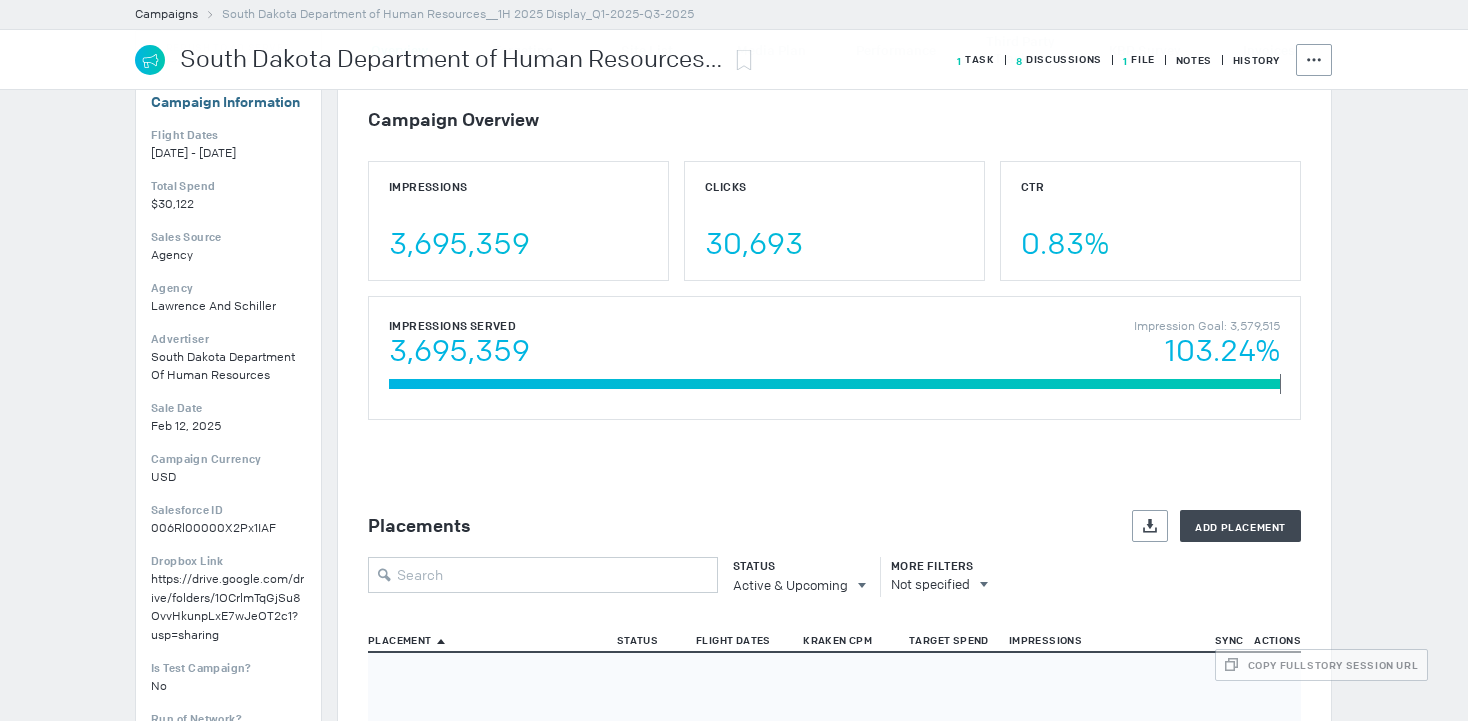 scroll, scrollTop: 293, scrollLeft: 0, axis: vertical 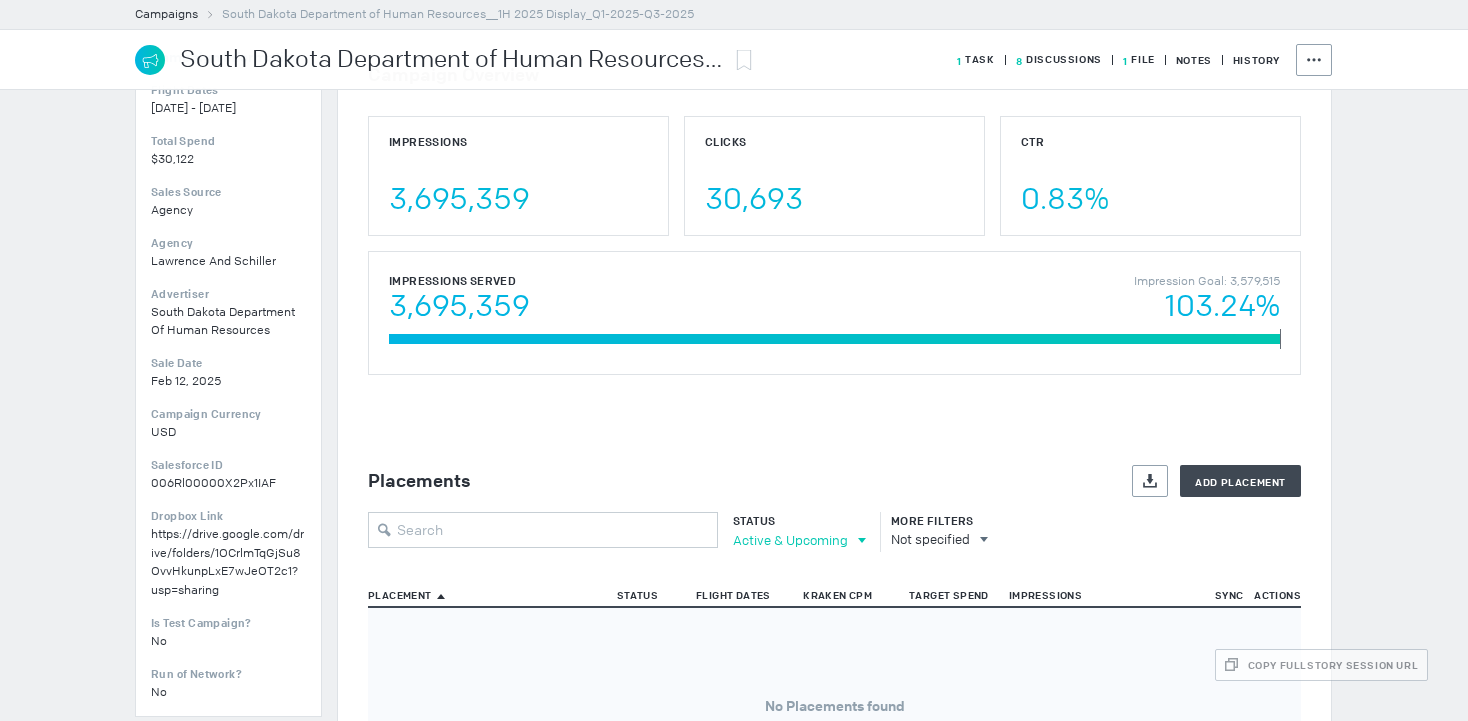 click on "Active & Upcoming" at bounding box center (790, 540) 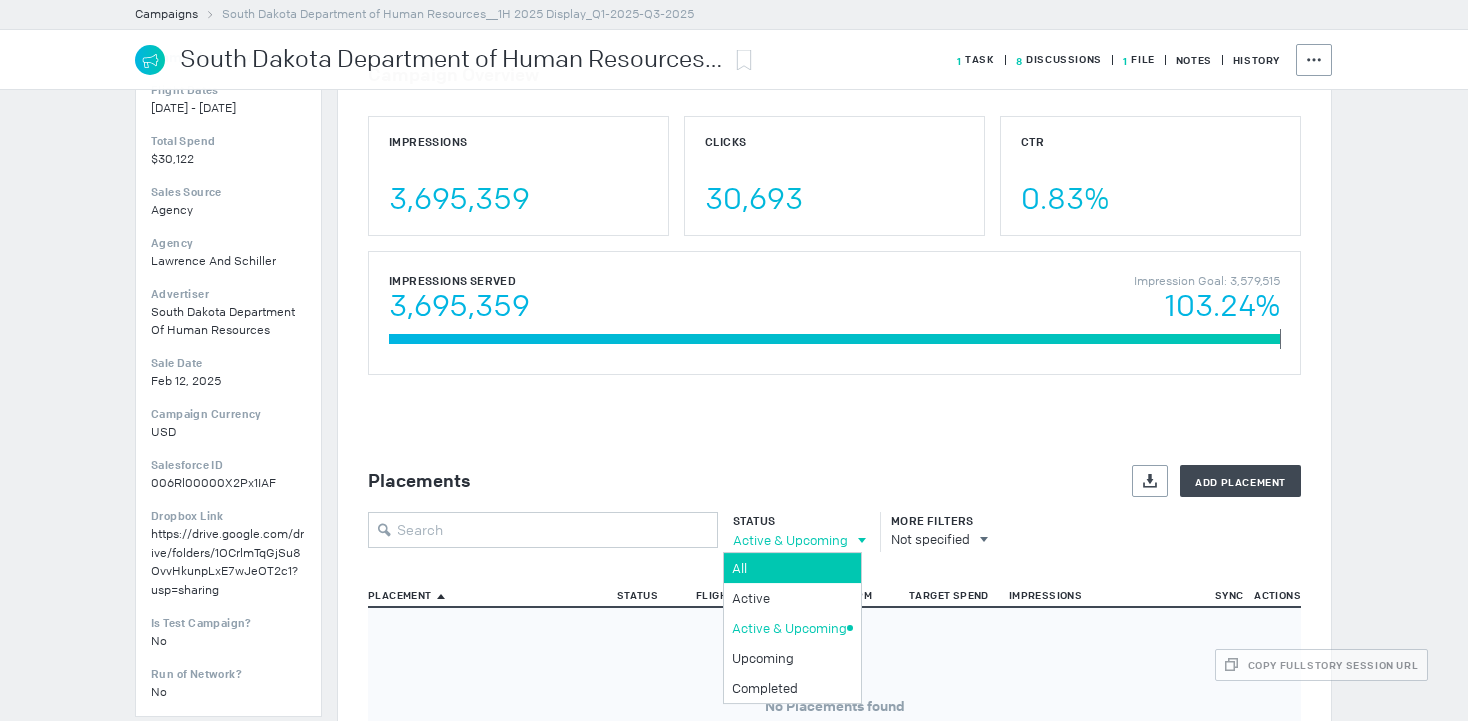 click on "All" at bounding box center [789, 568] 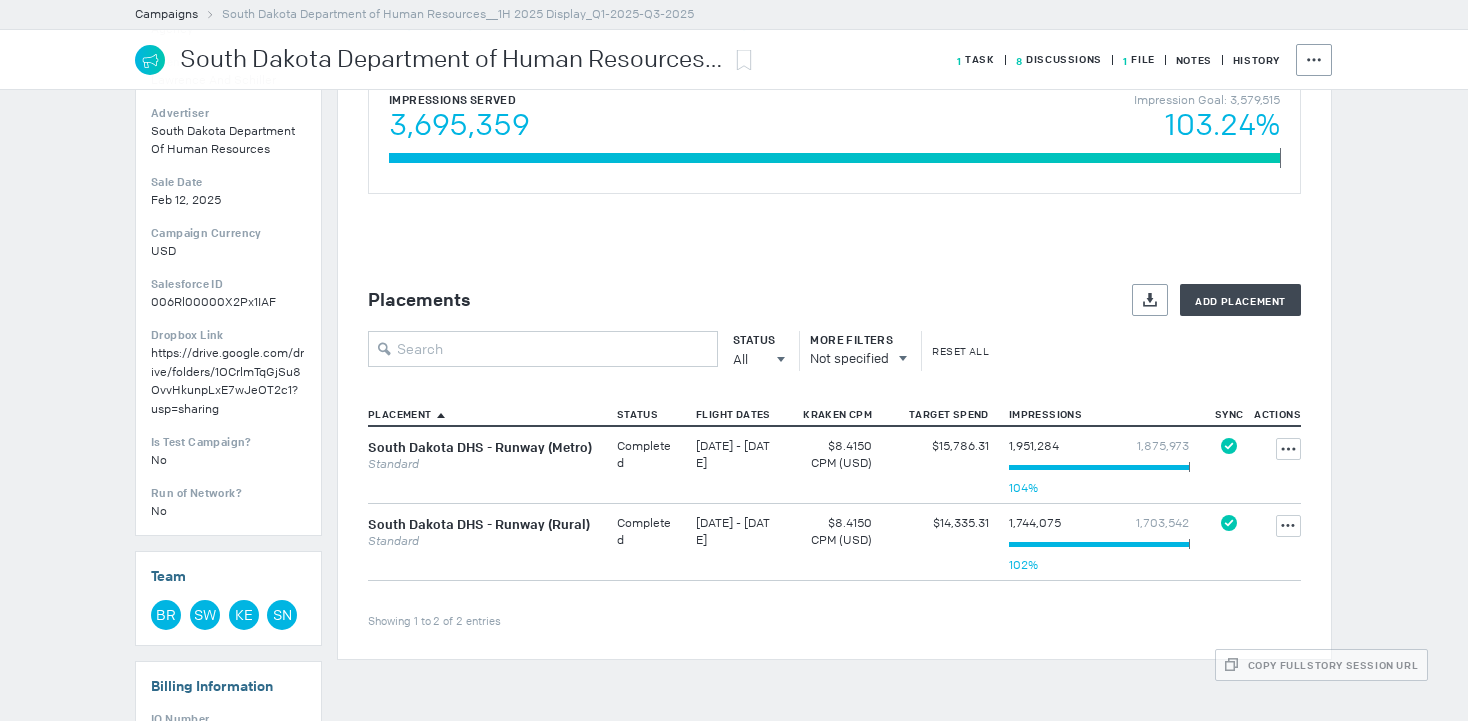 scroll, scrollTop: 481, scrollLeft: 0, axis: vertical 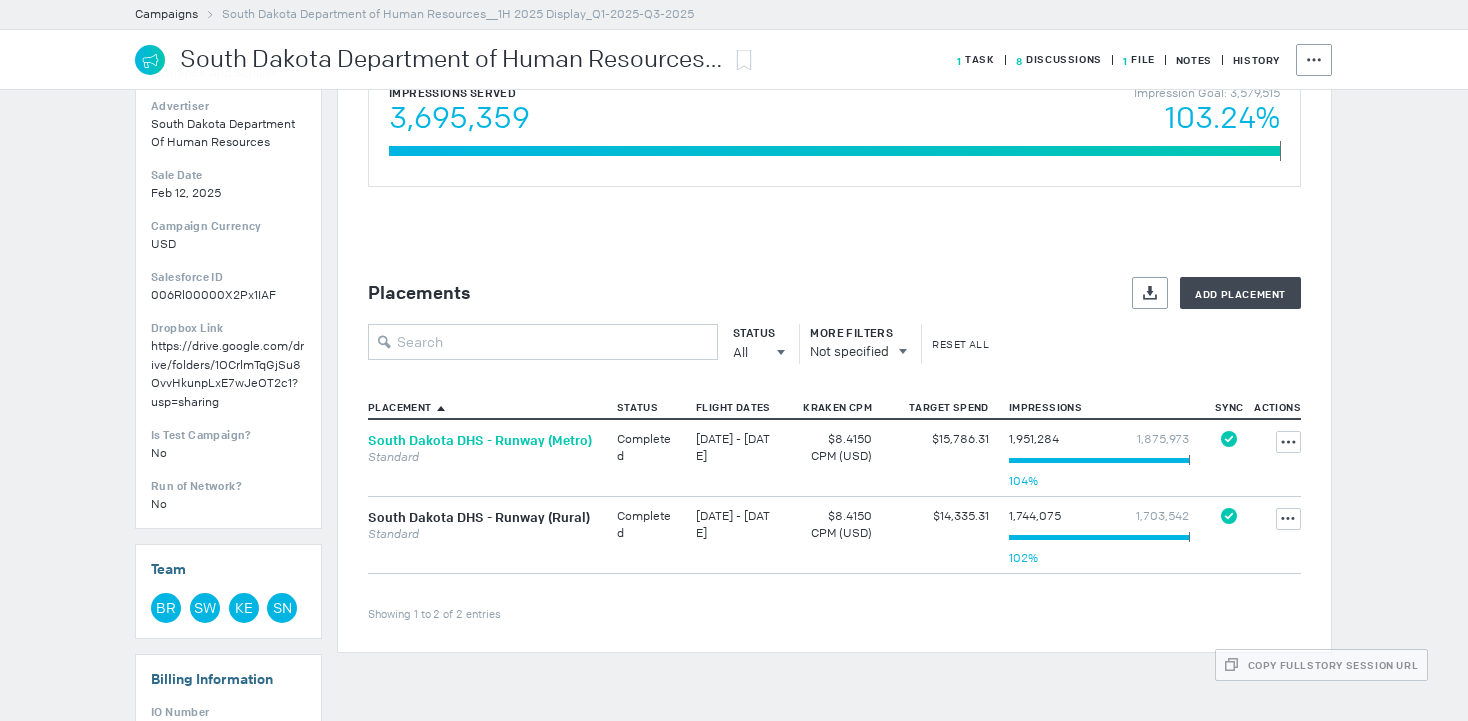 click on "South Dakota DHS - Runway (Metro)" at bounding box center (480, 440) 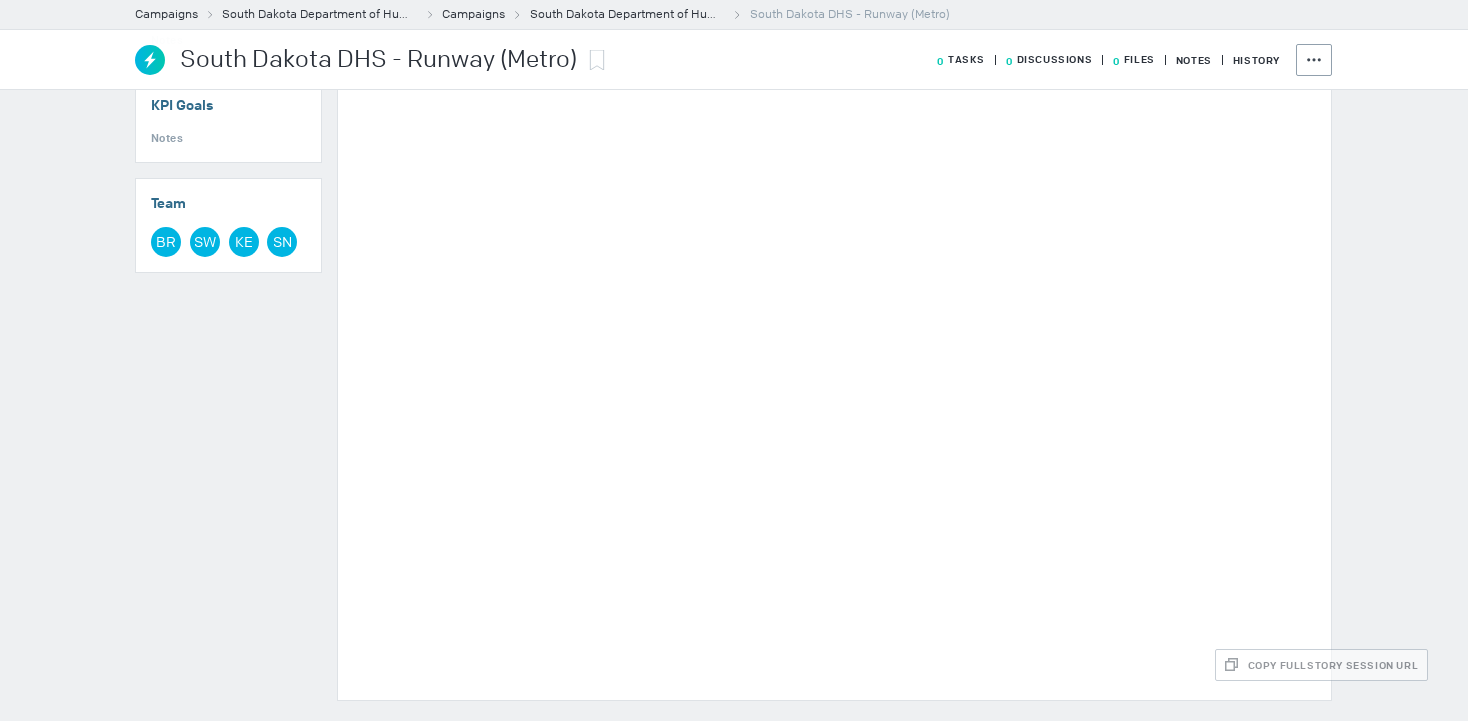 scroll, scrollTop: 0, scrollLeft: 0, axis: both 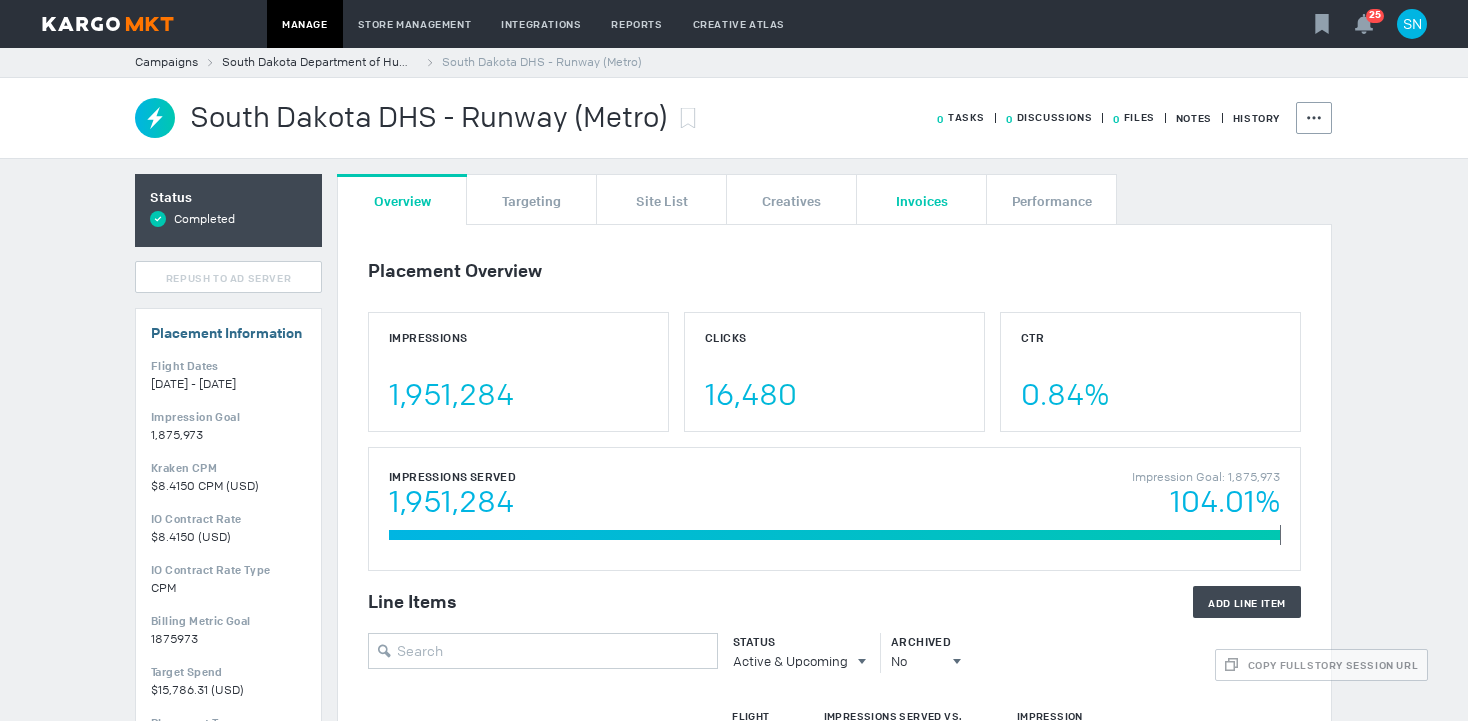 click on "Invoices" at bounding box center (922, 200) 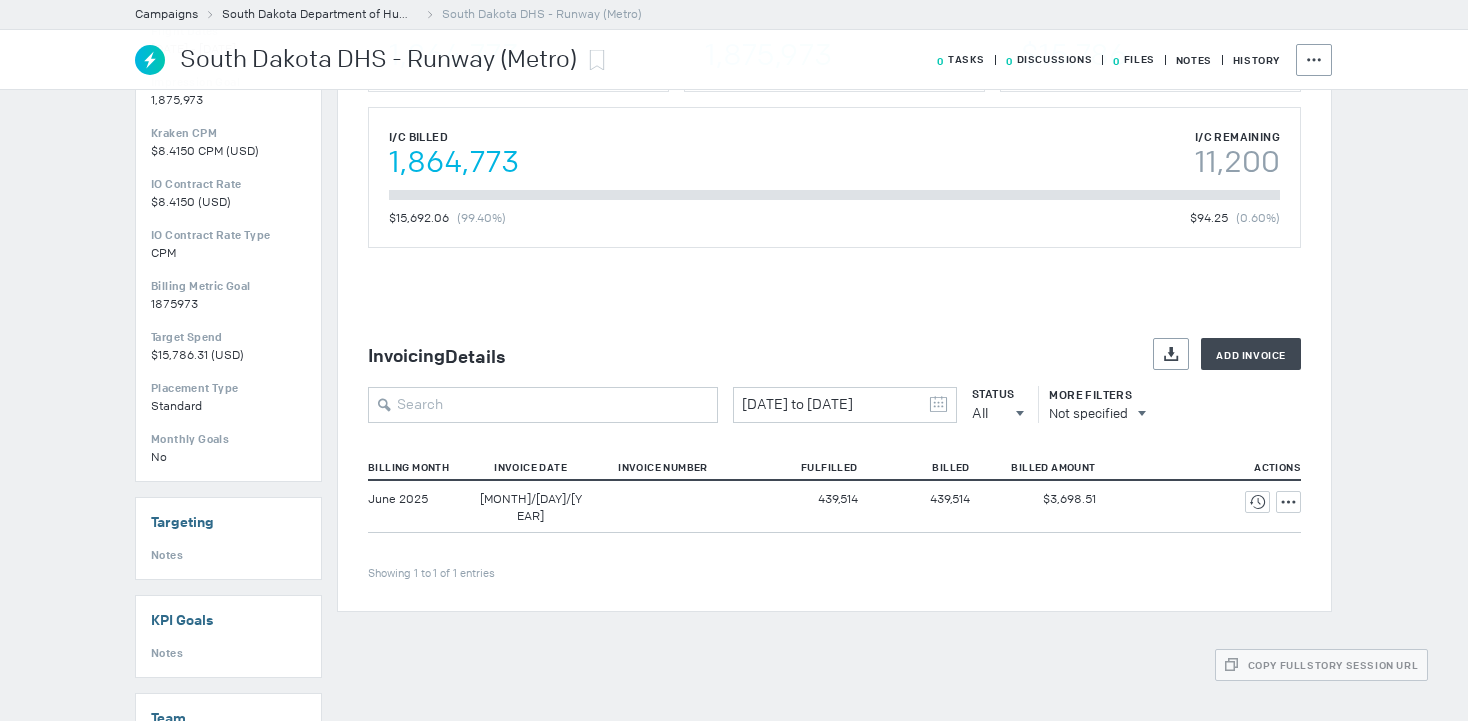 scroll, scrollTop: 338, scrollLeft: 0, axis: vertical 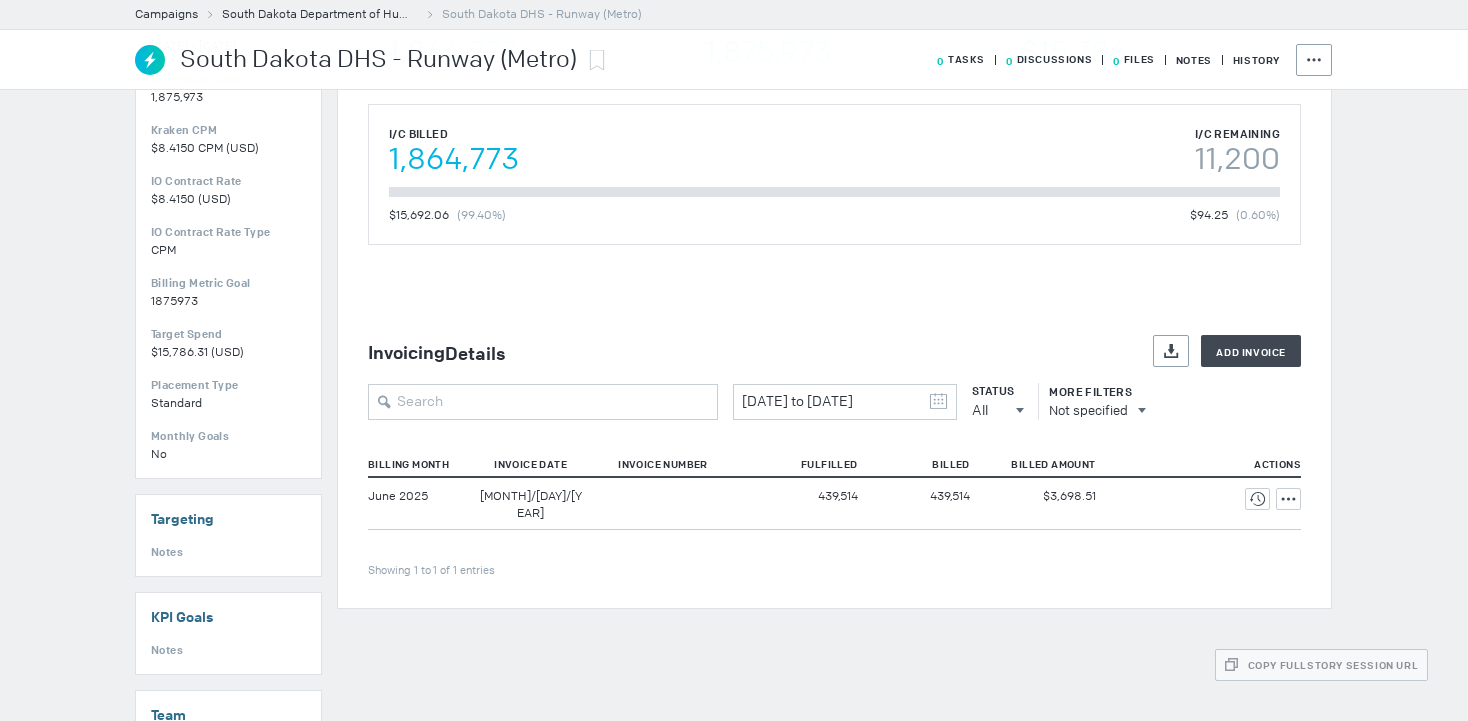 click on "11,200" at bounding box center [1237, 160] 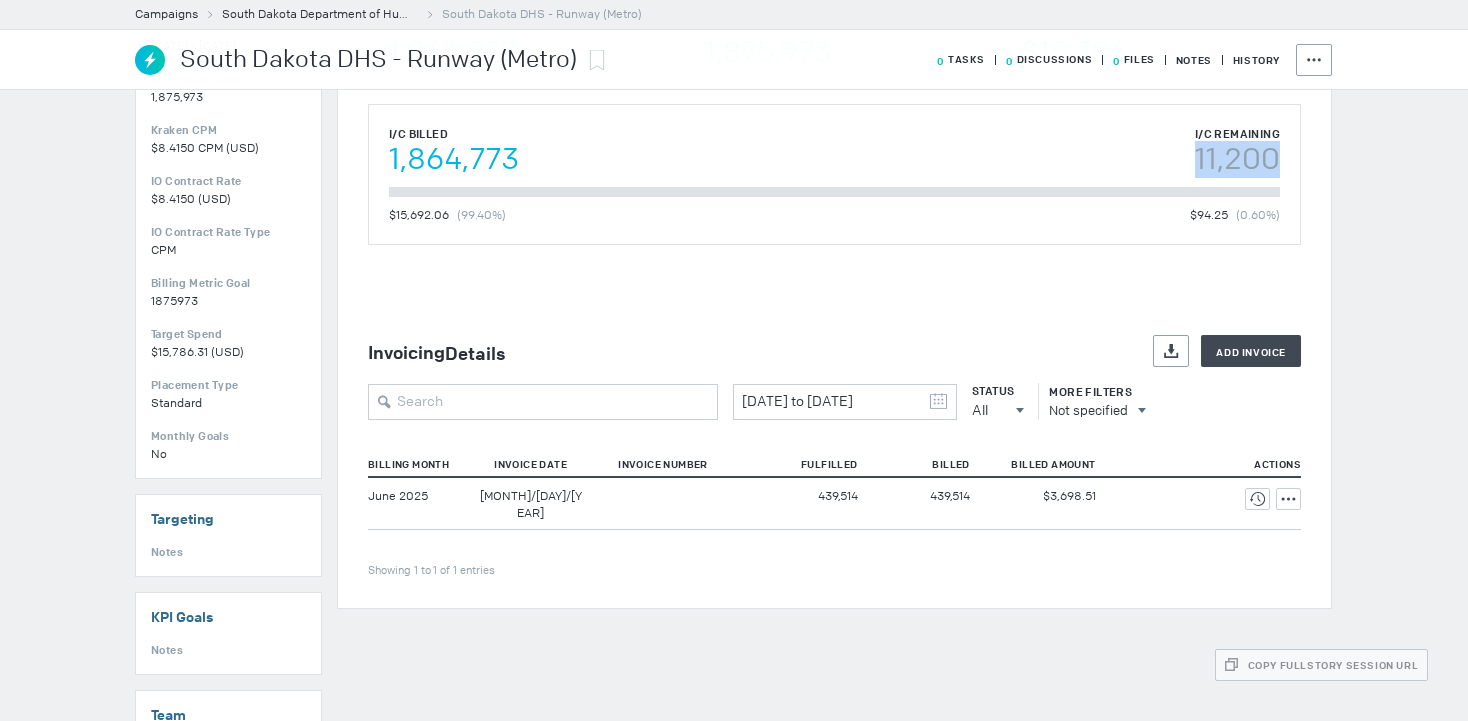 click on "11,200" at bounding box center (1237, 160) 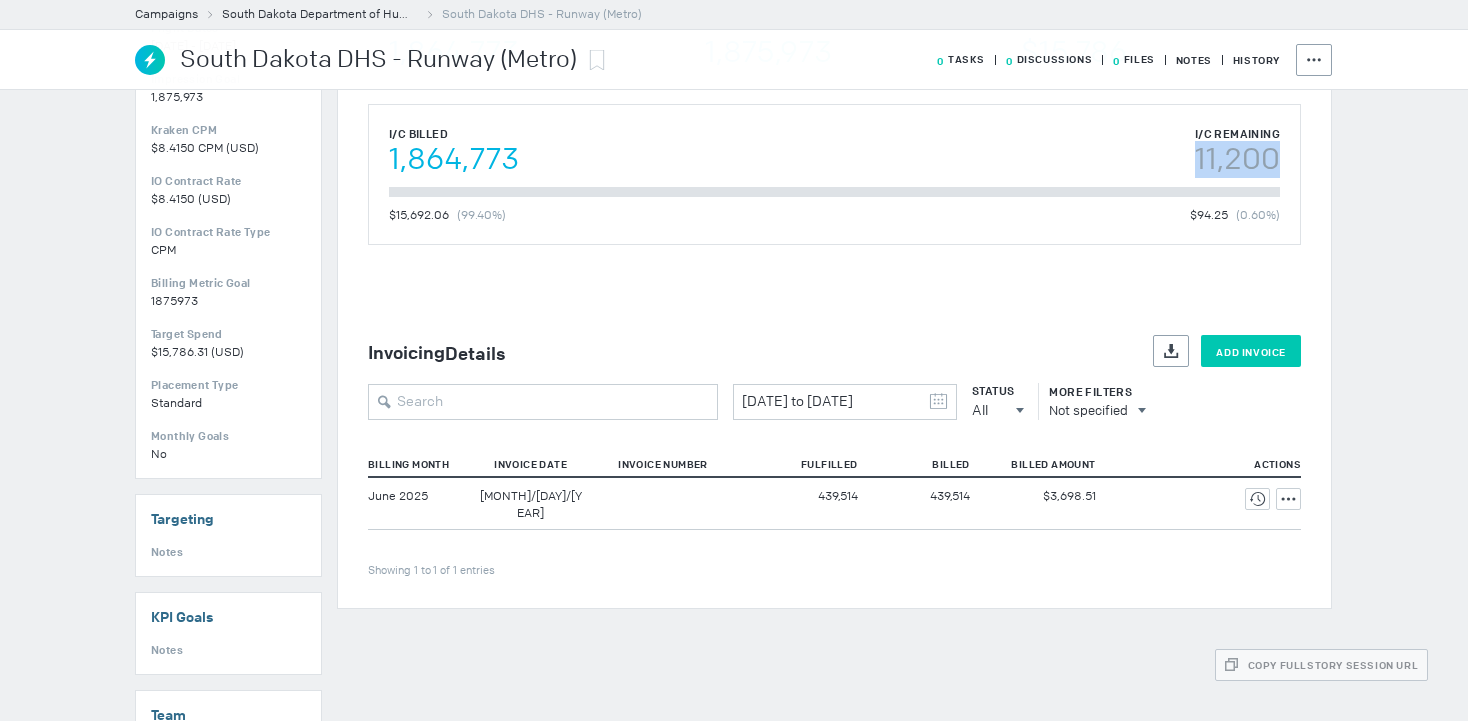 click on "Add Invoice" at bounding box center [1251, 351] 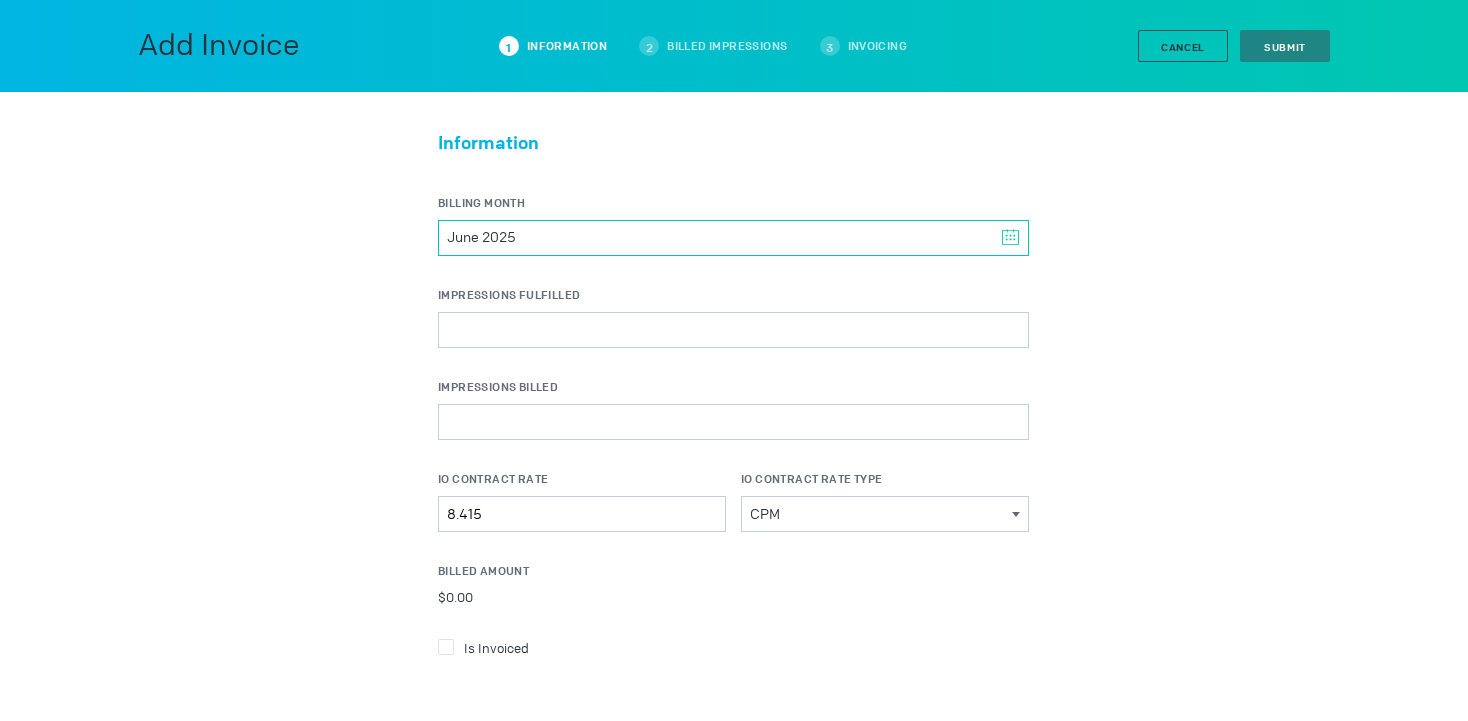 click on "June 2025" at bounding box center (733, 238) 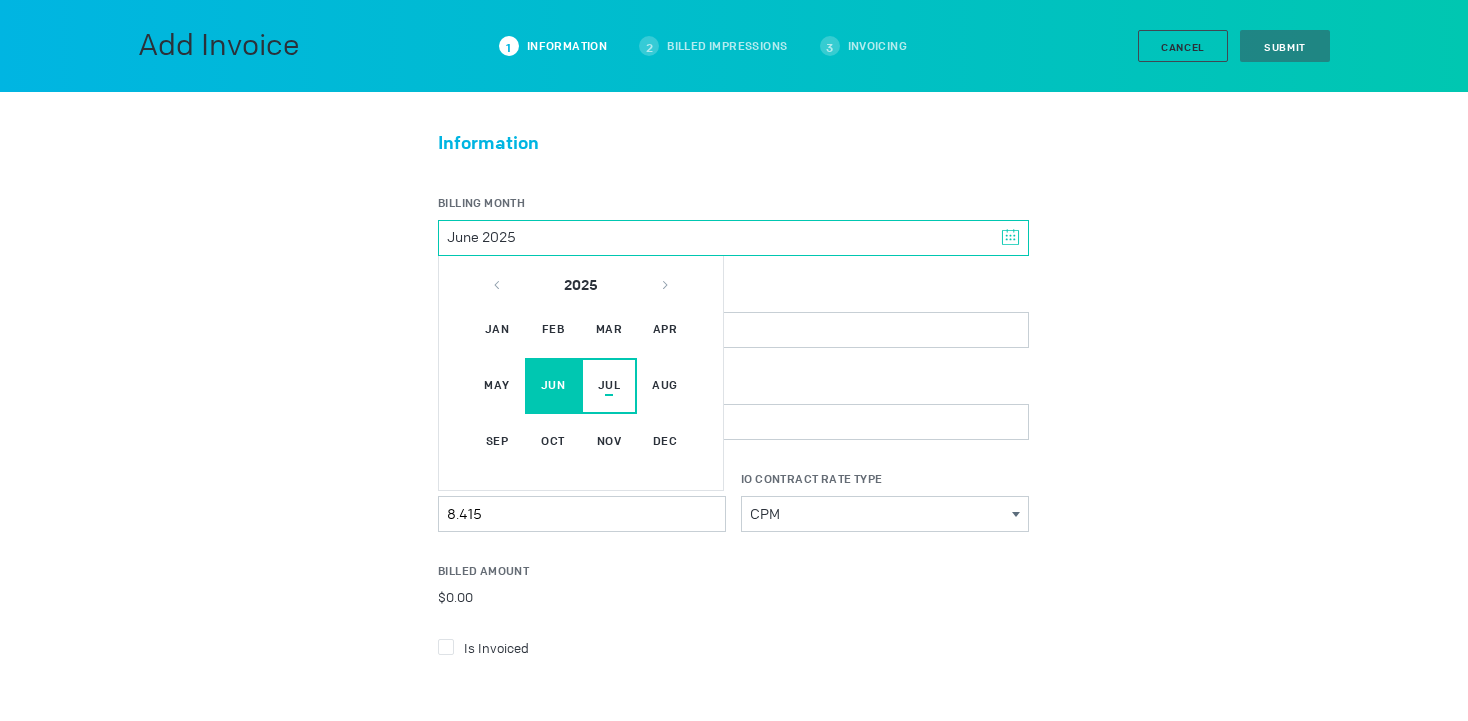 click on "Jul" at bounding box center [609, 386] 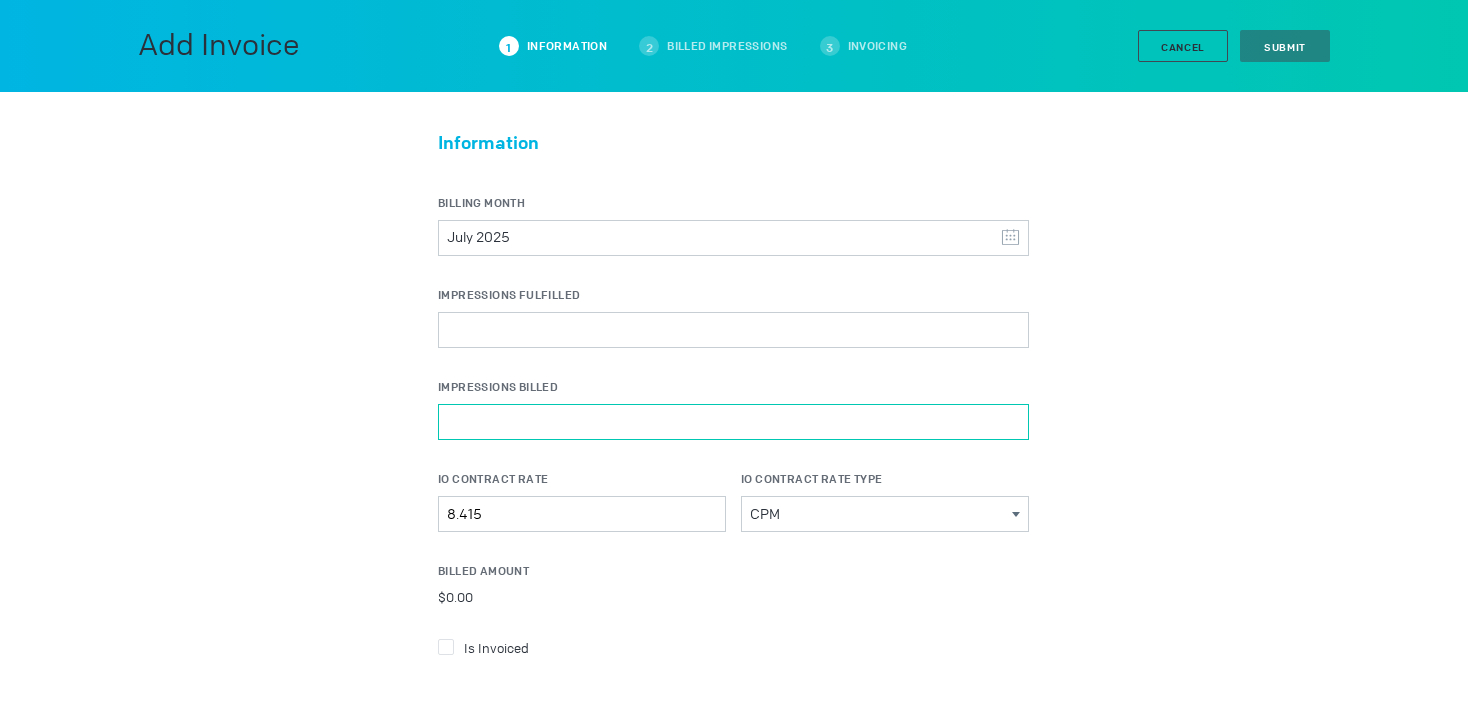 click on "Impressions Billed" at bounding box center [733, 422] 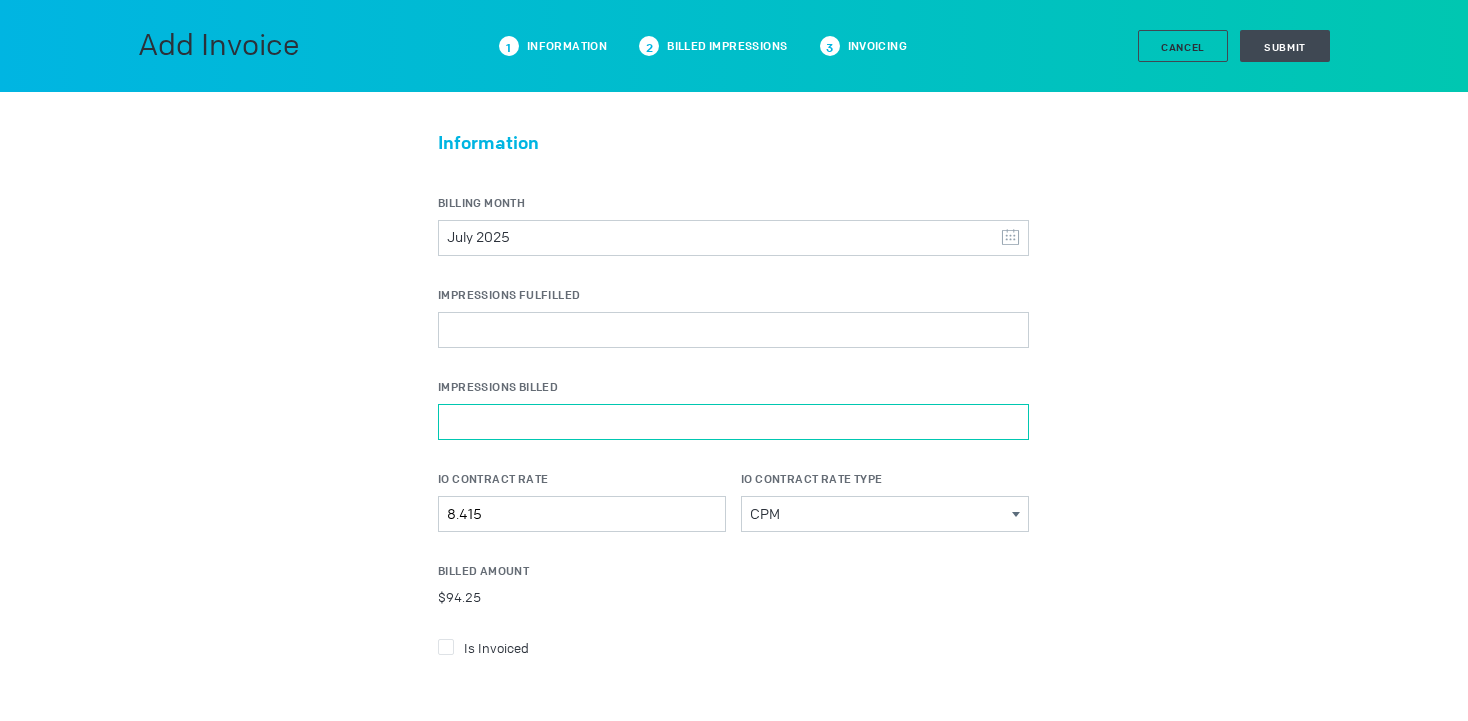 type on "11200" 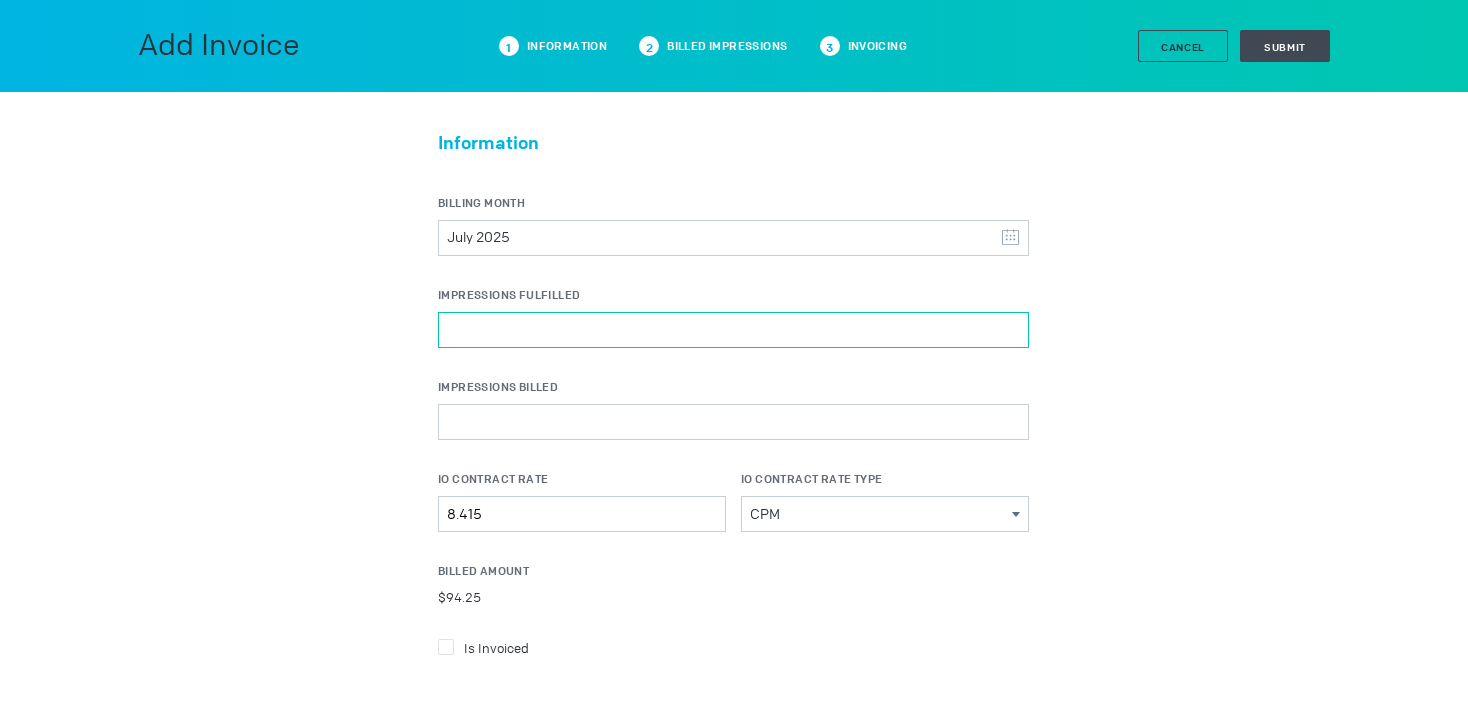 click on "Impressions Fulfilled" at bounding box center [733, 330] 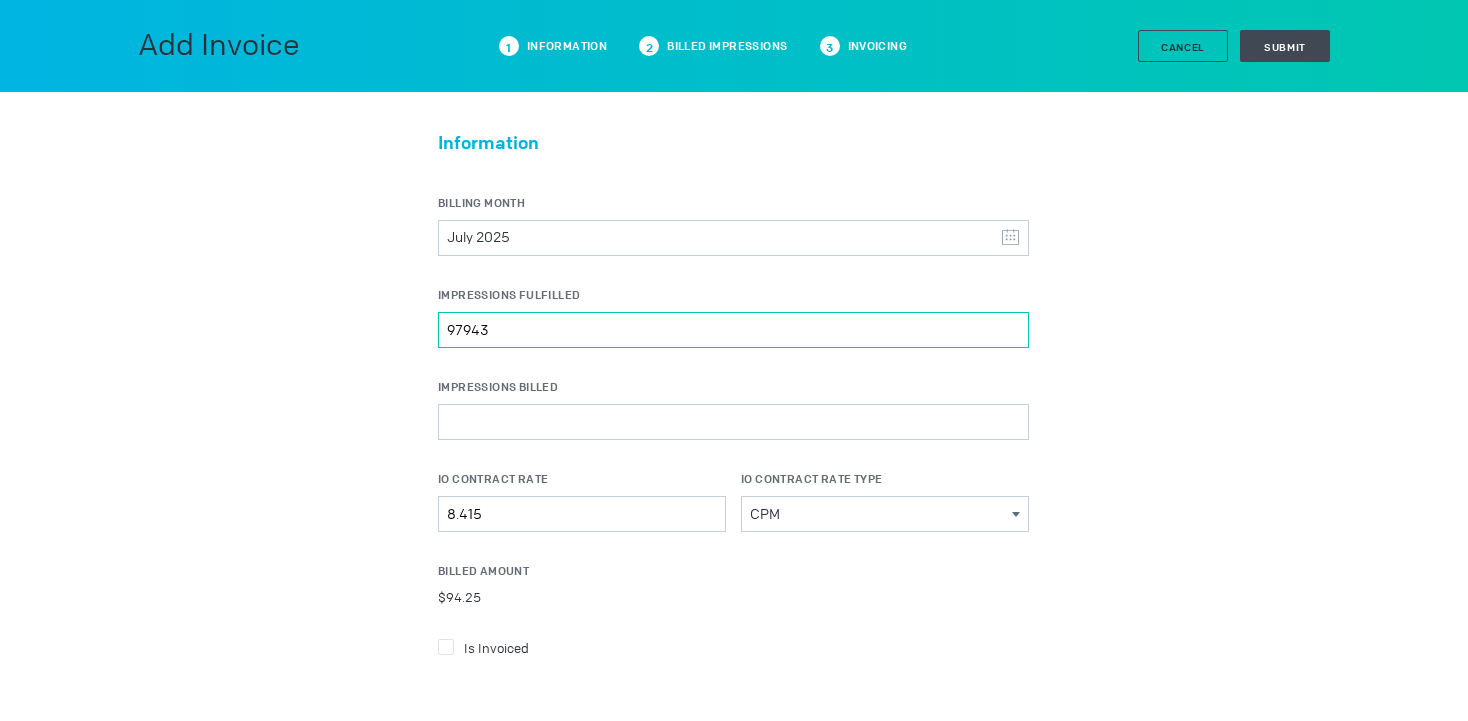 type on "97943" 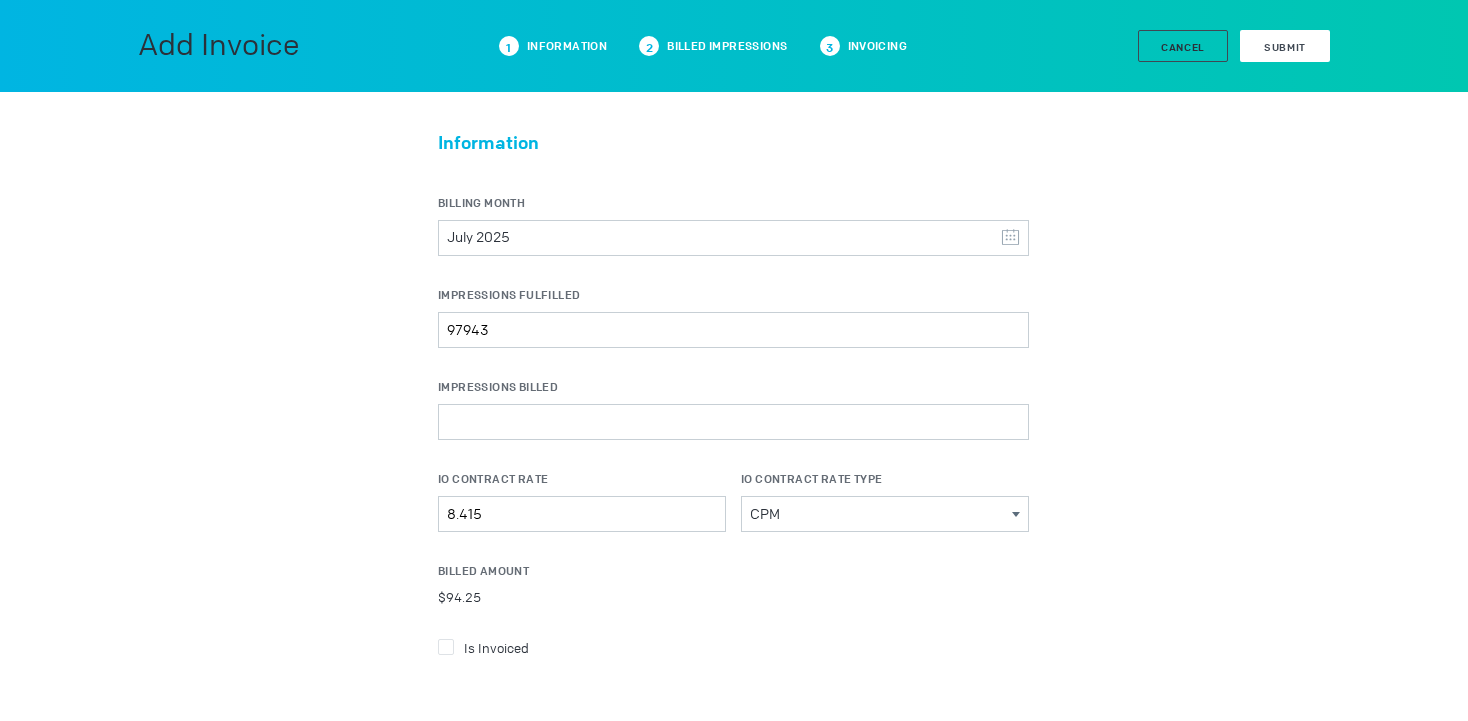 click on "Submit" at bounding box center [1285, 46] 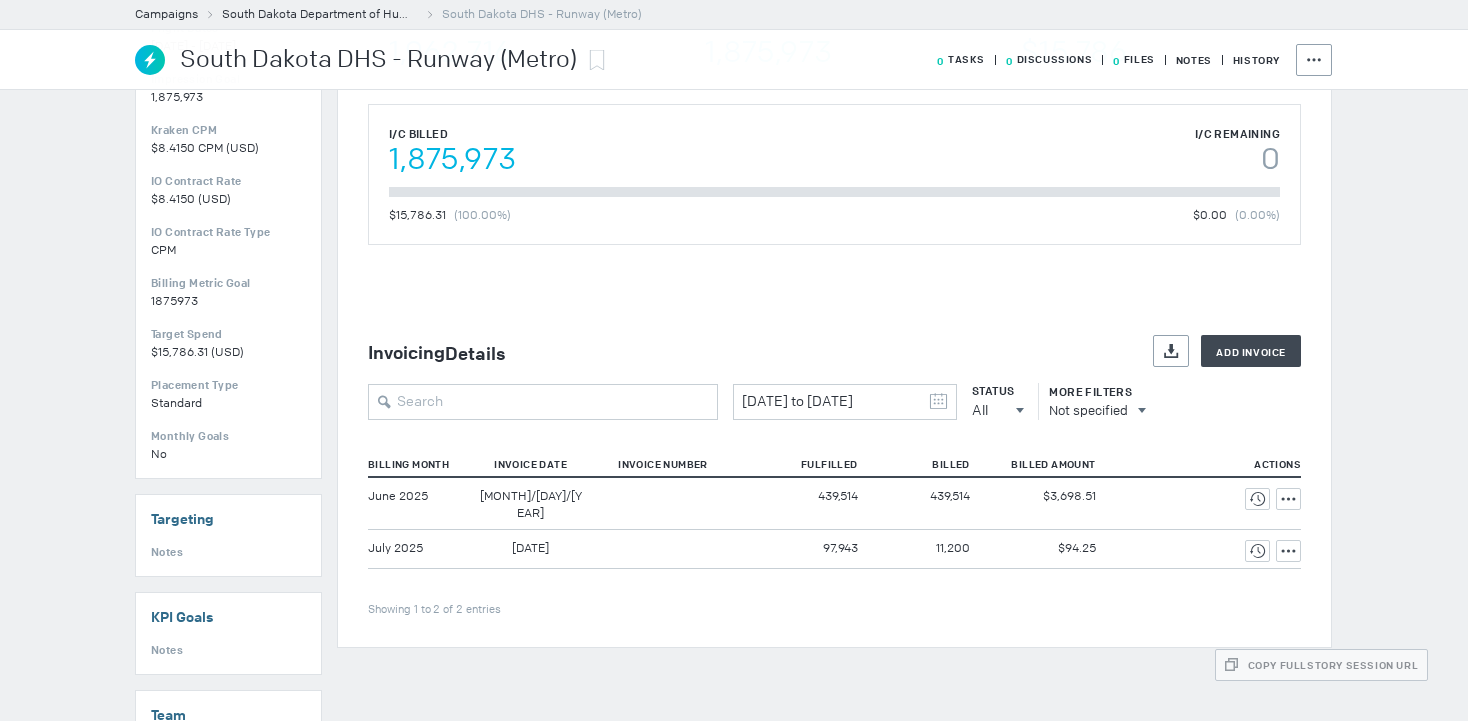click on "97,943" at bounding box center [838, 496] 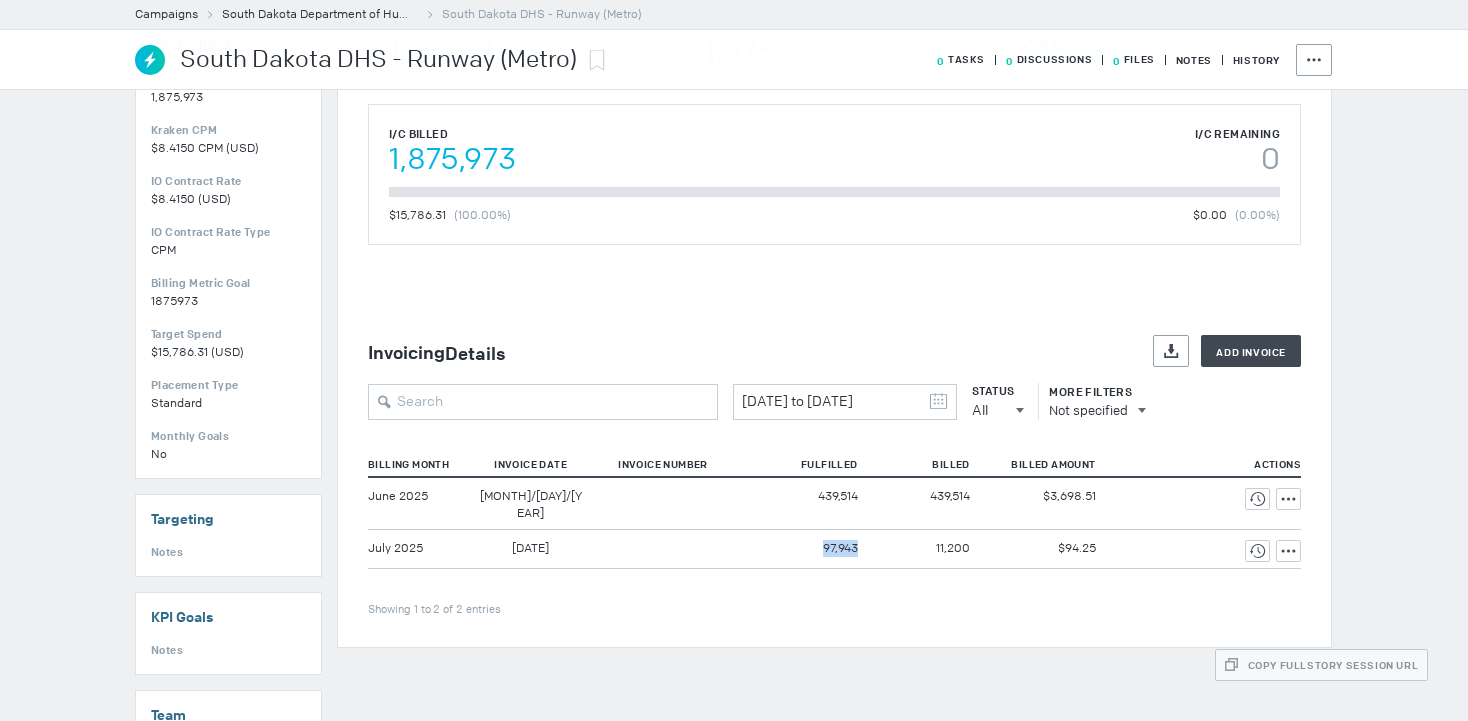 click on "97,943" at bounding box center [838, 496] 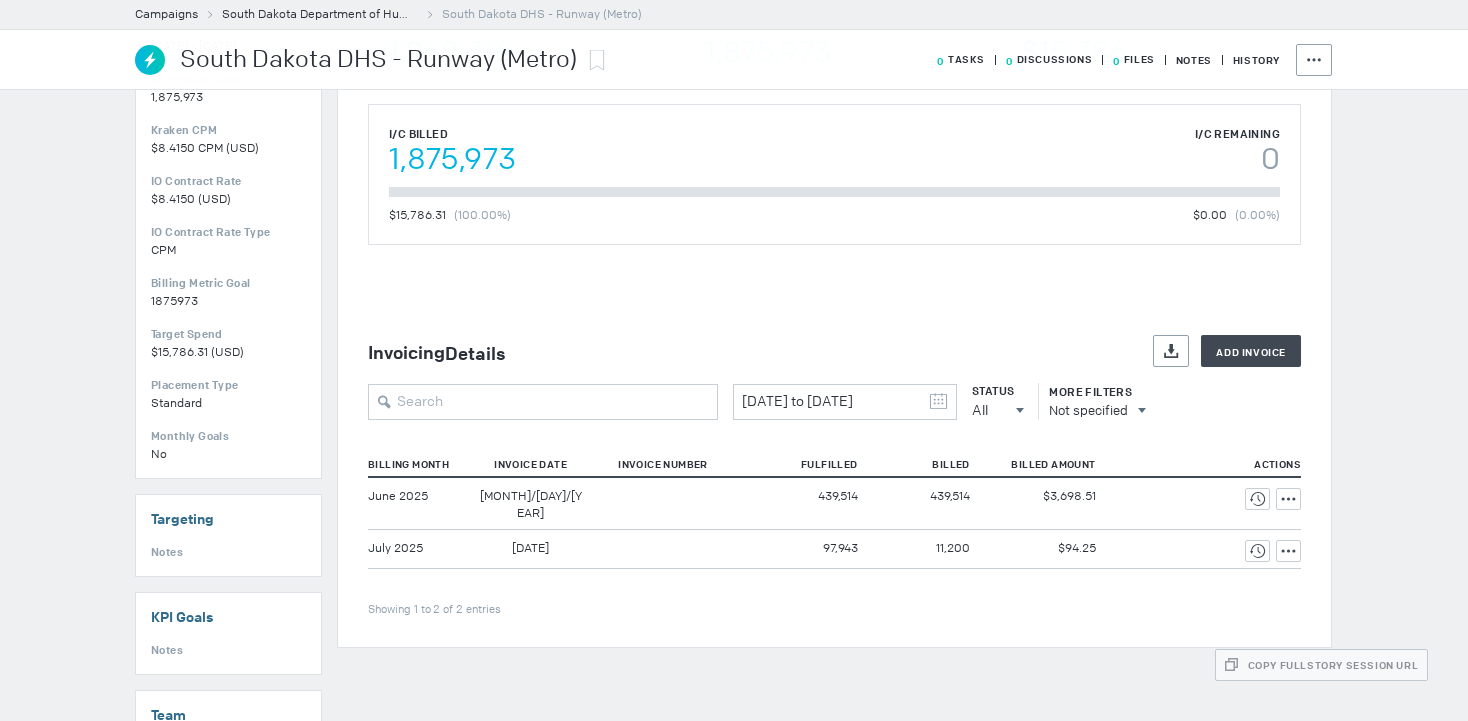 click on "11,200" at bounding box center (950, 496) 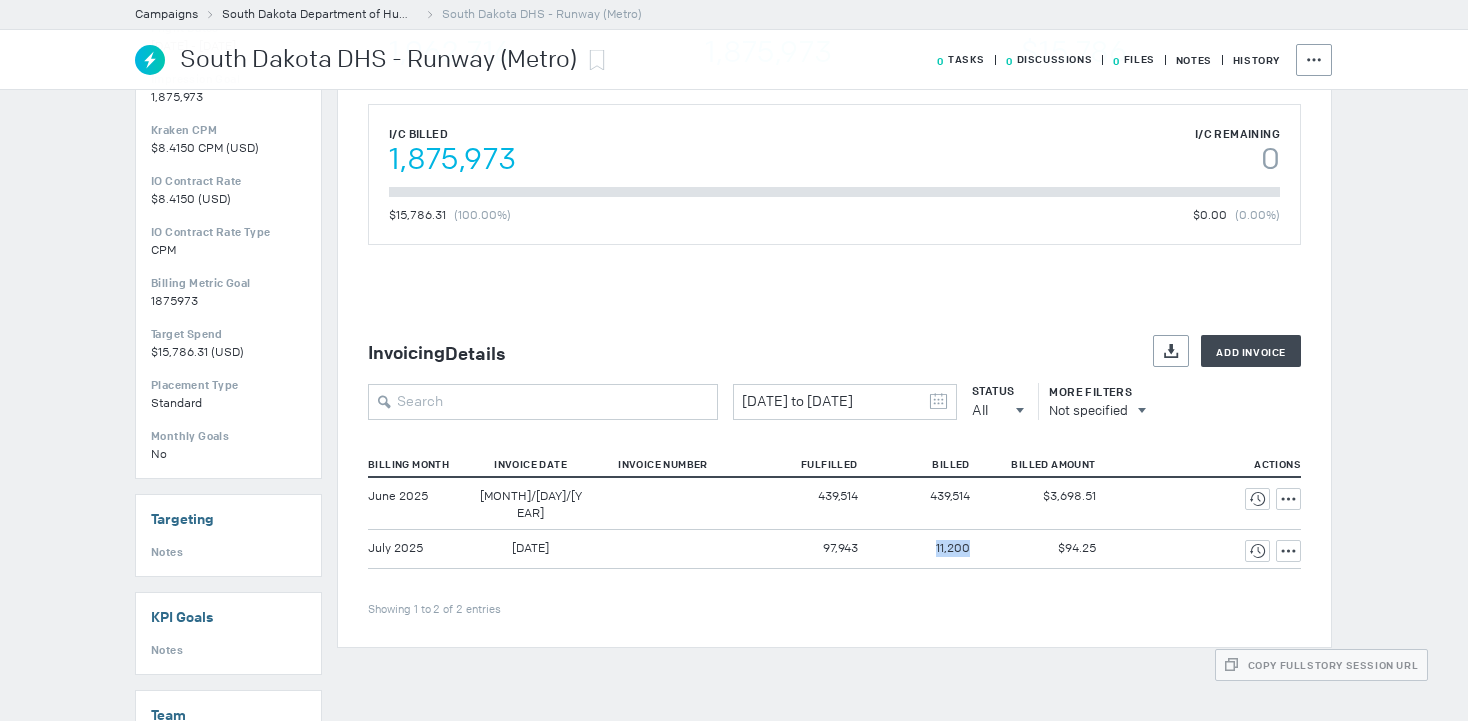 click on "11,200" at bounding box center (950, 496) 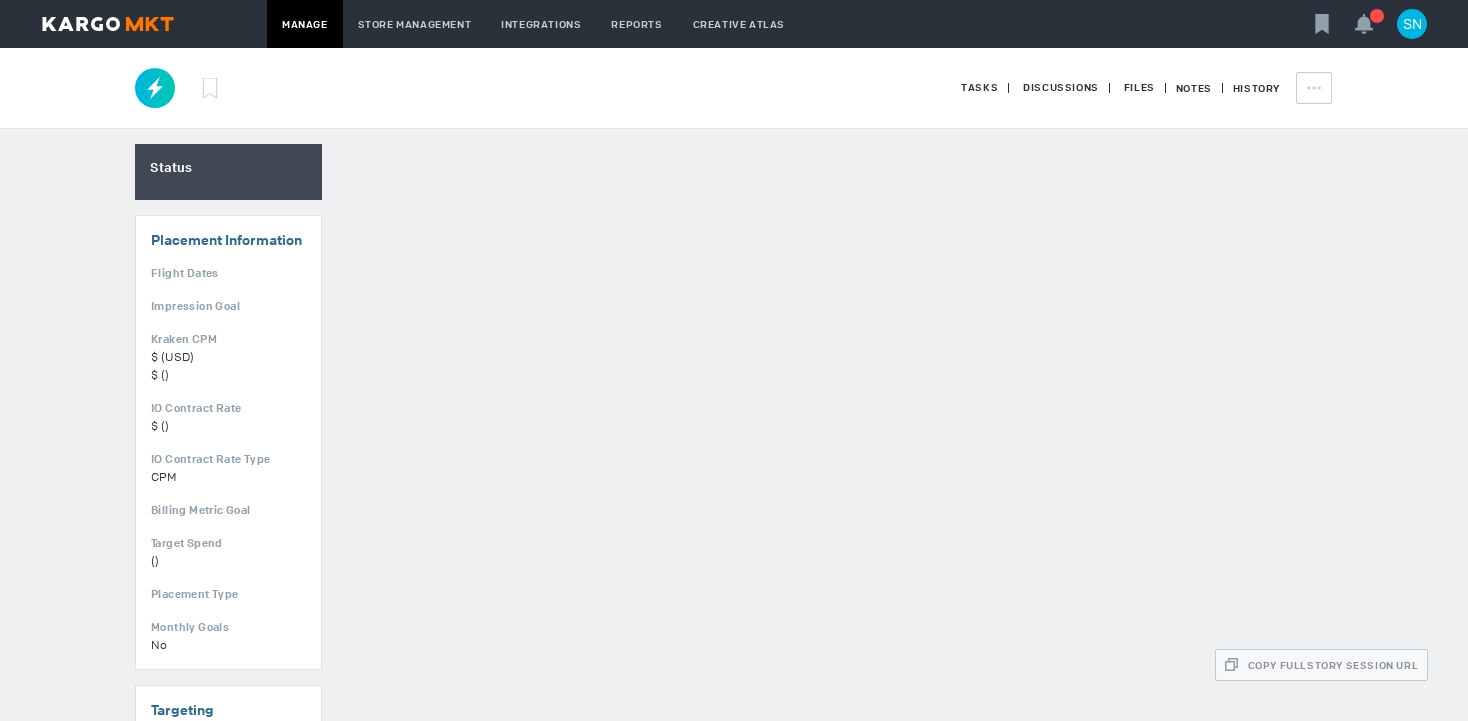 scroll, scrollTop: 0, scrollLeft: 0, axis: both 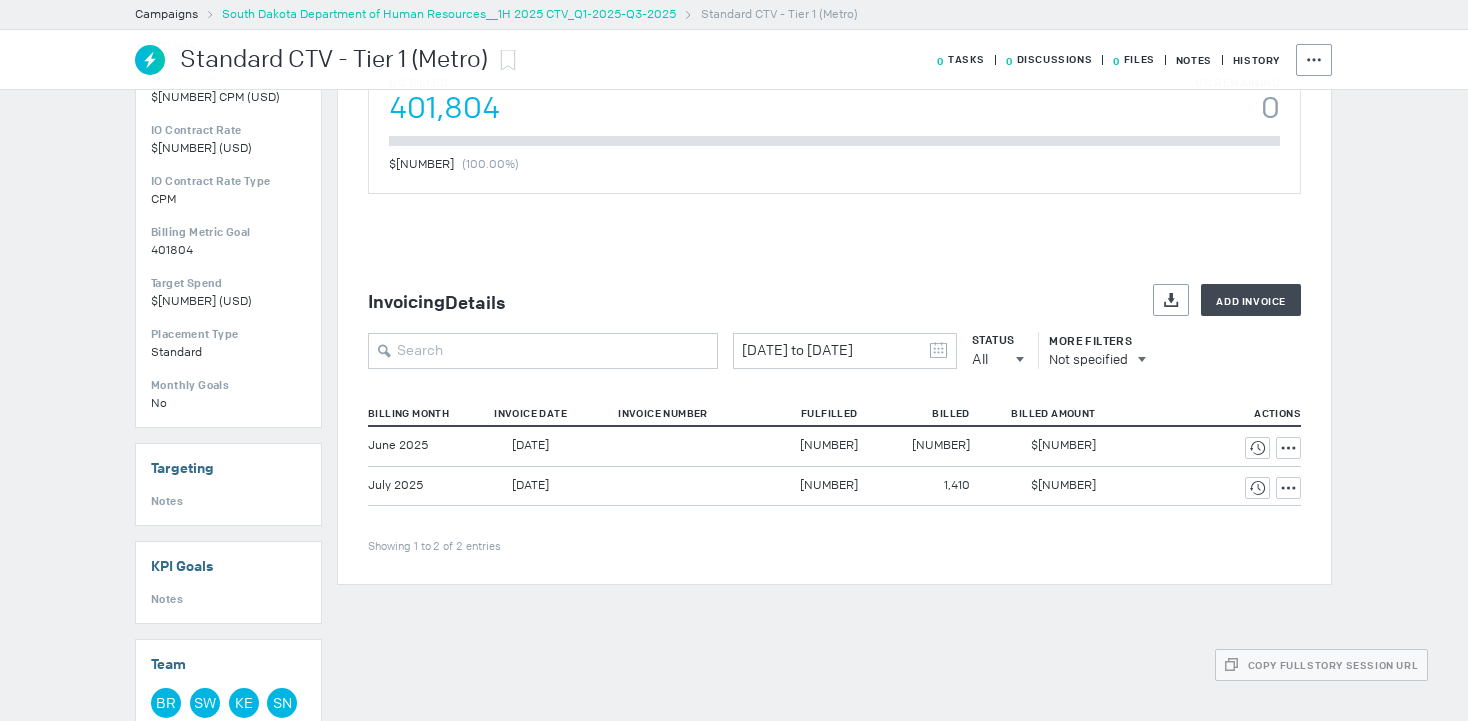 click on "South Dakota Department of Human Resources__1H 2025 CTV_Q1-2025-Q3-2025" at bounding box center (449, 14) 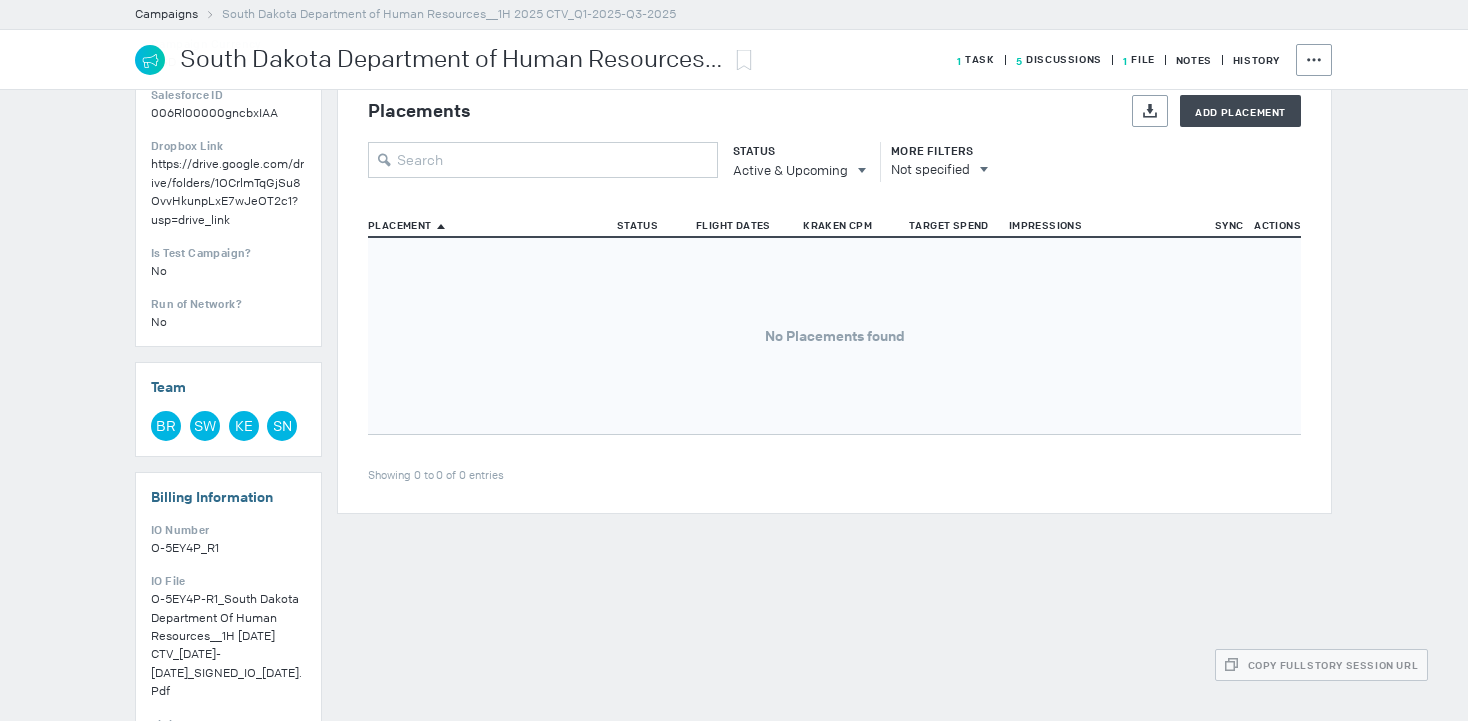 scroll, scrollTop: 649, scrollLeft: 0, axis: vertical 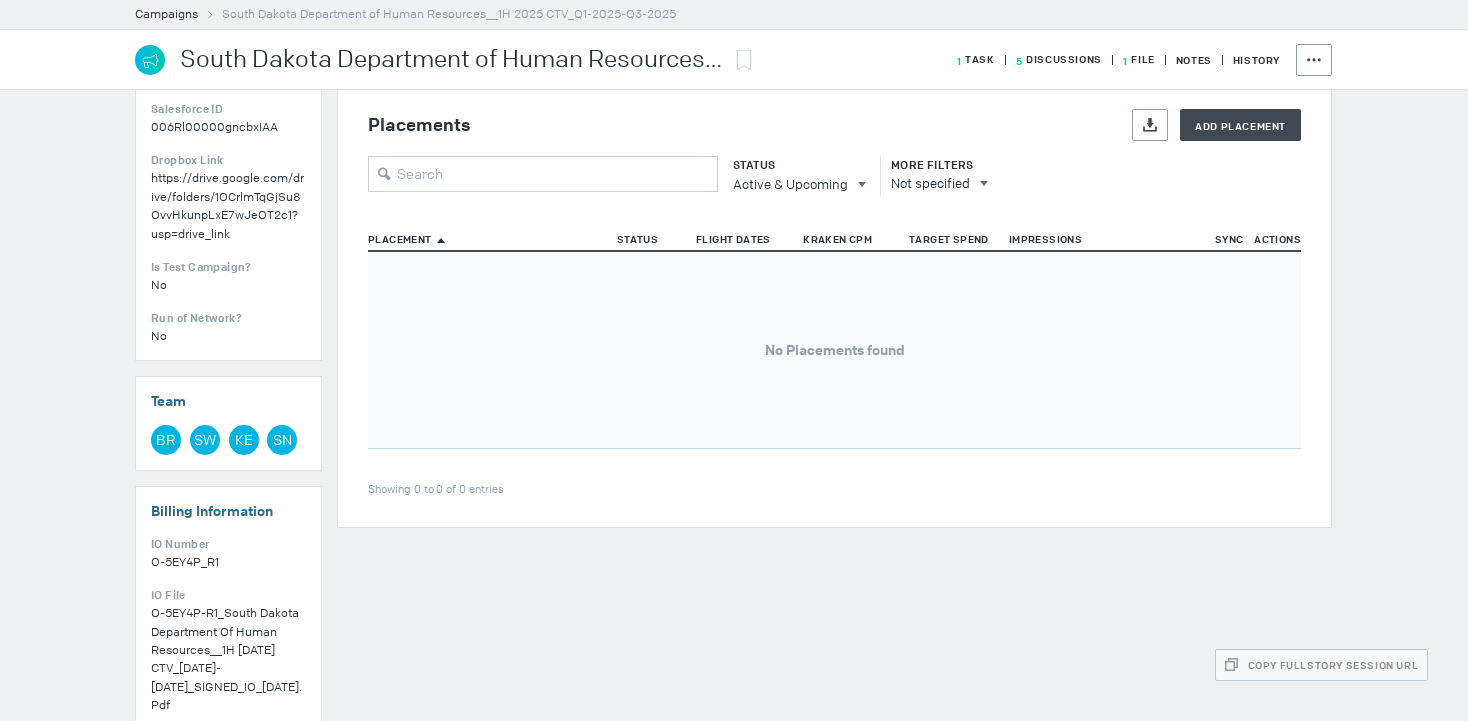 click on "Status" at bounding box center (794, 165) 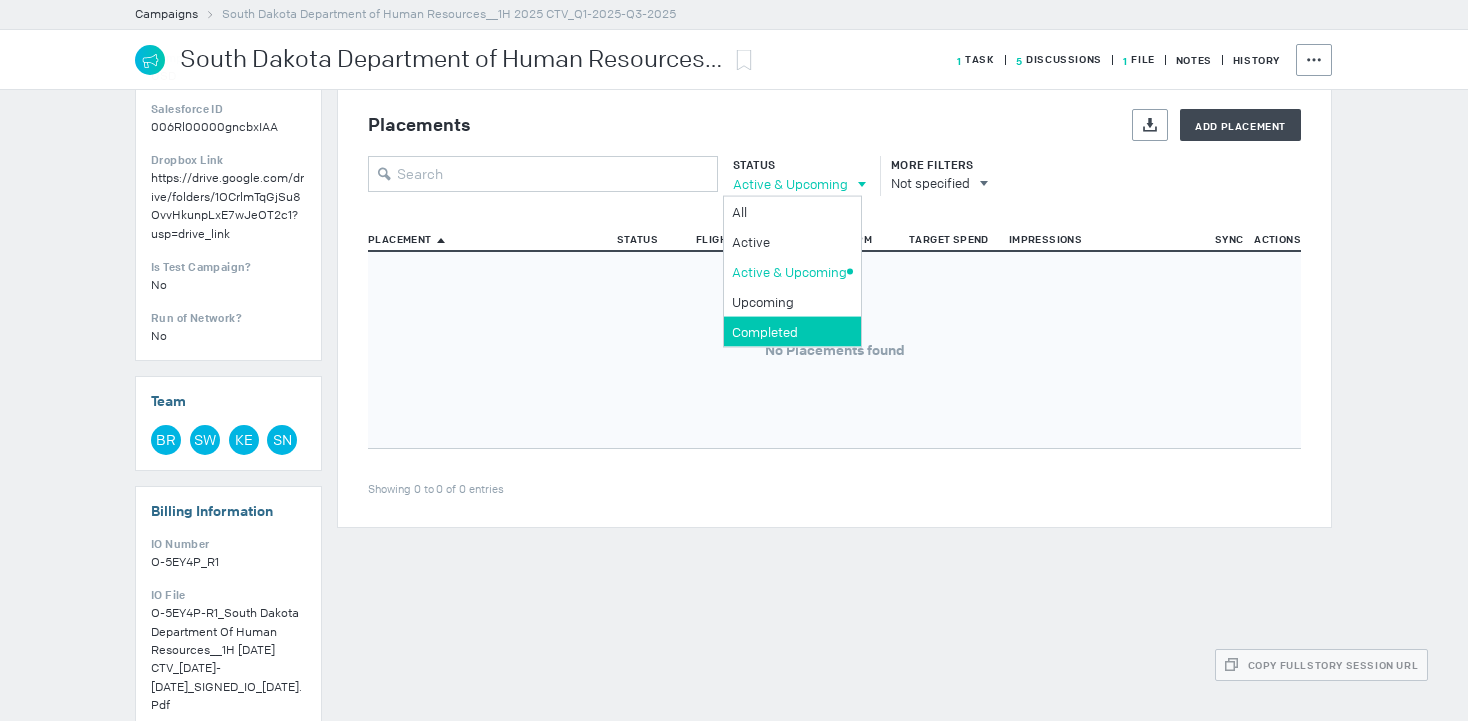 click on "Completed" at bounding box center [789, 211] 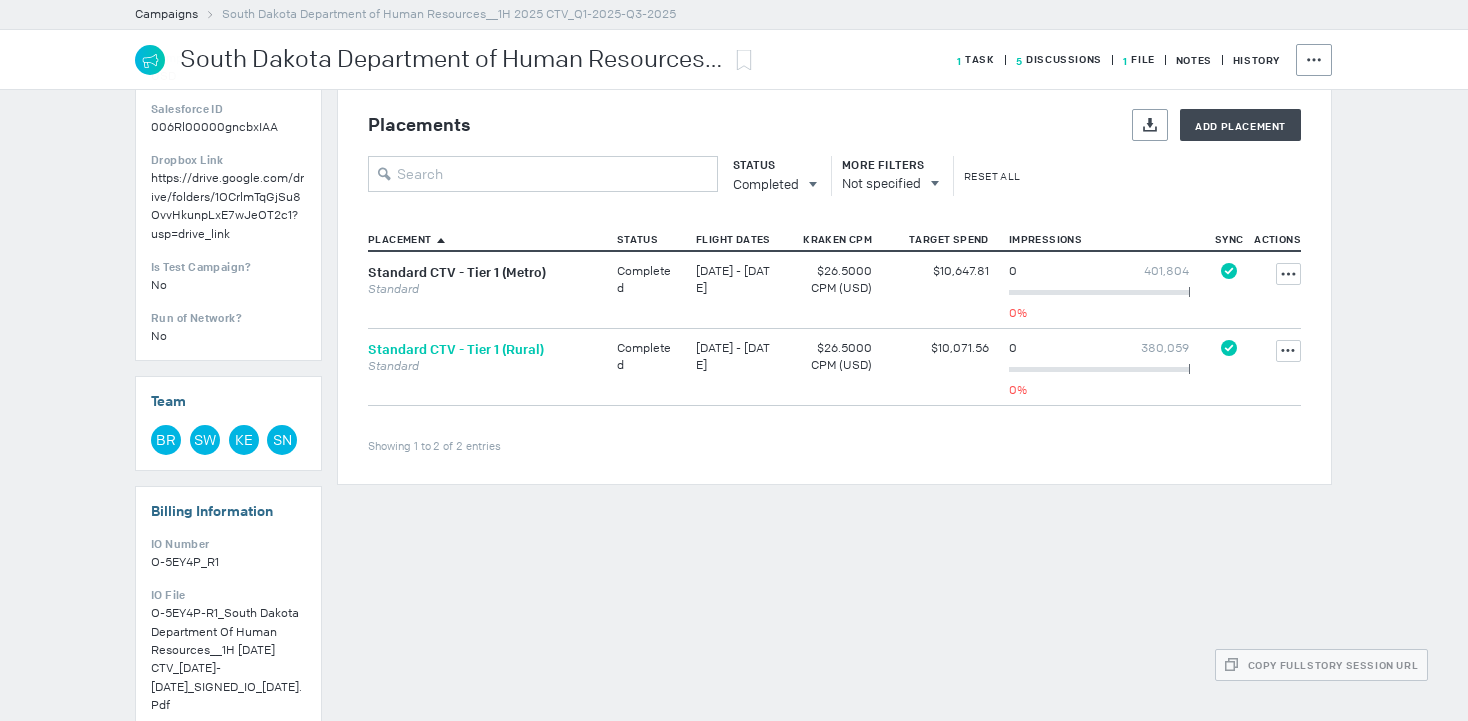 click on "Standard CTV - Tier 1 (Rural)" at bounding box center [456, 349] 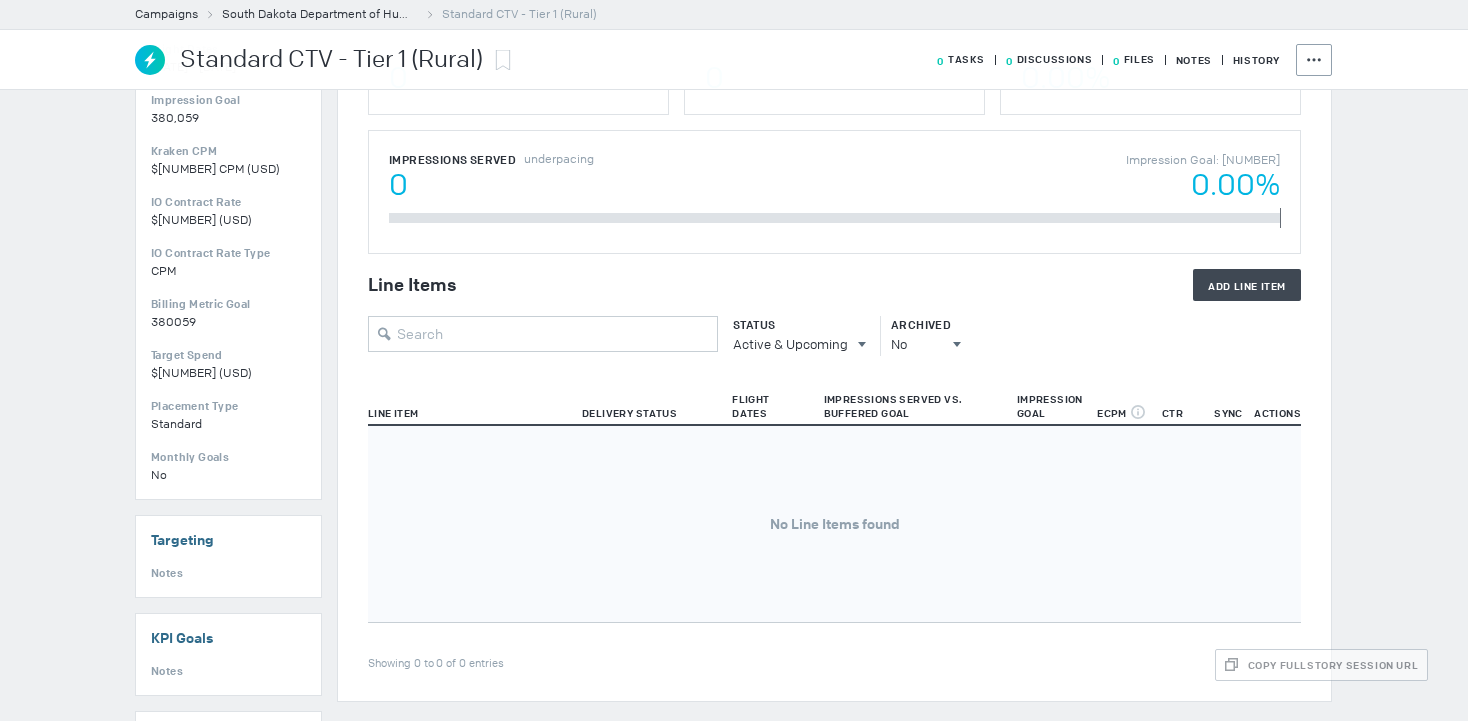 scroll, scrollTop: 343, scrollLeft: 0, axis: vertical 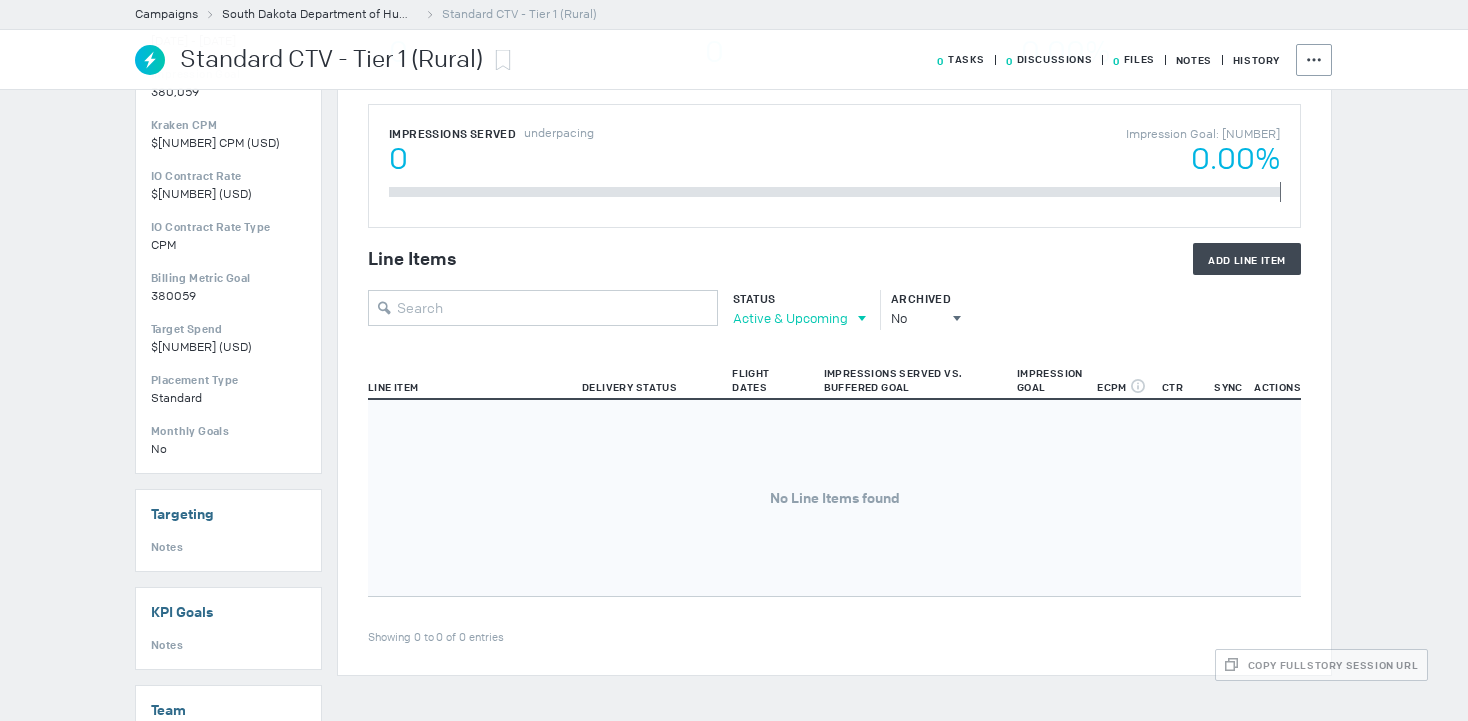 click on "Active & Upcoming" at bounding box center [790, 318] 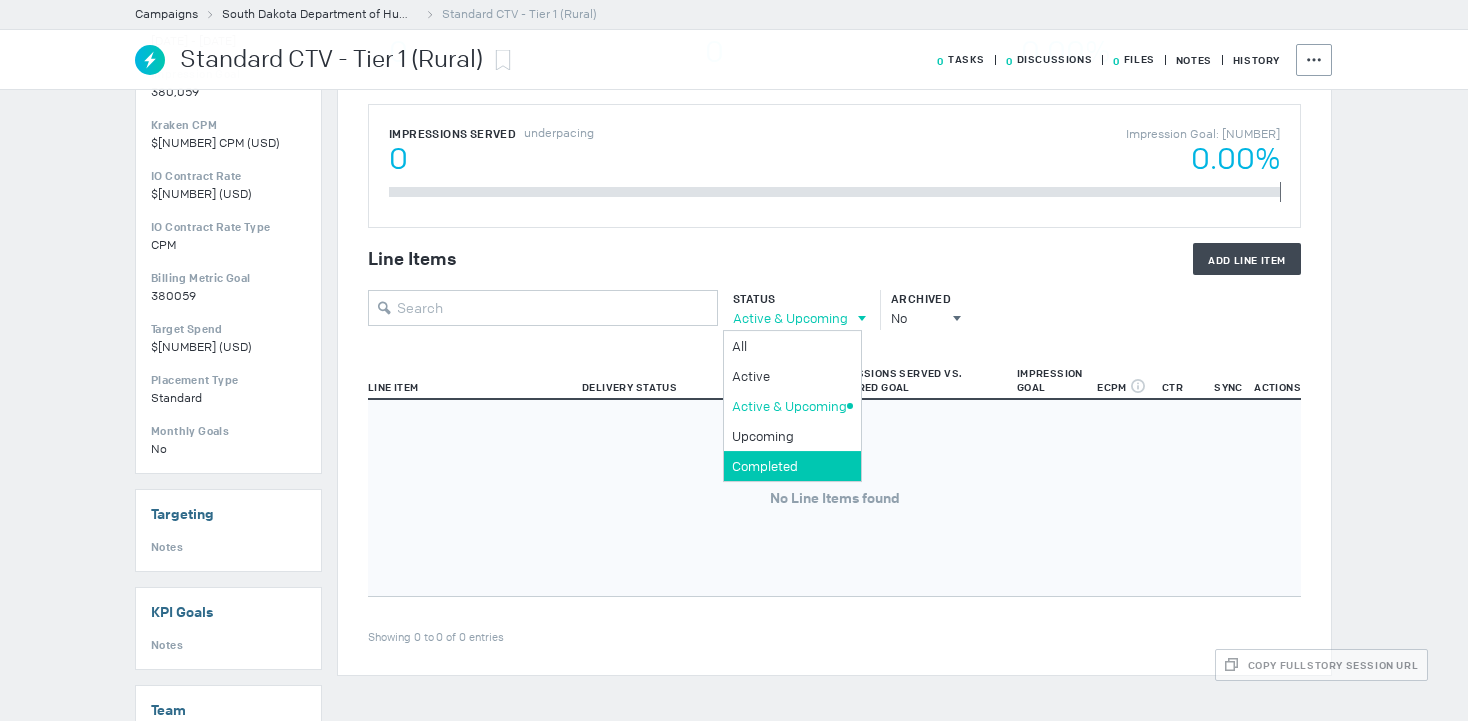 click on "Completed" at bounding box center (792, 466) 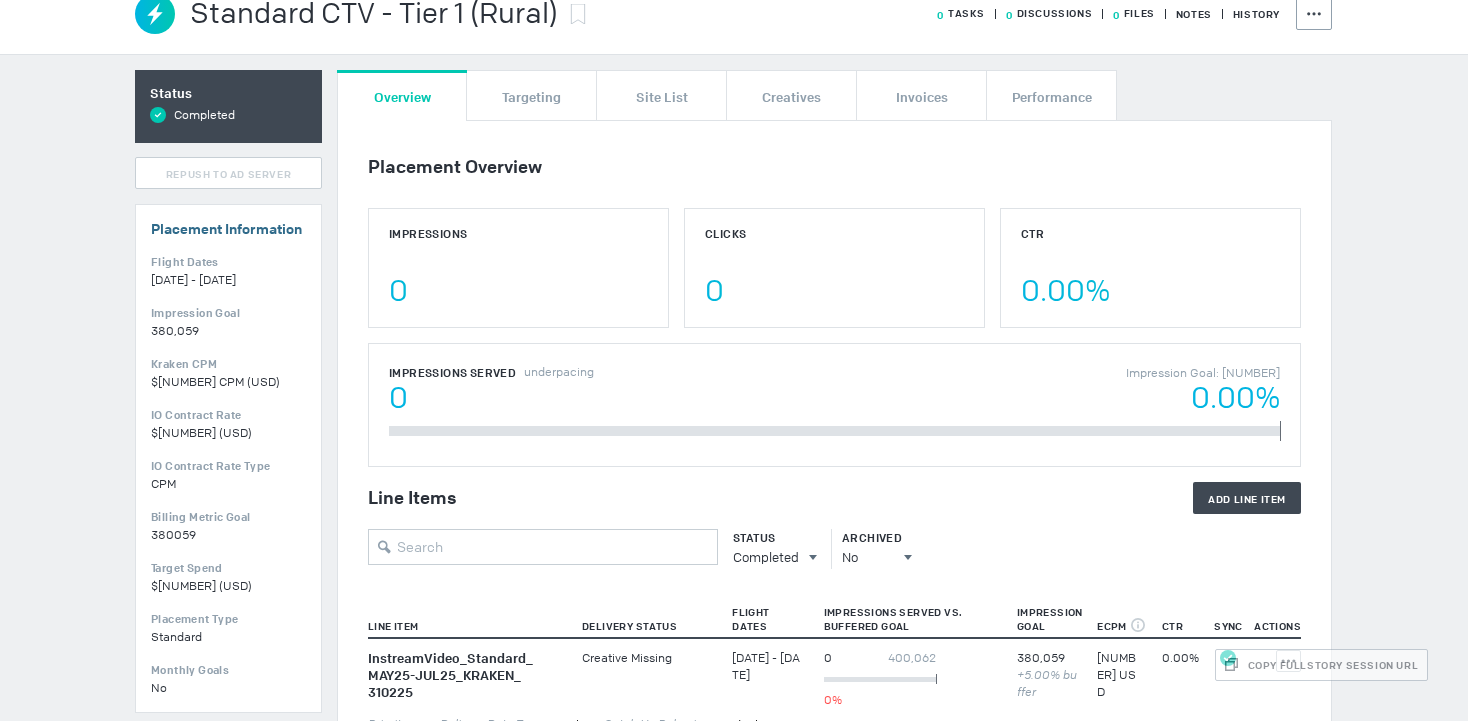 scroll, scrollTop: 101, scrollLeft: 0, axis: vertical 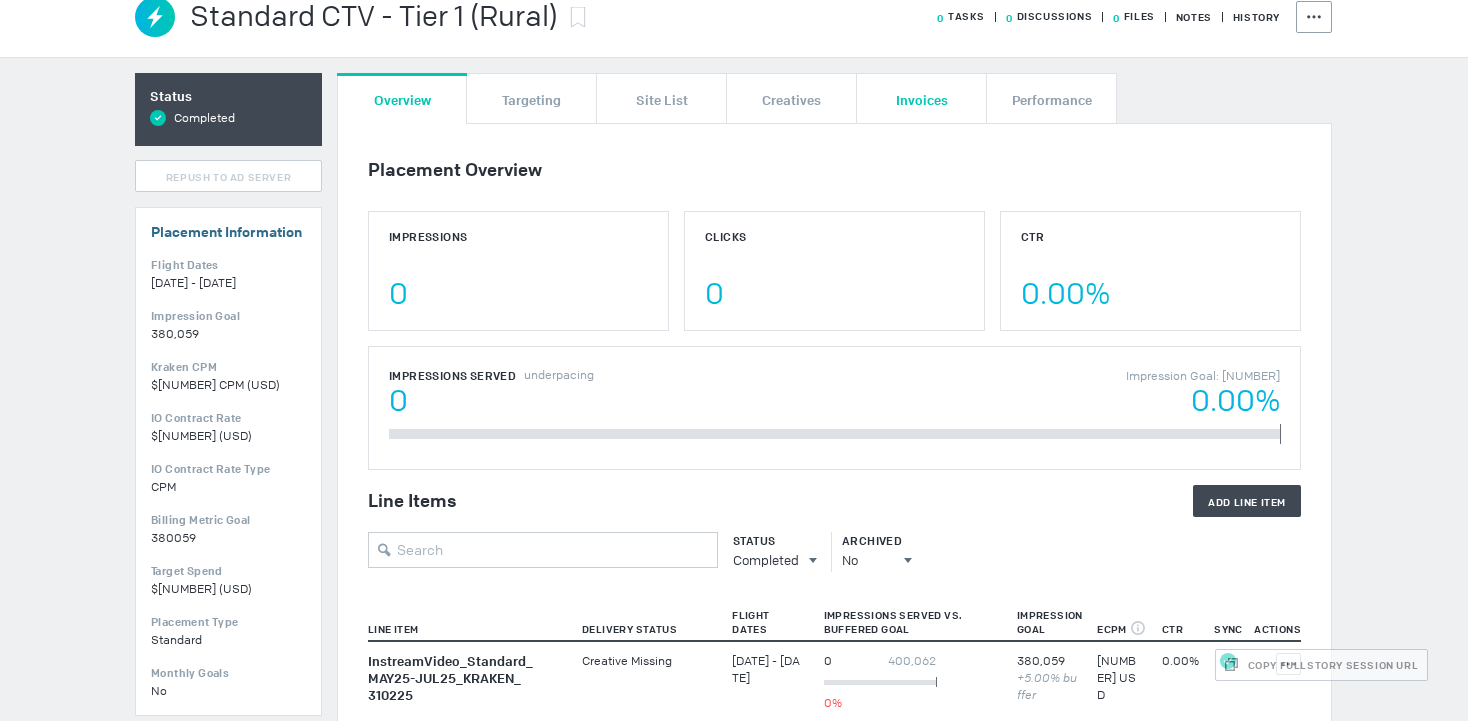 click on "Invoices" at bounding box center (922, 99) 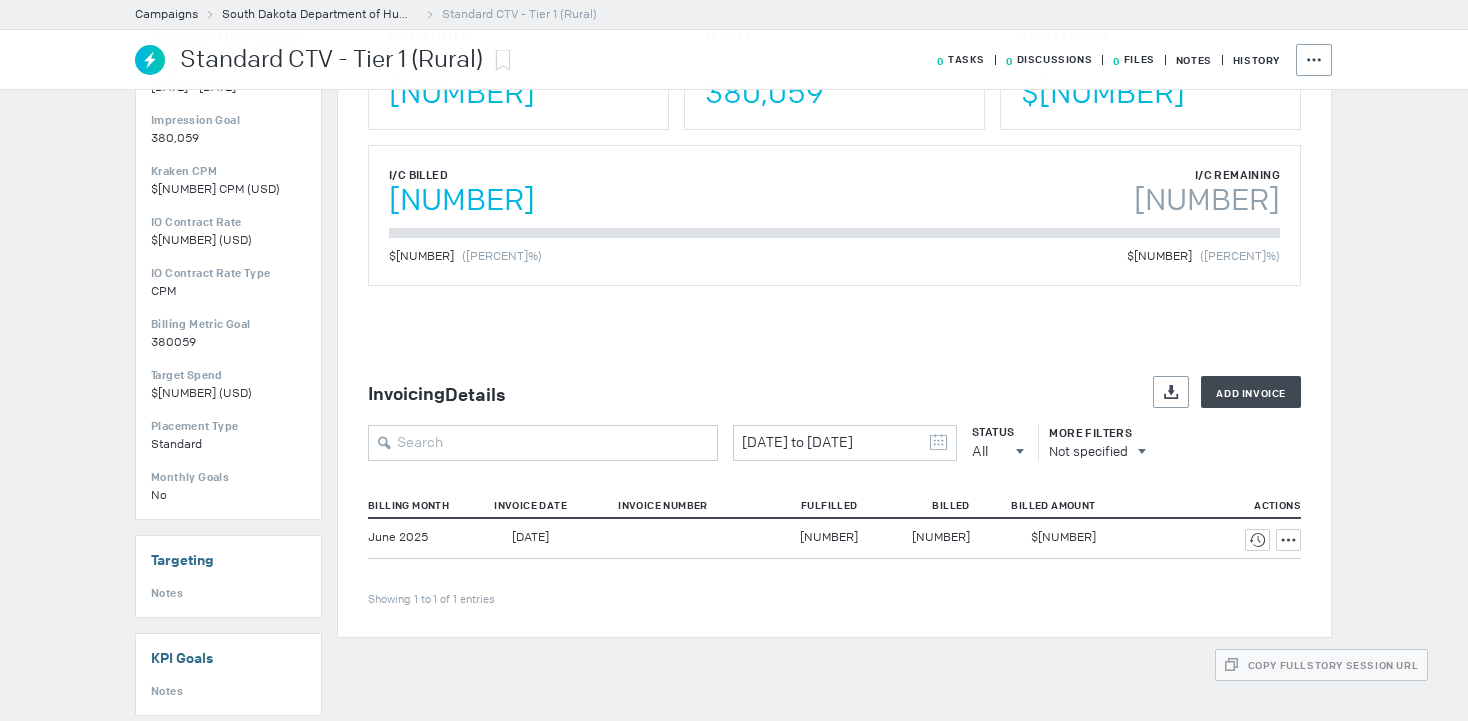 scroll, scrollTop: 283, scrollLeft: 0, axis: vertical 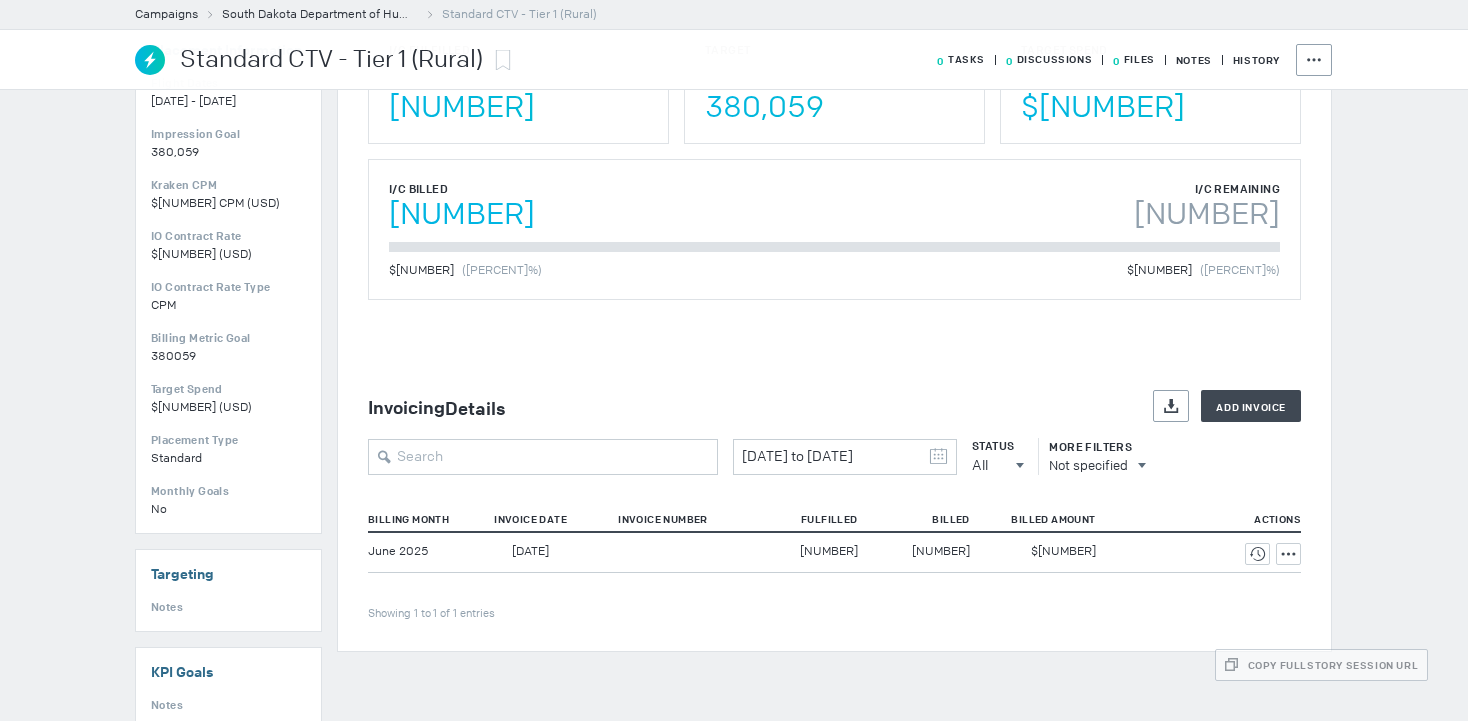 click on "[NUMBER]" at bounding box center [1207, 215] 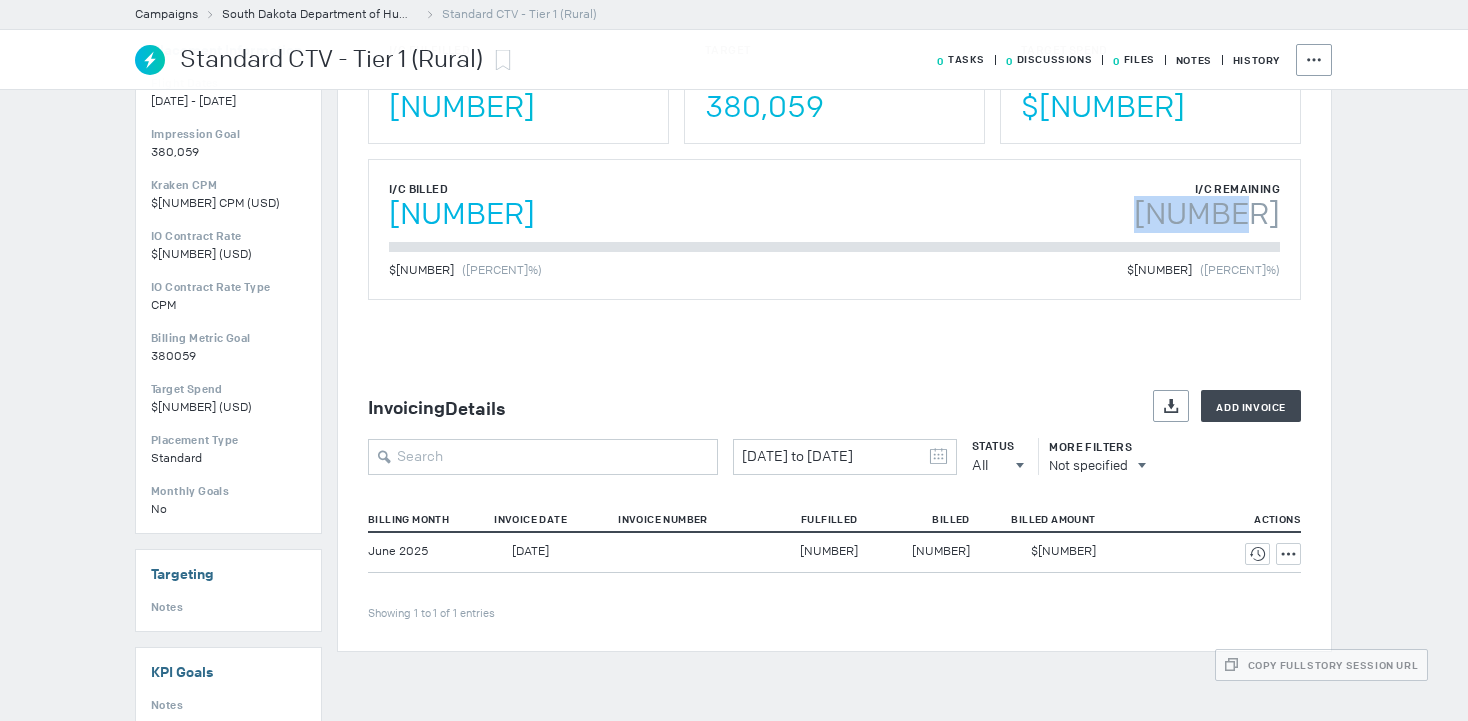click on "14,632" at bounding box center (1207, 215) 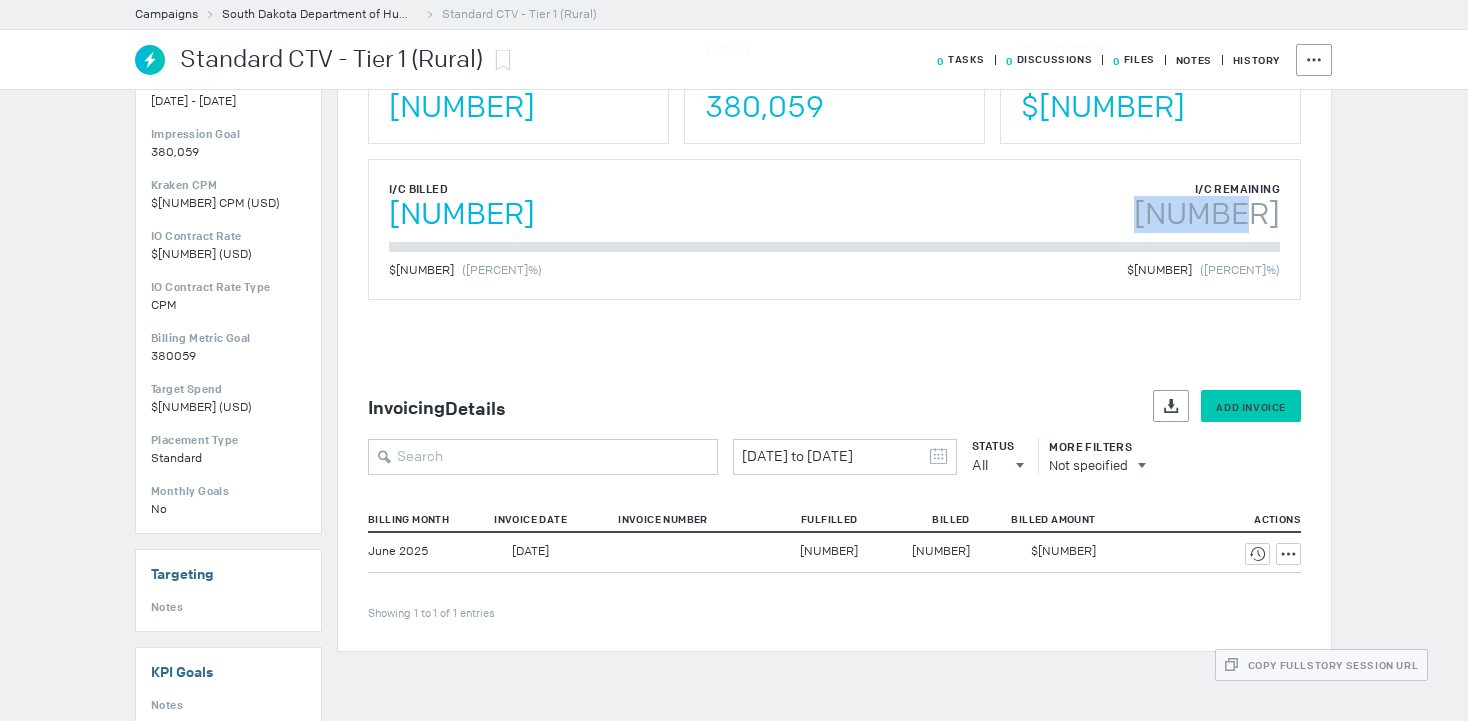 click on "Add Invoice" at bounding box center (1251, 407) 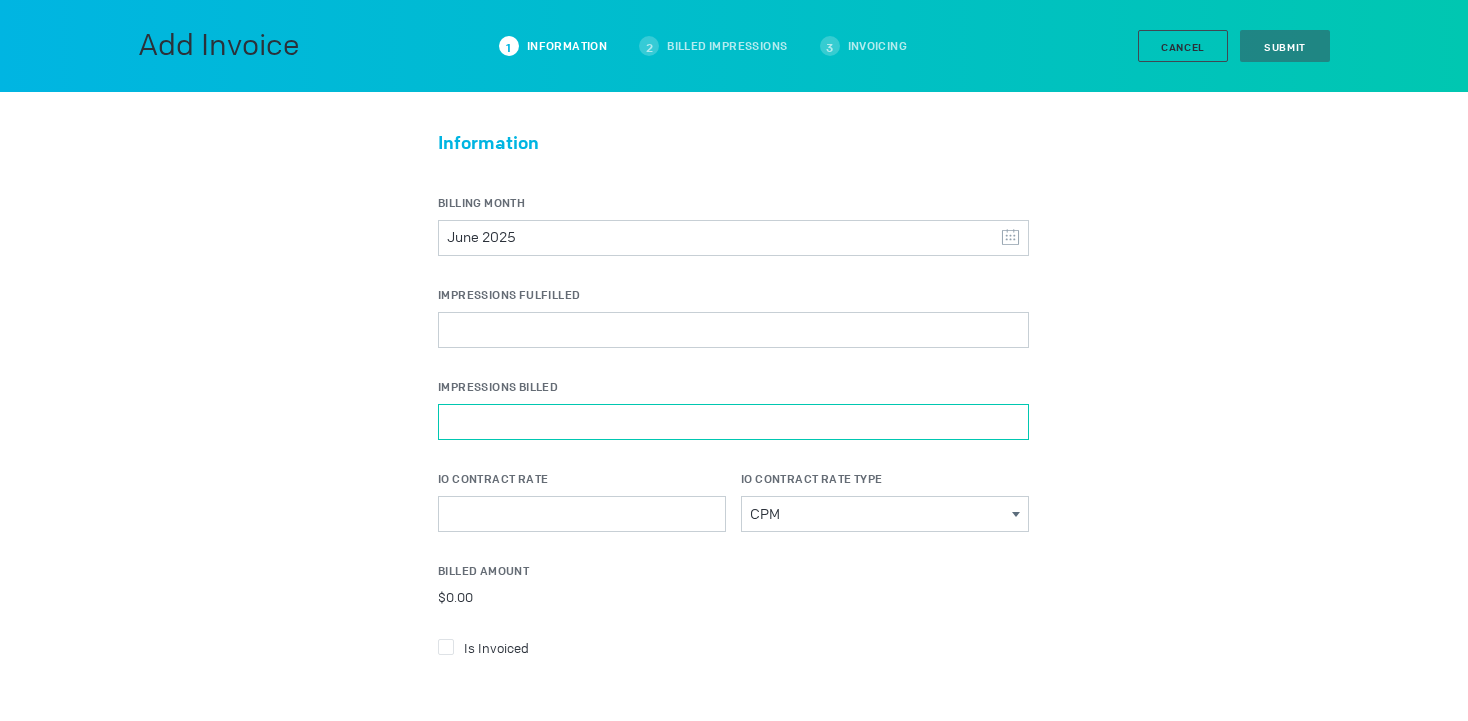 click on "Impressions Billed" at bounding box center [733, 422] 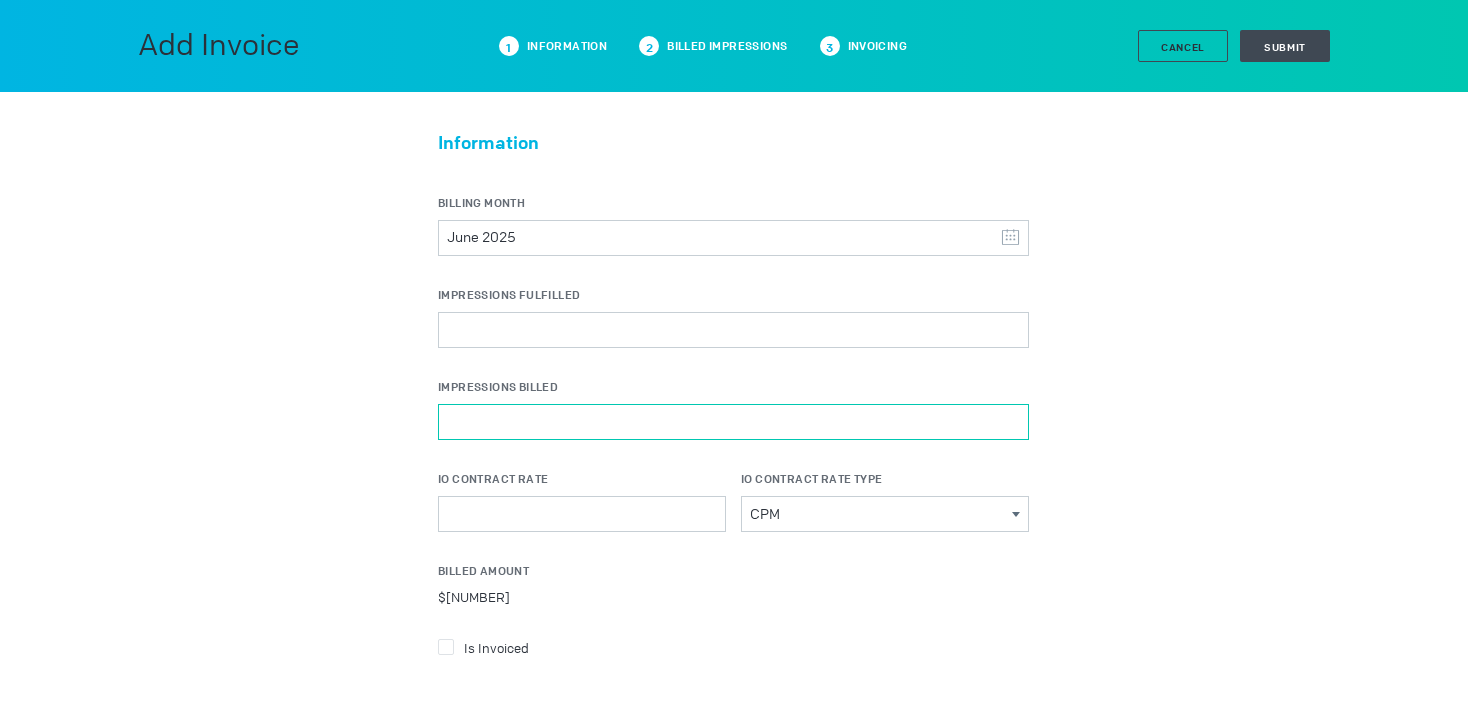 type on "14632" 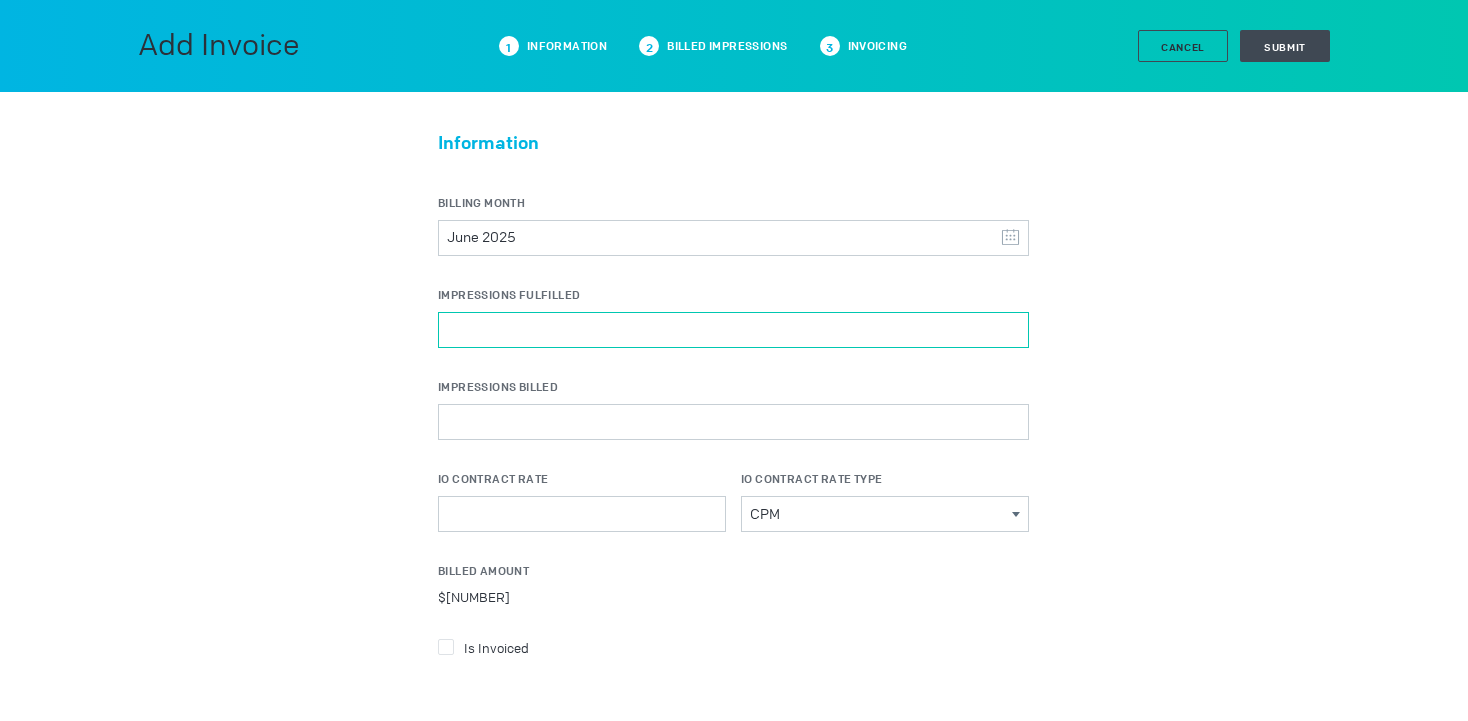 click on "Impressions Fulfilled" at bounding box center [733, 330] 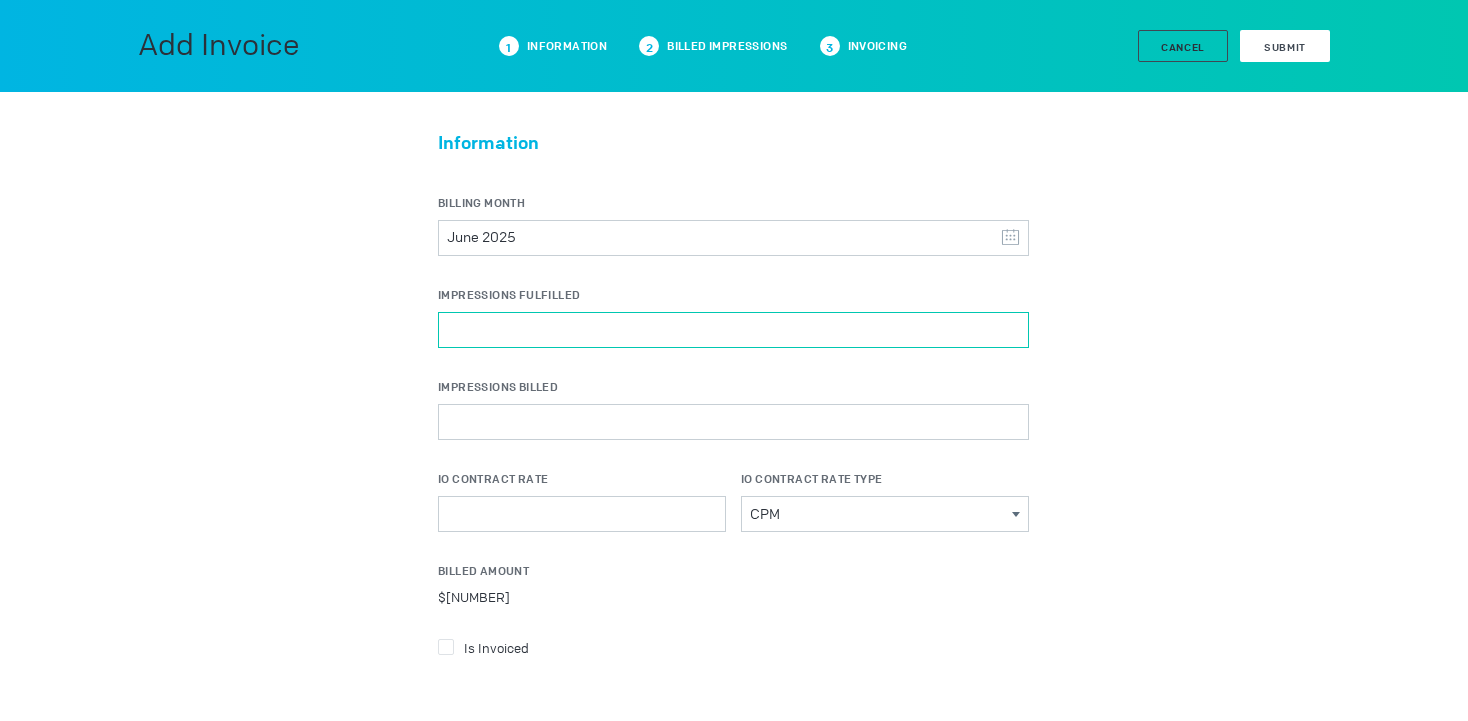 type on "16106" 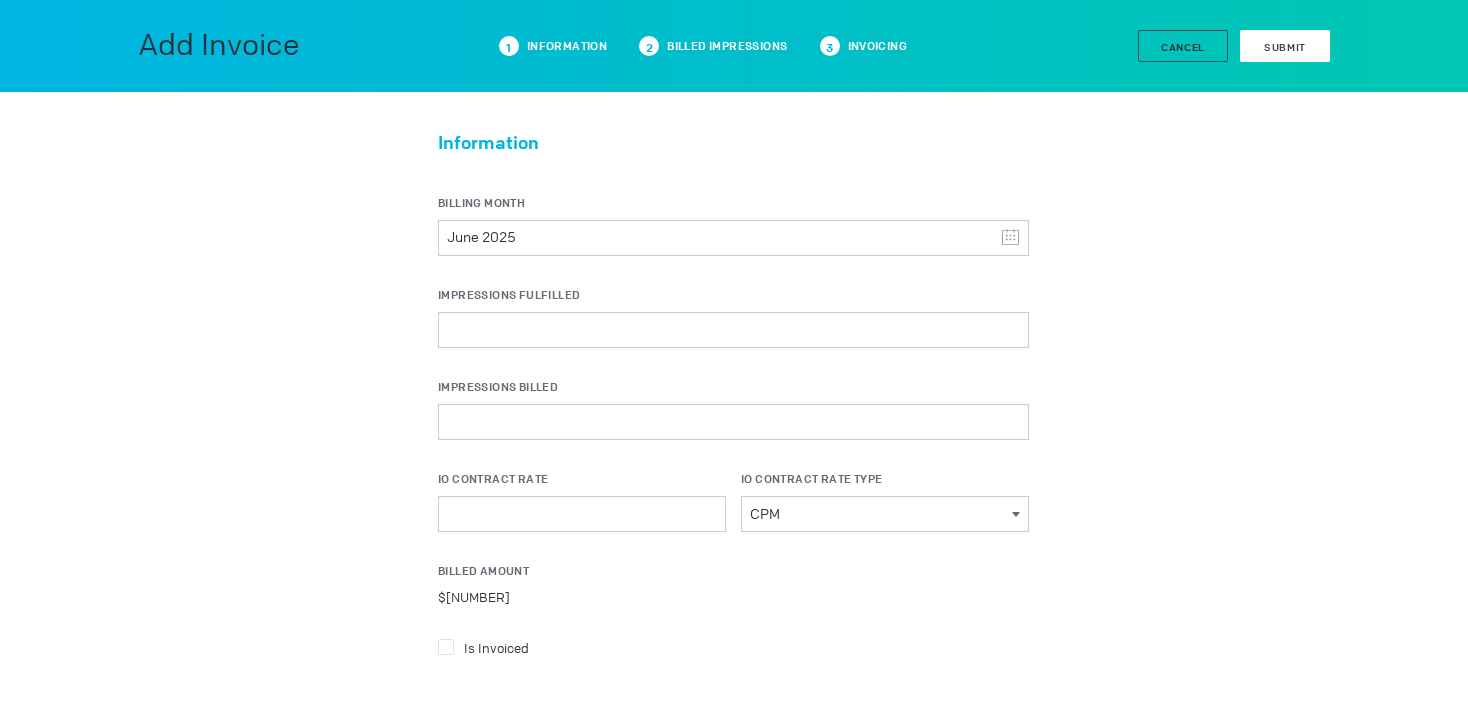 click on "Submit" at bounding box center (1285, 46) 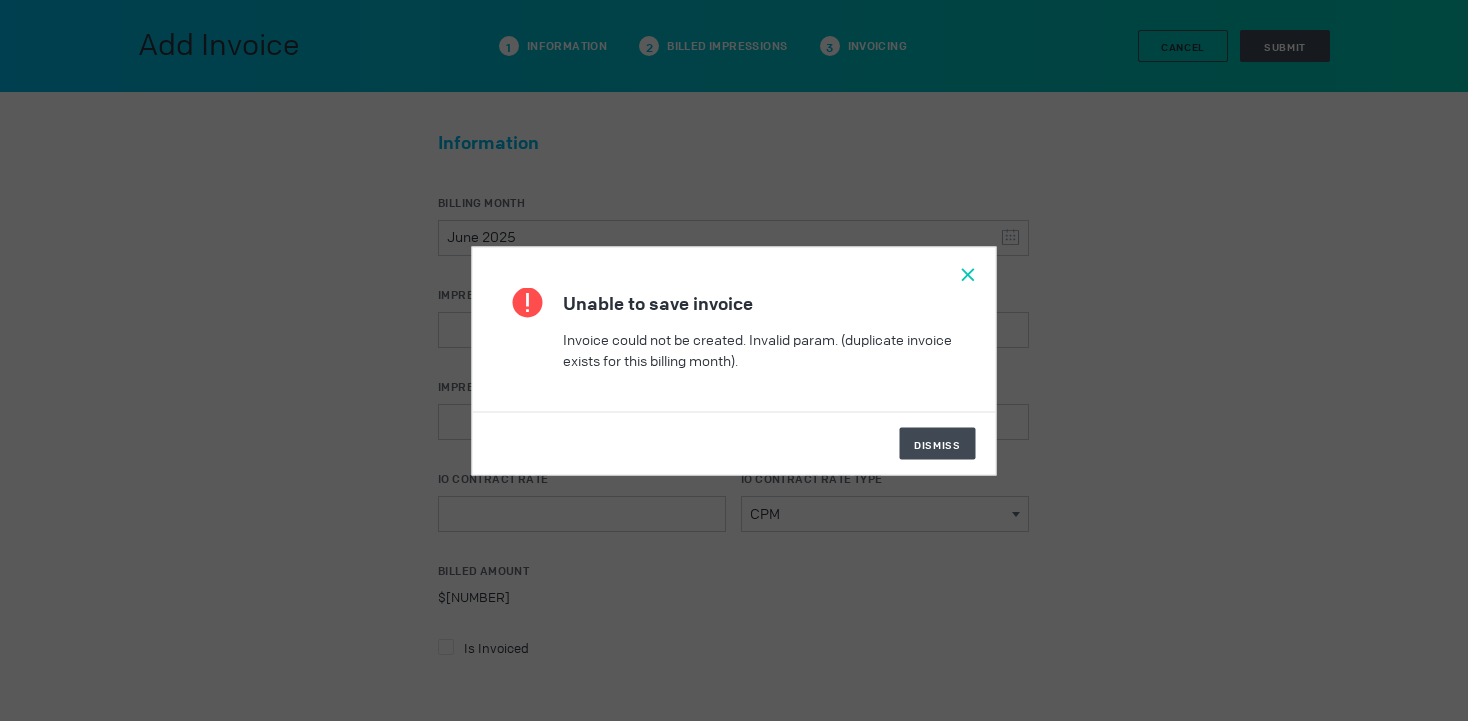 click at bounding box center [968, 274] 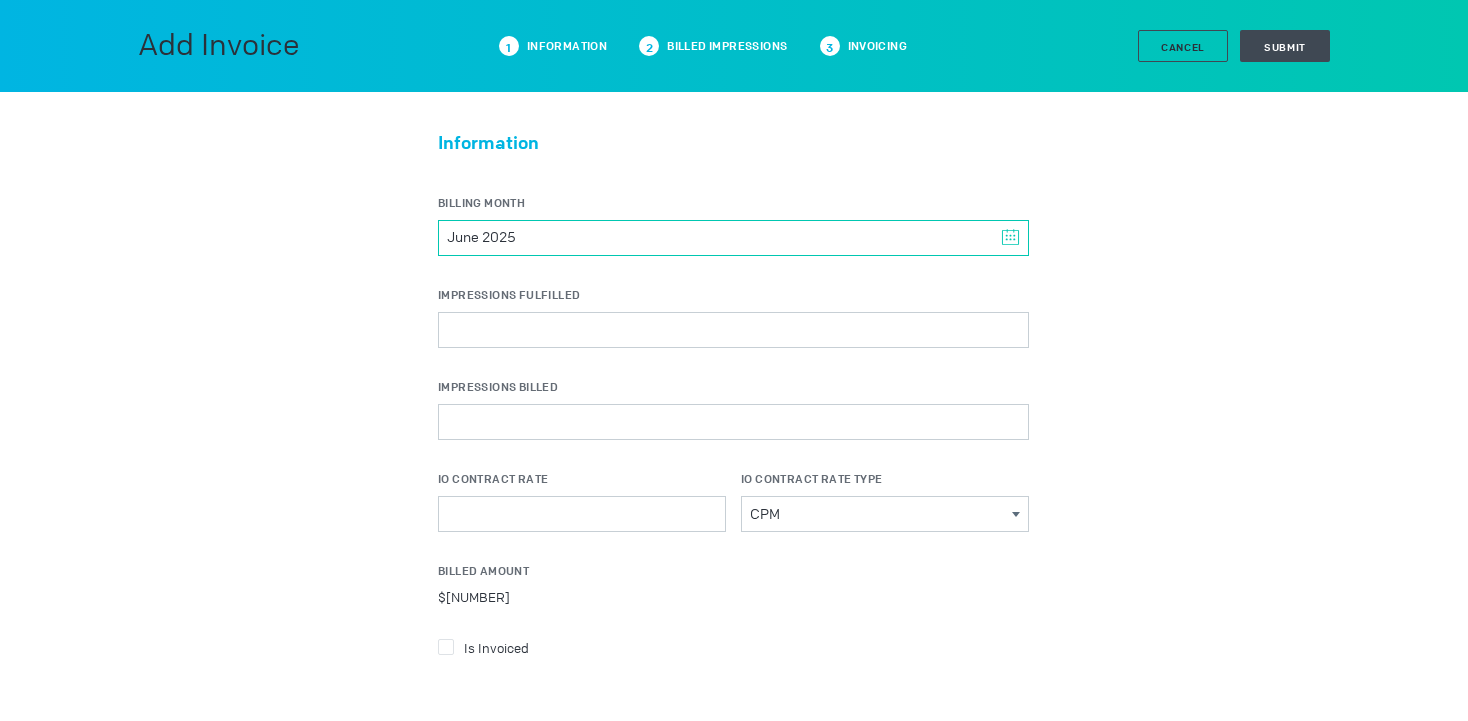 click on "June 2025" at bounding box center [733, 238] 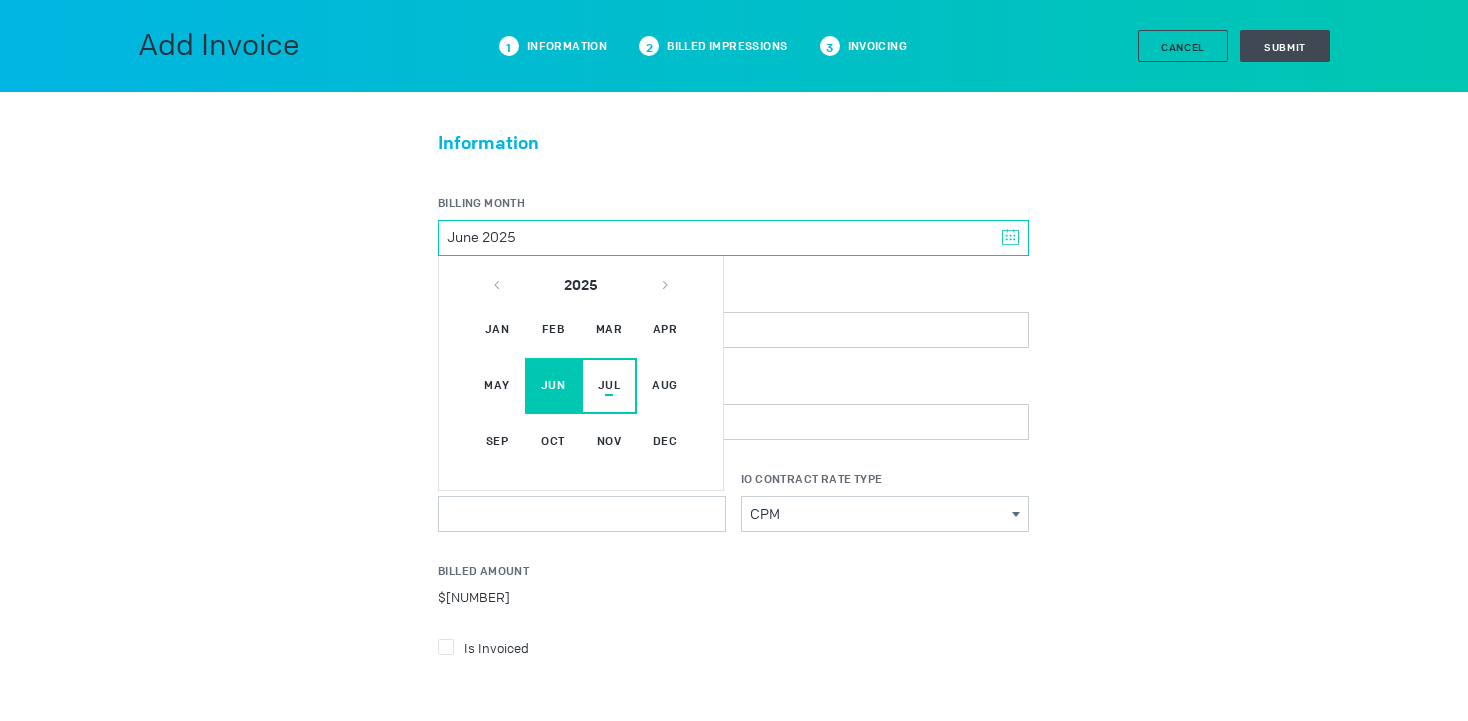 click on "Jul" at bounding box center [609, 386] 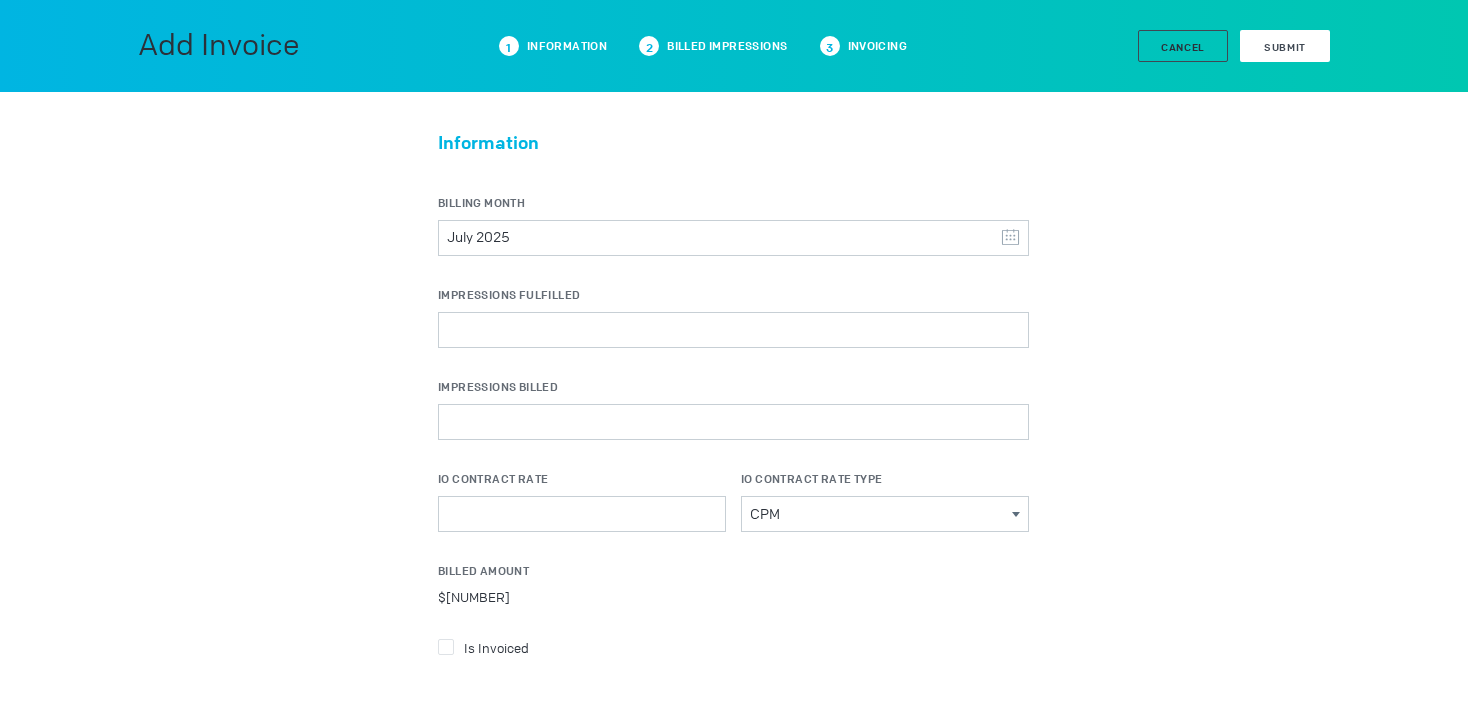 click on "Submit" at bounding box center (1285, 46) 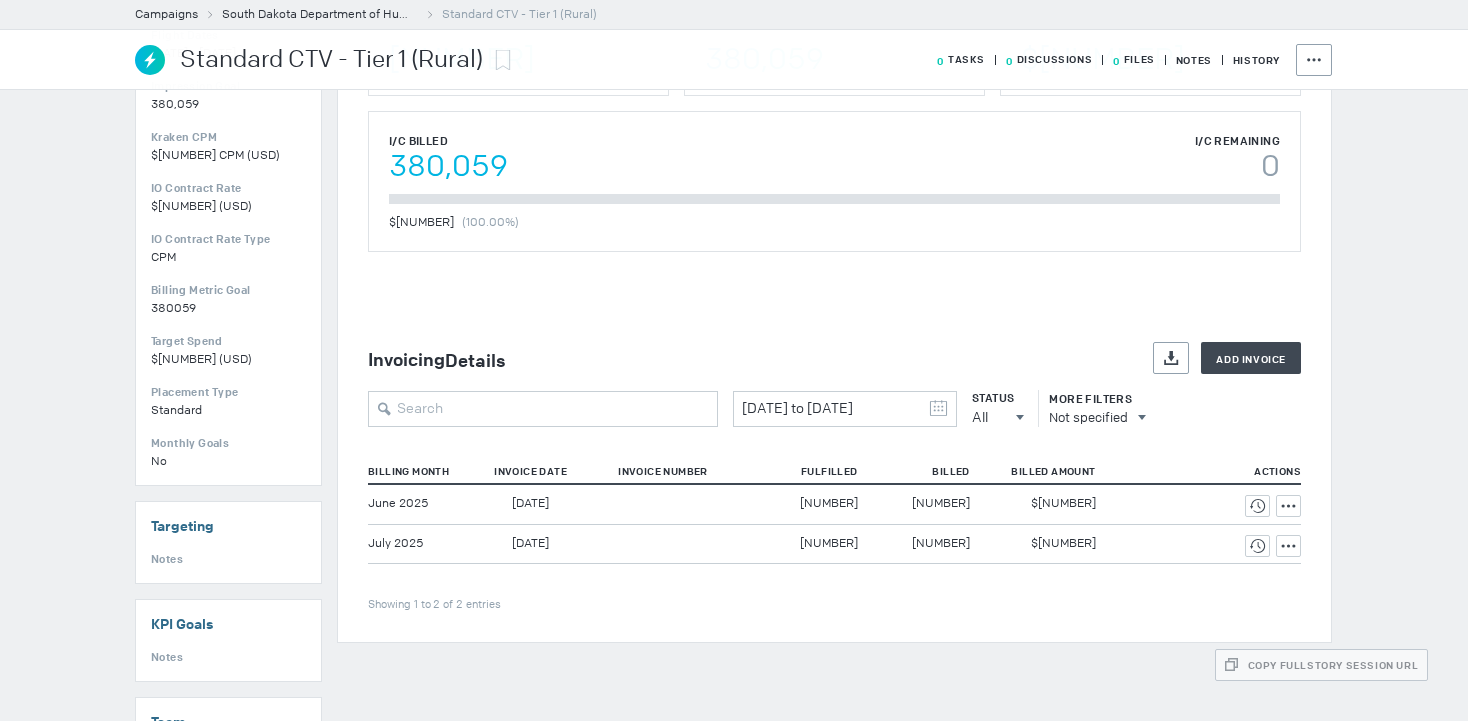 scroll, scrollTop: 430, scrollLeft: 0, axis: vertical 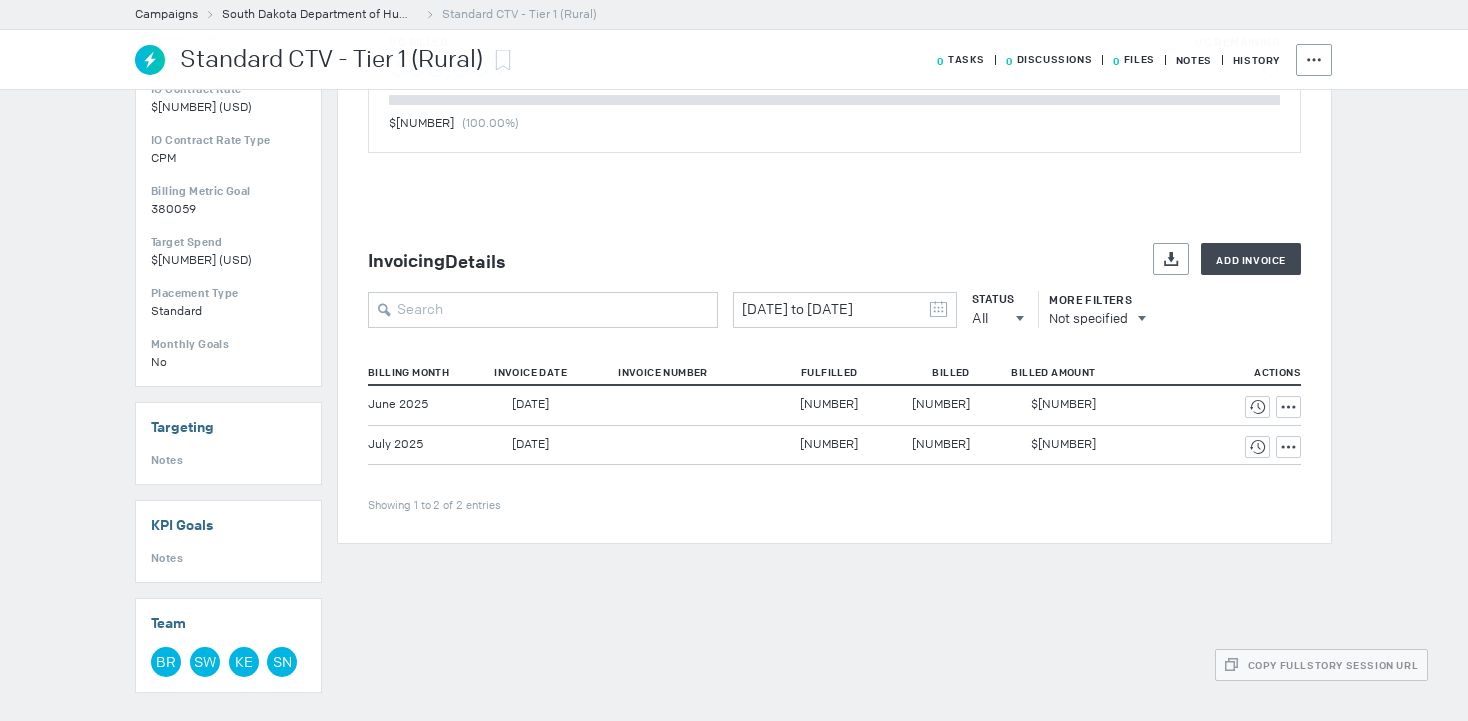 click on "16,106" at bounding box center (829, 404) 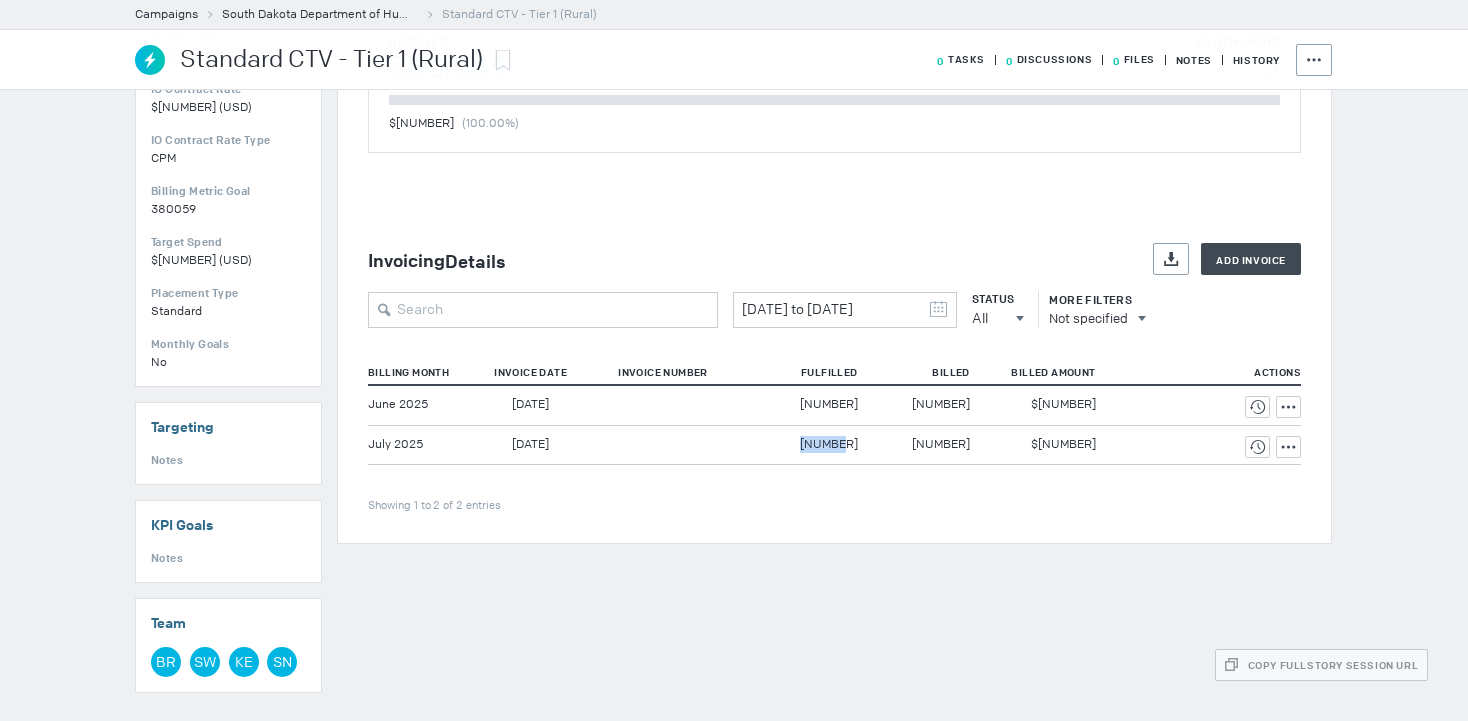 click on "16,106" at bounding box center (829, 404) 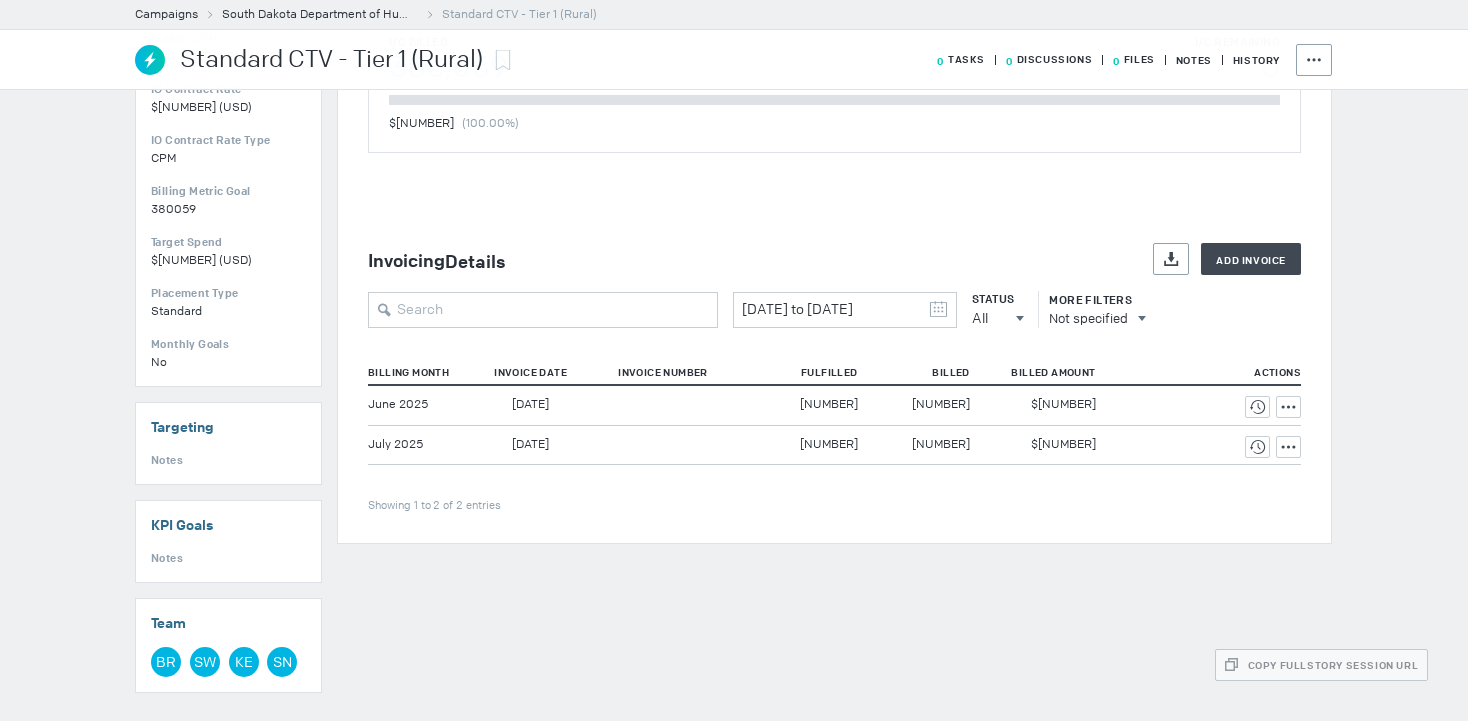 click on "14,632" at bounding box center (941, 404) 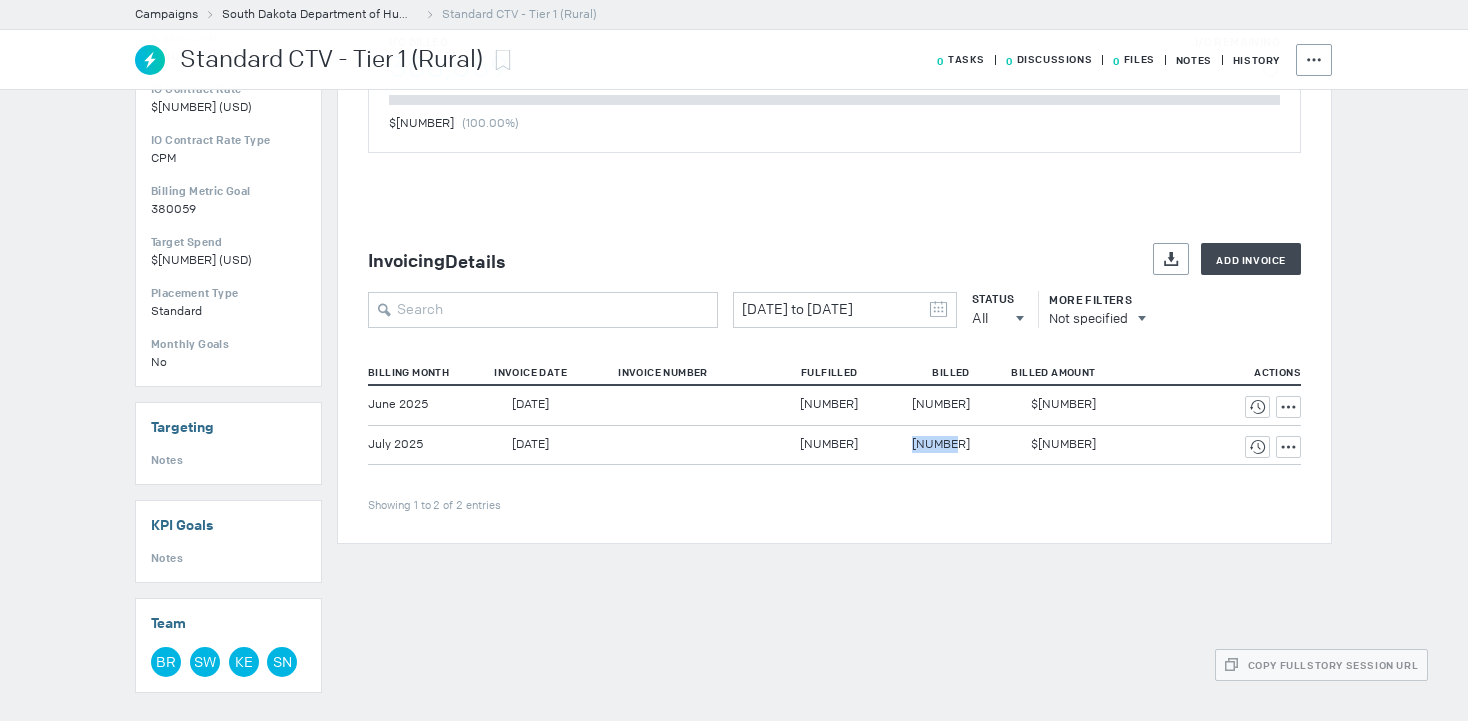 click on "14,632" at bounding box center [941, 404] 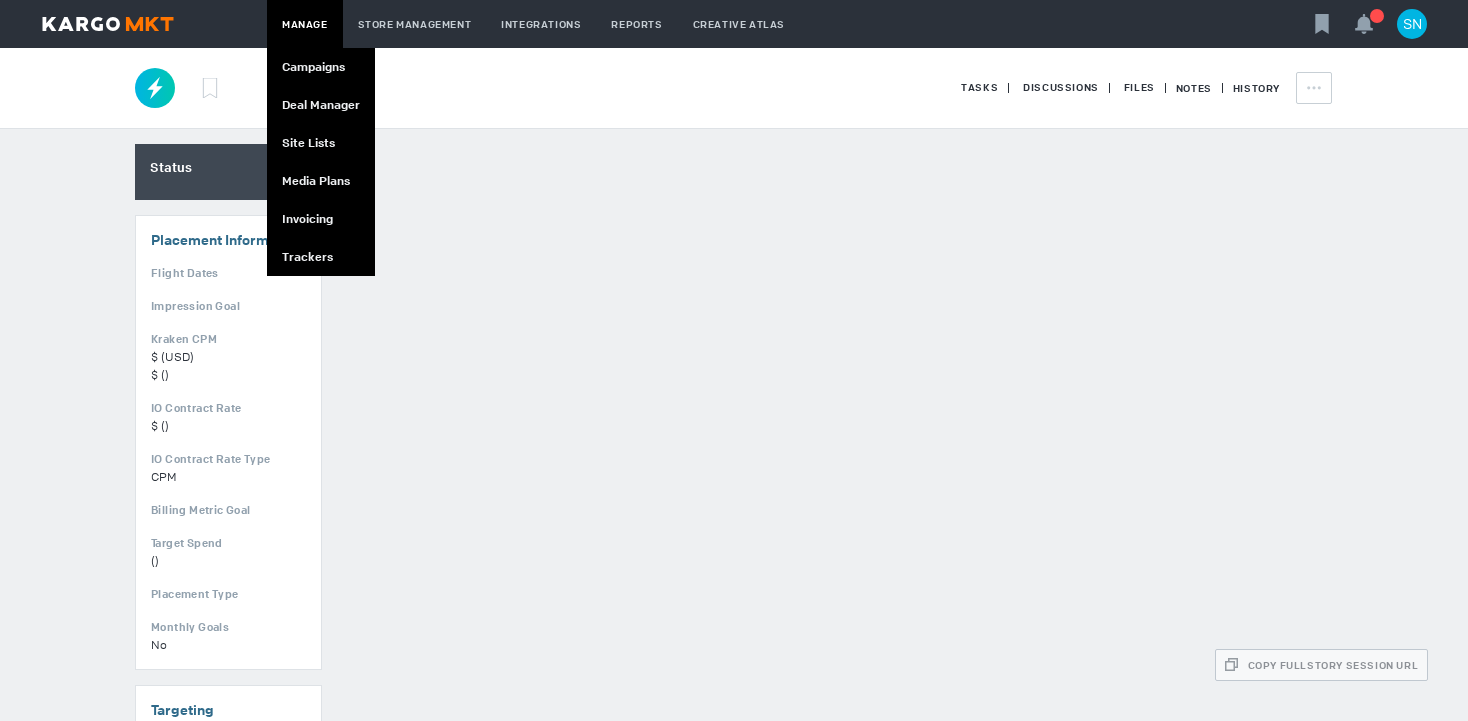 scroll, scrollTop: 0, scrollLeft: 0, axis: both 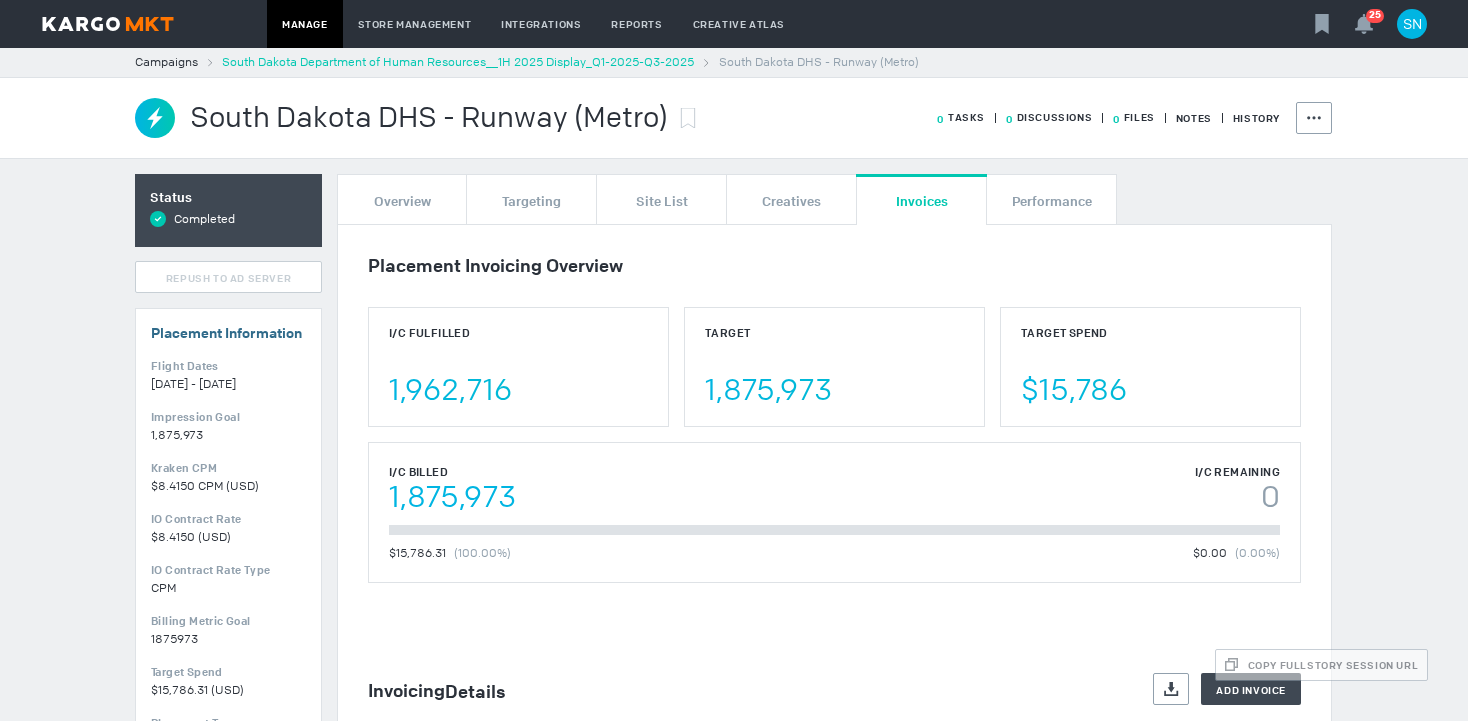click on "South Dakota Department of Human Resources__1H 2025 Display_Q1-2025-Q3-2025" at bounding box center [458, 62] 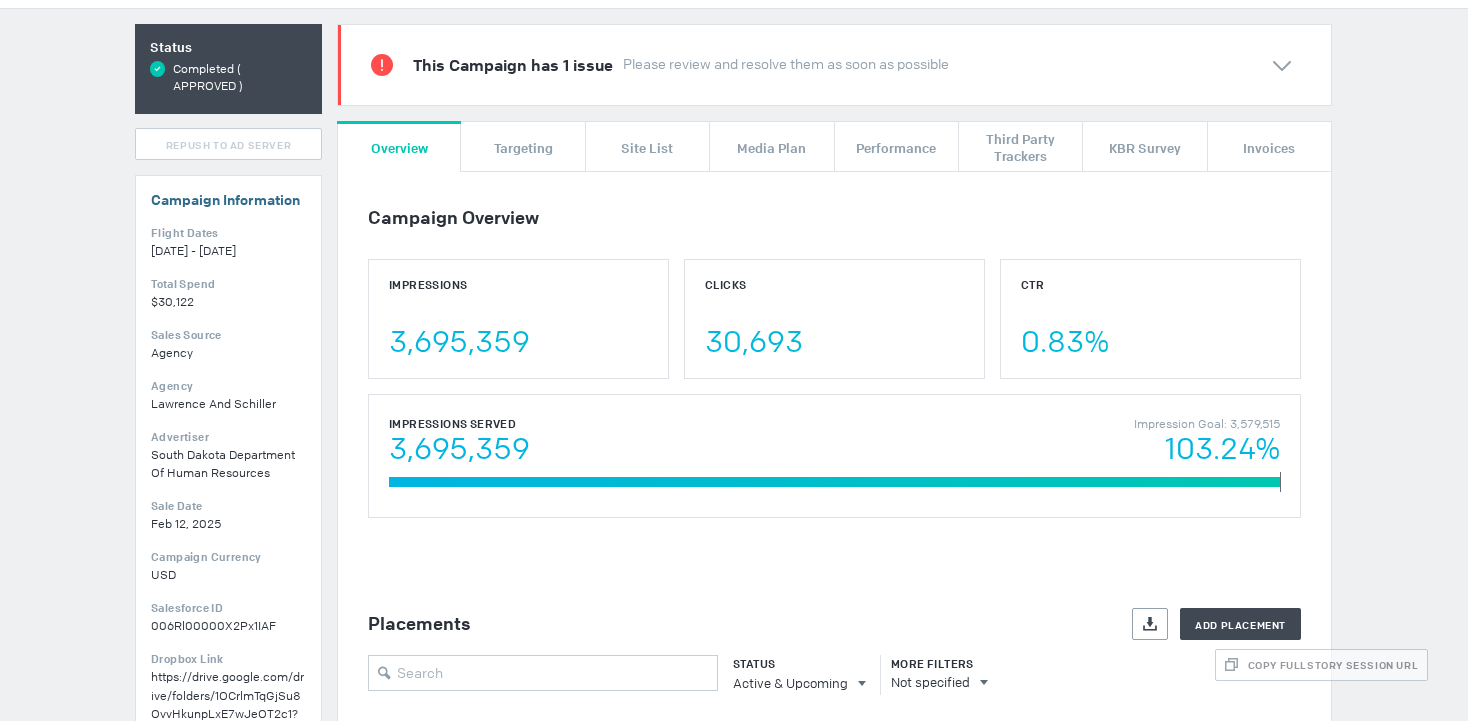 scroll, scrollTop: 276, scrollLeft: 0, axis: vertical 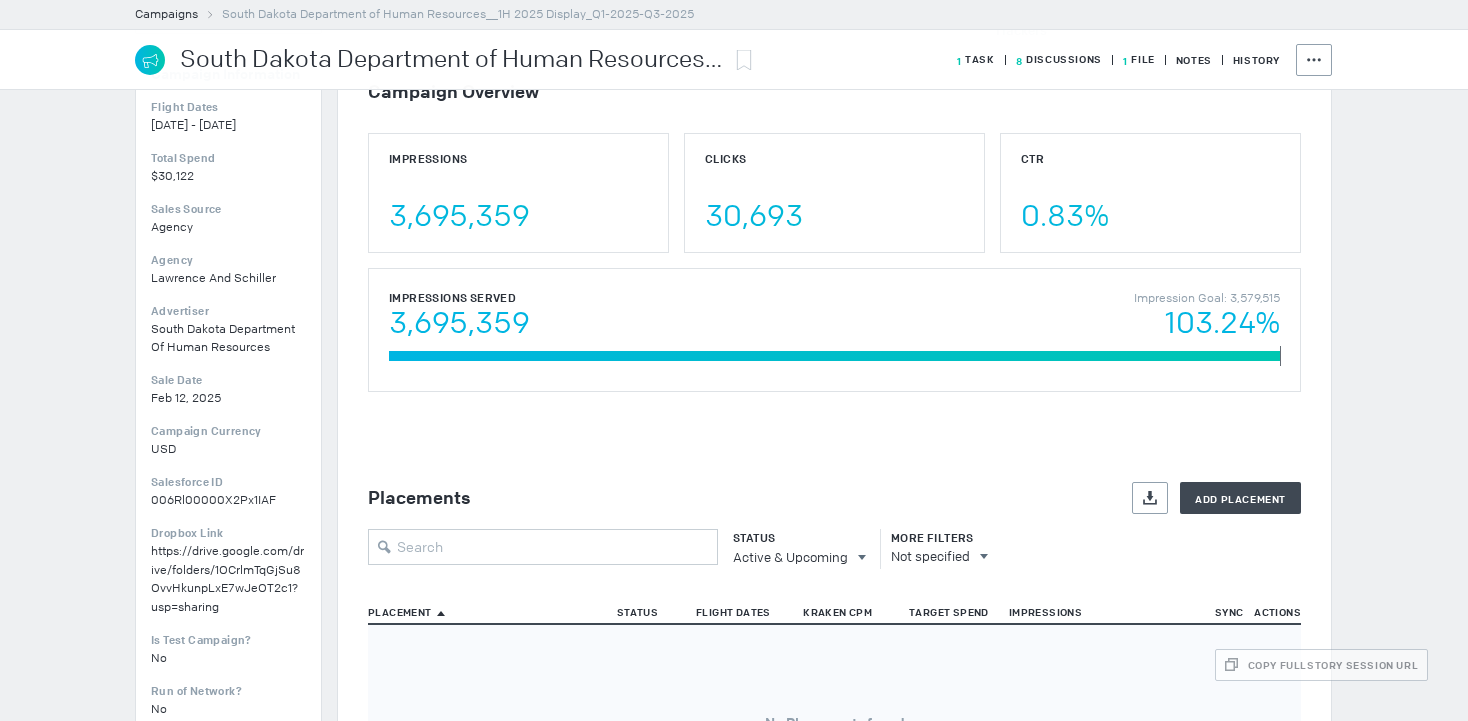 click on "Placements Export   Add Placement     Status Active & Upcoming All All Active Active & Upcoming Upcoming Completed More Filters Not specified Placement Status Flight Dates Kraken CPM Target Spend Impressions Sync Actions Showing 0 to 0 of 0 entries No Placements found" at bounding box center [834, 676] 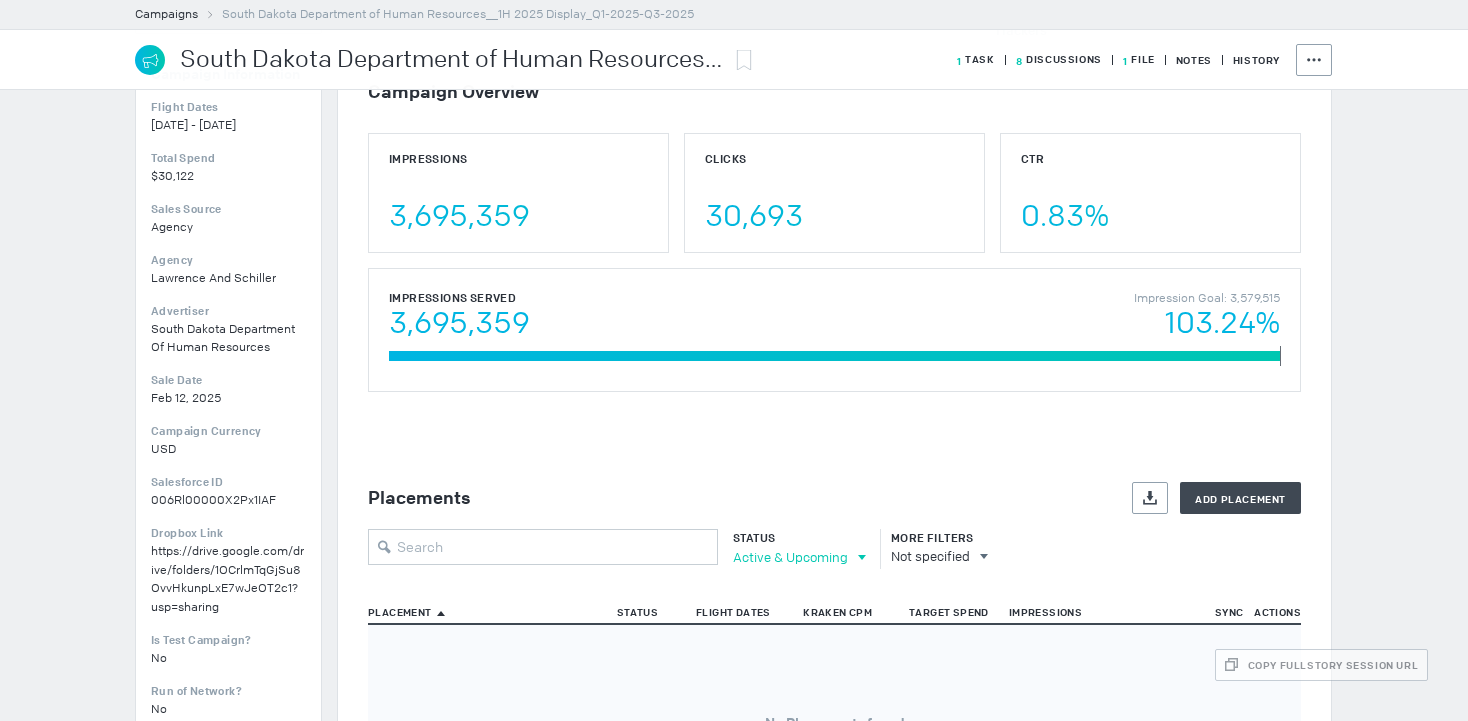 click on "Active & Upcoming" at bounding box center [790, 557] 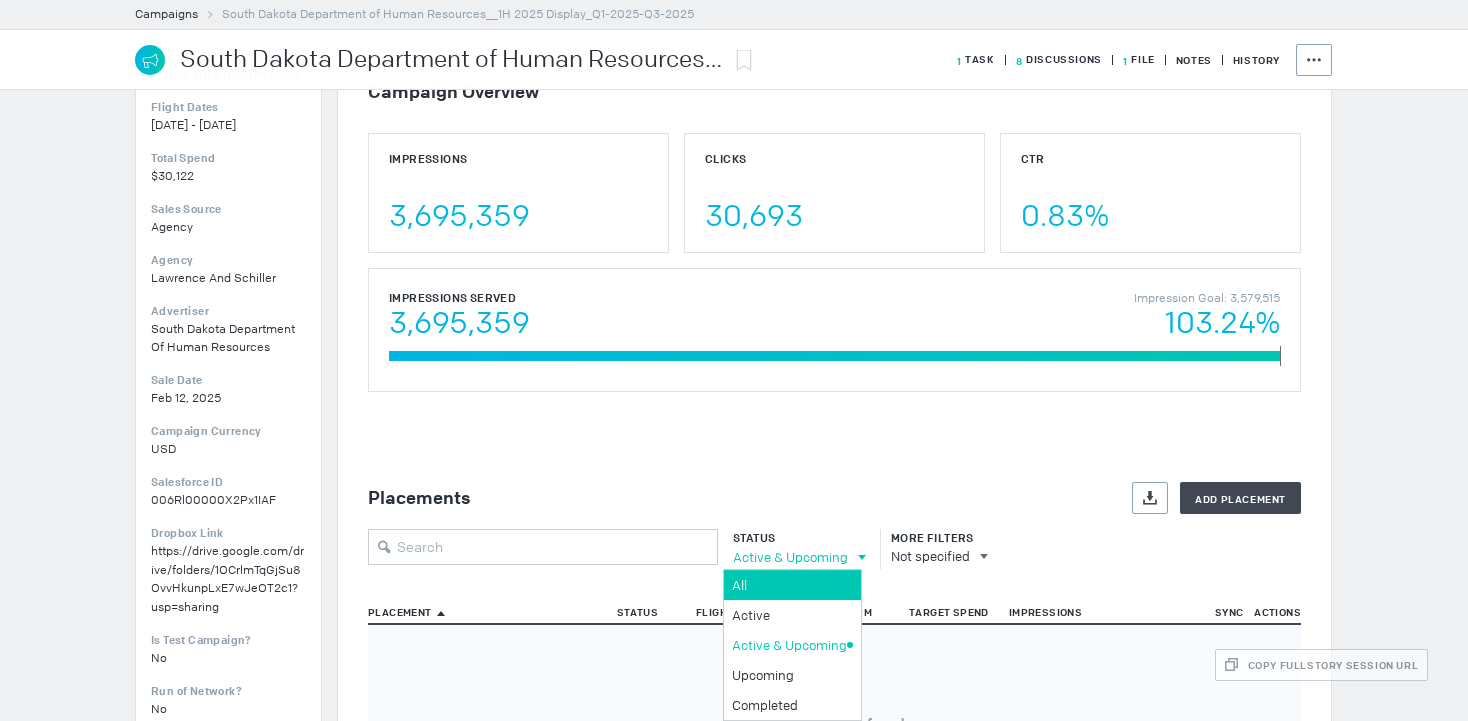 click on "All" at bounding box center [789, 585] 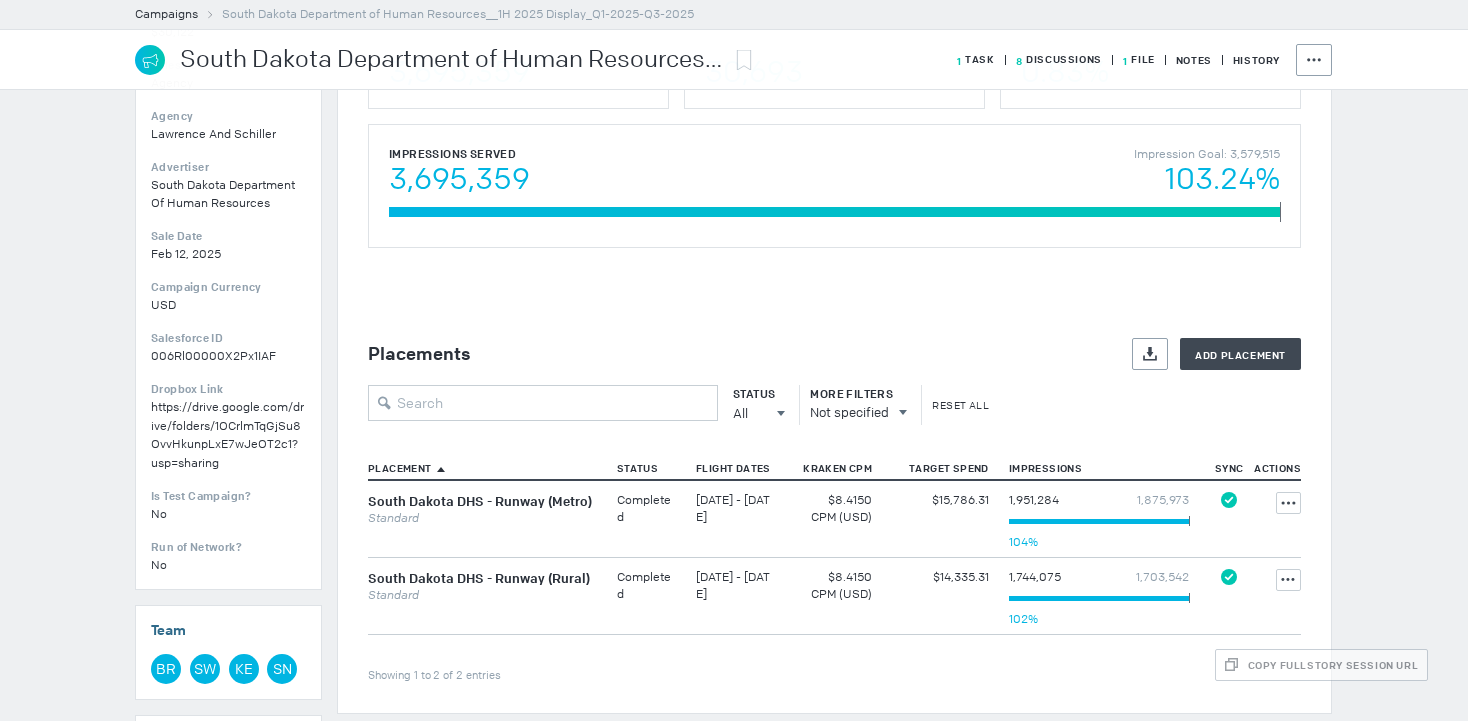 scroll, scrollTop: 461, scrollLeft: 0, axis: vertical 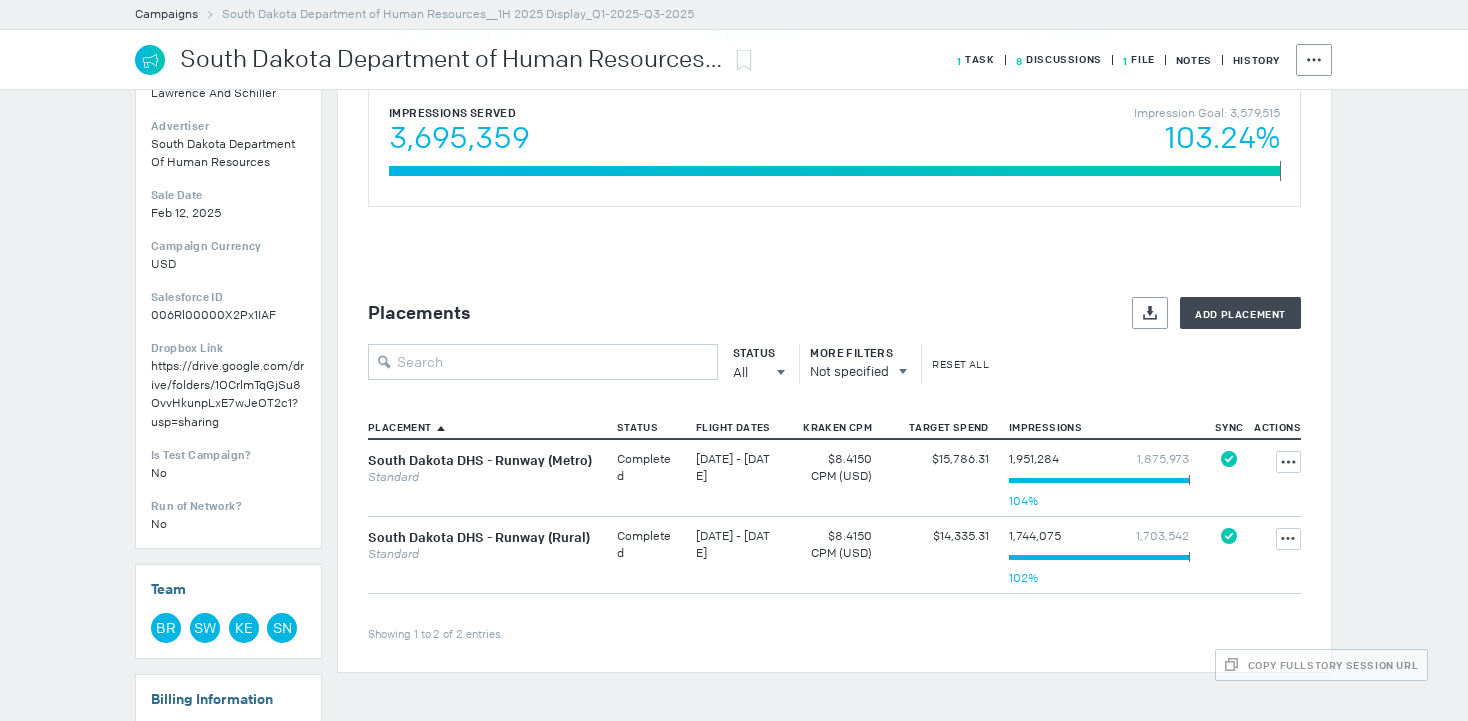 click on "South Dakota DHS - Runway (Rural) Standard" at bounding box center (487, 477) 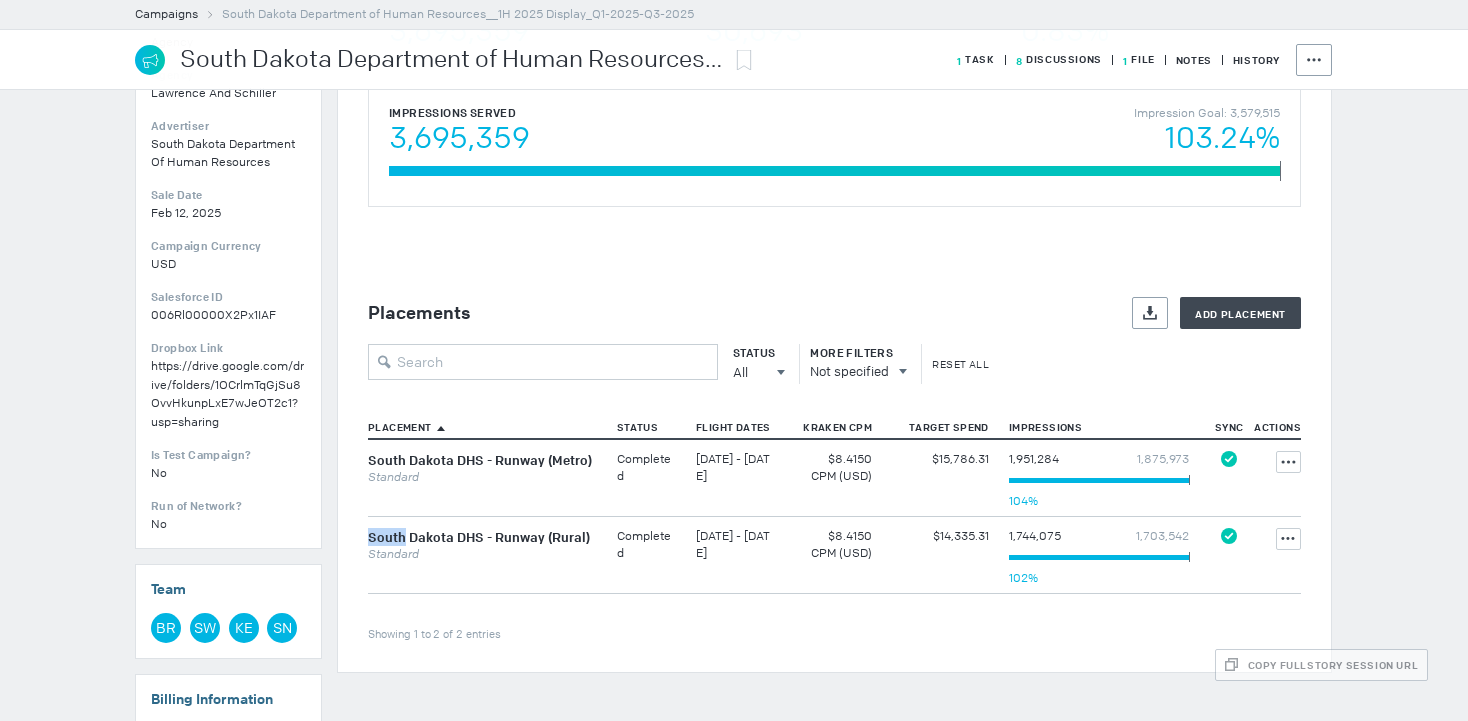 click on "South Dakota DHS - Runway (Rural) Standard" at bounding box center [487, 477] 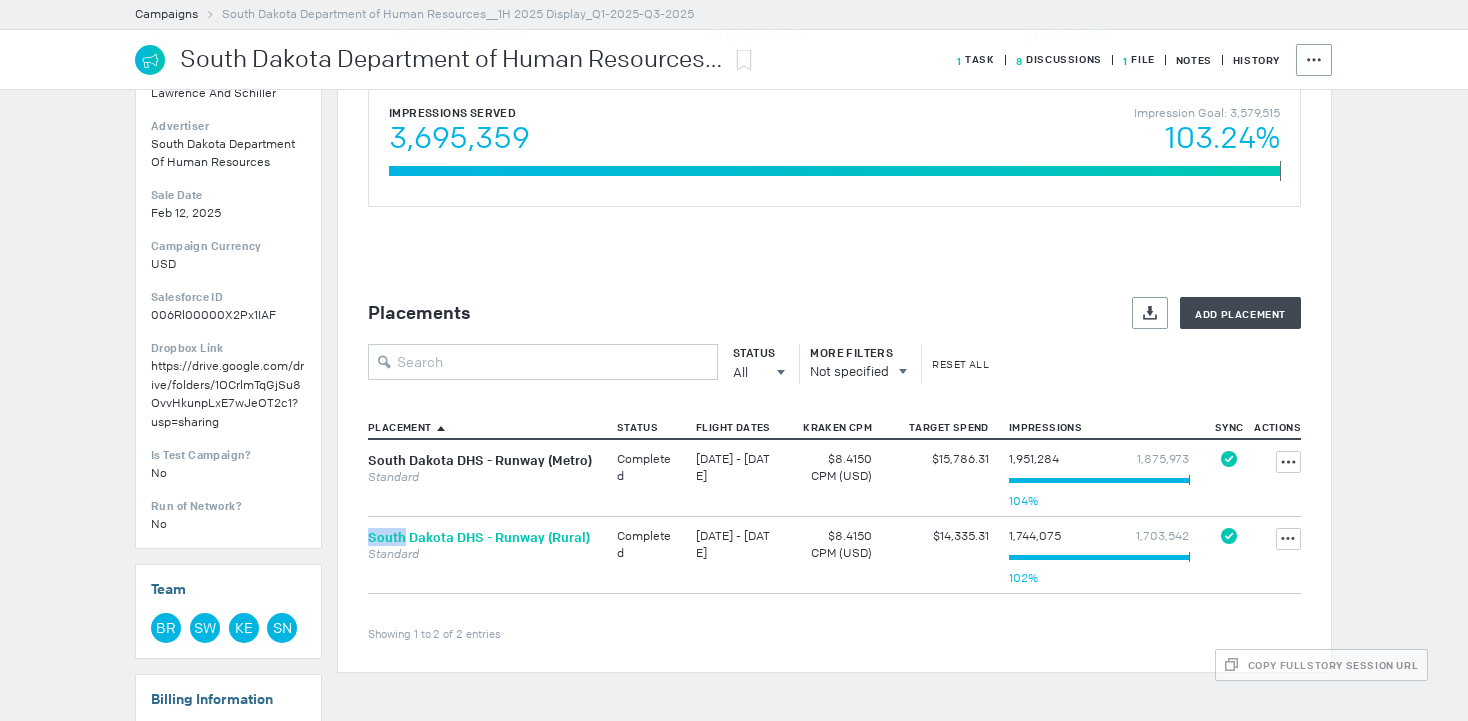 click on "South Dakota DHS - Runway (Rural)" at bounding box center (479, 537) 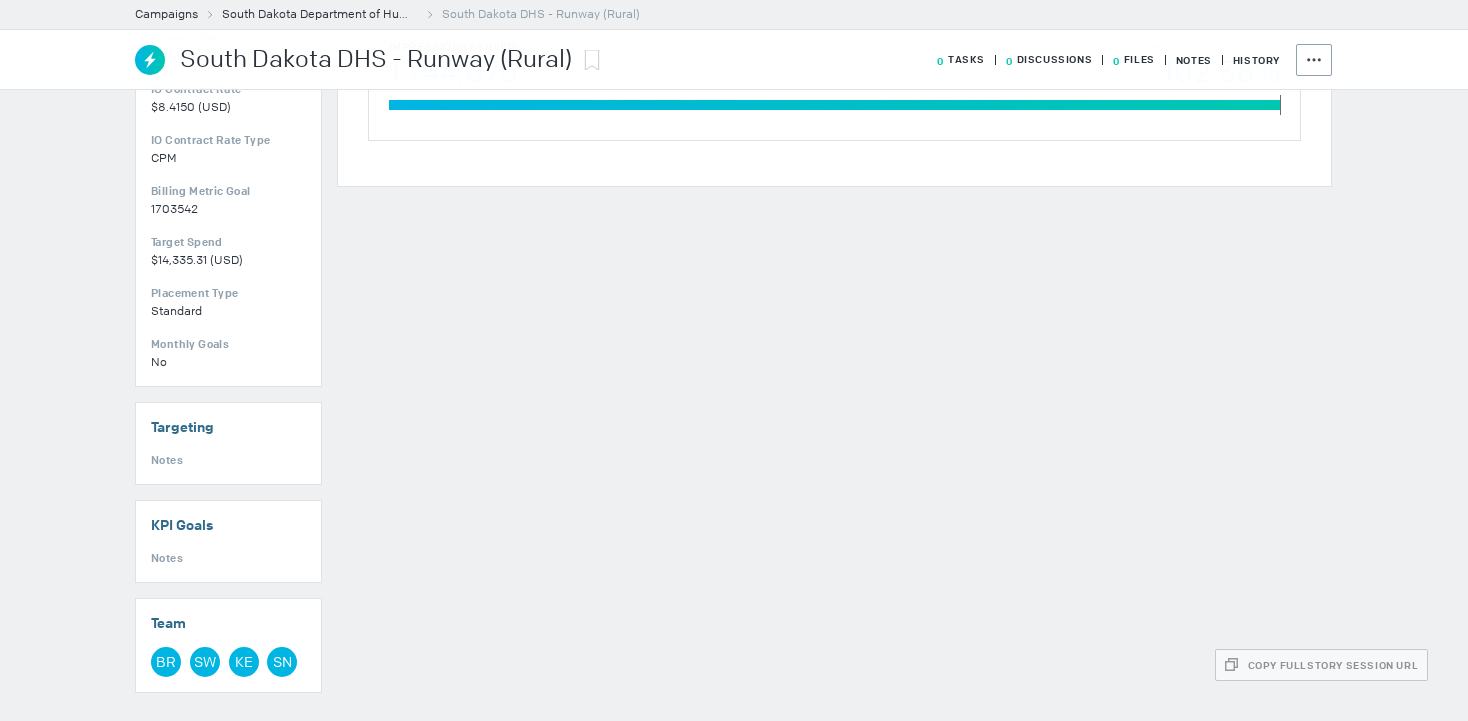 scroll, scrollTop: 0, scrollLeft: 0, axis: both 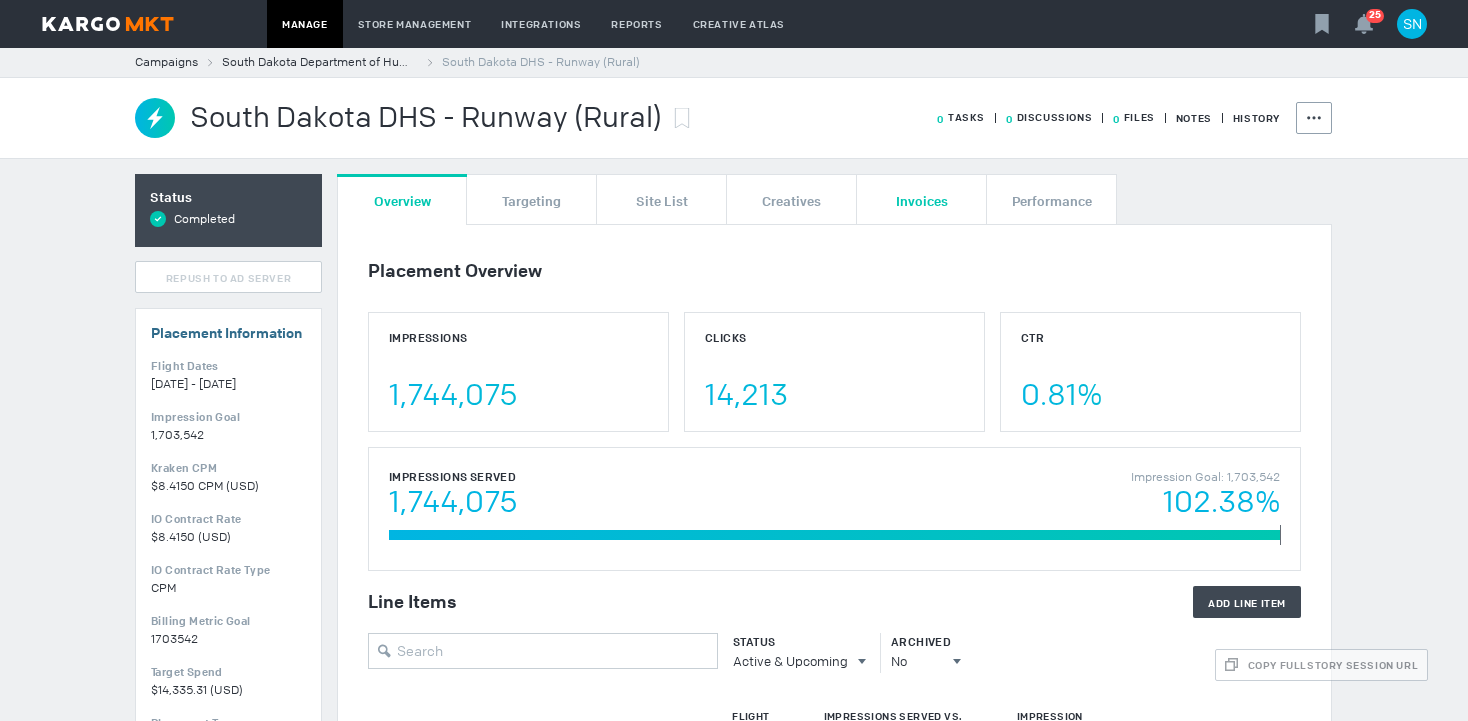 click on "Invoices" at bounding box center [922, 200] 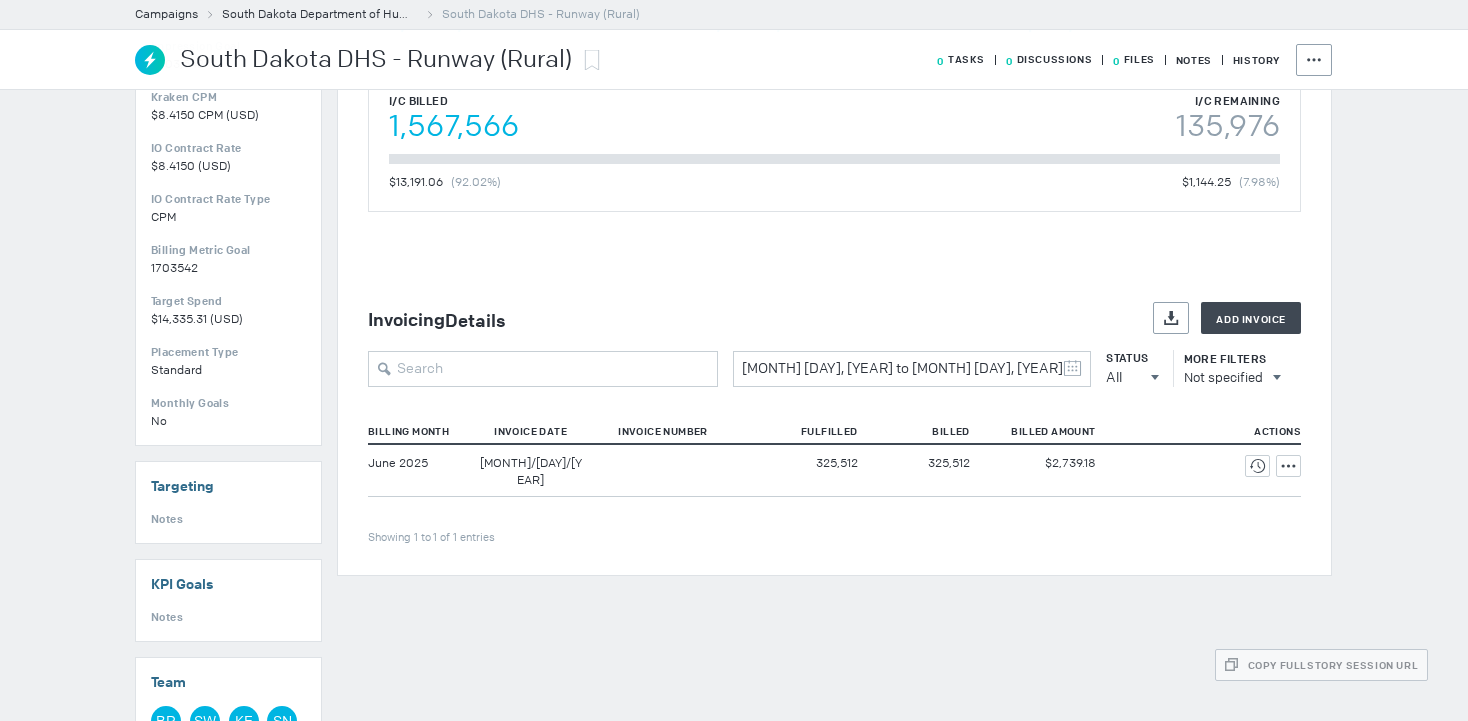 scroll, scrollTop: 345, scrollLeft: 0, axis: vertical 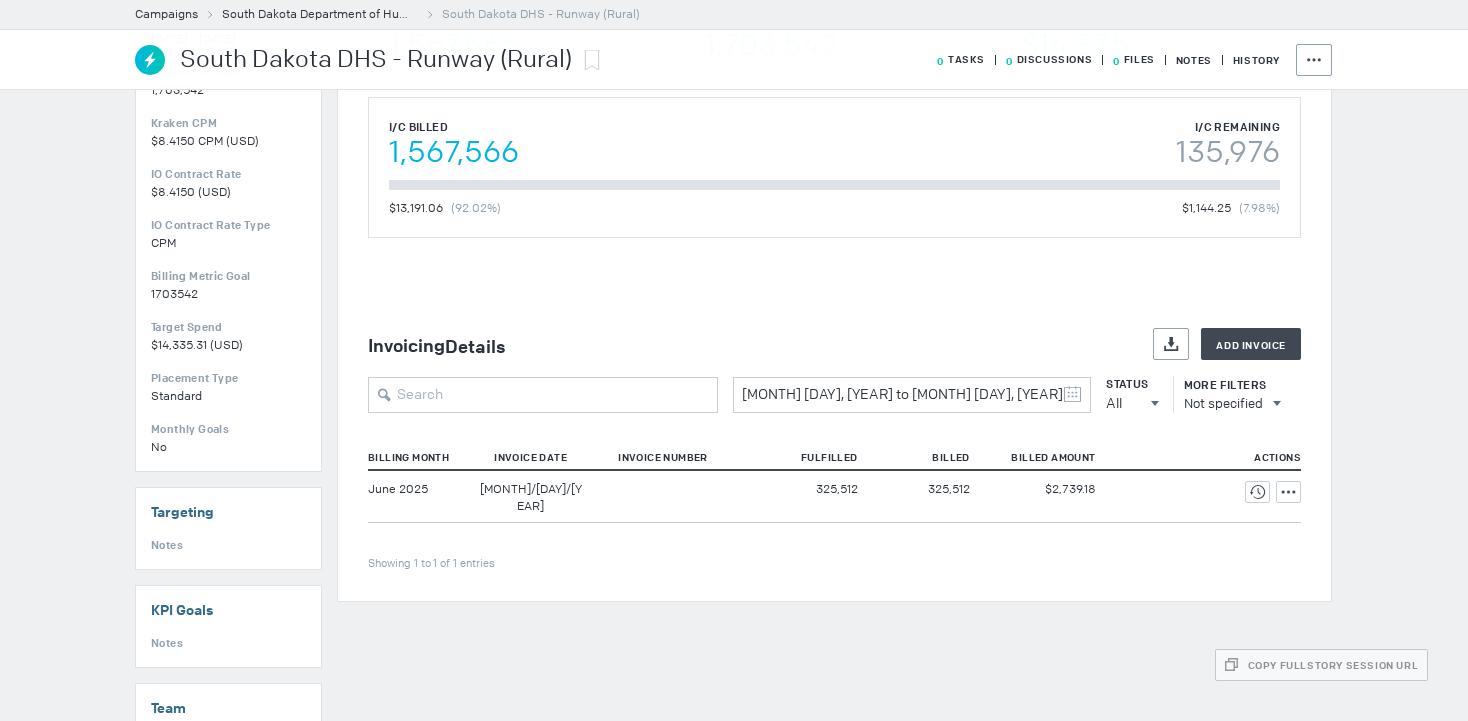 click on "135,976" at bounding box center [1228, 153] 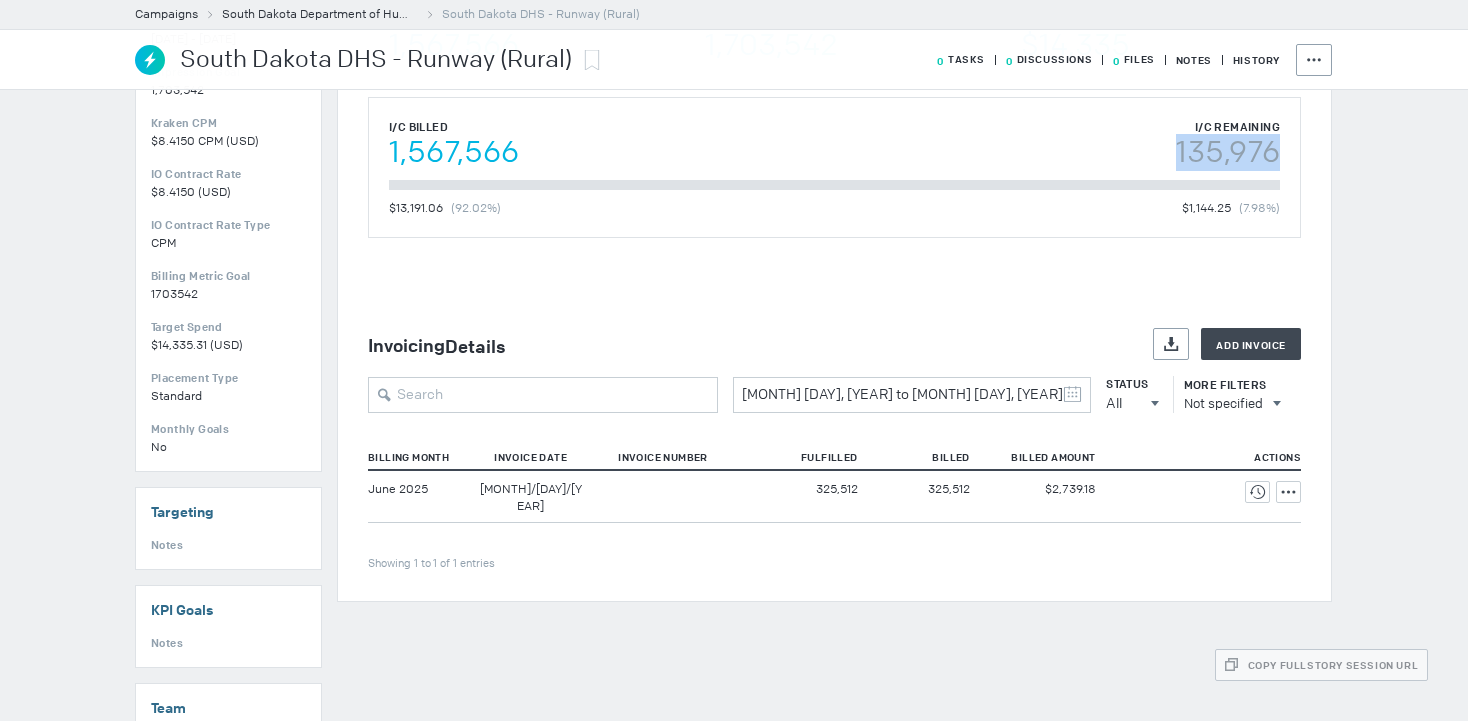click on "135,976" at bounding box center (1228, 153) 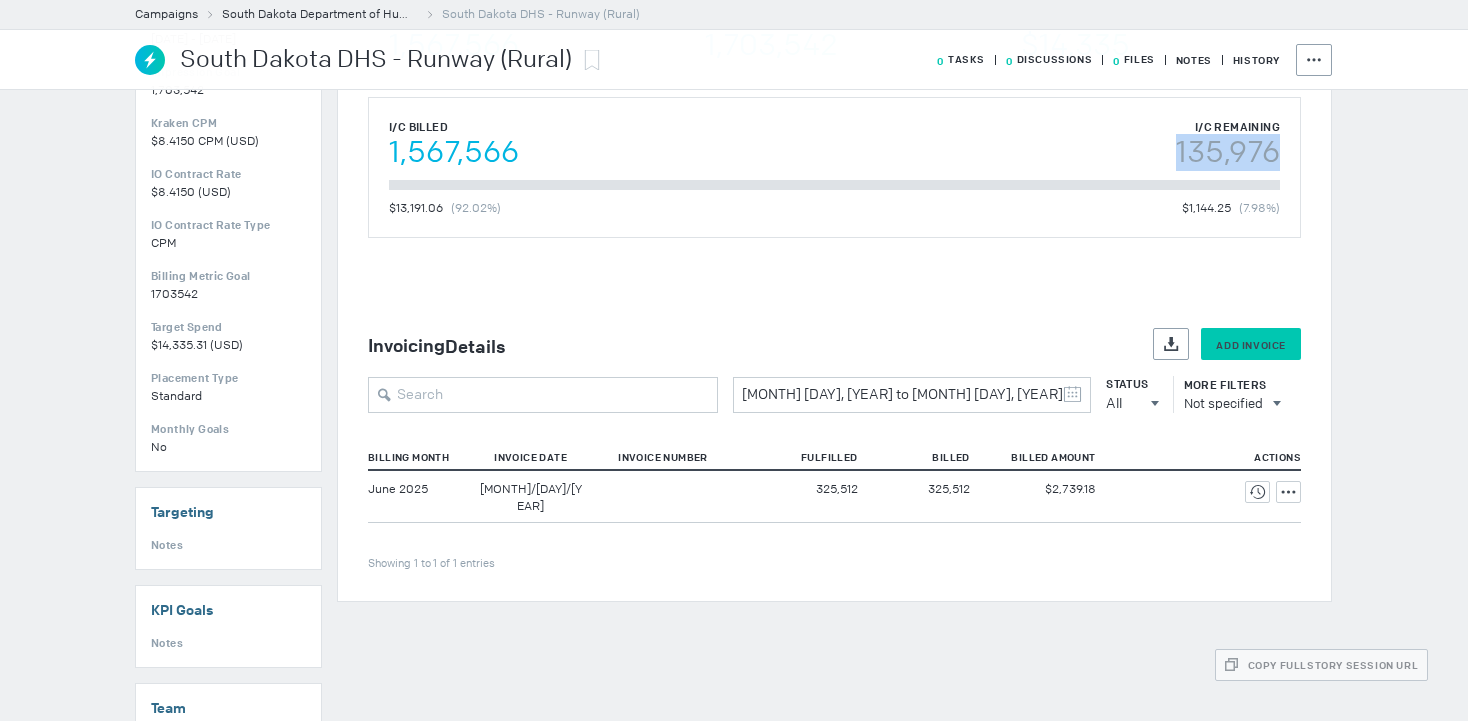 click on "Add Invoice" at bounding box center [1251, 345] 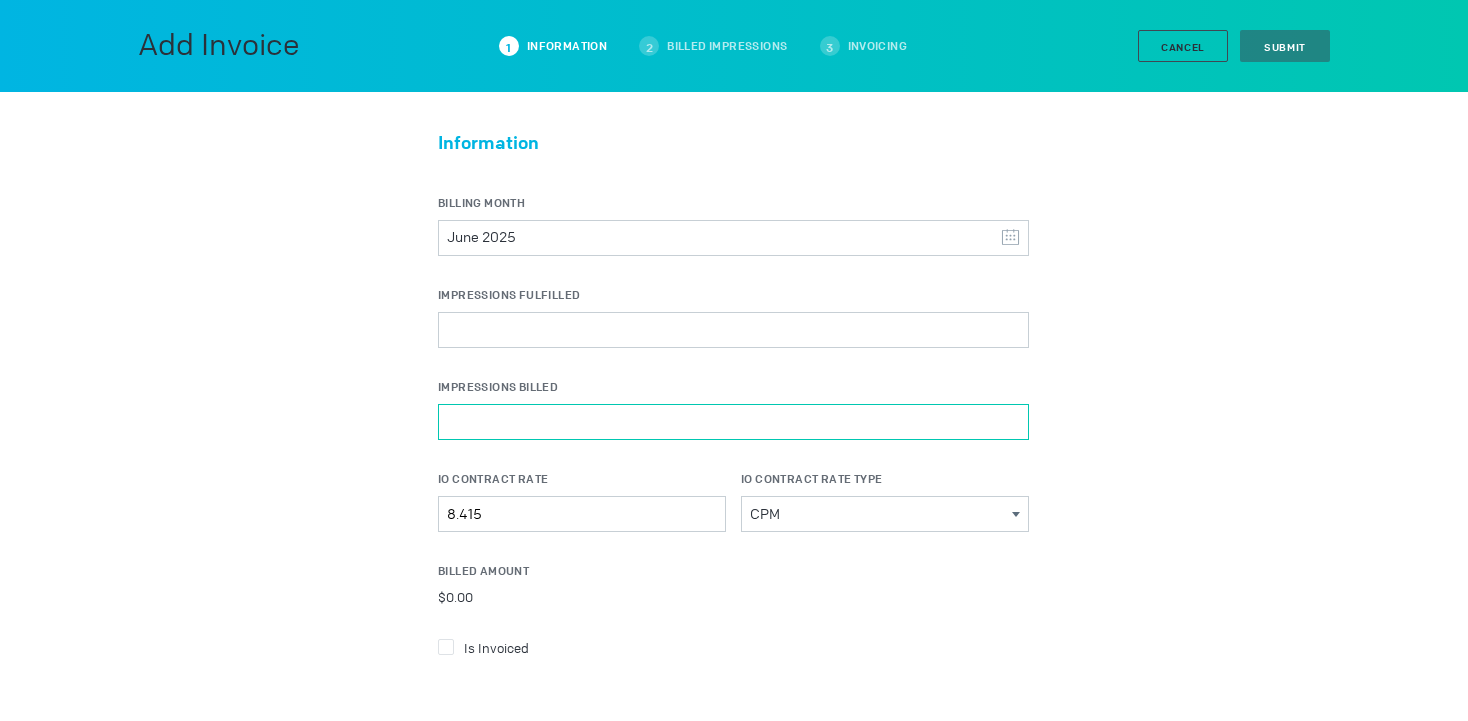 click on "Impressions Billed" at bounding box center [733, 422] 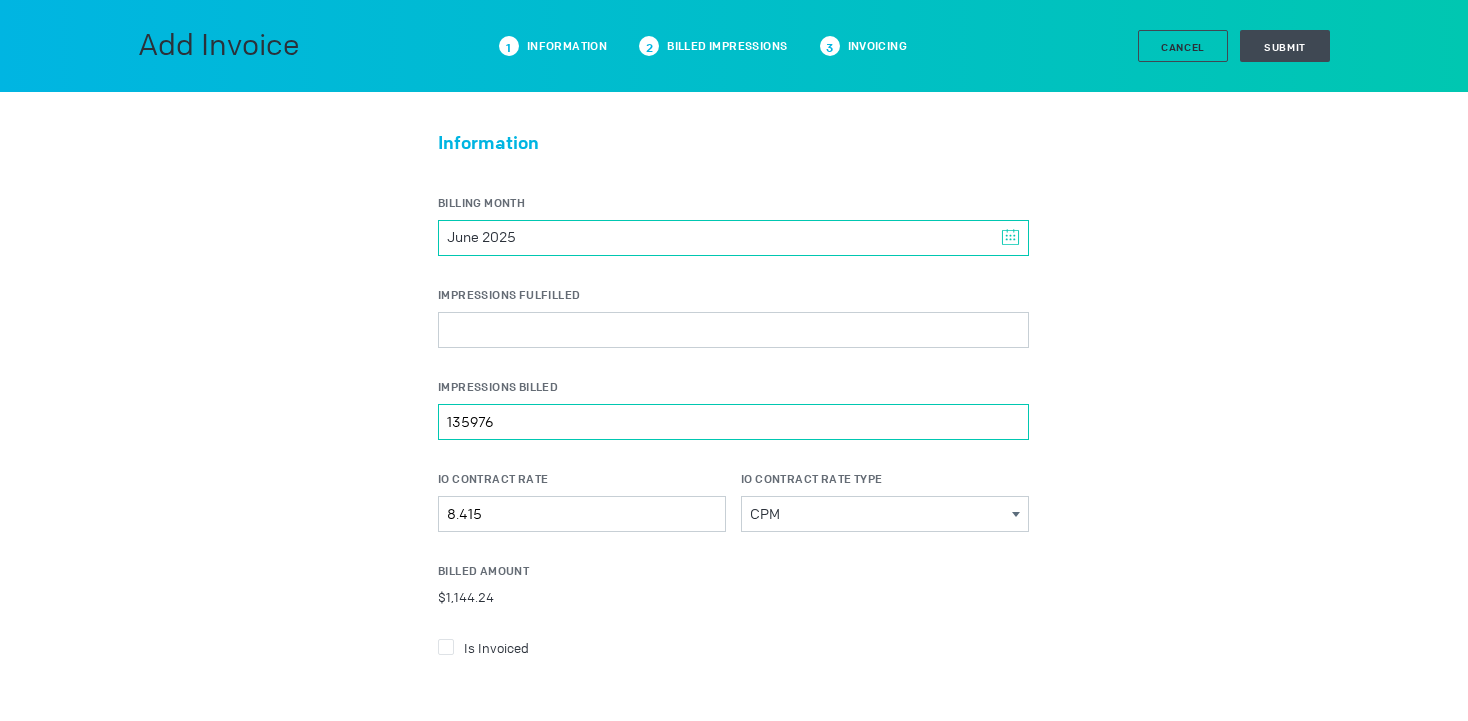 type on "135976" 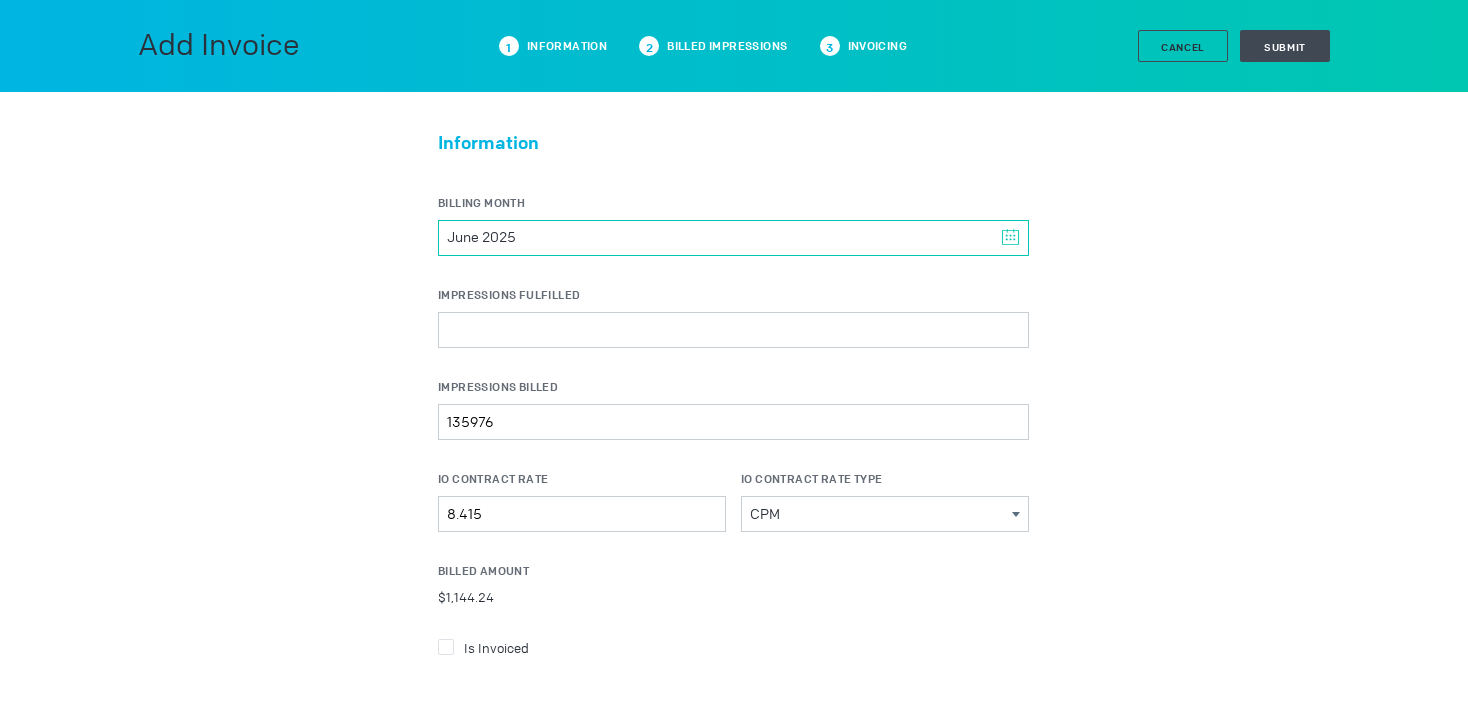 click on "June 2025" at bounding box center (733, 238) 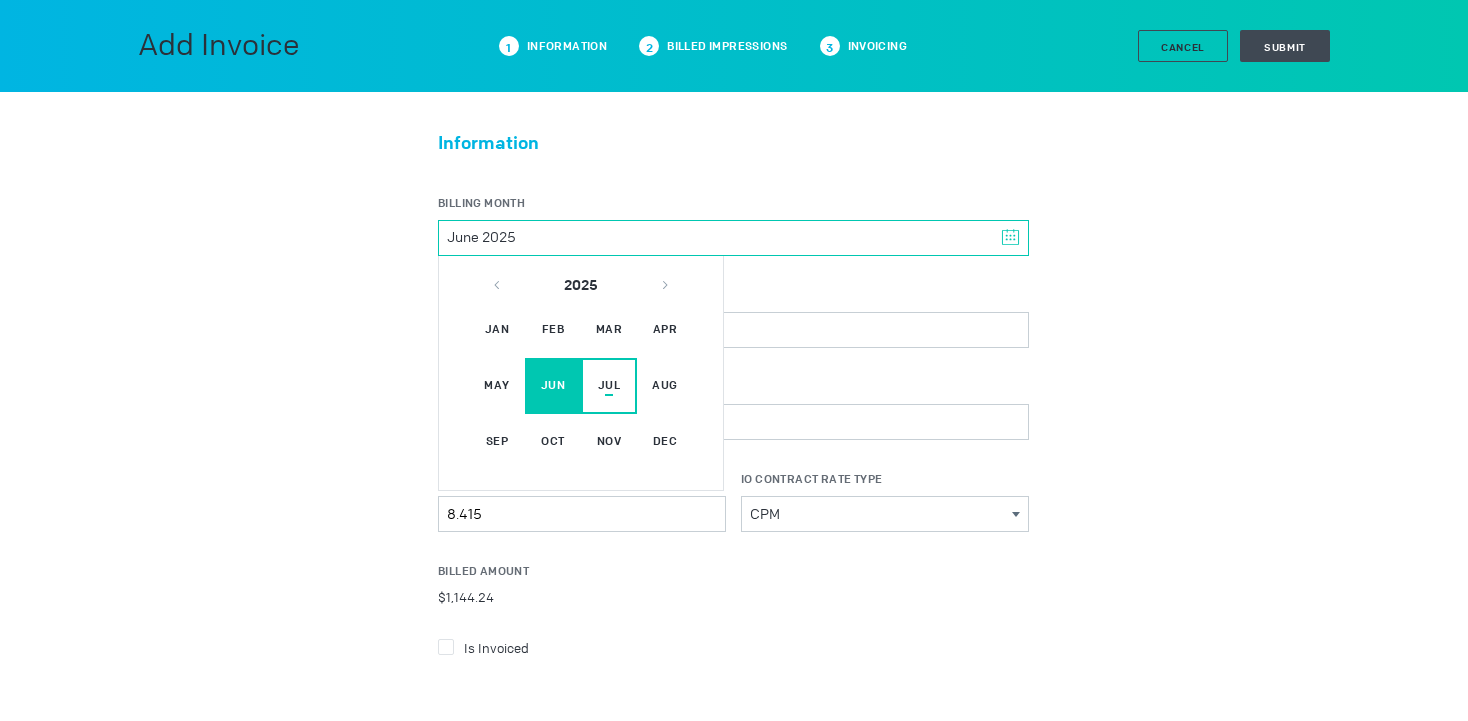 click on "Jul" at bounding box center [609, 386] 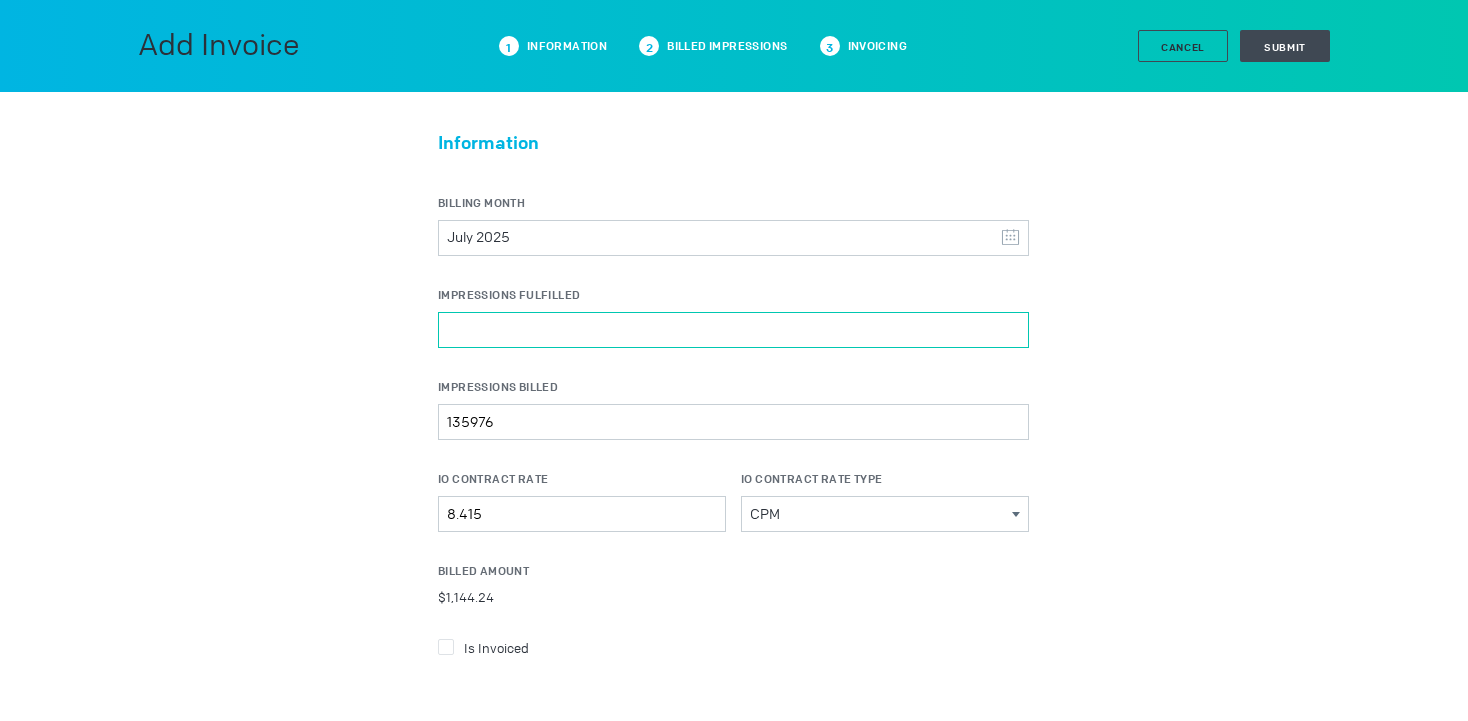click on "Impressions Fulfilled" at bounding box center [733, 330] 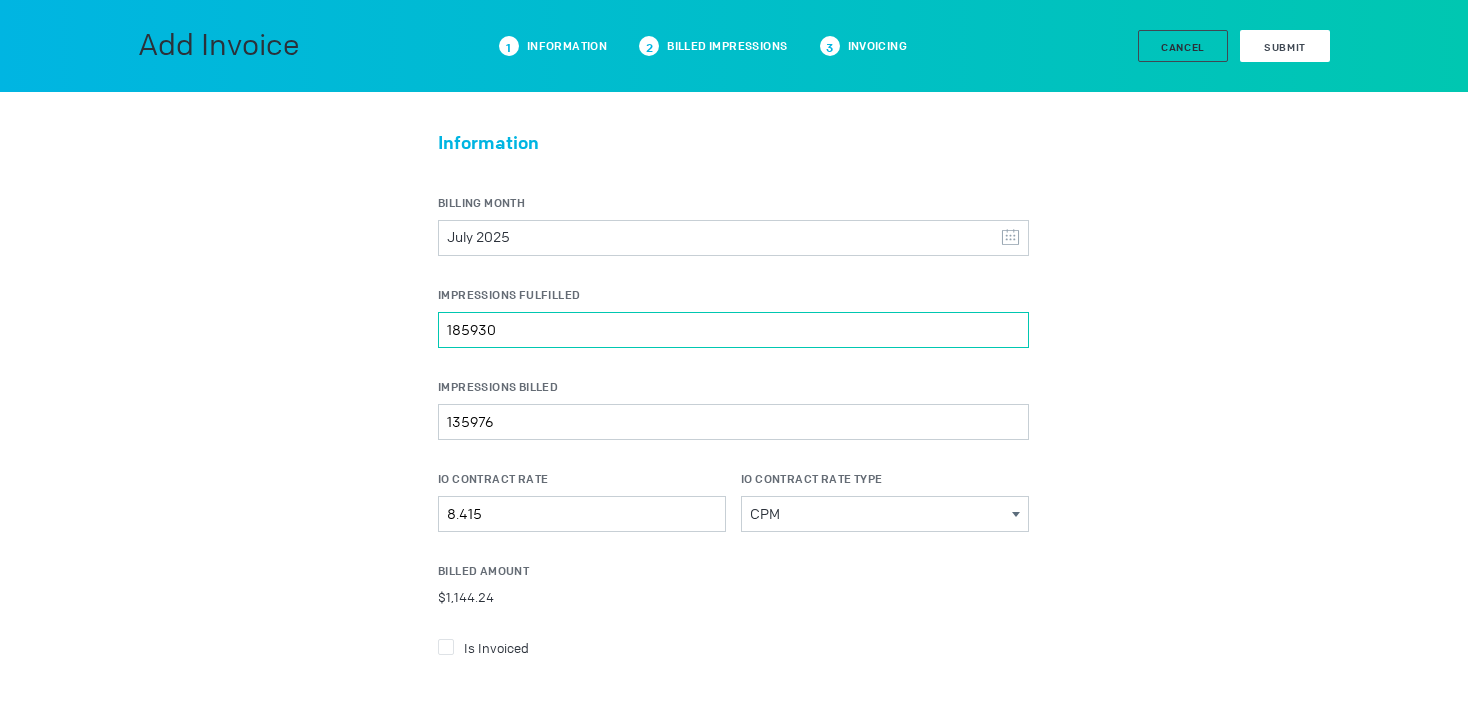 type on "185930" 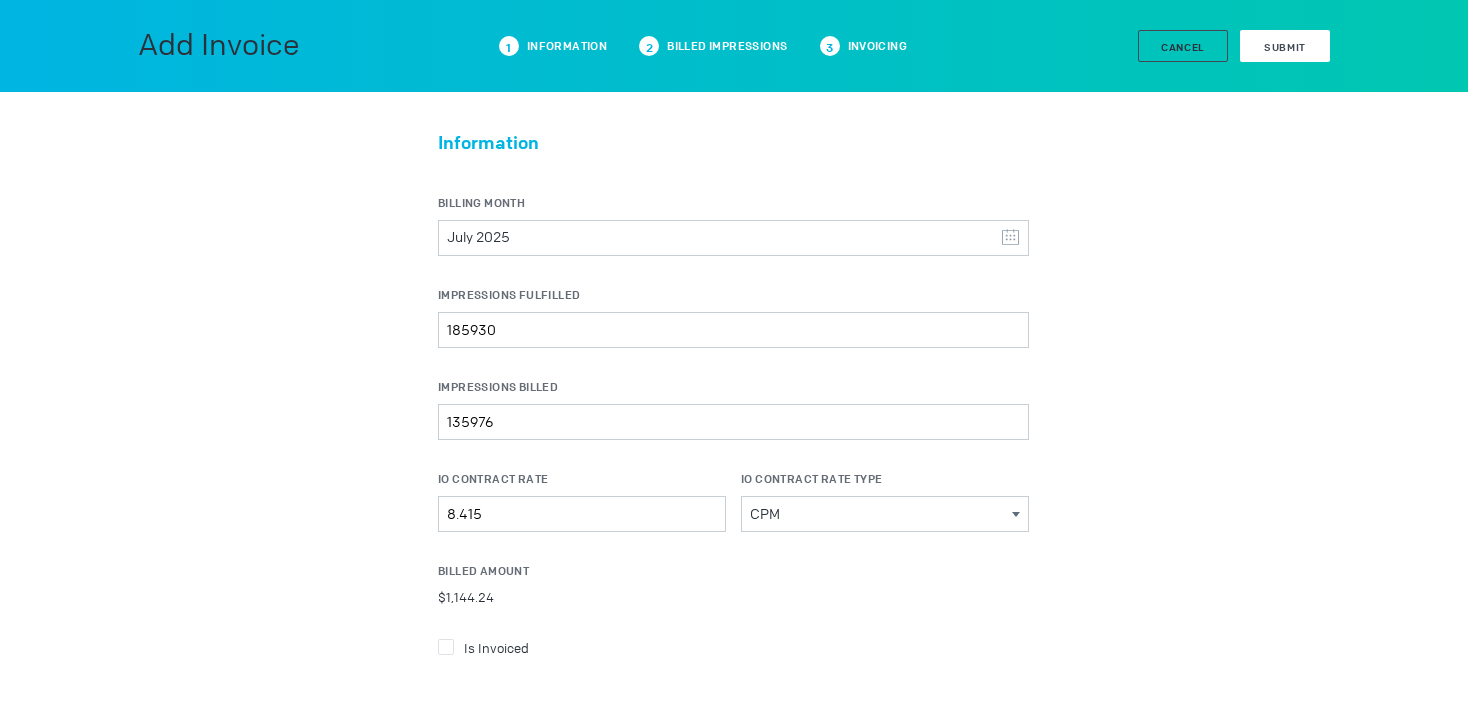 click on "Submit" at bounding box center [1285, 47] 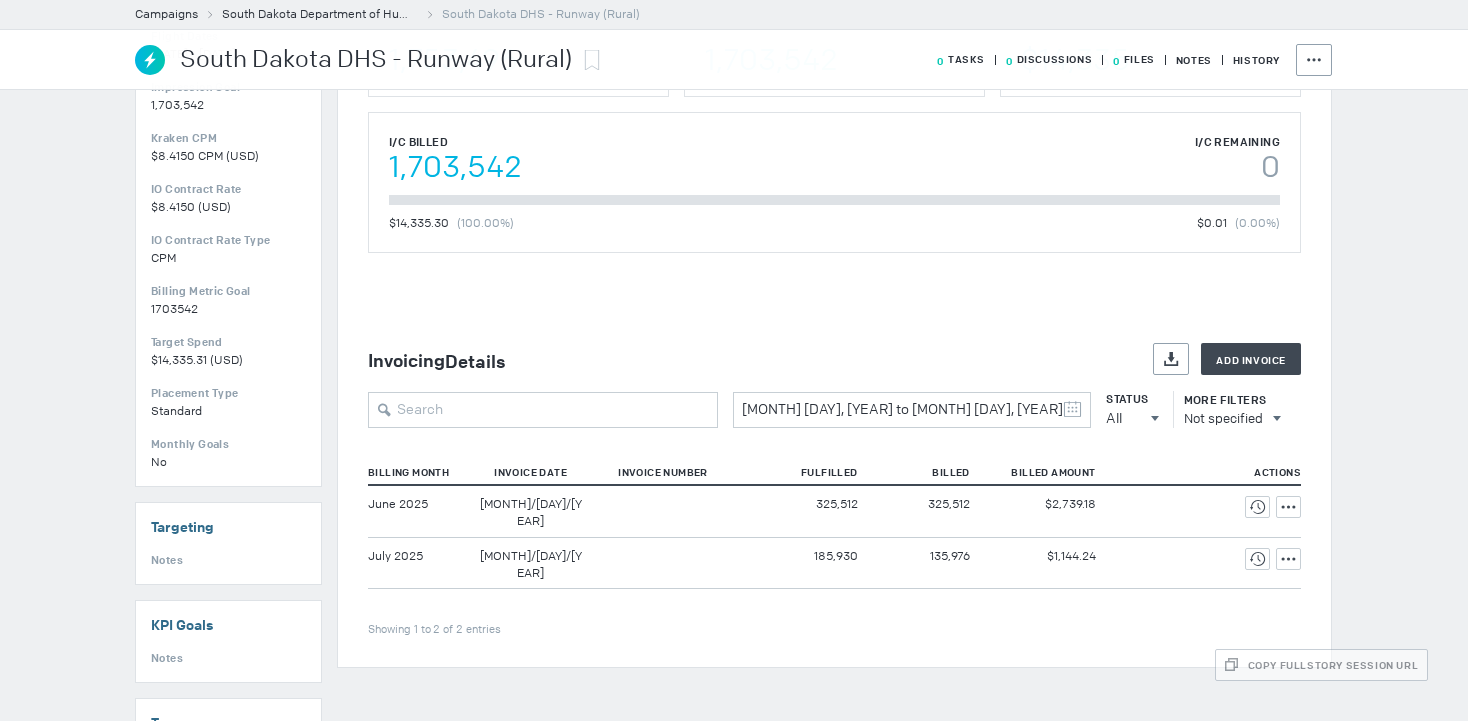 scroll, scrollTop: 328, scrollLeft: 0, axis: vertical 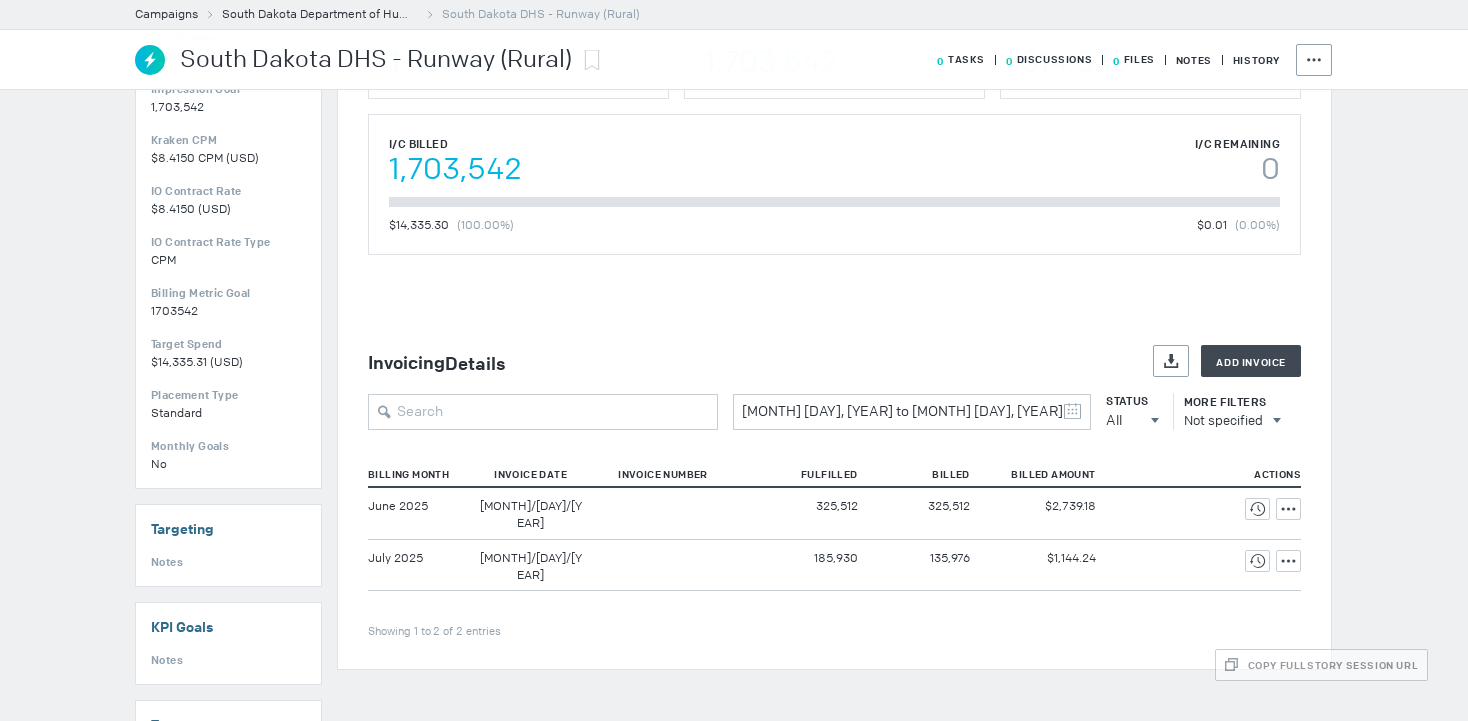 click on "185,930" at bounding box center [837, 506] 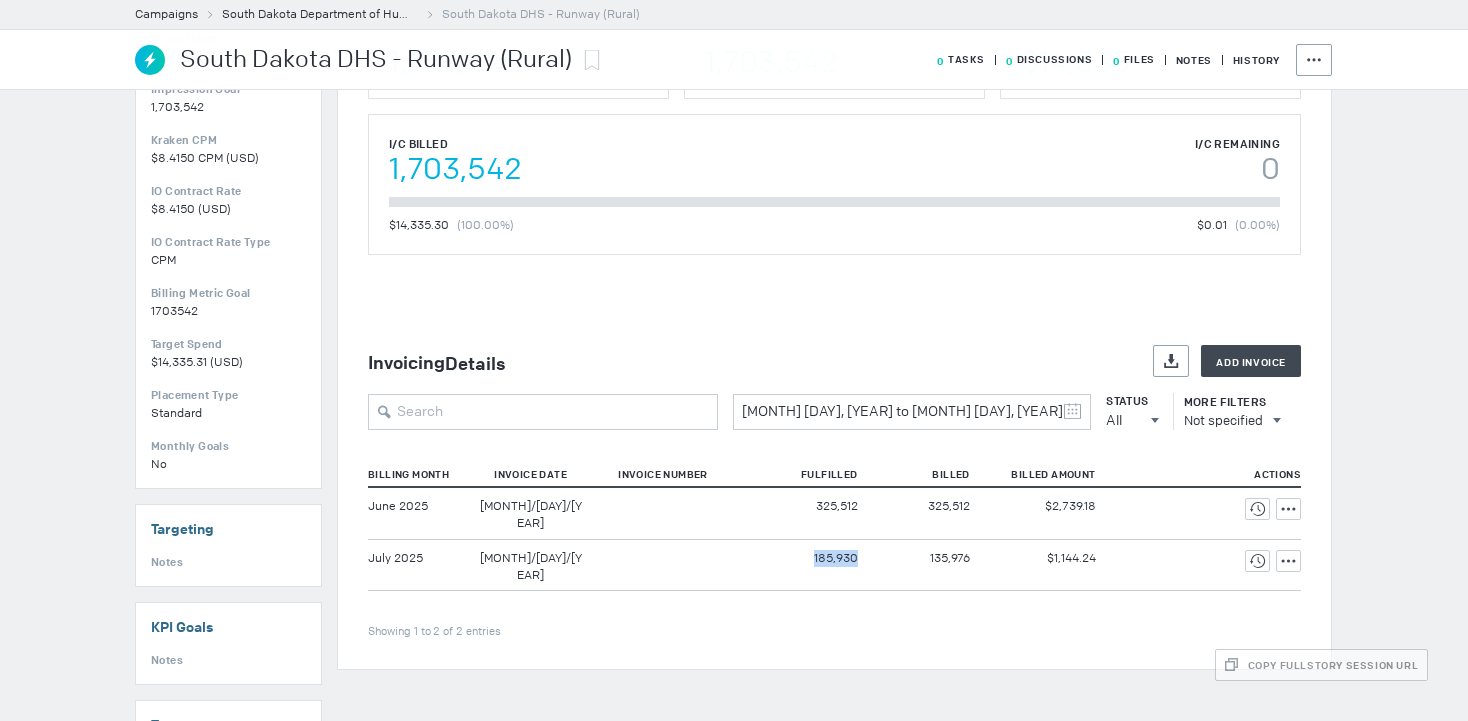click on "185,930" at bounding box center (837, 506) 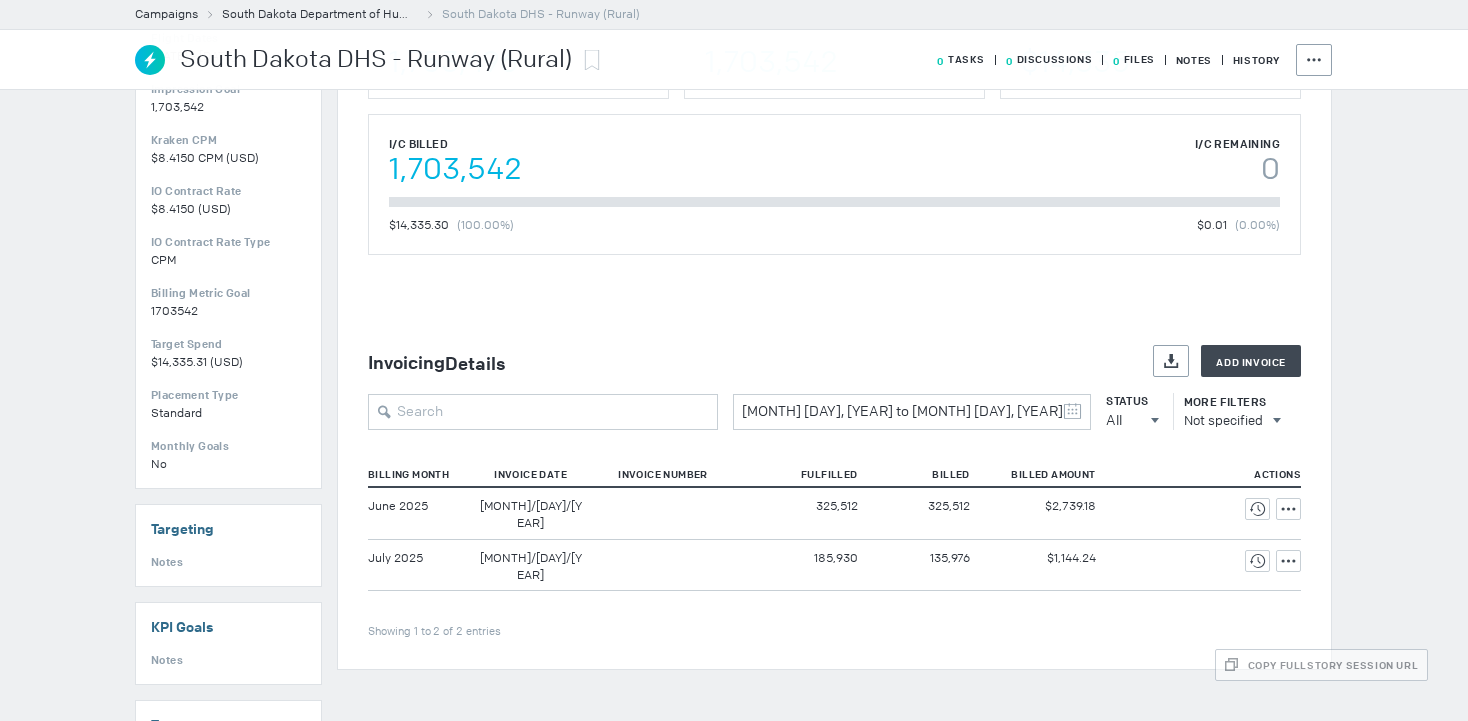 click on "135,976" at bounding box center (924, 513) 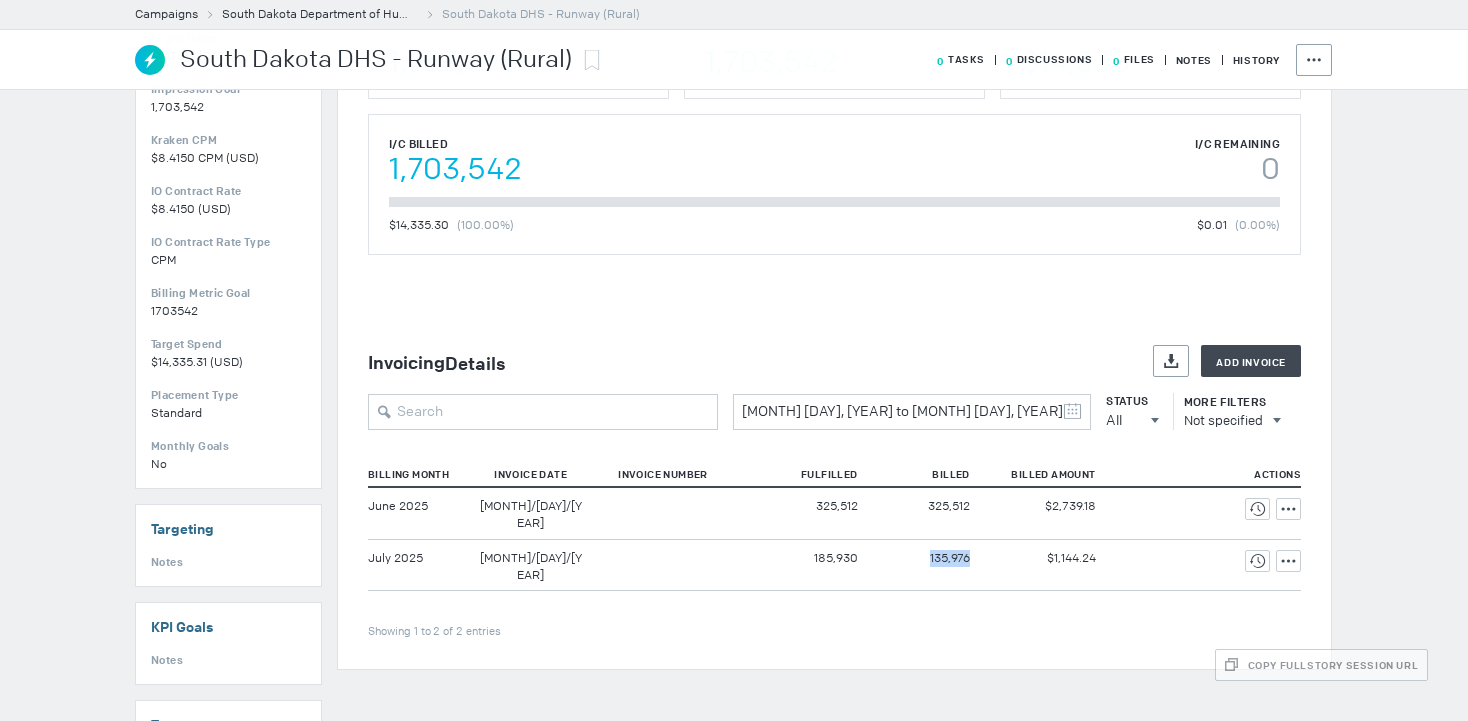 click on "135,976" at bounding box center [949, 506] 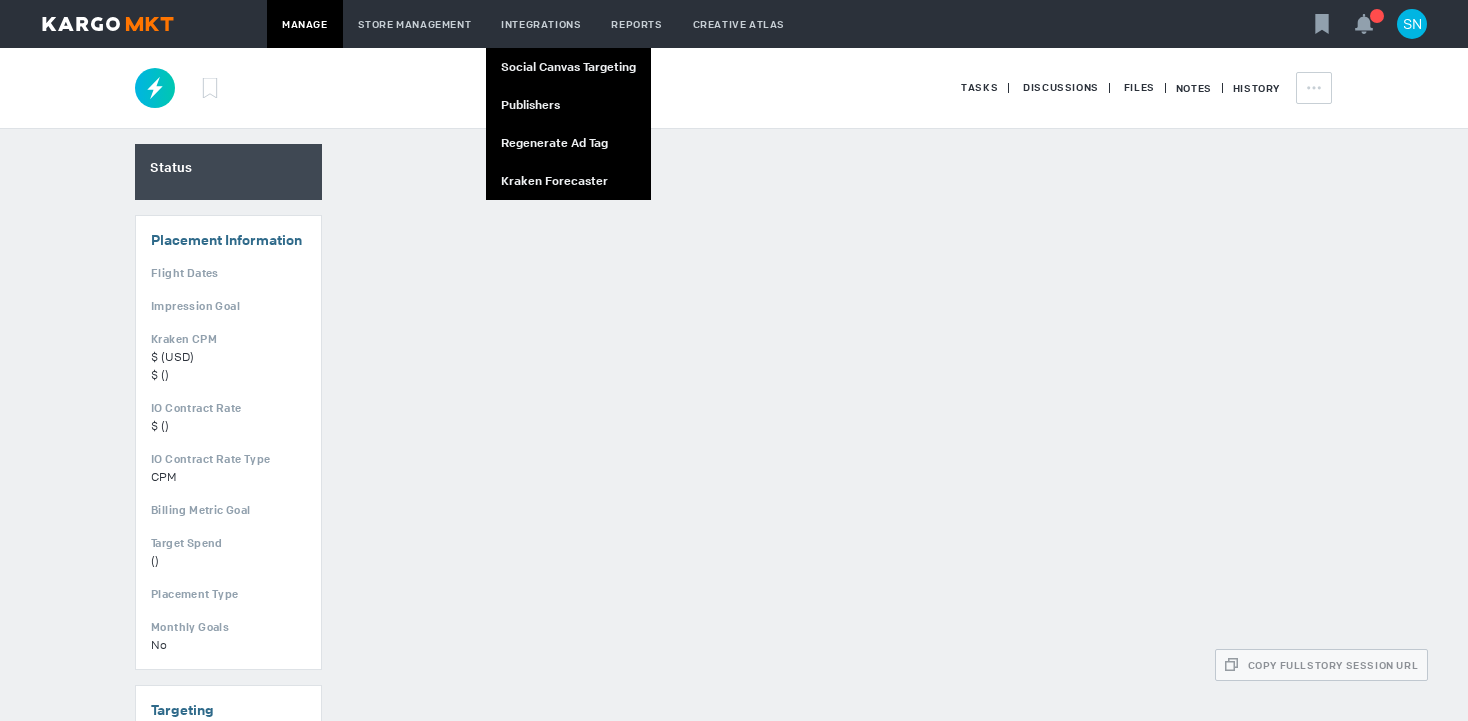 scroll, scrollTop: 0, scrollLeft: 0, axis: both 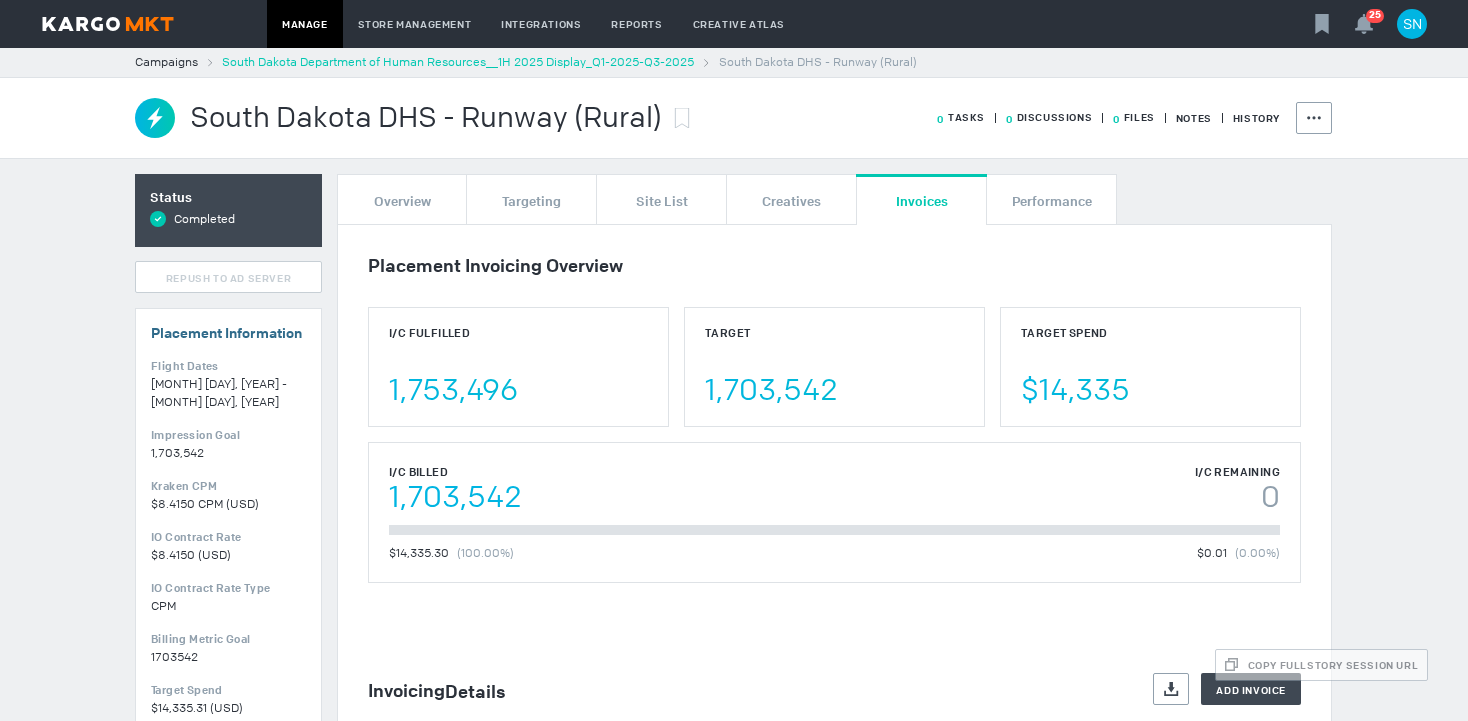 click on "South Dakota Department of Human Resources__1H 2025 Display_Q1-2025-Q3-2025" at bounding box center [458, 62] 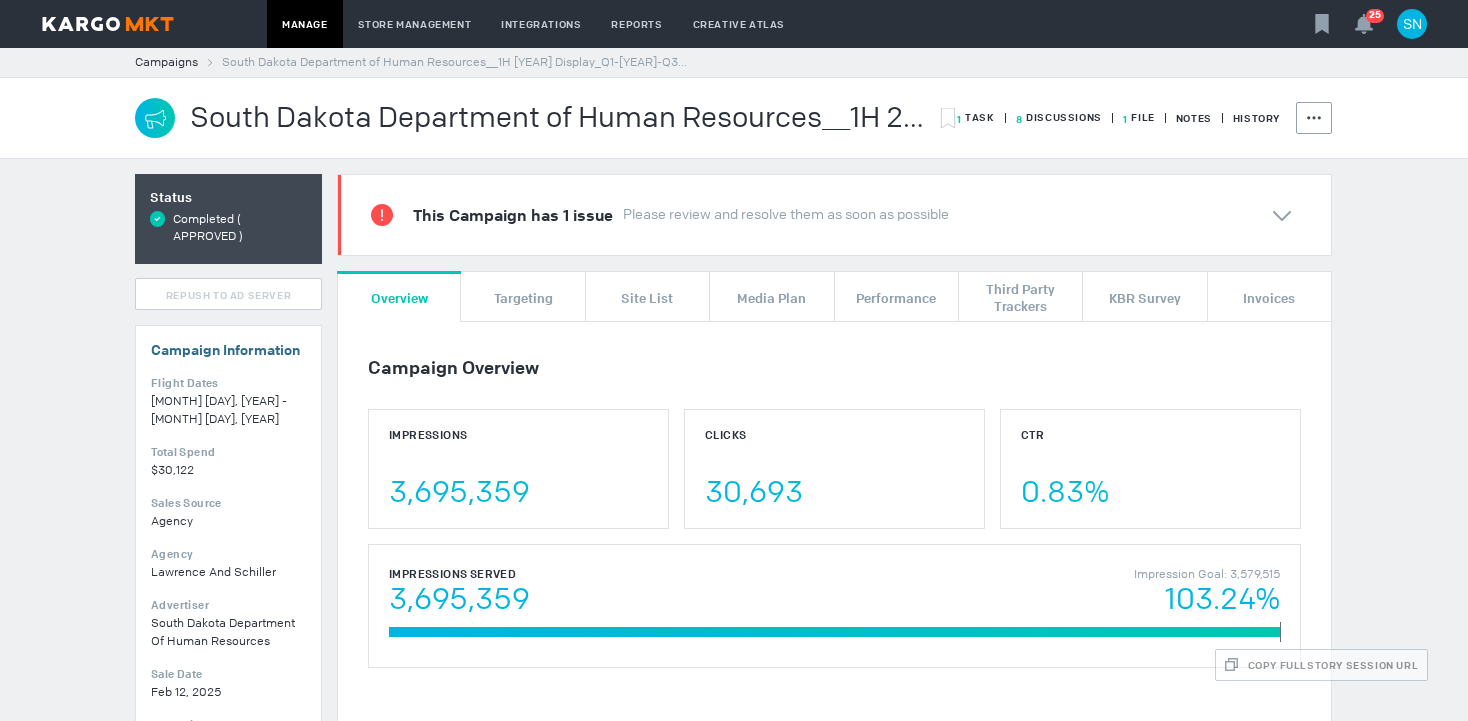 click on "8 Discussions" at bounding box center [976, 117] 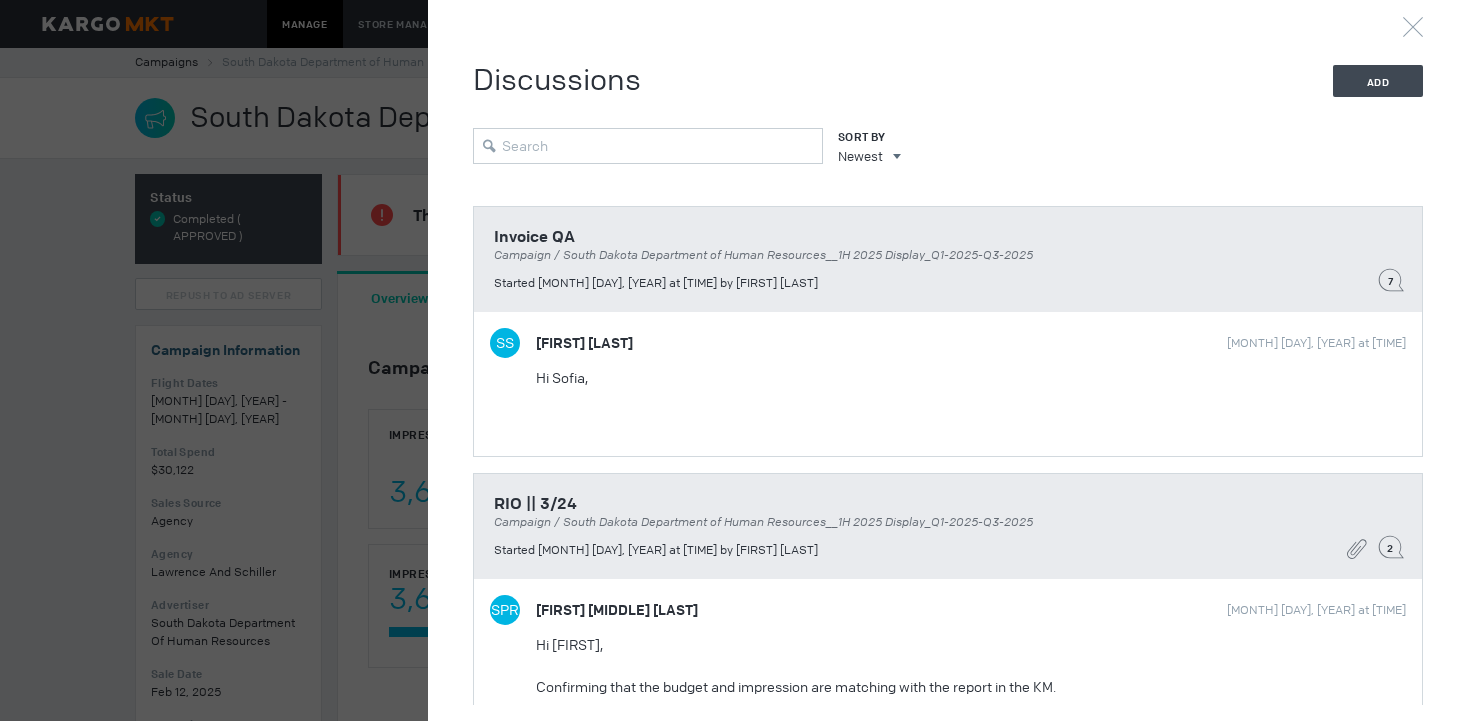 scroll, scrollTop: 209, scrollLeft: 0, axis: vertical 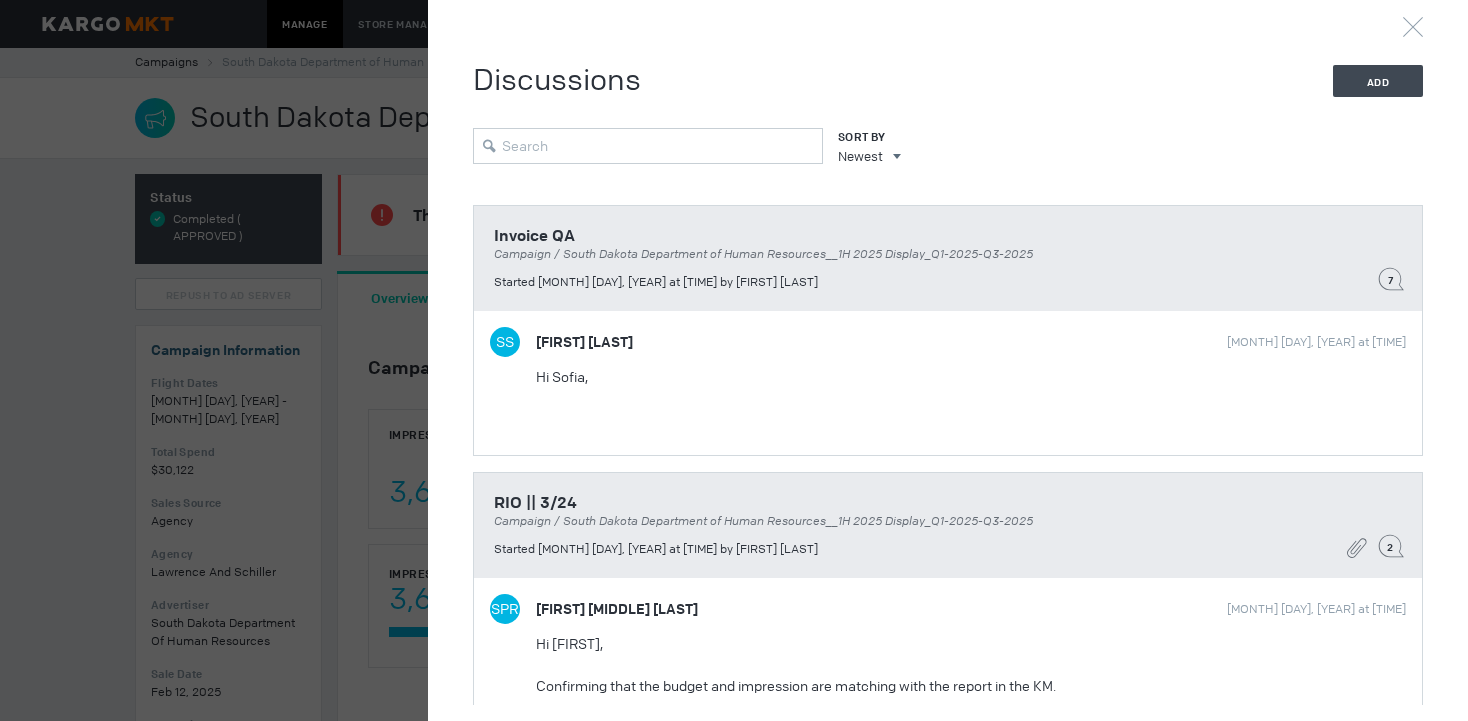 click on "Hi Sofia," at bounding box center (971, 157) 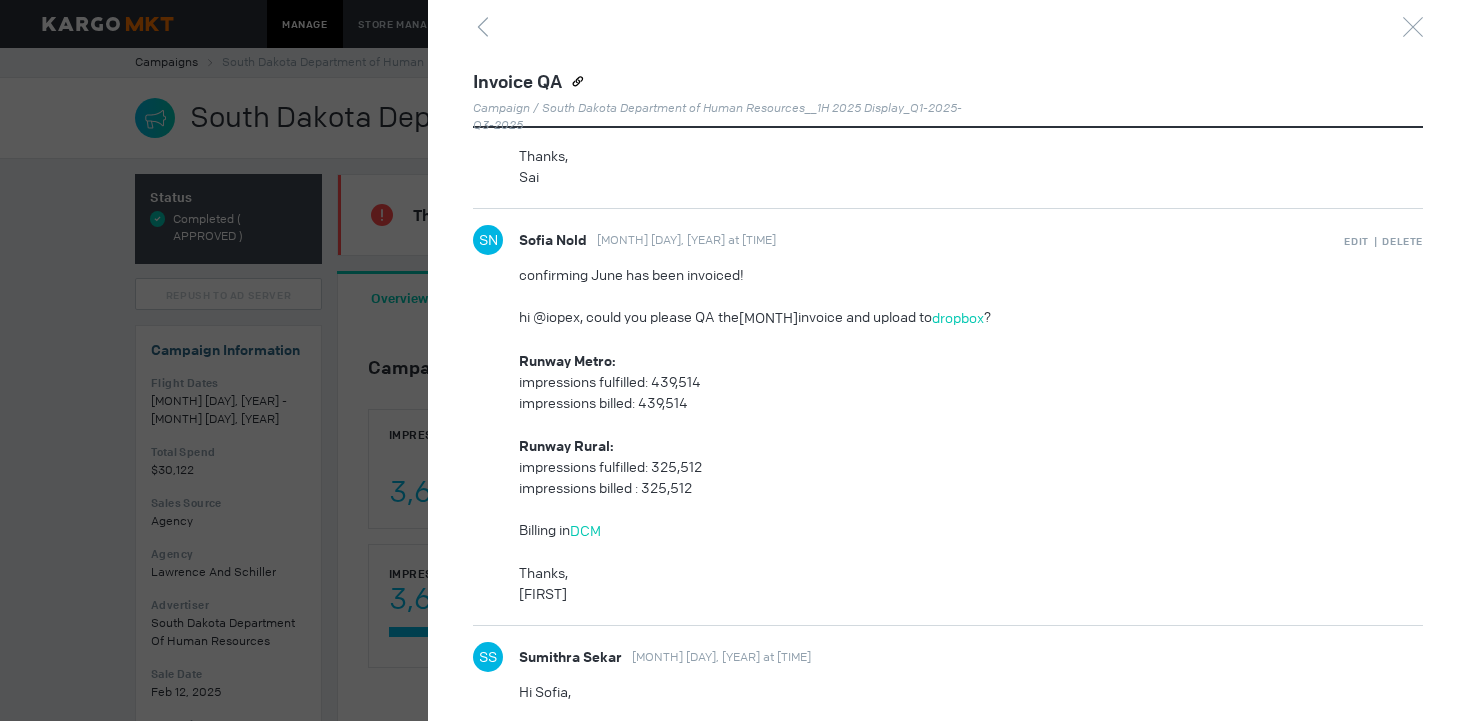 scroll, scrollTop: 1187, scrollLeft: 0, axis: vertical 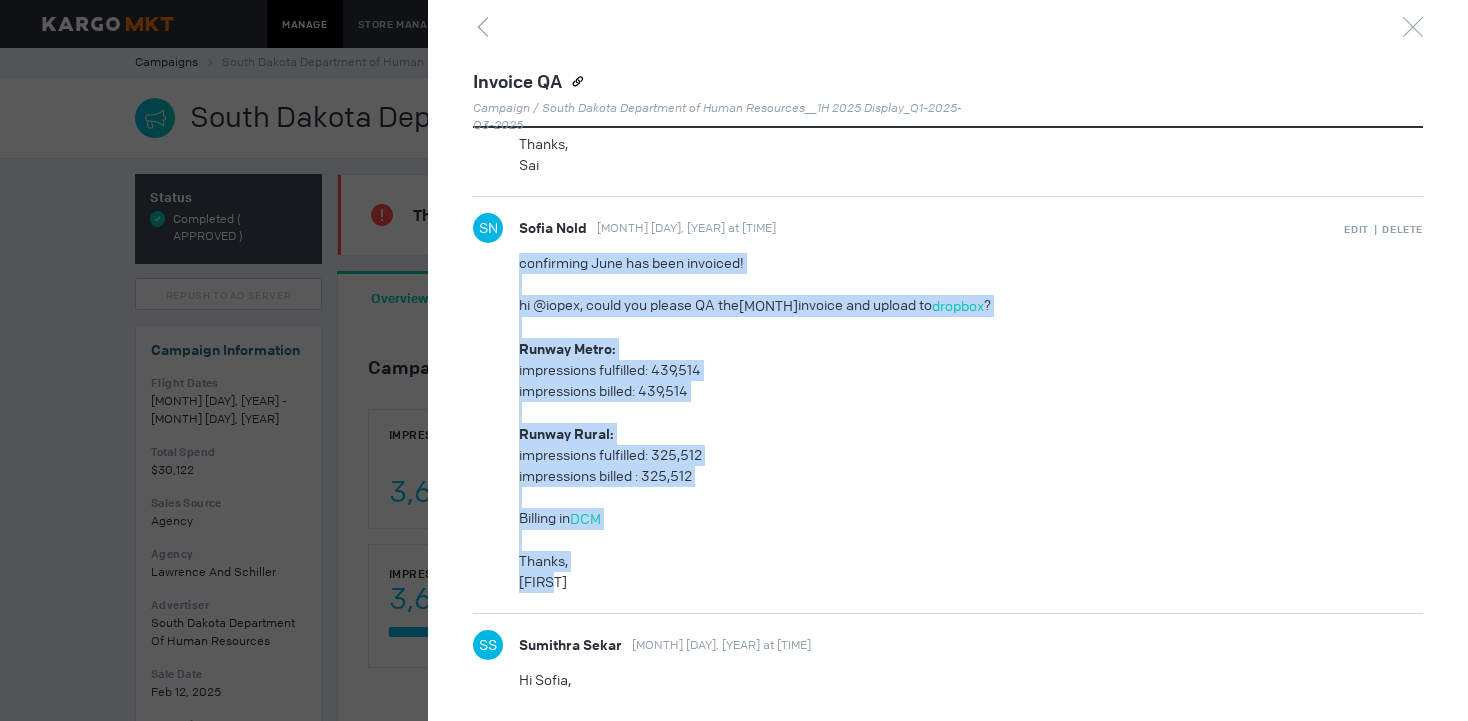 drag, startPoint x: 520, startPoint y: 262, endPoint x: 559, endPoint y: 575, distance: 315.42035 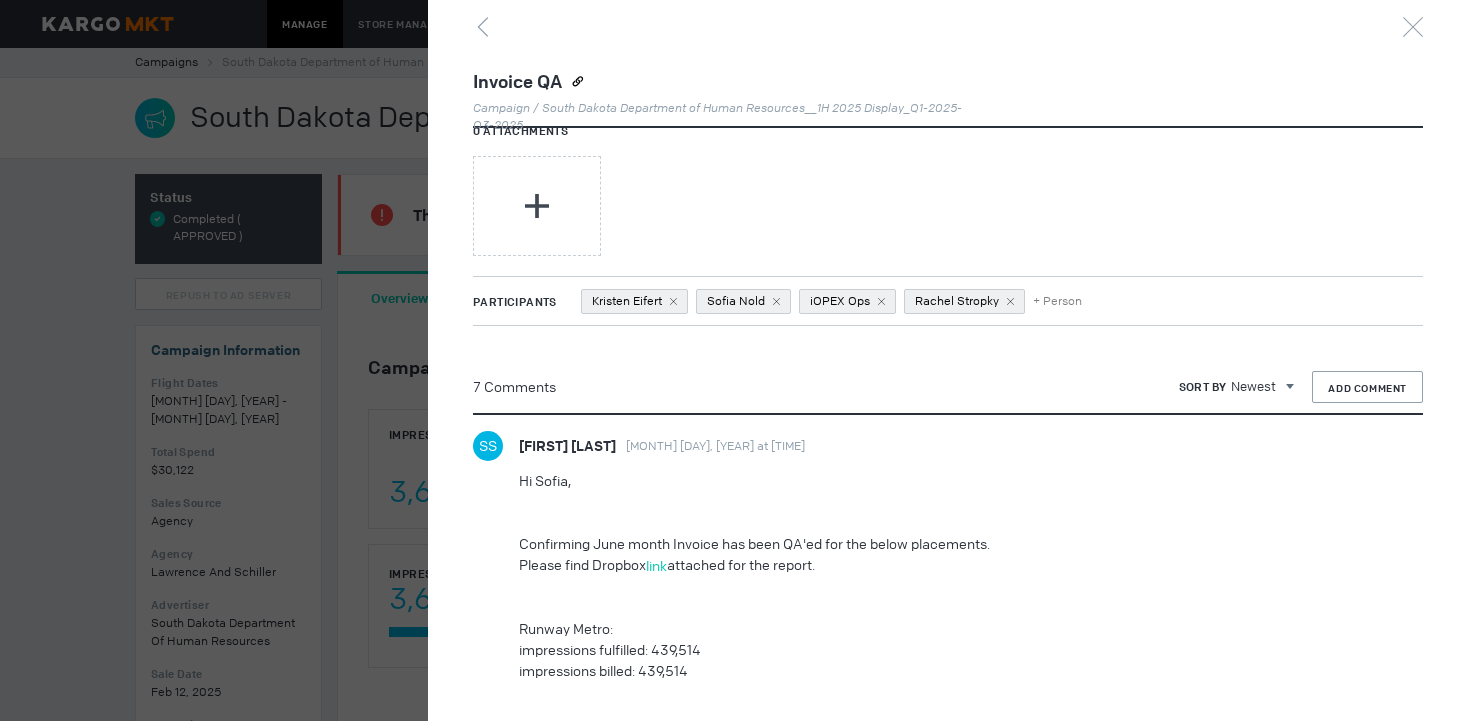 scroll, scrollTop: 526, scrollLeft: 0, axis: vertical 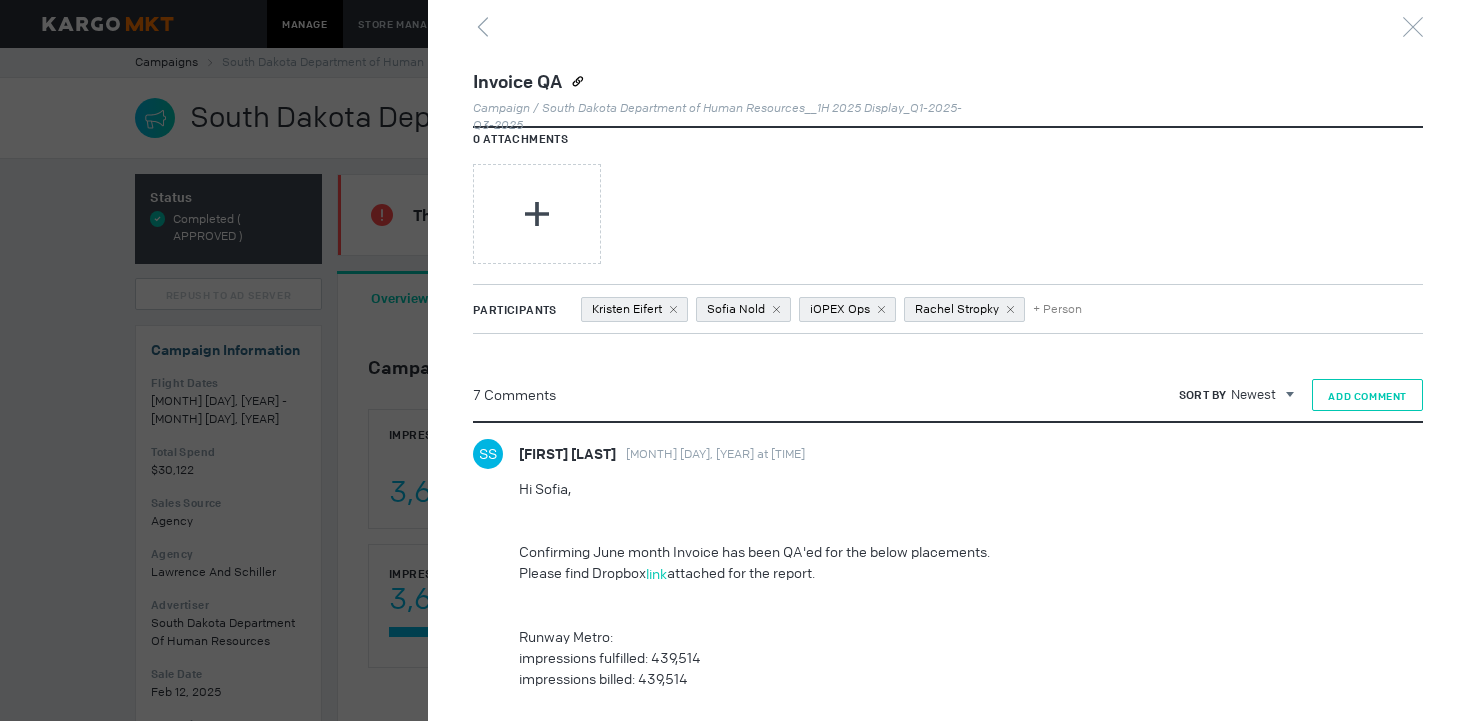 click on "Add Comment" at bounding box center [1367, 396] 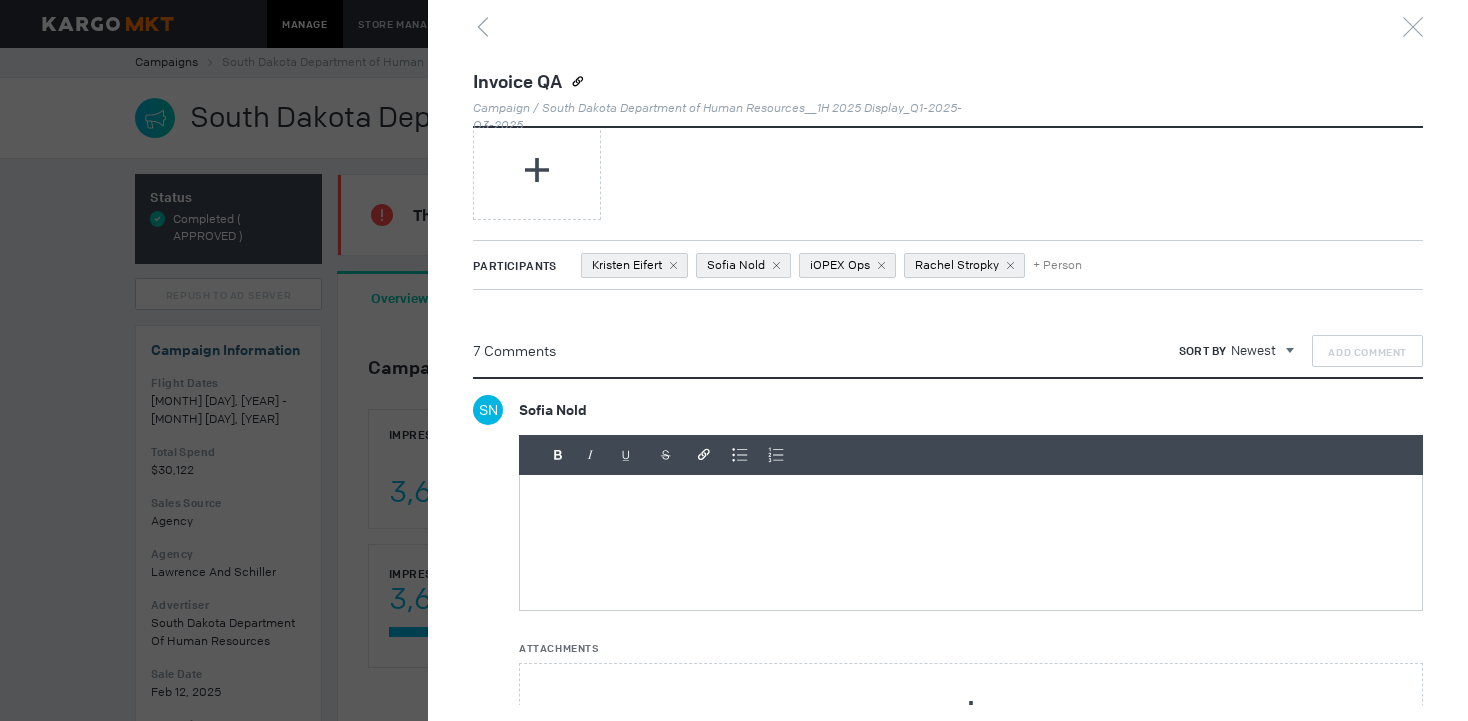 scroll, scrollTop: 640, scrollLeft: 0, axis: vertical 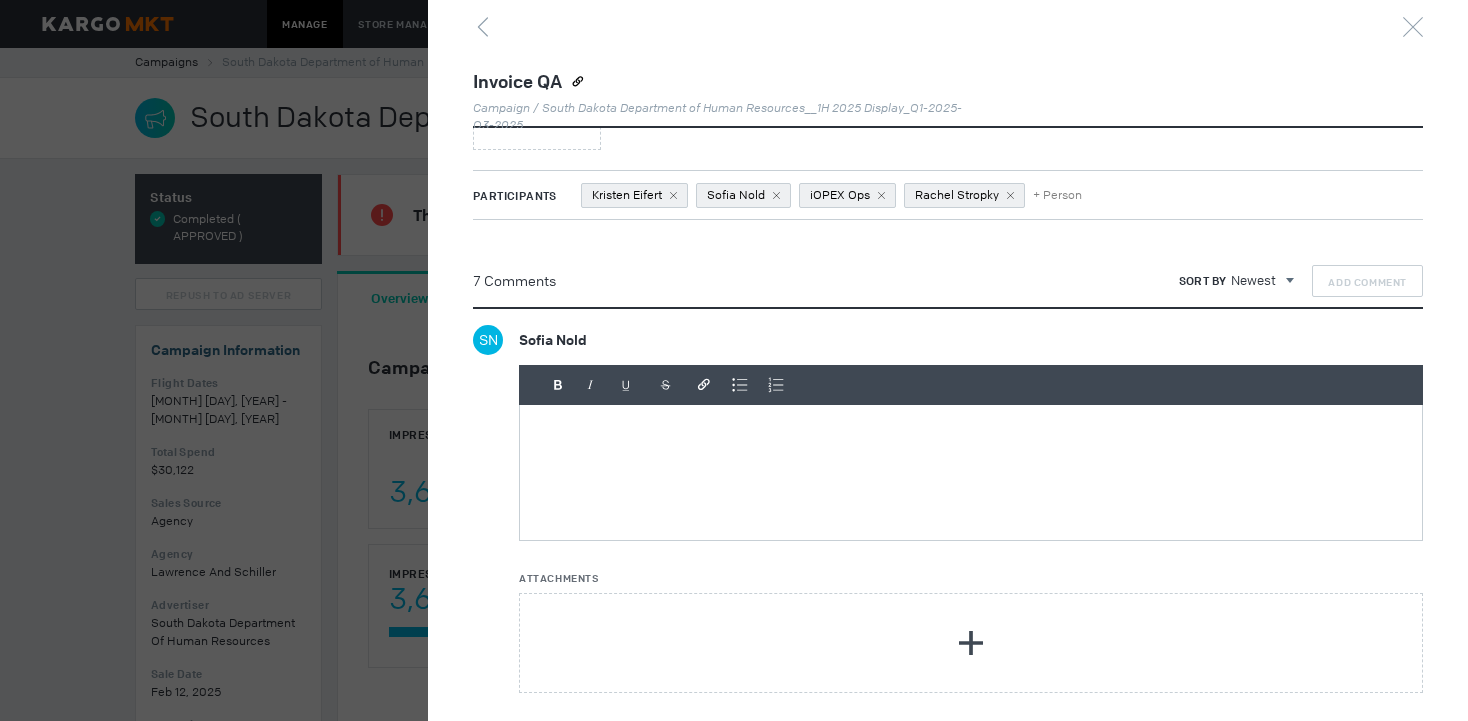 click at bounding box center (971, 472) 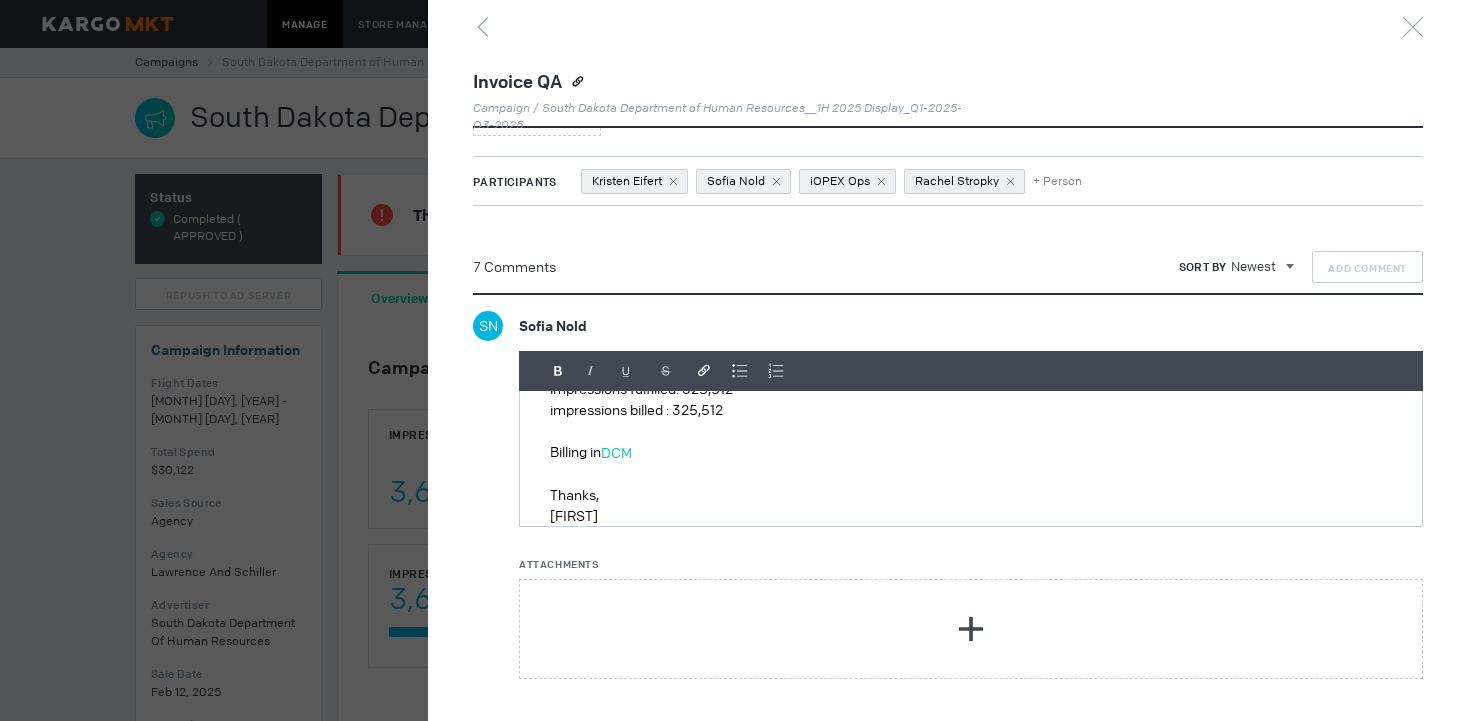 scroll, scrollTop: 691, scrollLeft: 0, axis: vertical 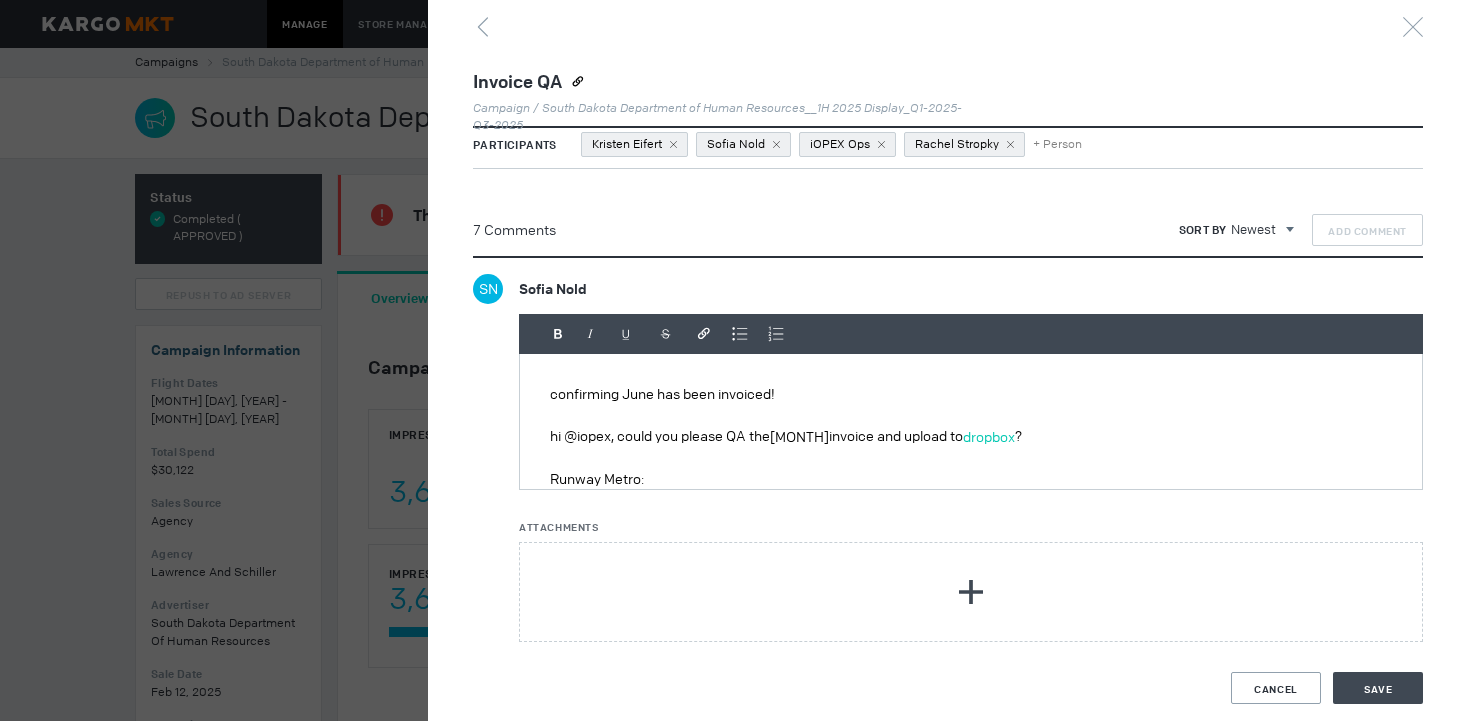 click on "confirming June has been invoiced!" at bounding box center [971, 394] 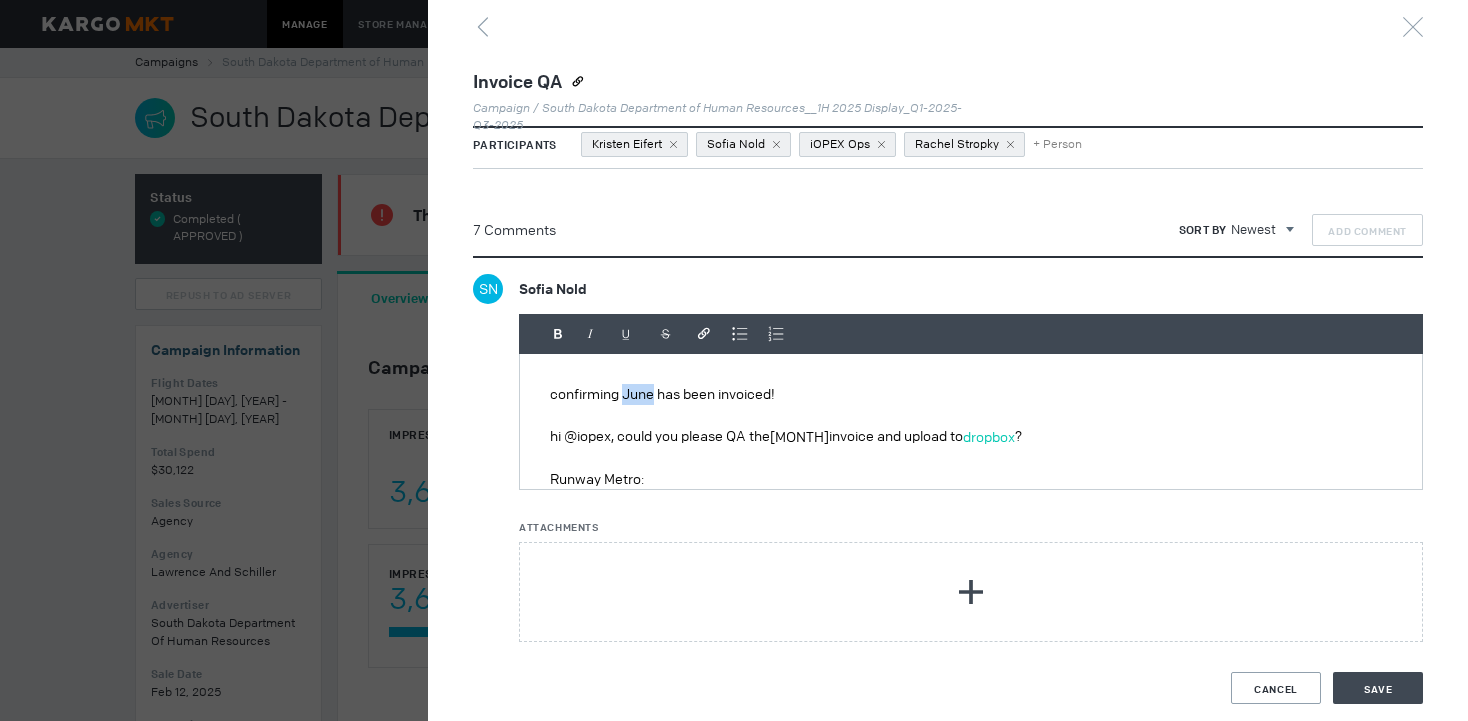 click on "confirming June has been invoiced!" at bounding box center [971, 394] 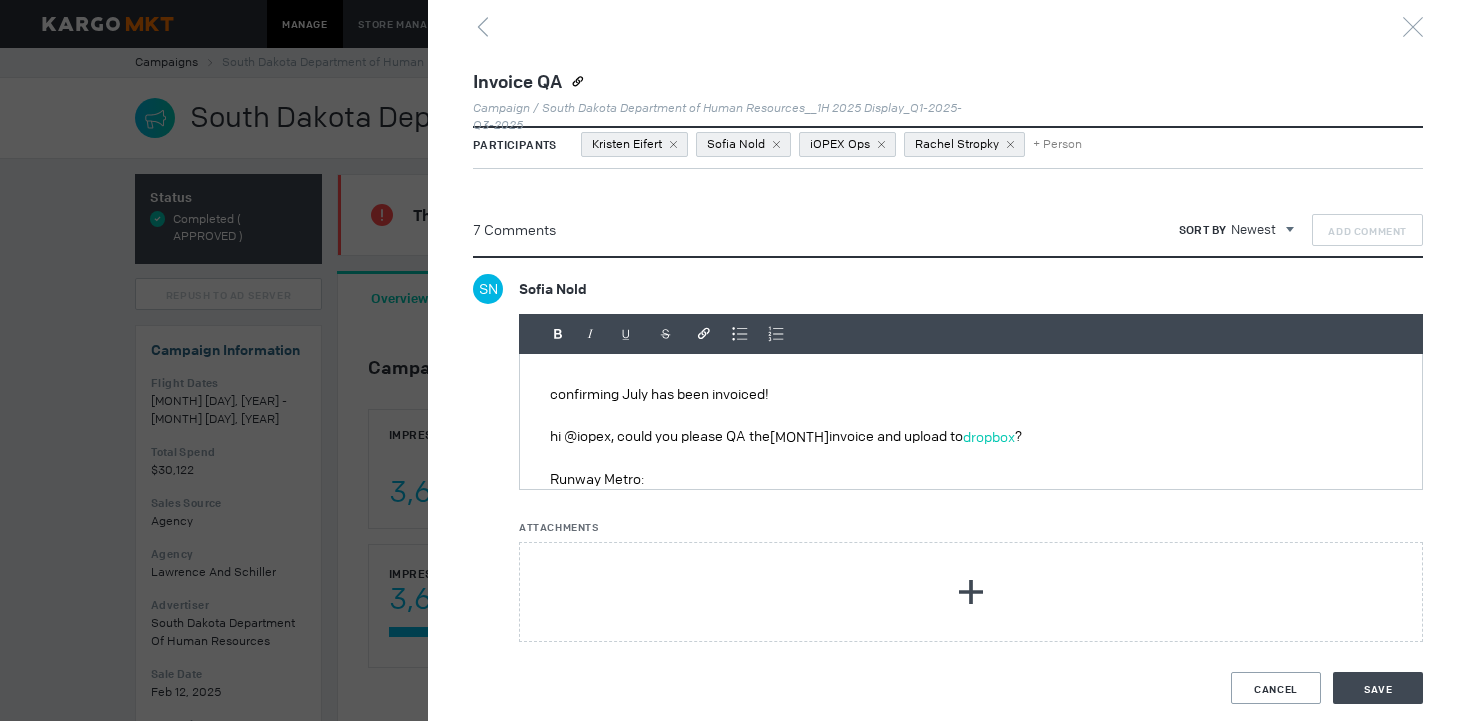 click on "confirming July has been invoiced!" at bounding box center (971, 394) 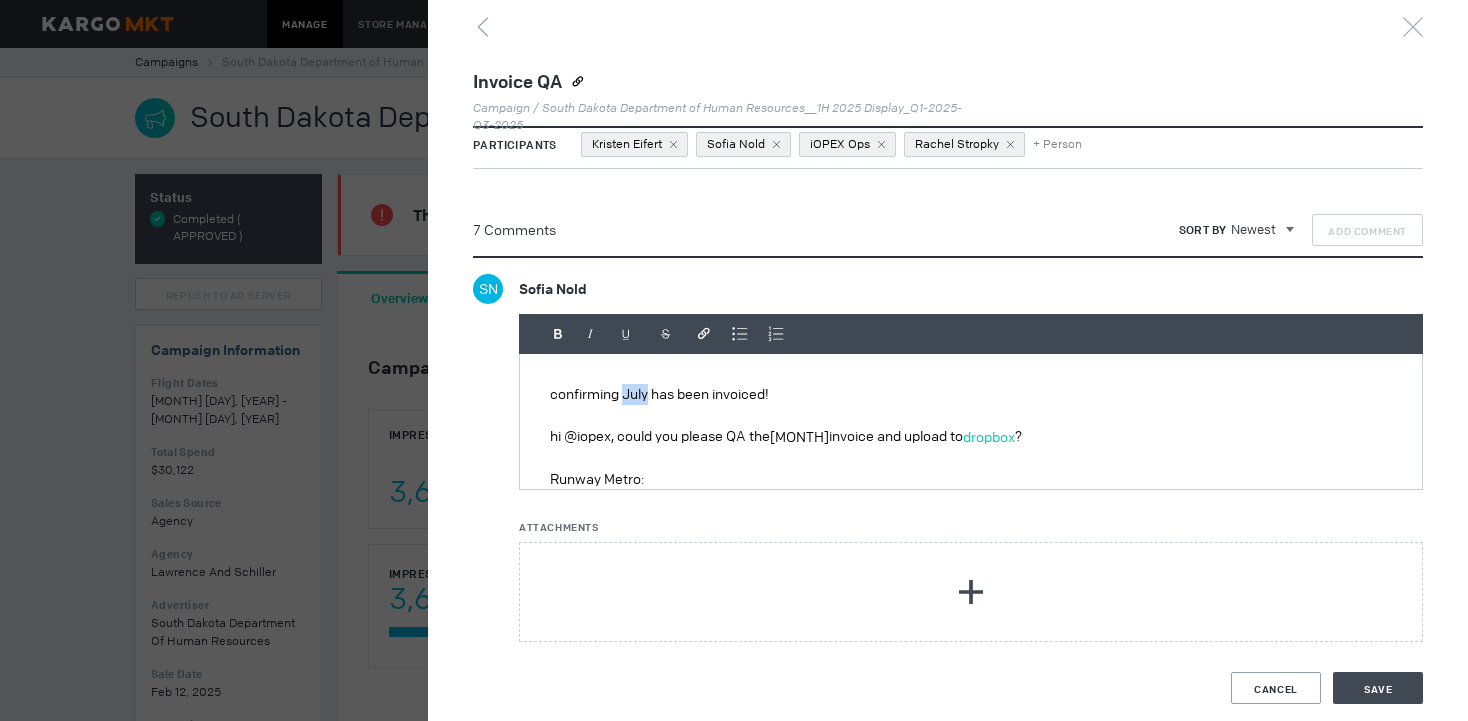 click on "confirming July has been invoiced!" at bounding box center (971, 394) 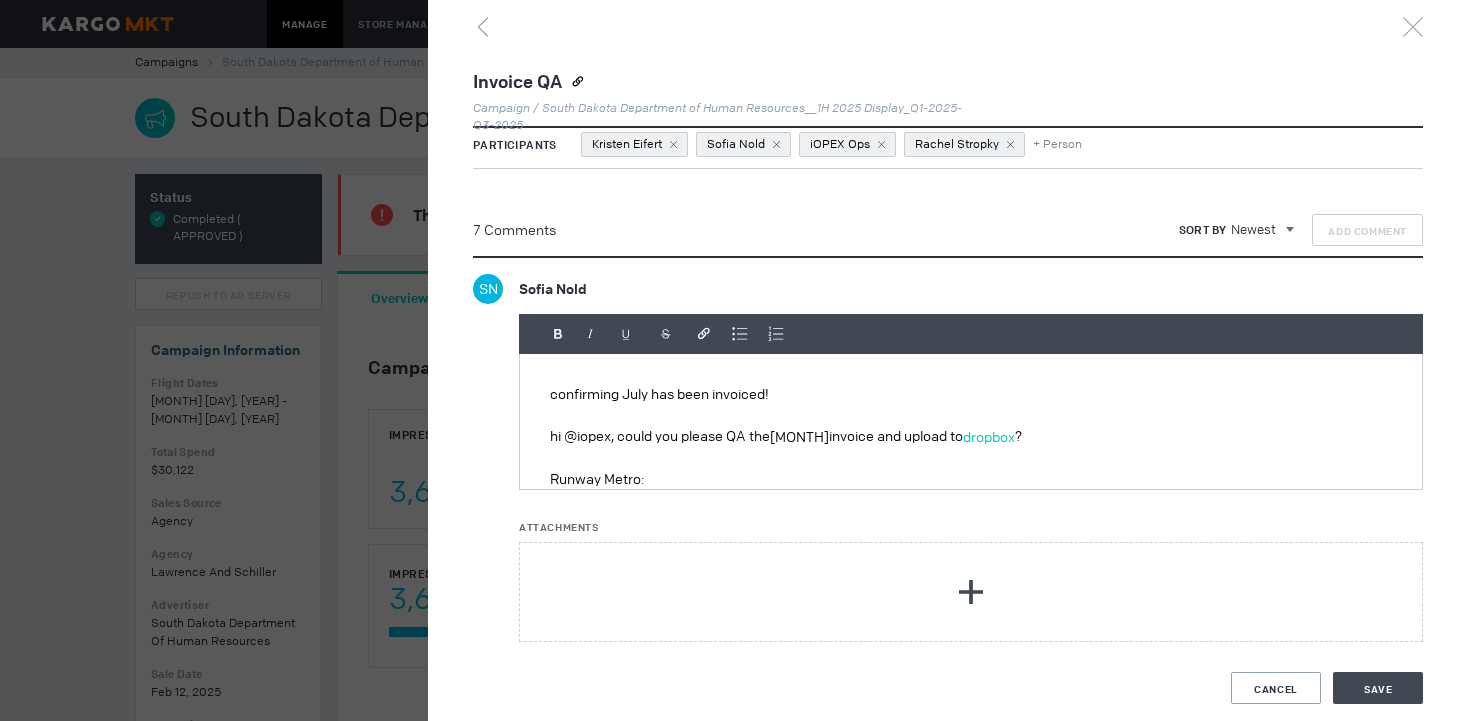 click on "[MONTH]" at bounding box center (799, 437) 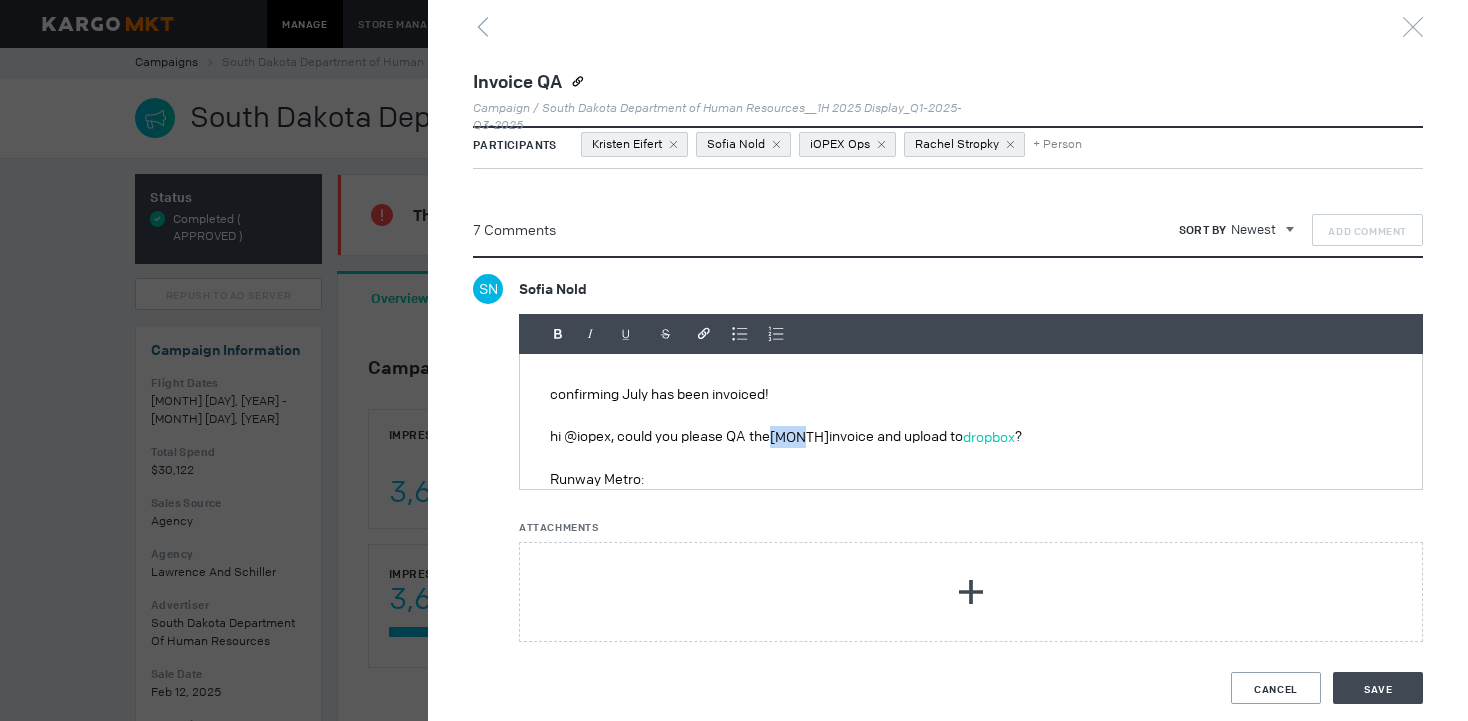 click on "[MONTH]" at bounding box center [799, 437] 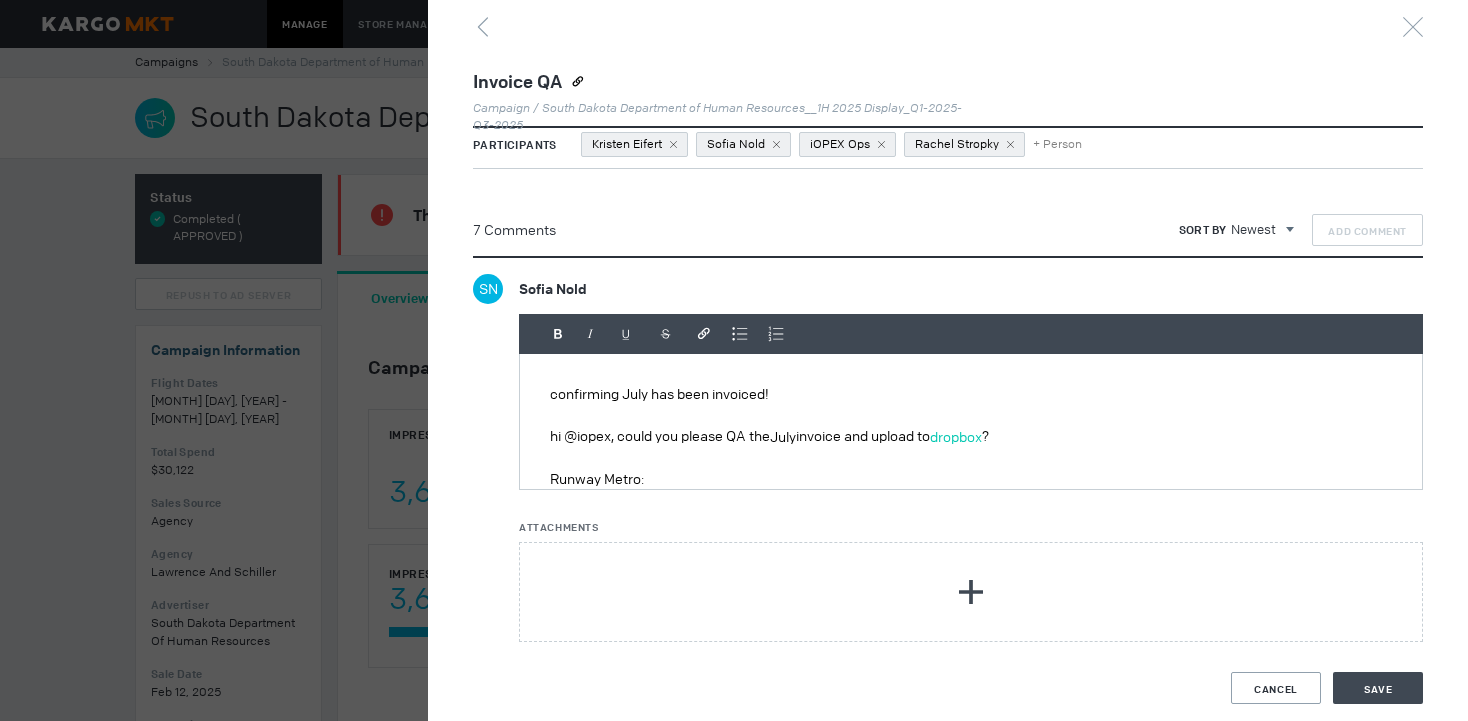 click on "dropbox" at bounding box center [956, 437] 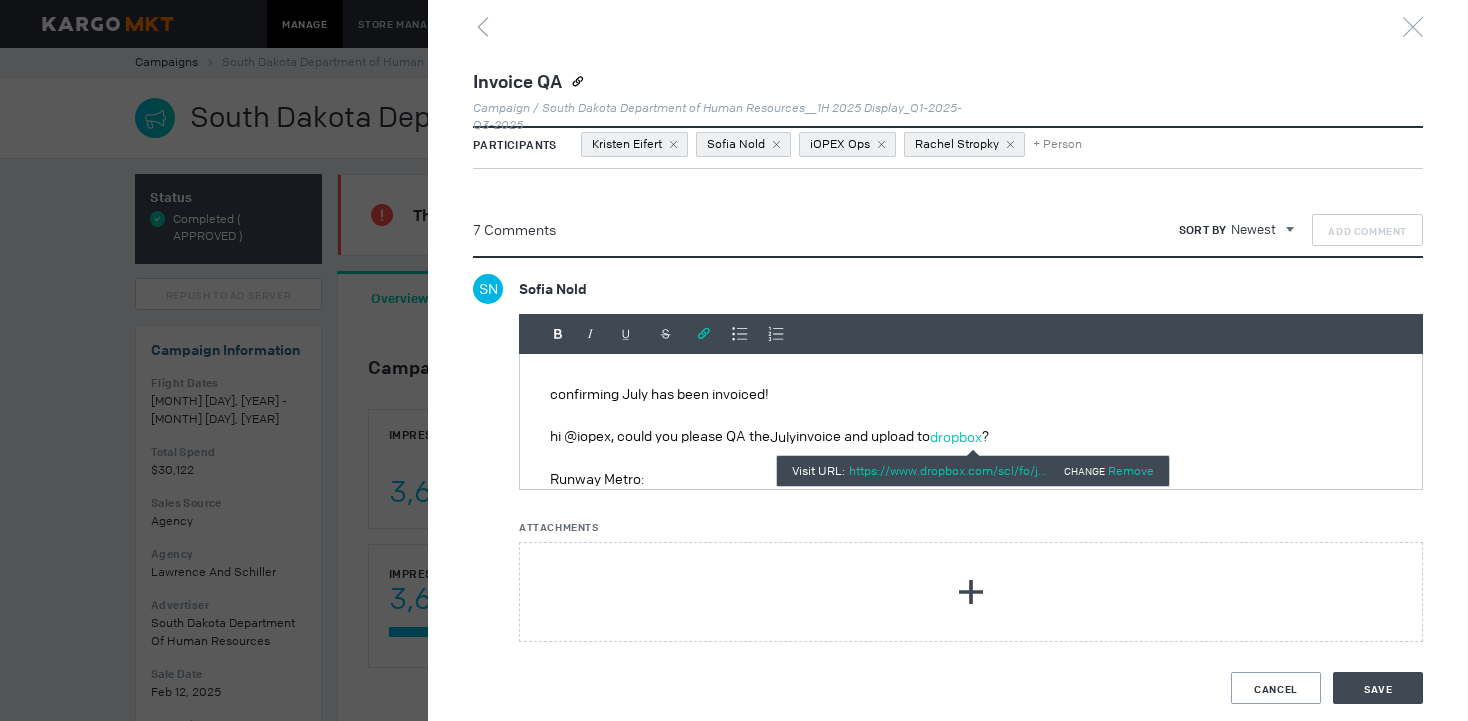 click on "Remove" at bounding box center [1131, 471] 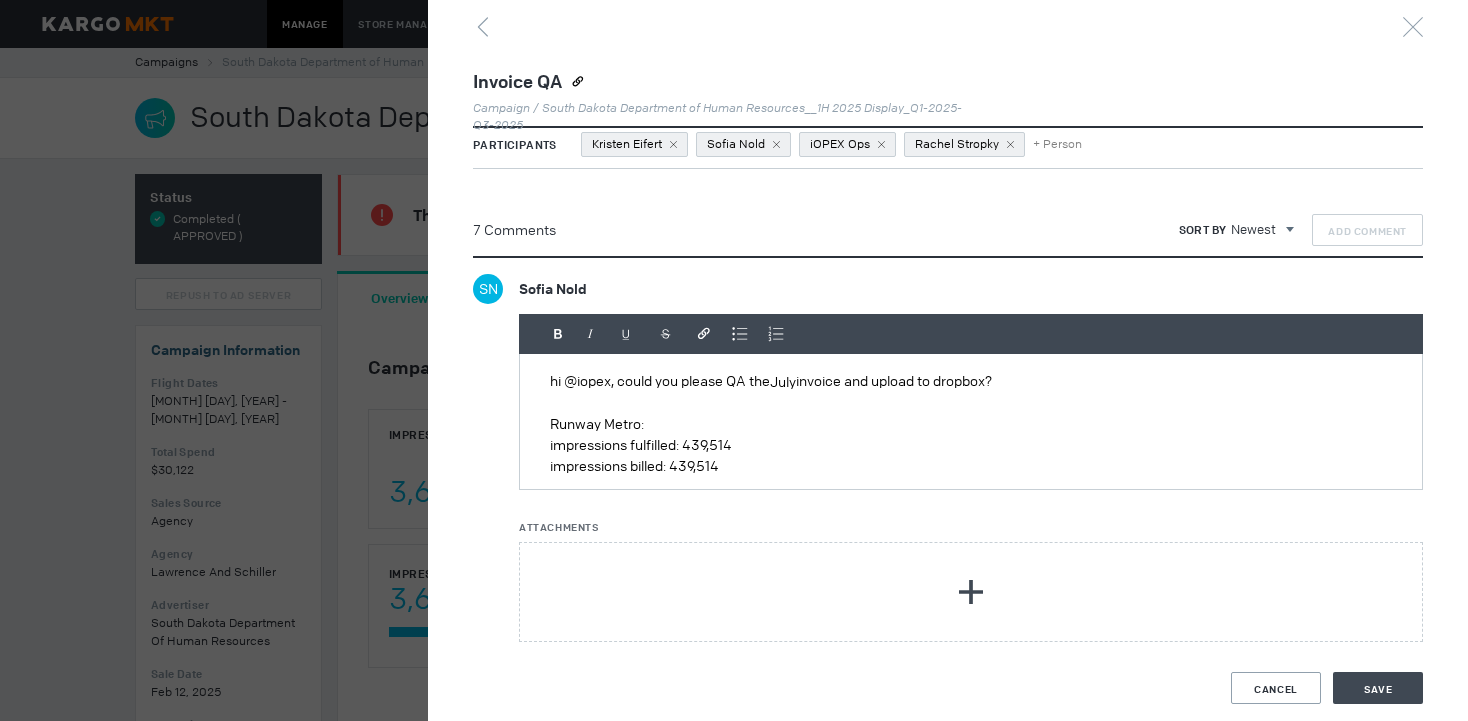 scroll, scrollTop: 71, scrollLeft: 0, axis: vertical 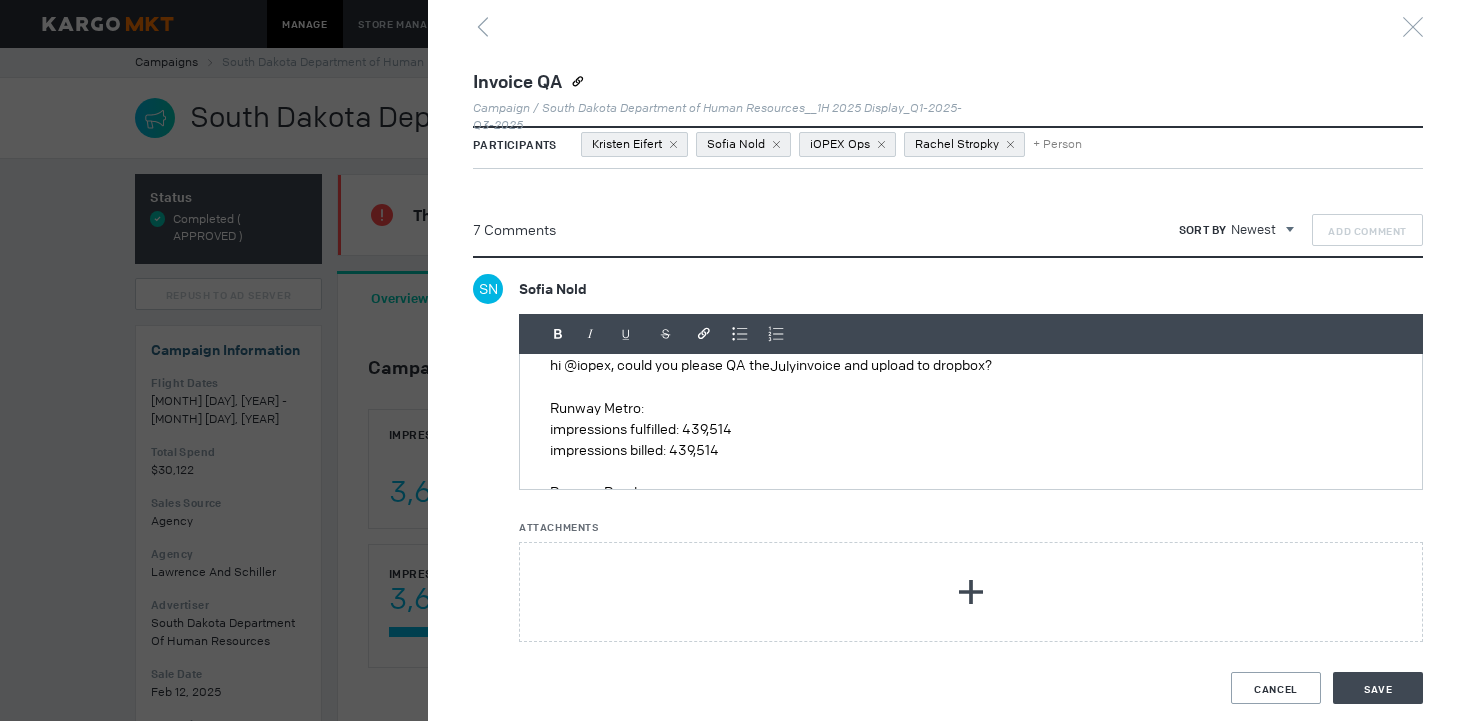 click on "impressions fulfilled: 439,514" at bounding box center (971, 429) 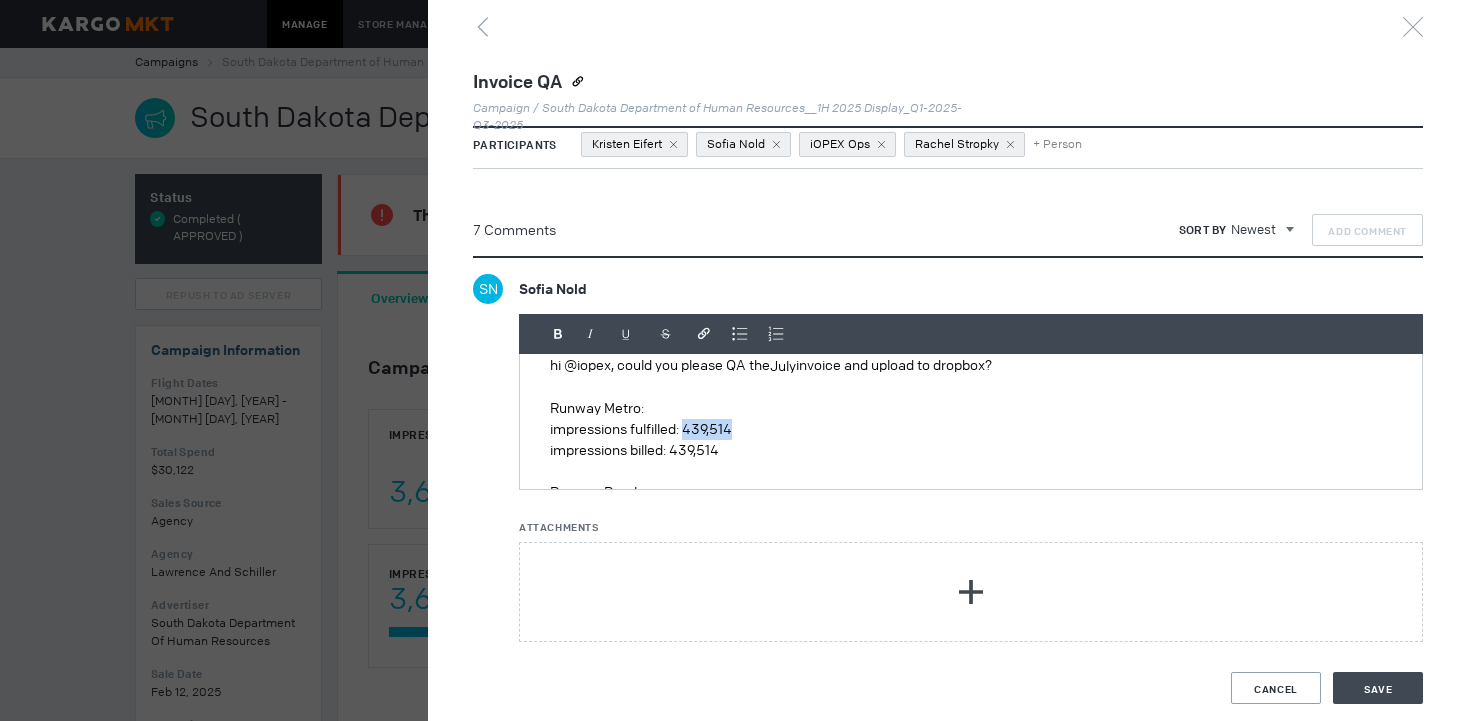 click on "impressions fulfilled: 439,514" at bounding box center (971, 429) 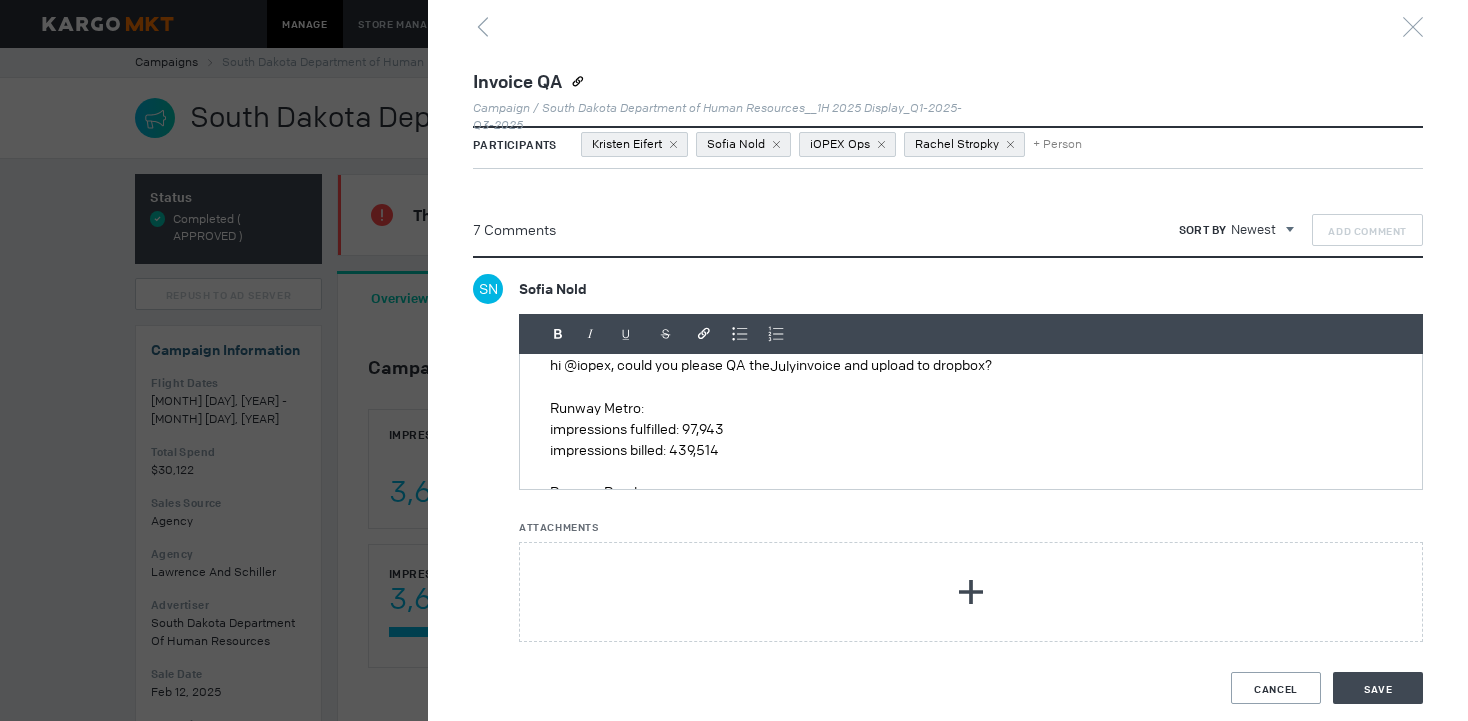 scroll, scrollTop: 21, scrollLeft: 0, axis: vertical 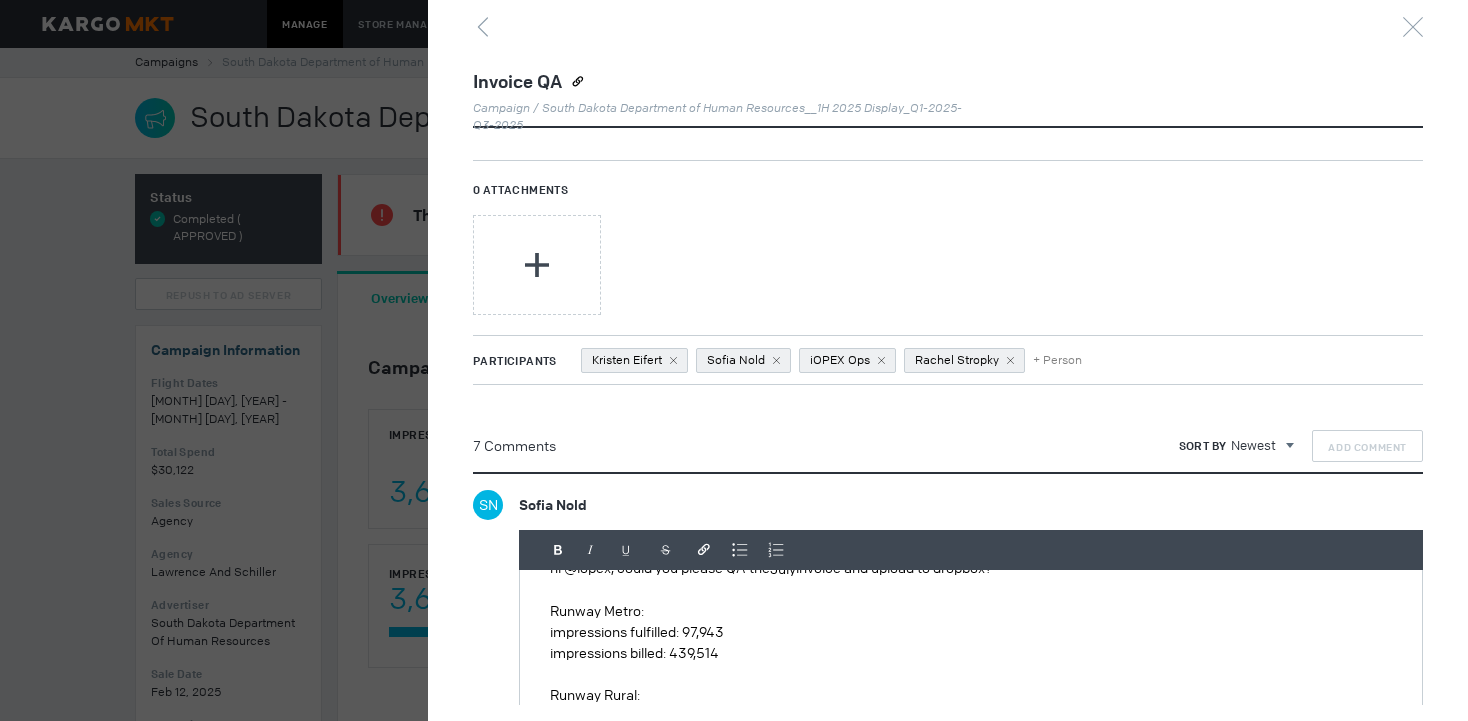 click on "impressions billed: 439,514" at bounding box center [971, 653] 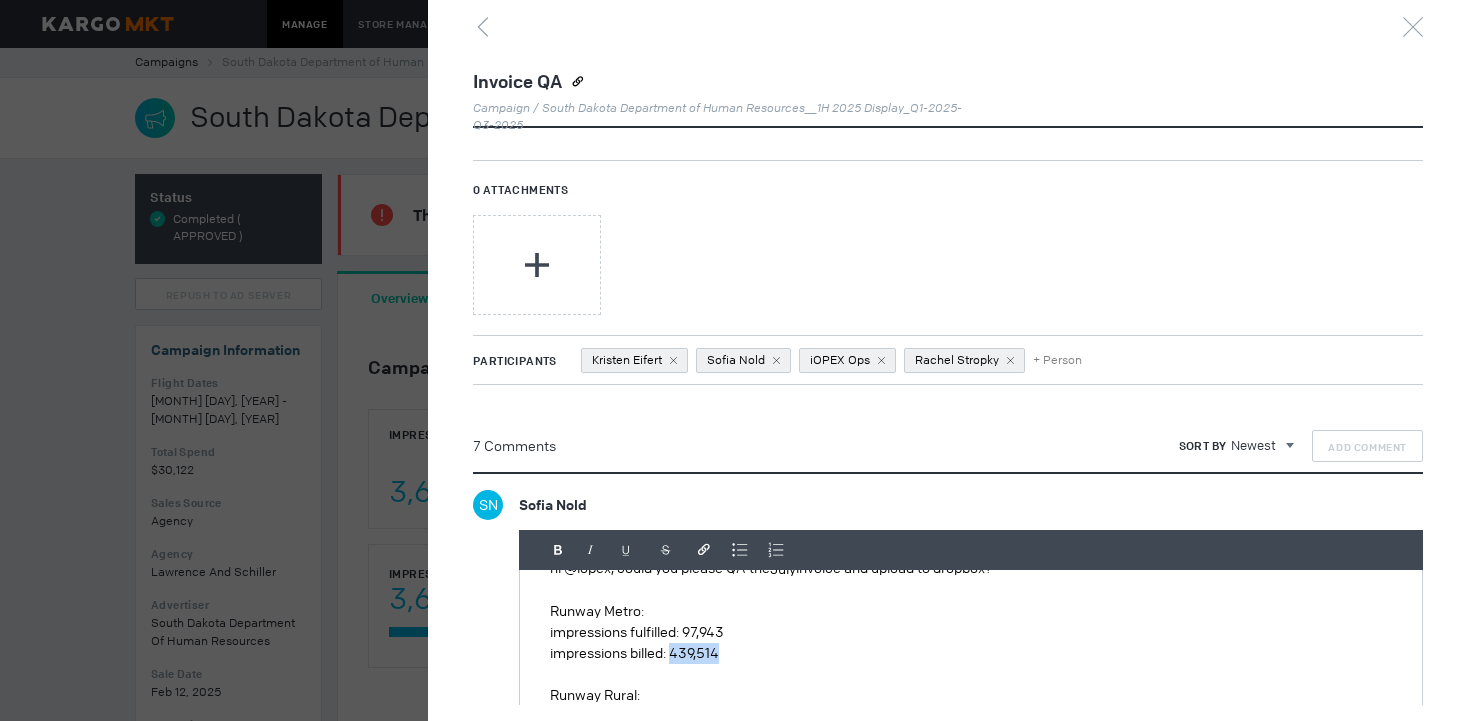click on "impressions billed: 439,514" at bounding box center [971, 653] 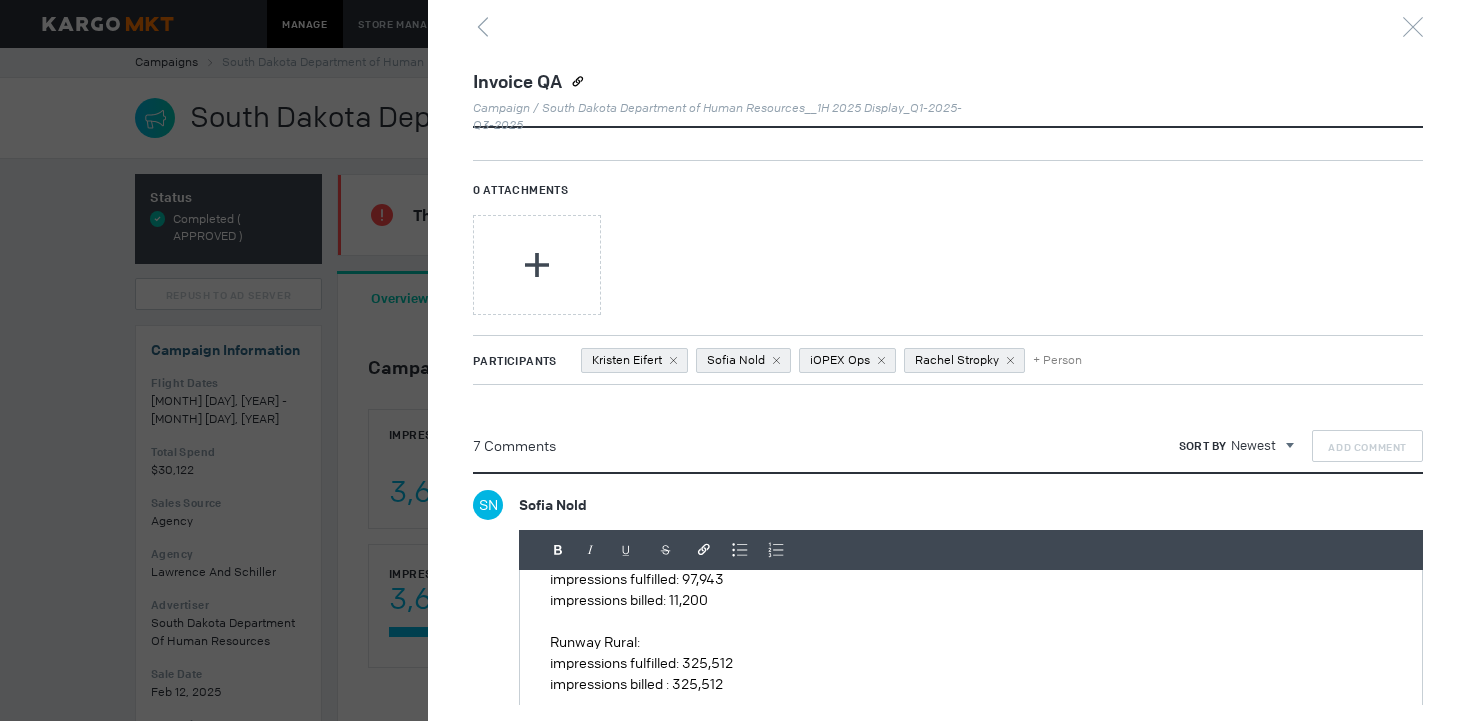 scroll, scrollTop: 138, scrollLeft: 0, axis: vertical 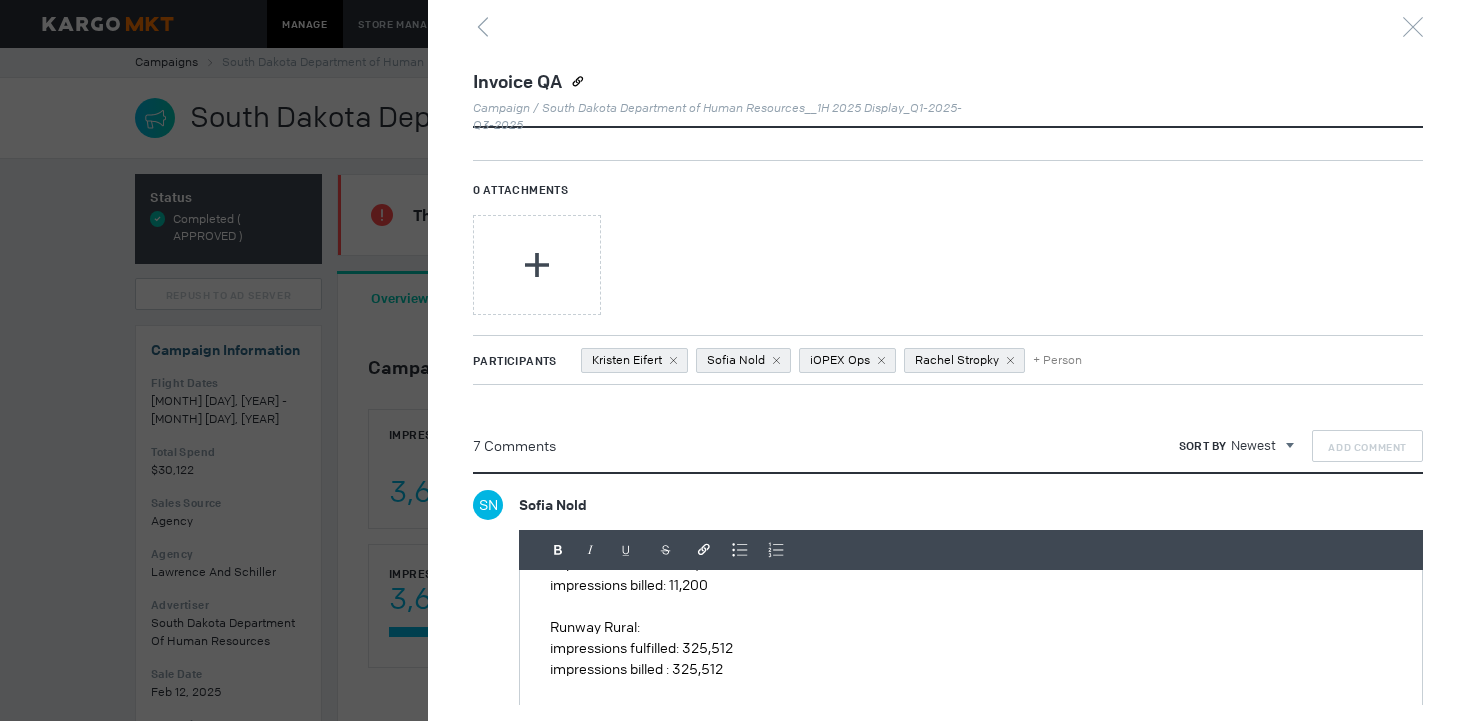click on "impressions fulfilled: 325,512" at bounding box center [971, 648] 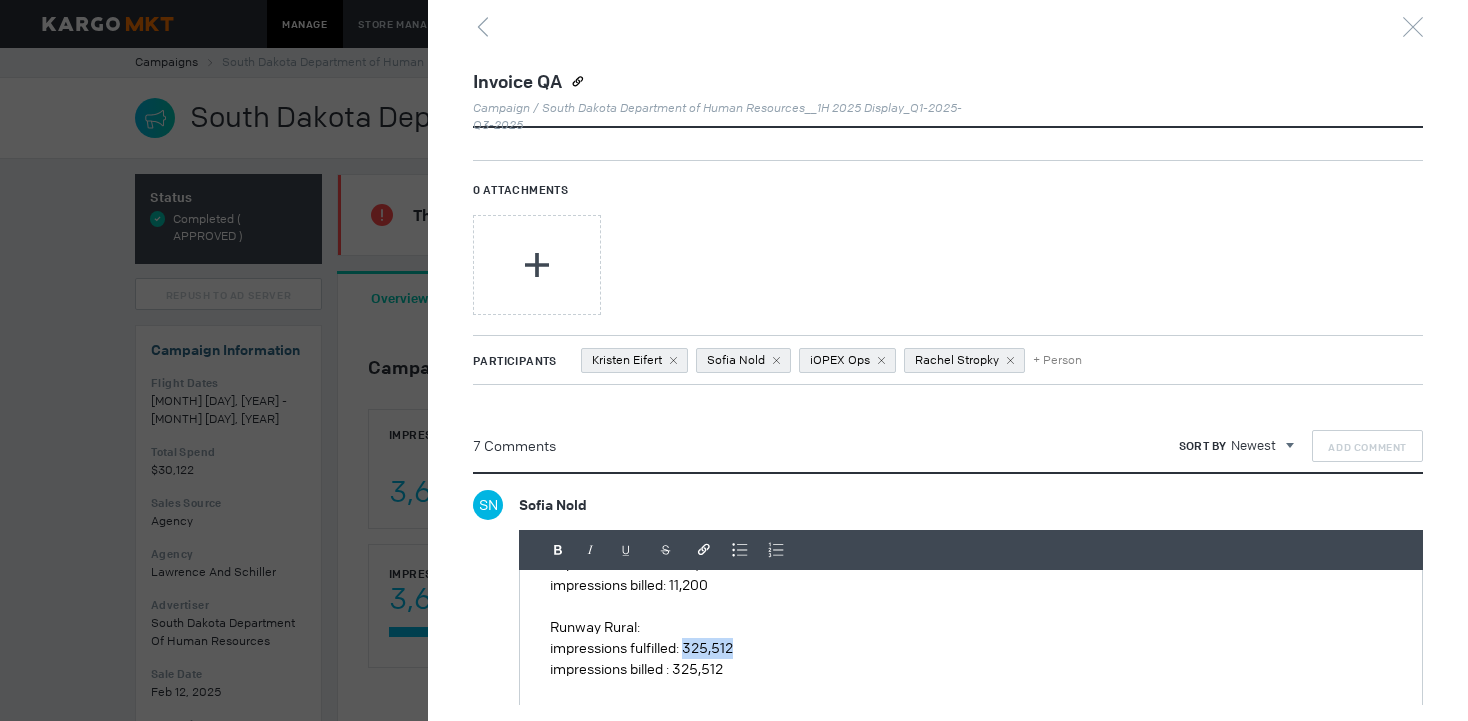 click on "impressions fulfilled: 325,512" at bounding box center [971, 648] 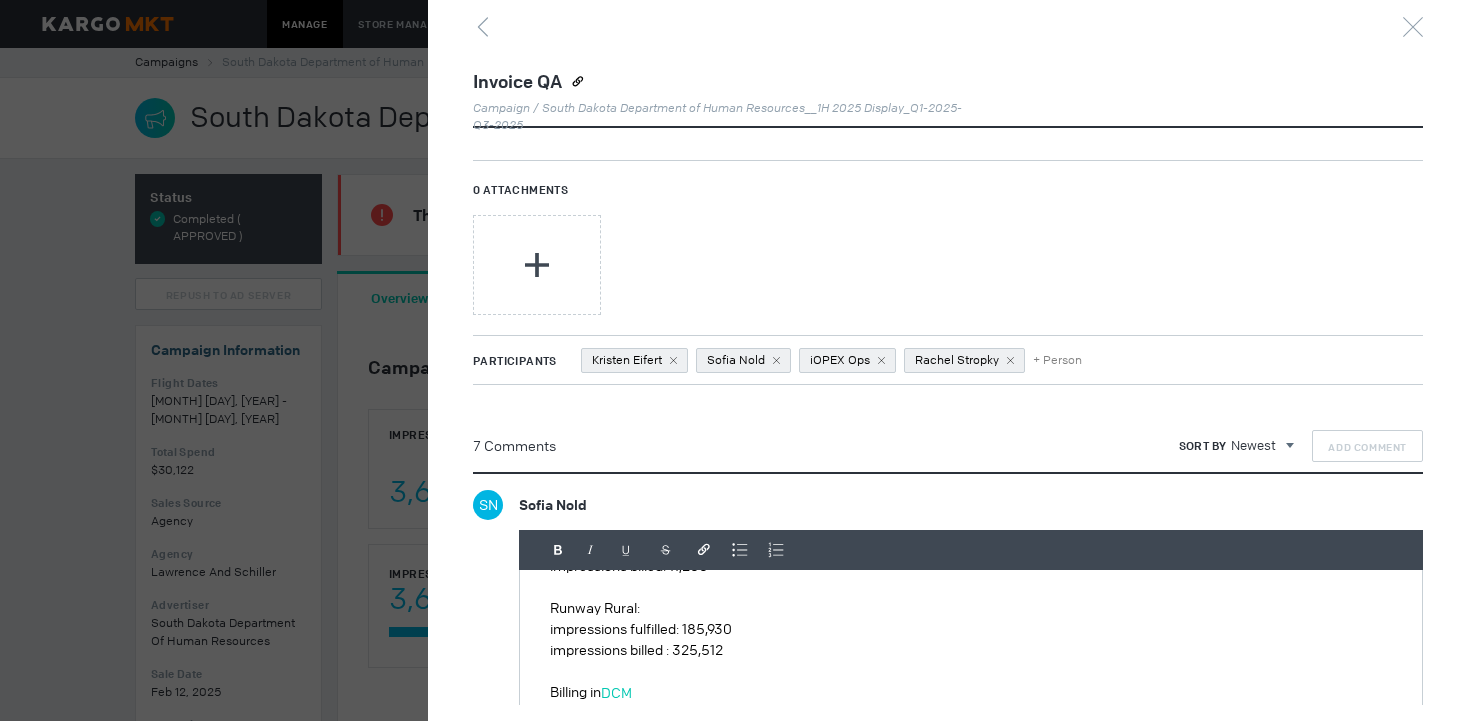 scroll, scrollTop: 173, scrollLeft: 0, axis: vertical 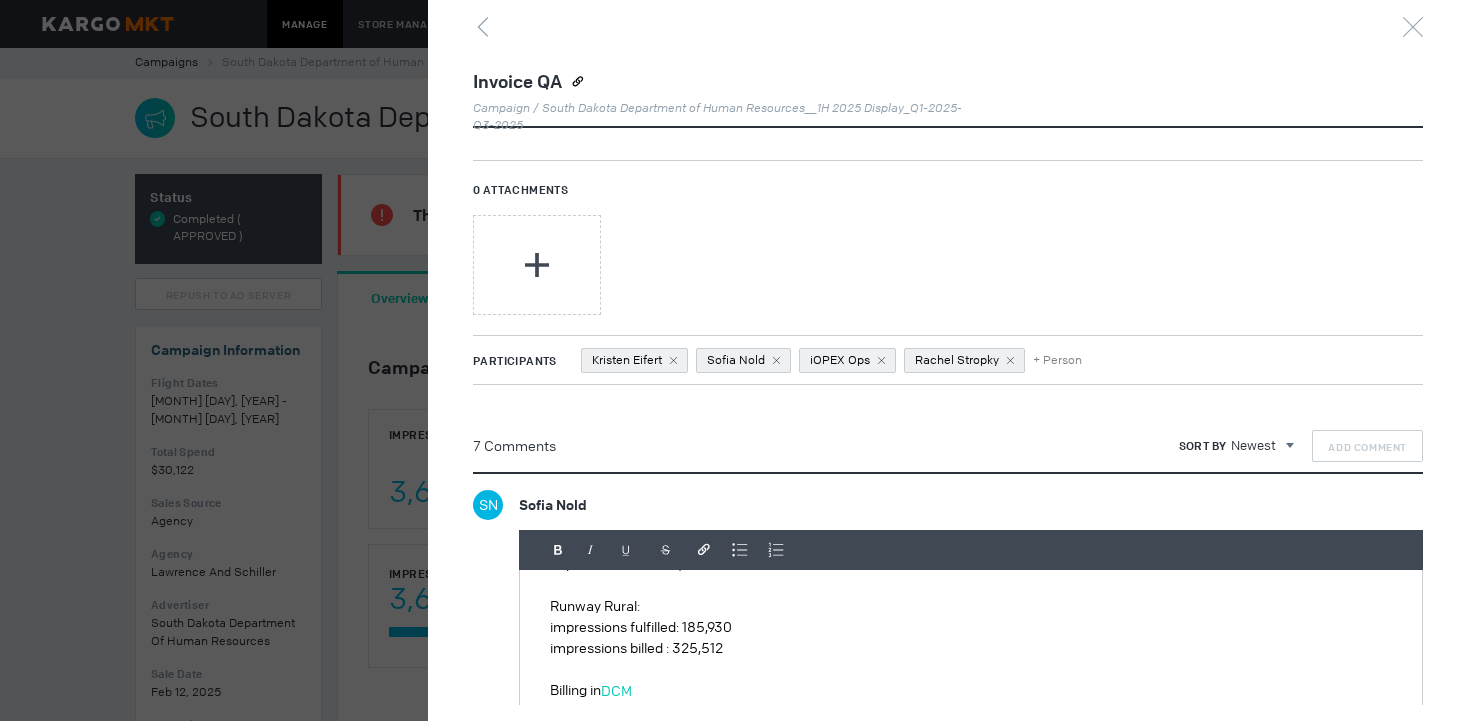 click on "impressions billed : 325,512" at bounding box center [971, 648] 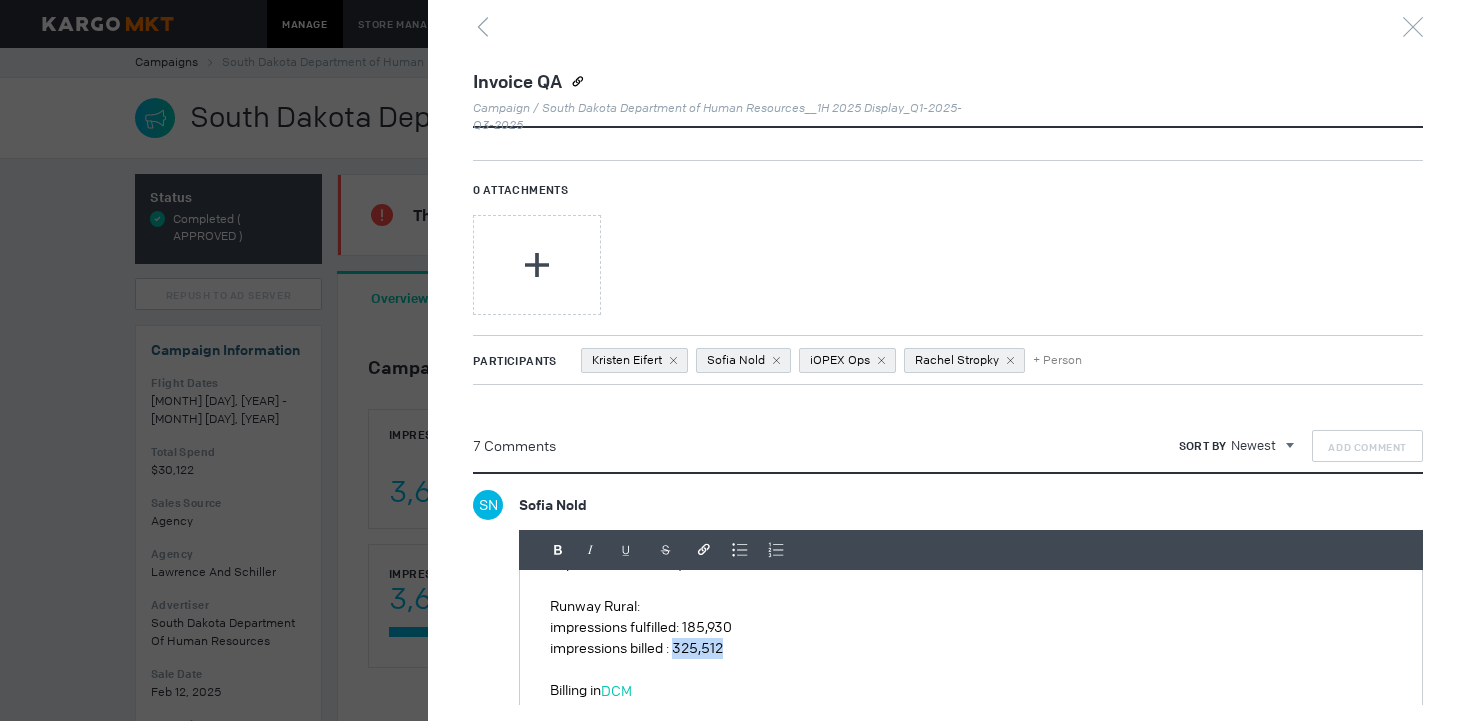 click on "impressions billed : 325,512" at bounding box center [971, 648] 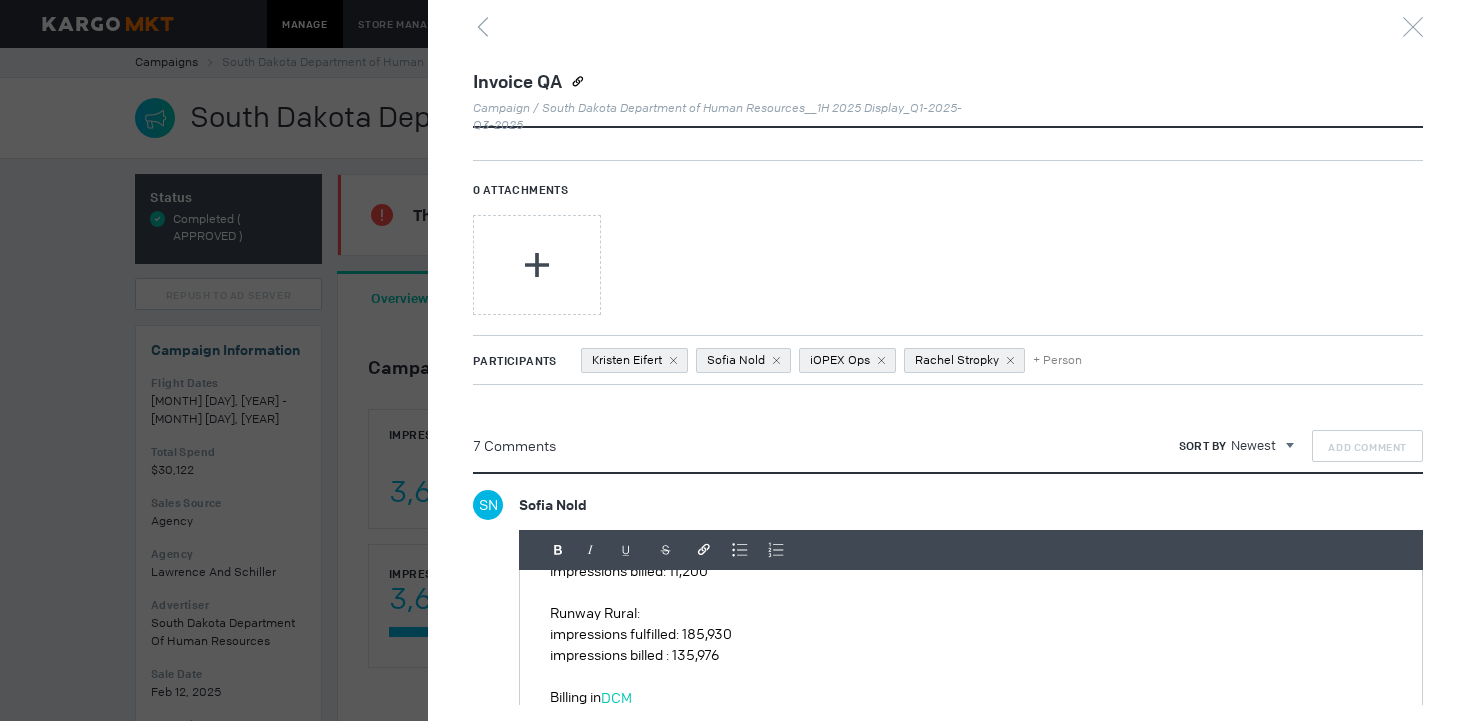 scroll, scrollTop: 177, scrollLeft: 0, axis: vertical 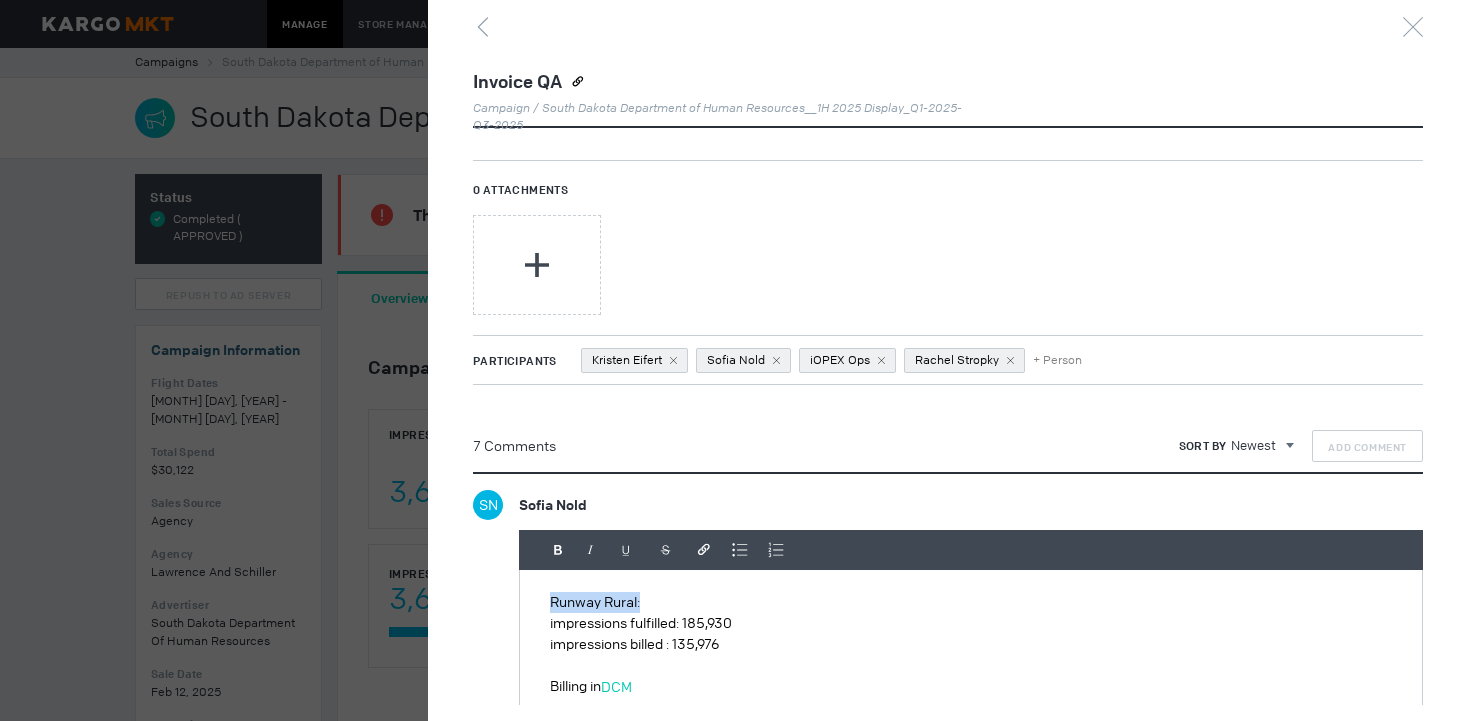 drag, startPoint x: 649, startPoint y: 598, endPoint x: 493, endPoint y: 598, distance: 156 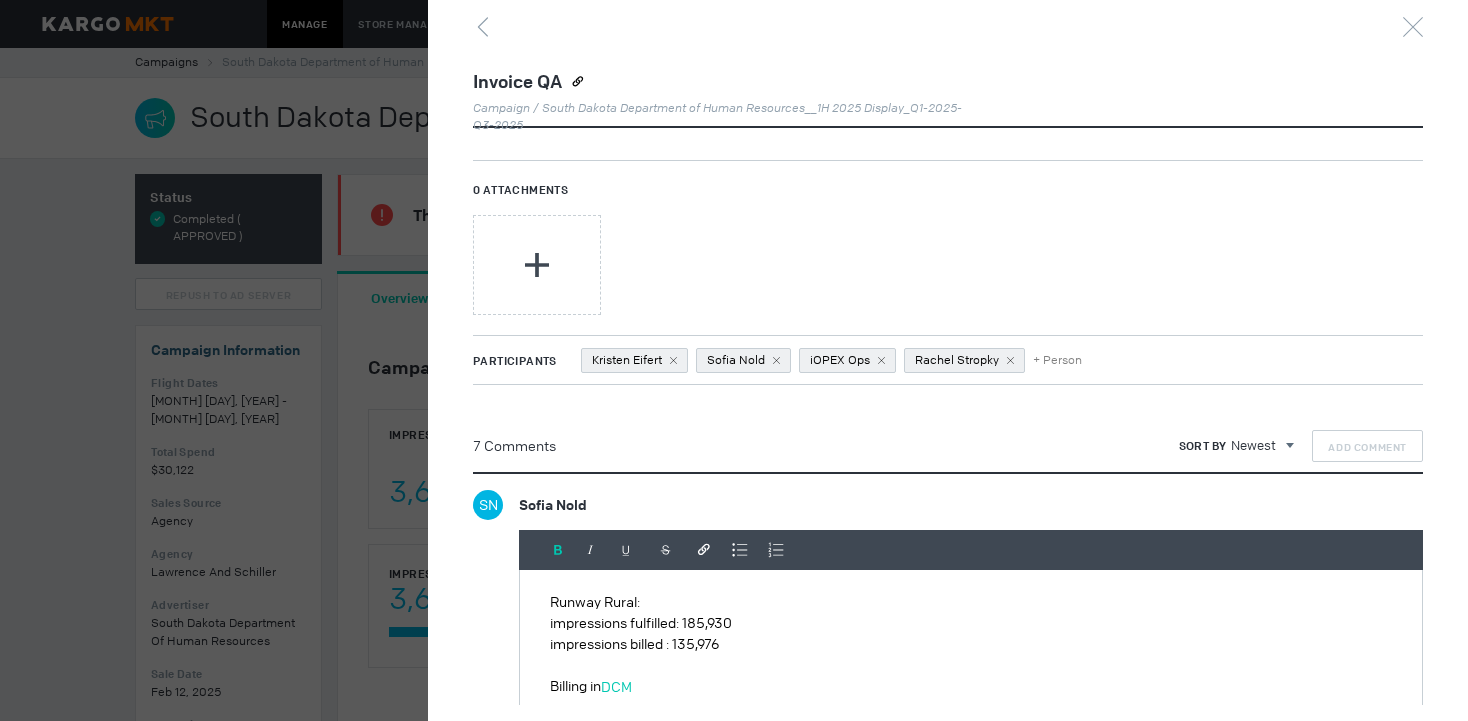 click at bounding box center [558, 550] 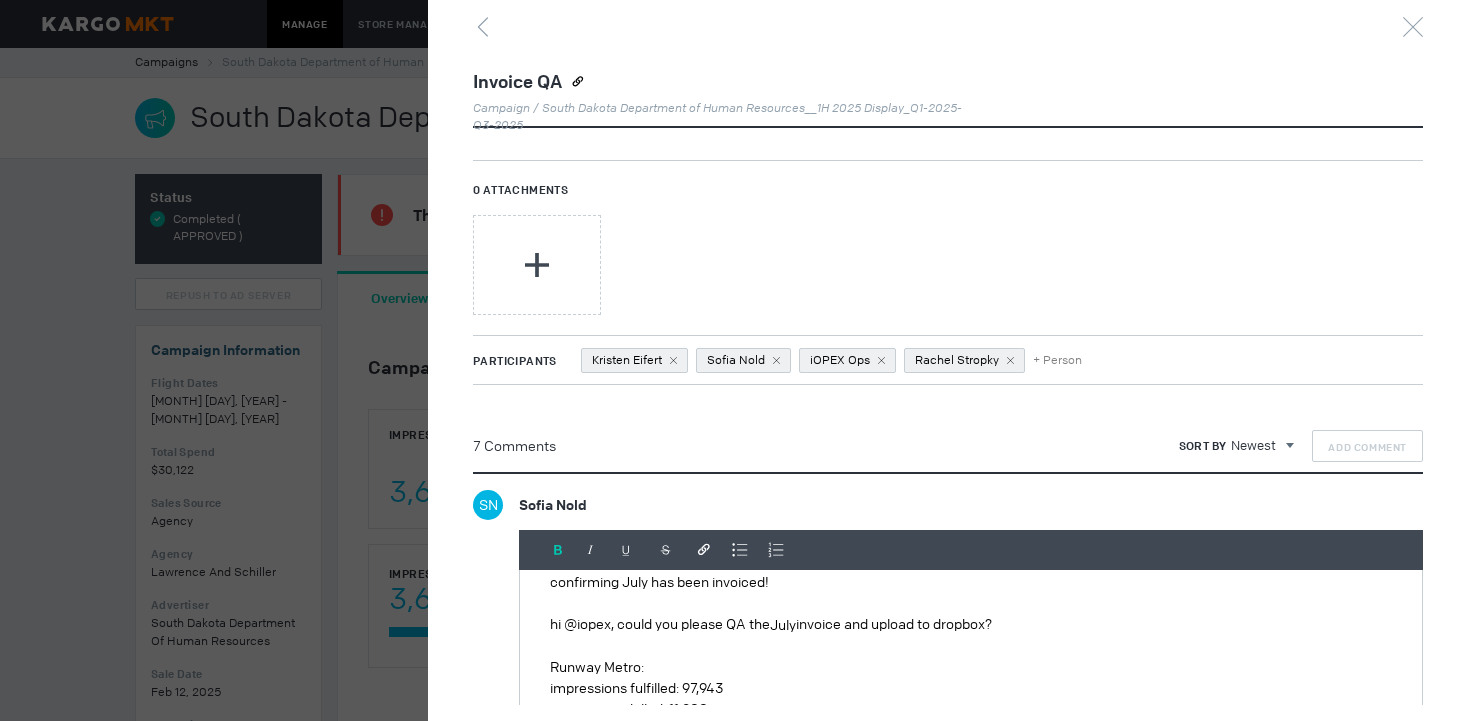 scroll, scrollTop: 43, scrollLeft: 0, axis: vertical 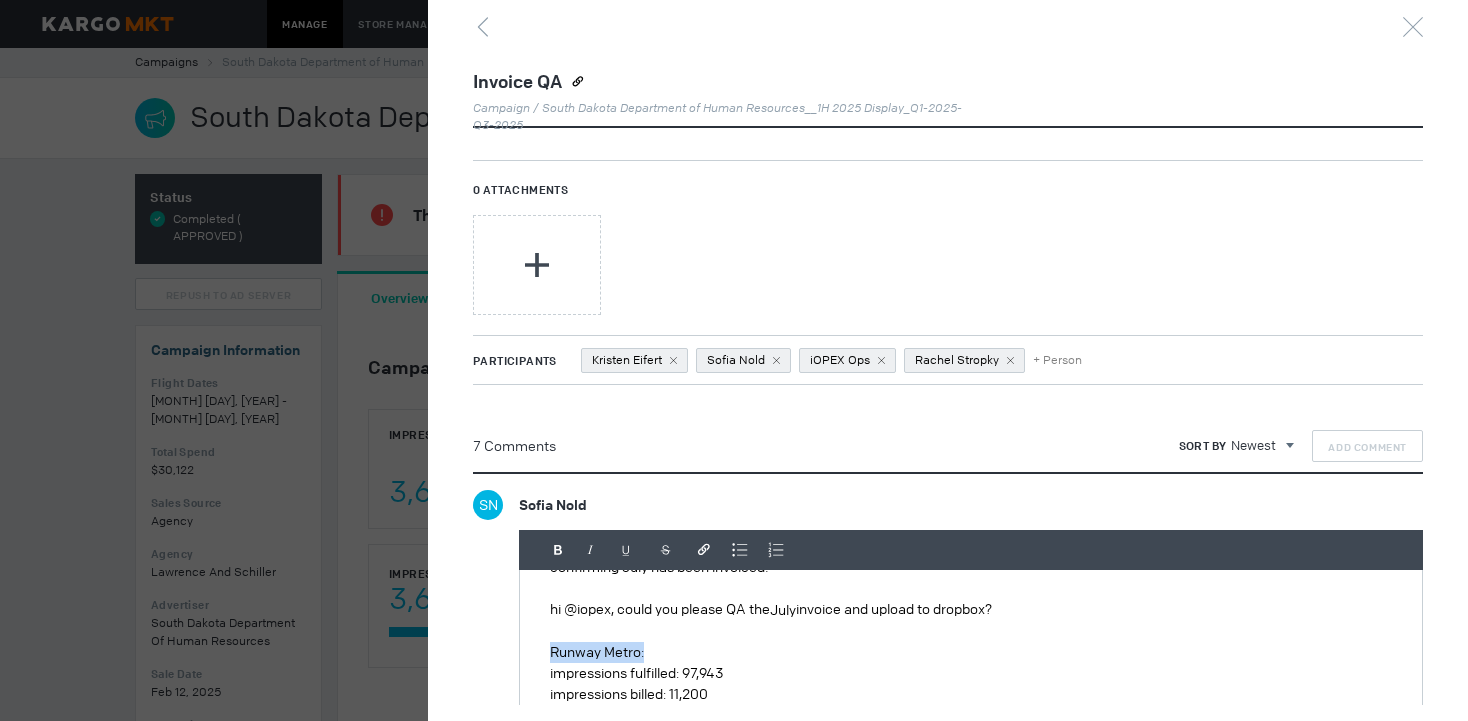 drag, startPoint x: 659, startPoint y: 653, endPoint x: 526, endPoint y: 653, distance: 133 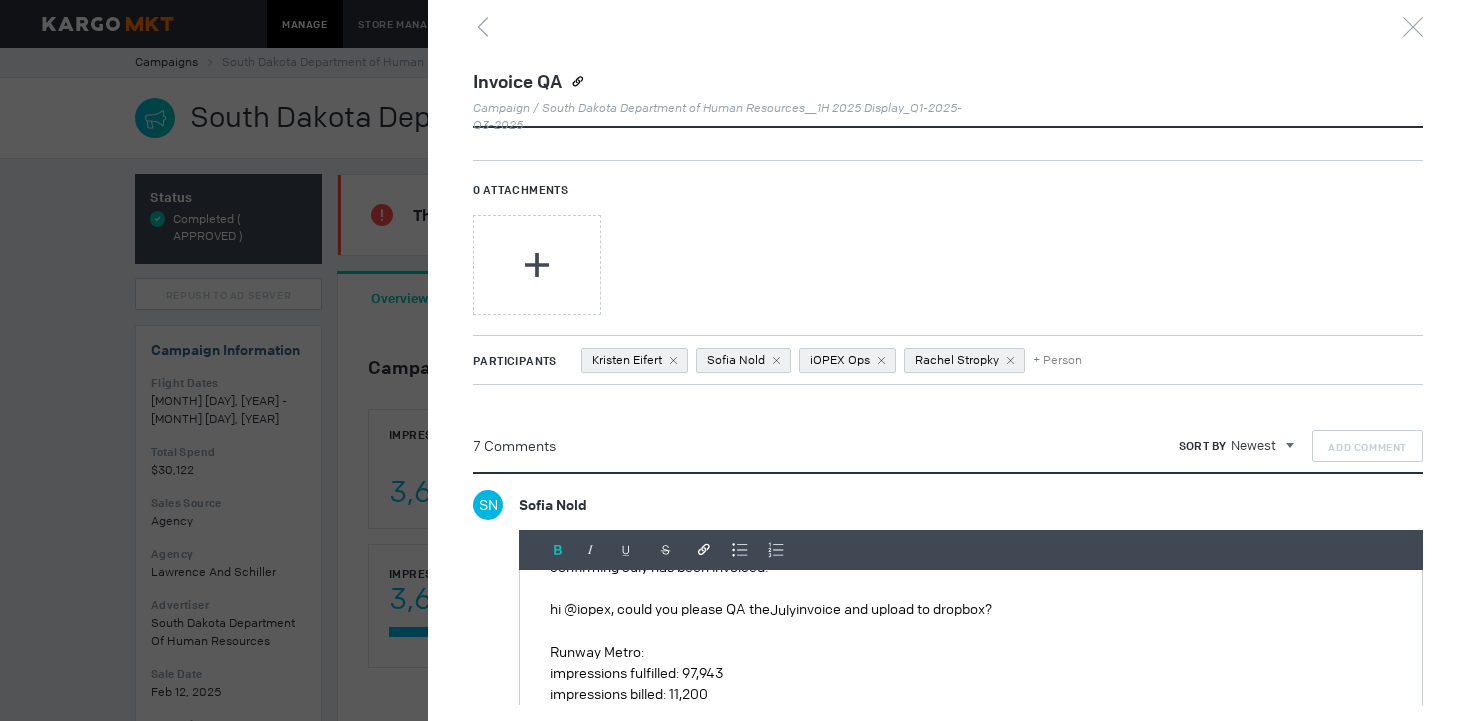 click at bounding box center (558, 550) 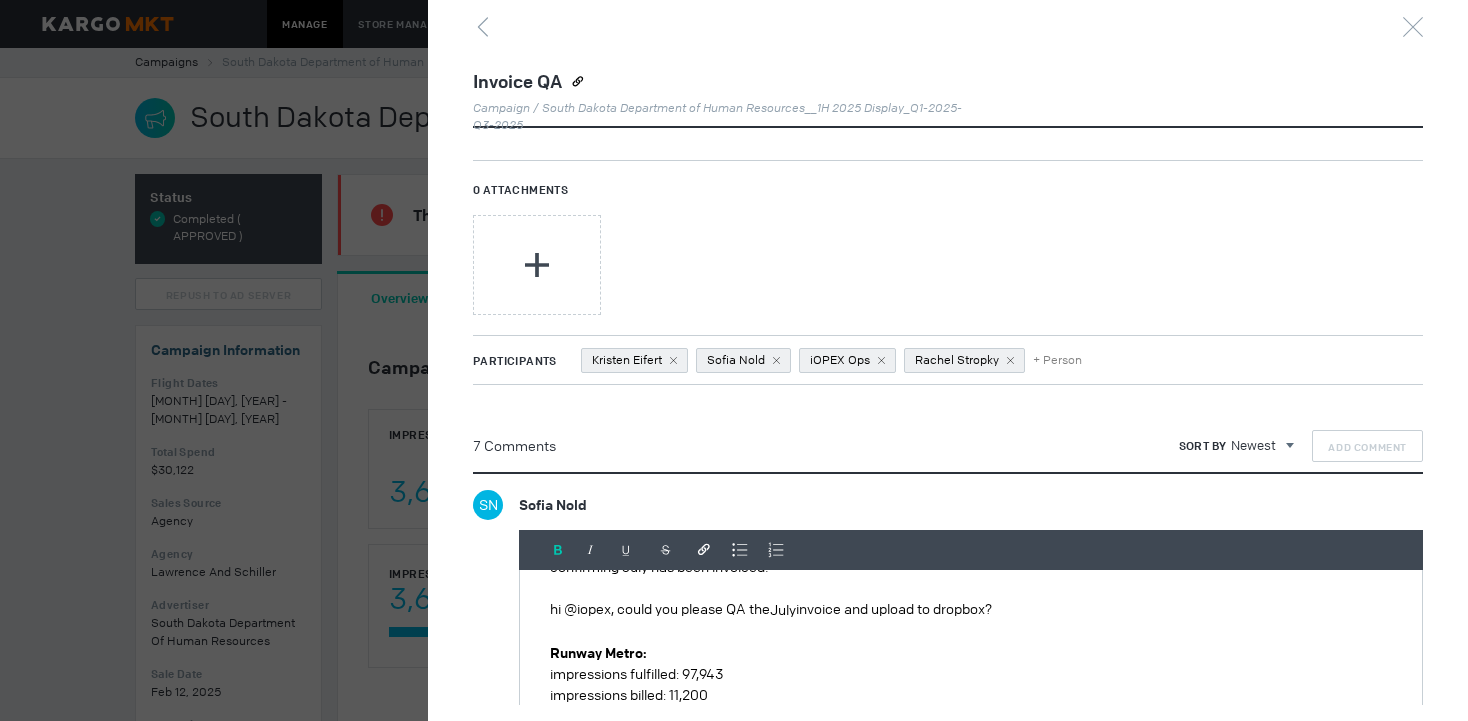 scroll, scrollTop: 31, scrollLeft: 0, axis: vertical 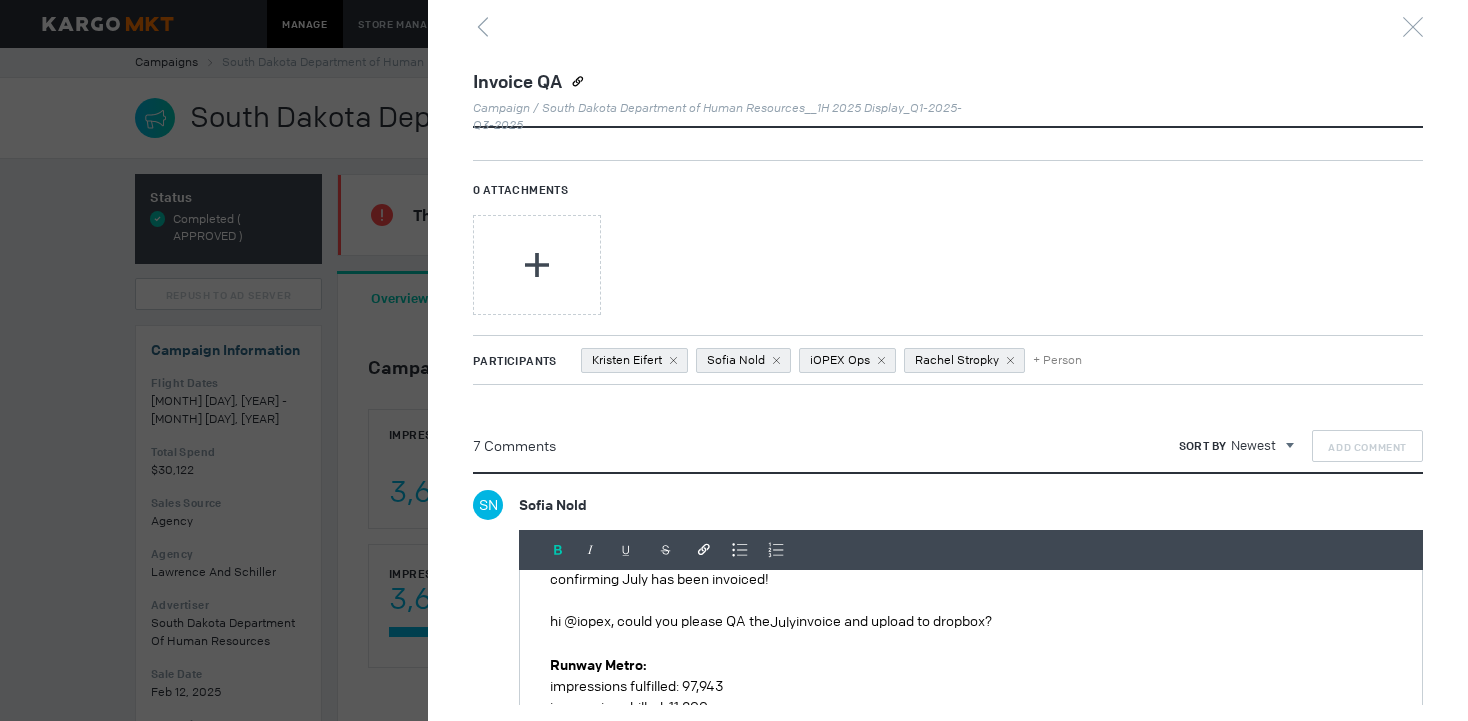 click on "hi @iopex, could you please QA the  July  invoice and upload to  dropbox?" at bounding box center (971, 622) 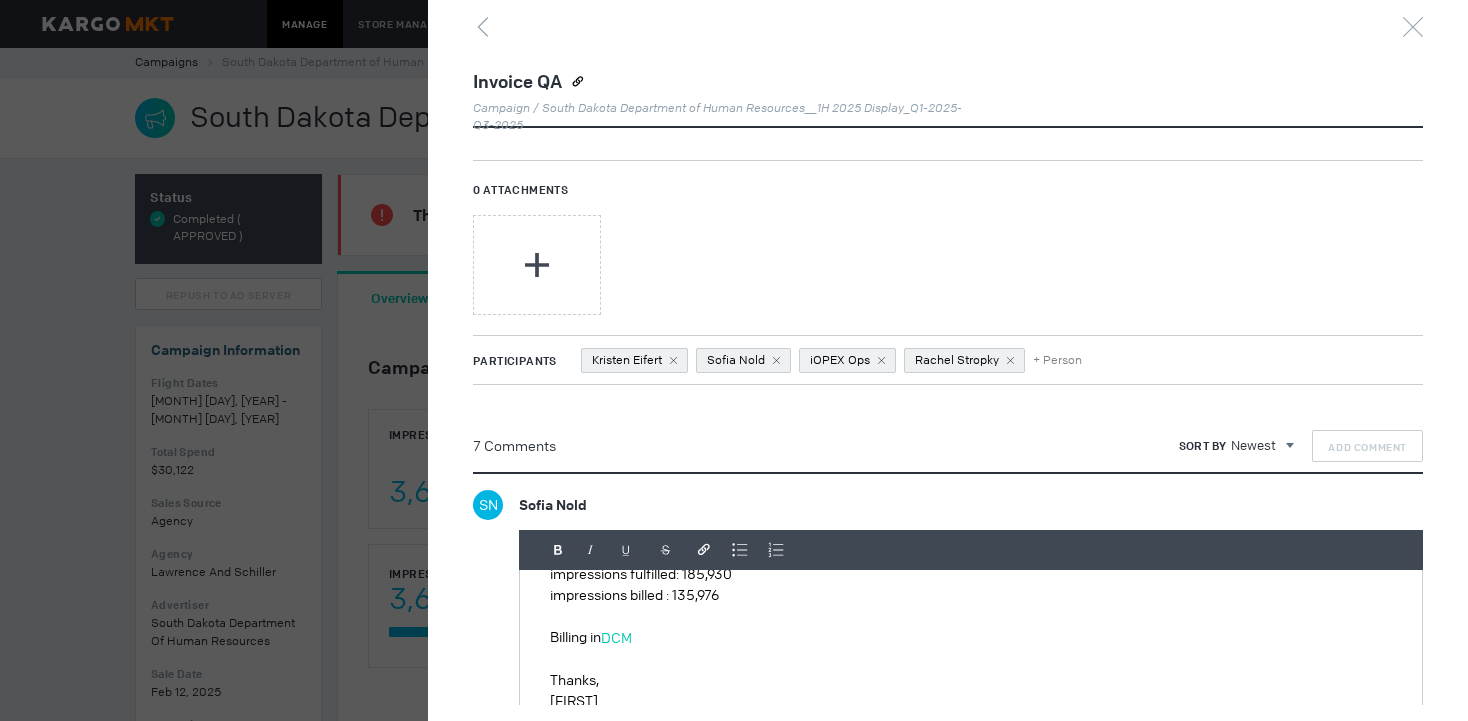 scroll, scrollTop: 232, scrollLeft: 0, axis: vertical 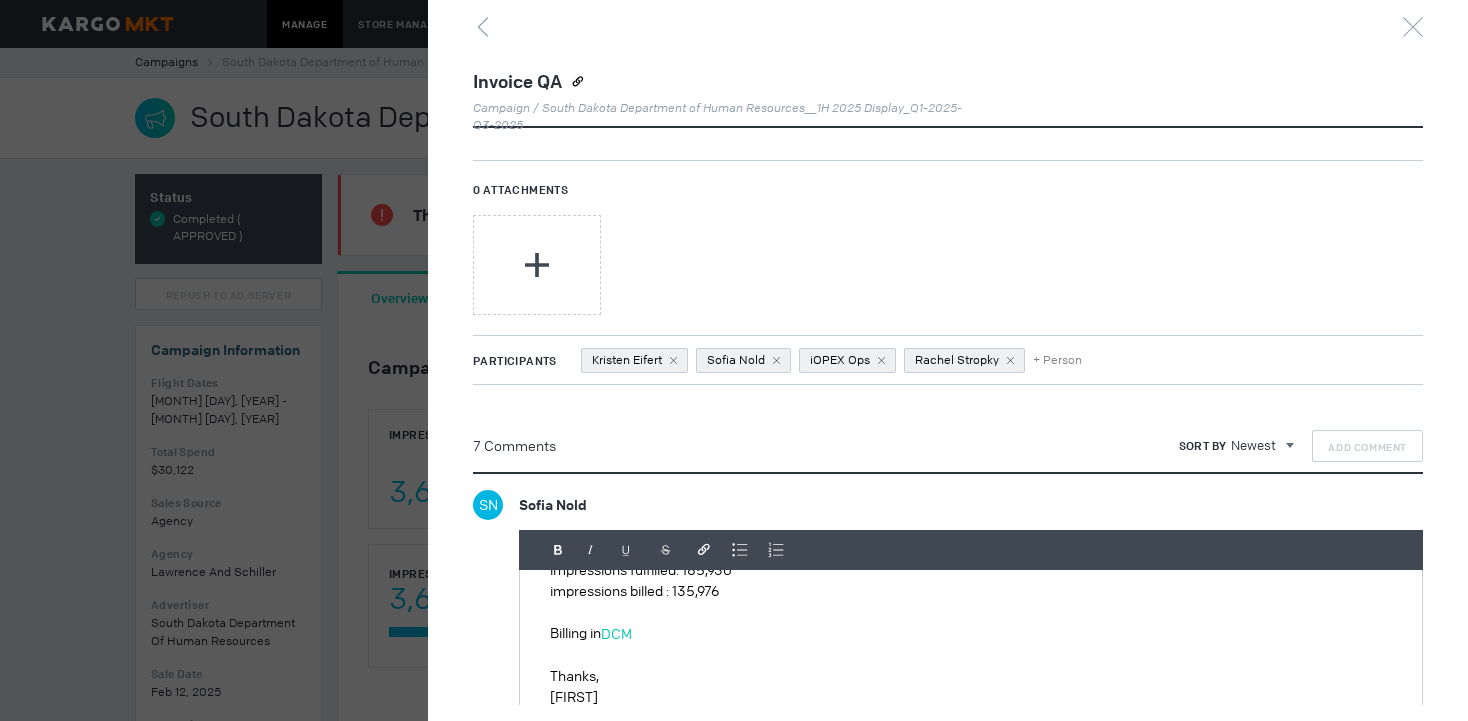 click on "DCM" at bounding box center (616, 634) 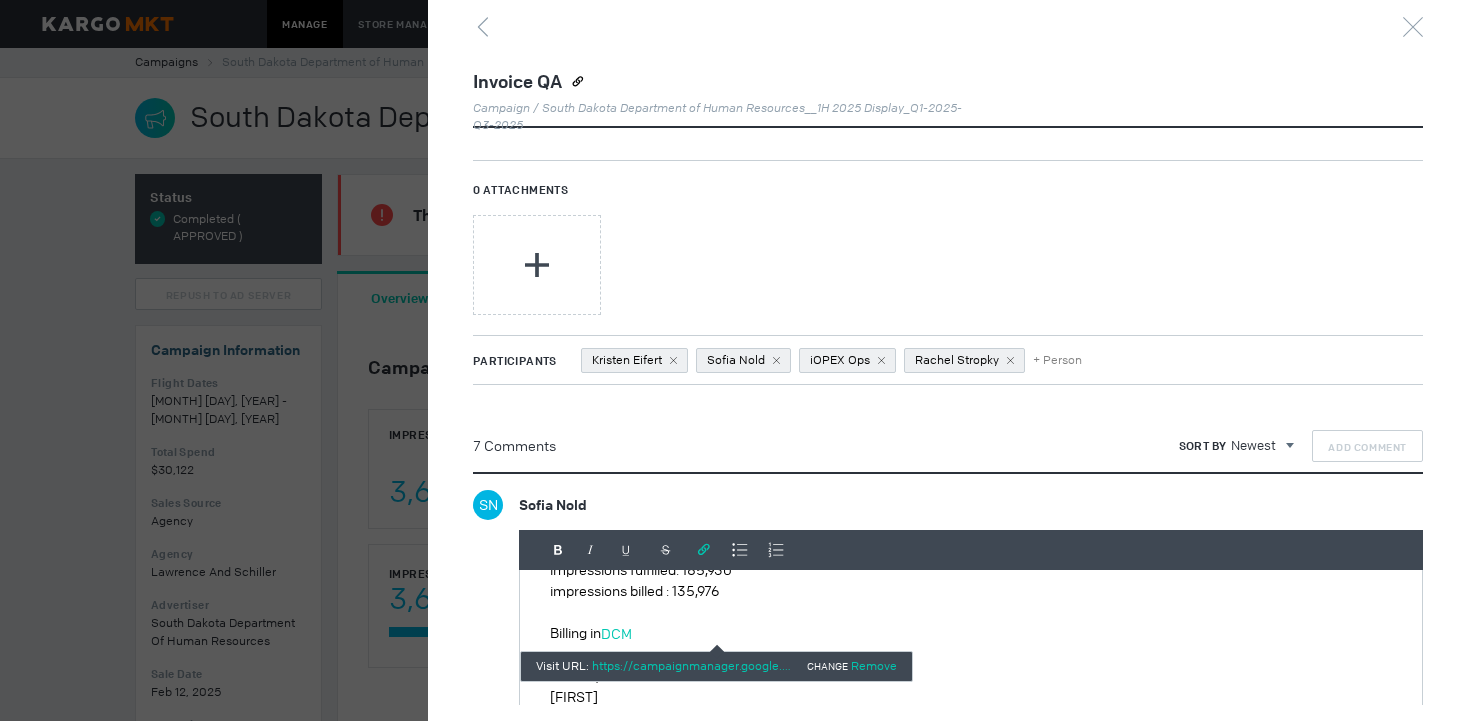 click on "Visit URL:    https://campaignmanager.google.com/reporting/?hl=e...      -    Change   Remove   Done" at bounding box center (716, 667) 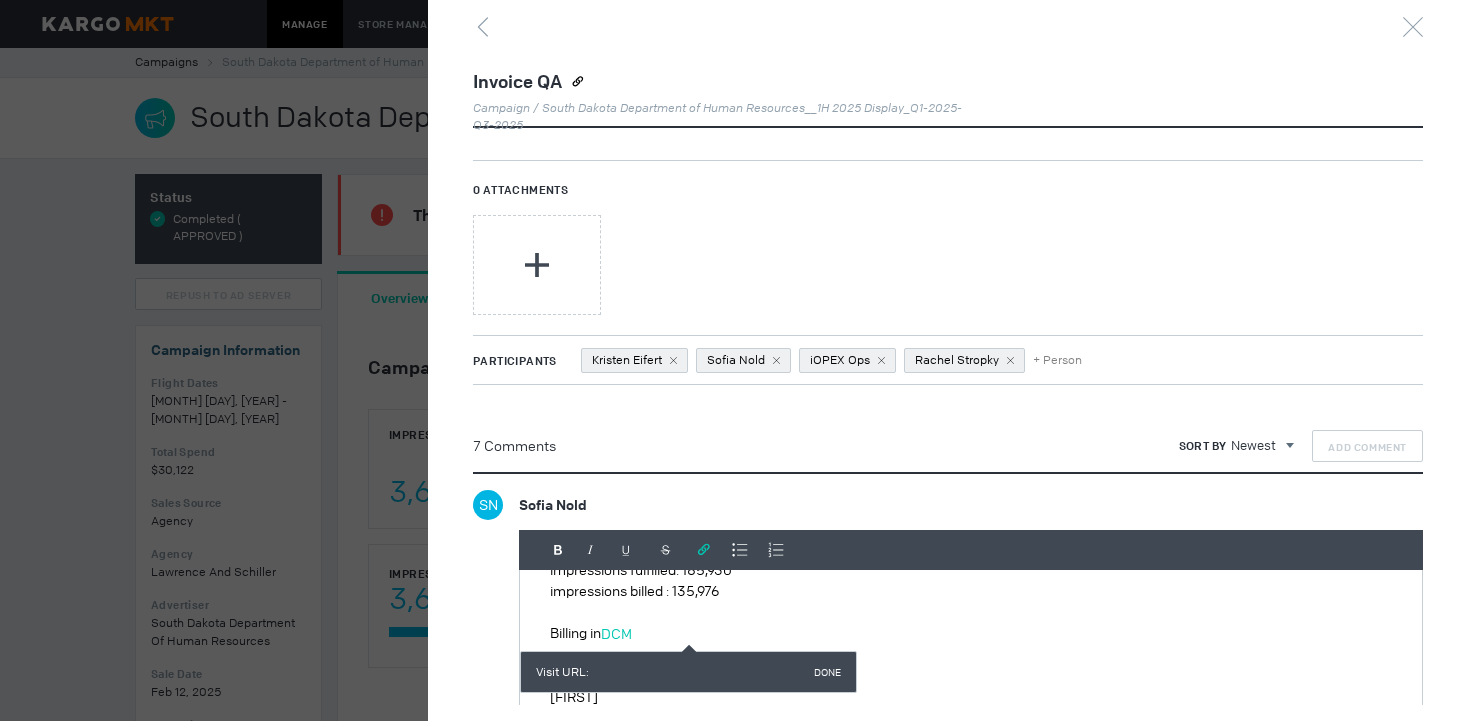 scroll, scrollTop: 0, scrollLeft: 0, axis: both 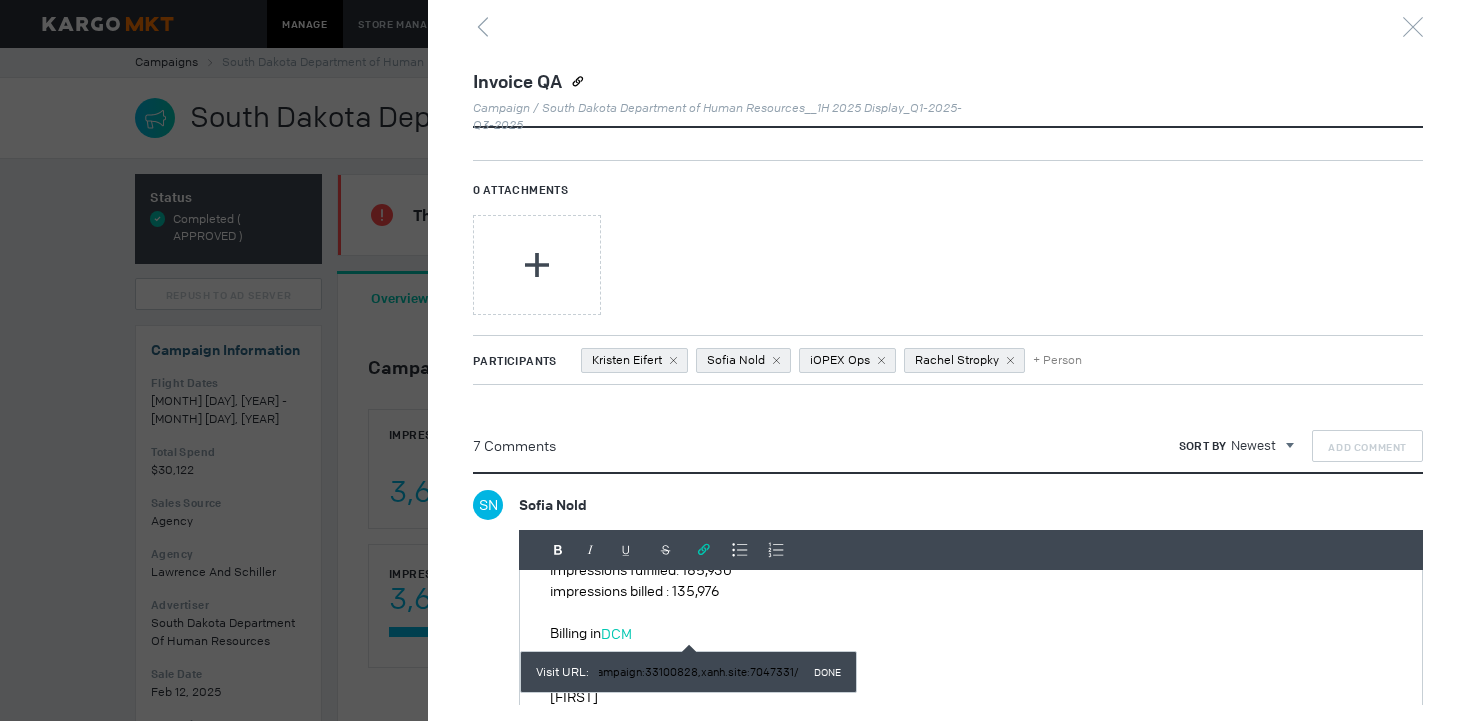 type on "https://campaignmanager.google.com/reporting/?hl=en&zx=p6gadw5rii76#explorer/delivery-overview/6729399%3A939402/?_u.date00=20250701&_u.date01=20250706&_.xanh-advertiser-filteredOn=xanh.advertiser_id&_.xanh-advertiser-ids=[]&_.xanh-campaign-filteredOn=xanh.campaign_id&_.xanh-campaign-ids=[]&_.xanh-site-filteredOn=xanh.site_id&_.xanh-site-ids=[]&_.xanh-activity-filteredOn=xanh.activity_id&_.xanh-activity-ids=[]&summaryFiltersPanel-advertiserFilterBuilder.isInvalid=true&summaryFiltersPanel-globalFilterSetBuilder-filter0.isInvalid=true&summaryFiltersPanel-globalFilterSetBuilder-filter1.isInvalid=true&summaryFiltersPanel-globalFilterSetBuilder-filter2.isInvalid=true&explorer-table.plotKeys=[]&_r.drilldown=xanh.advertiser:13693812,xanh.campaign:33100828,xanh.site:7047331/" 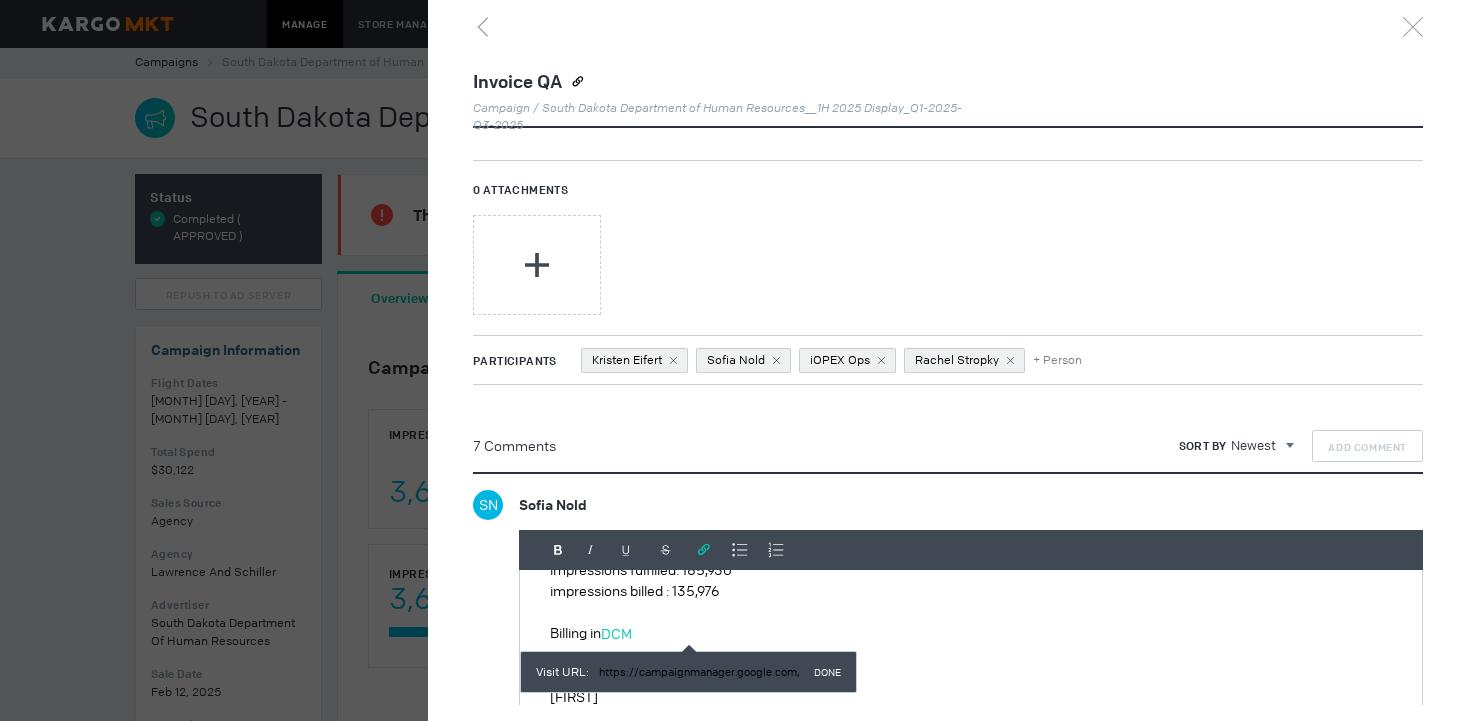 click on "Done" at bounding box center (827, 672) 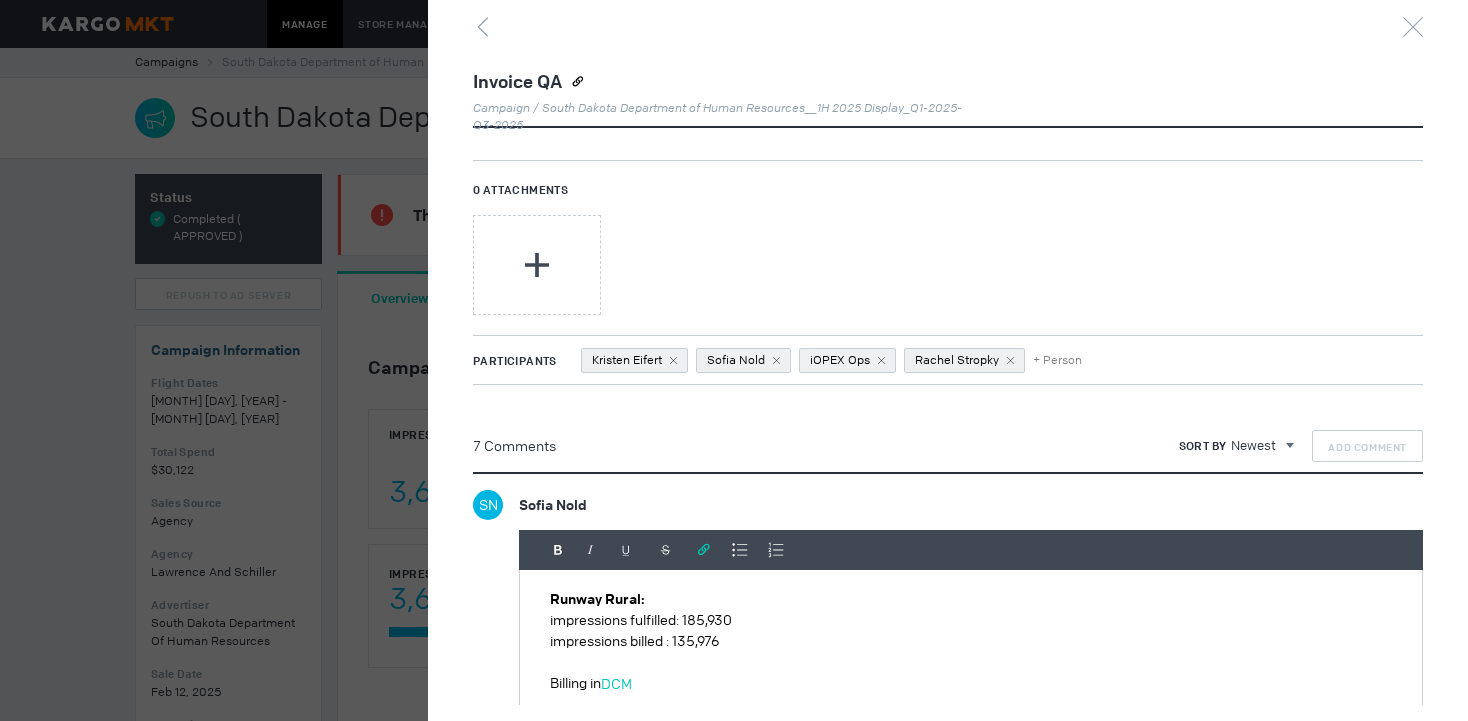 scroll, scrollTop: 232, scrollLeft: 0, axis: vertical 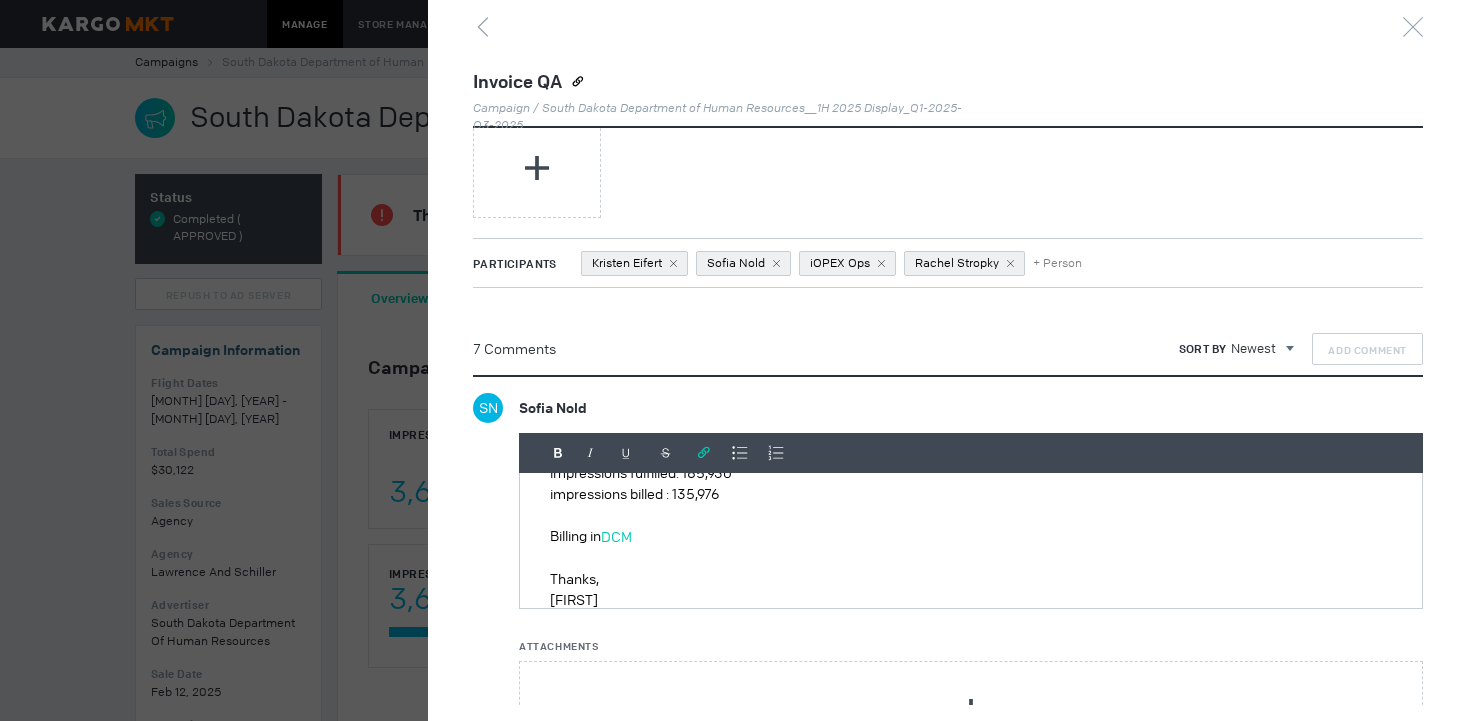 click on "Thanks," at bounding box center [971, 579] 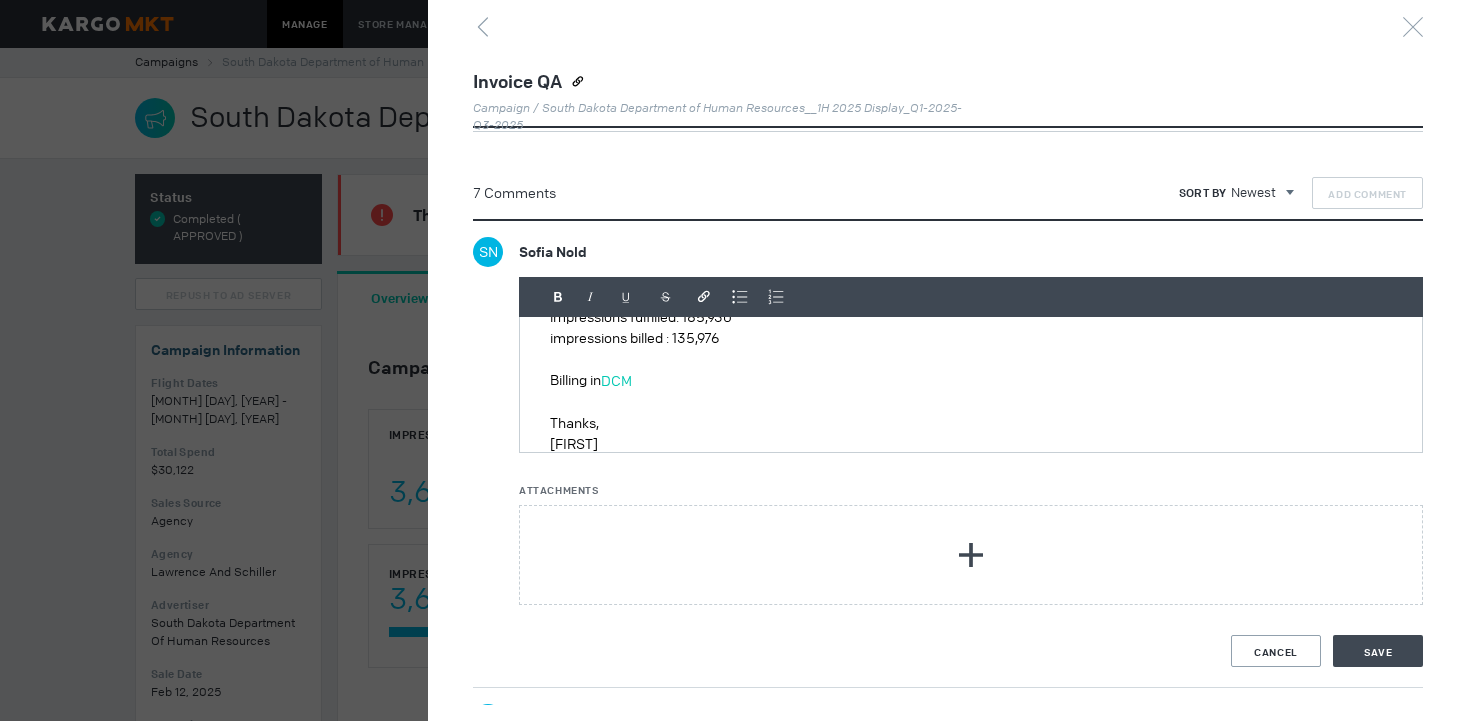 scroll, scrollTop: 742, scrollLeft: 0, axis: vertical 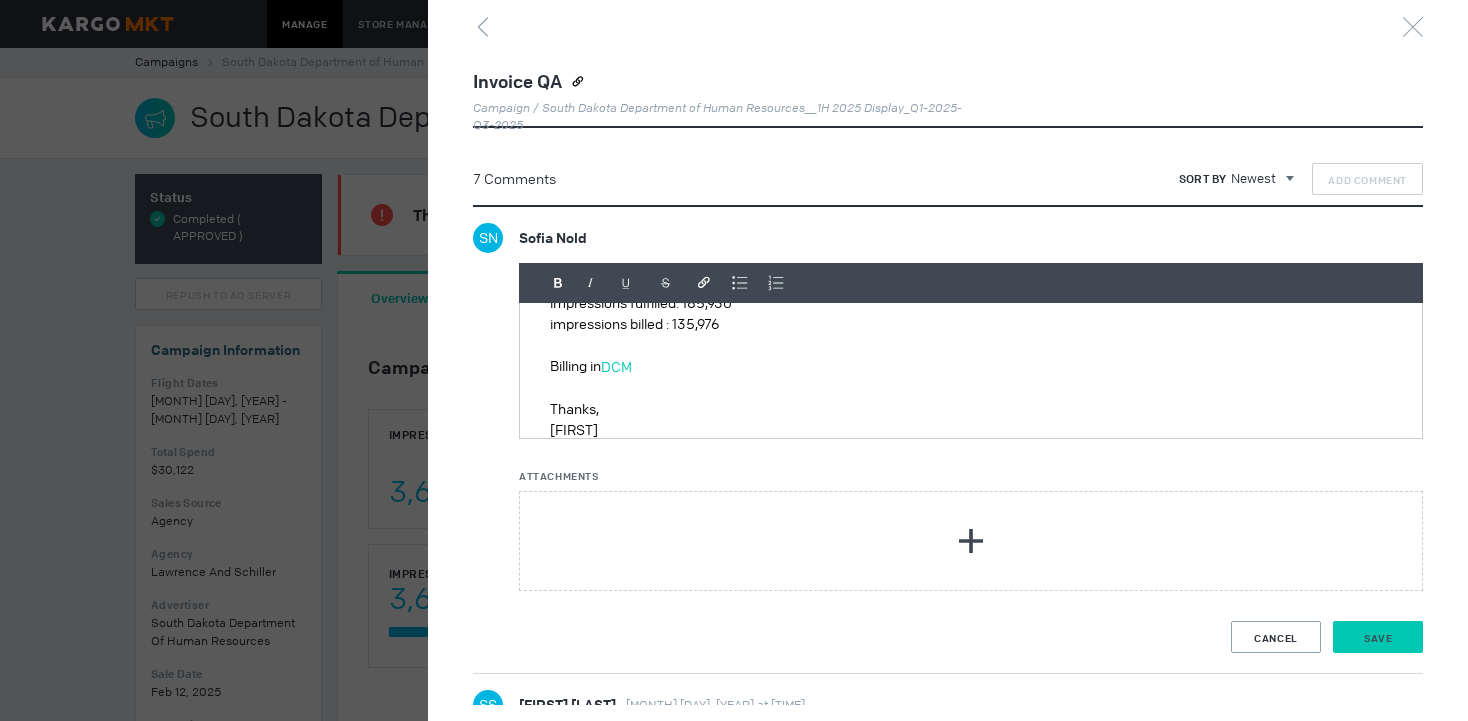 click on "Save" at bounding box center [1378, 638] 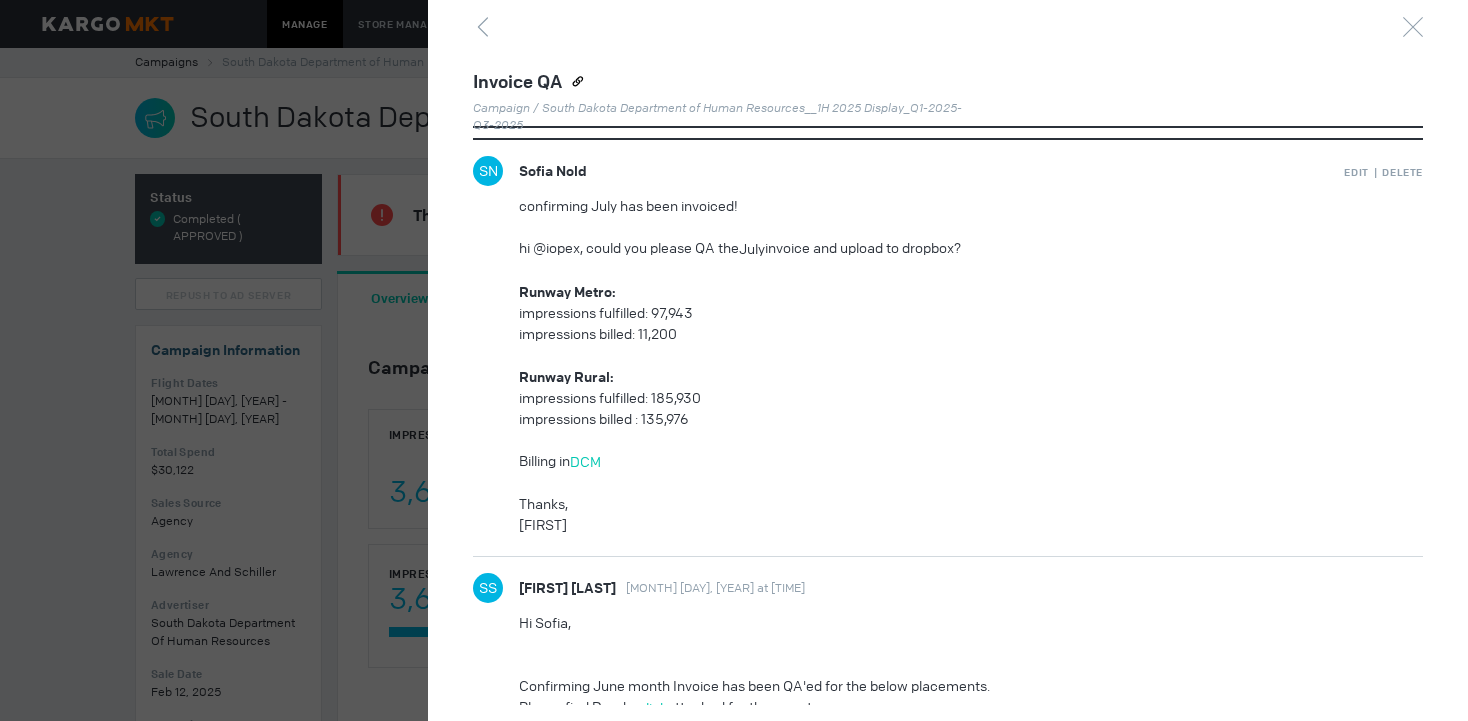 scroll, scrollTop: 743, scrollLeft: 0, axis: vertical 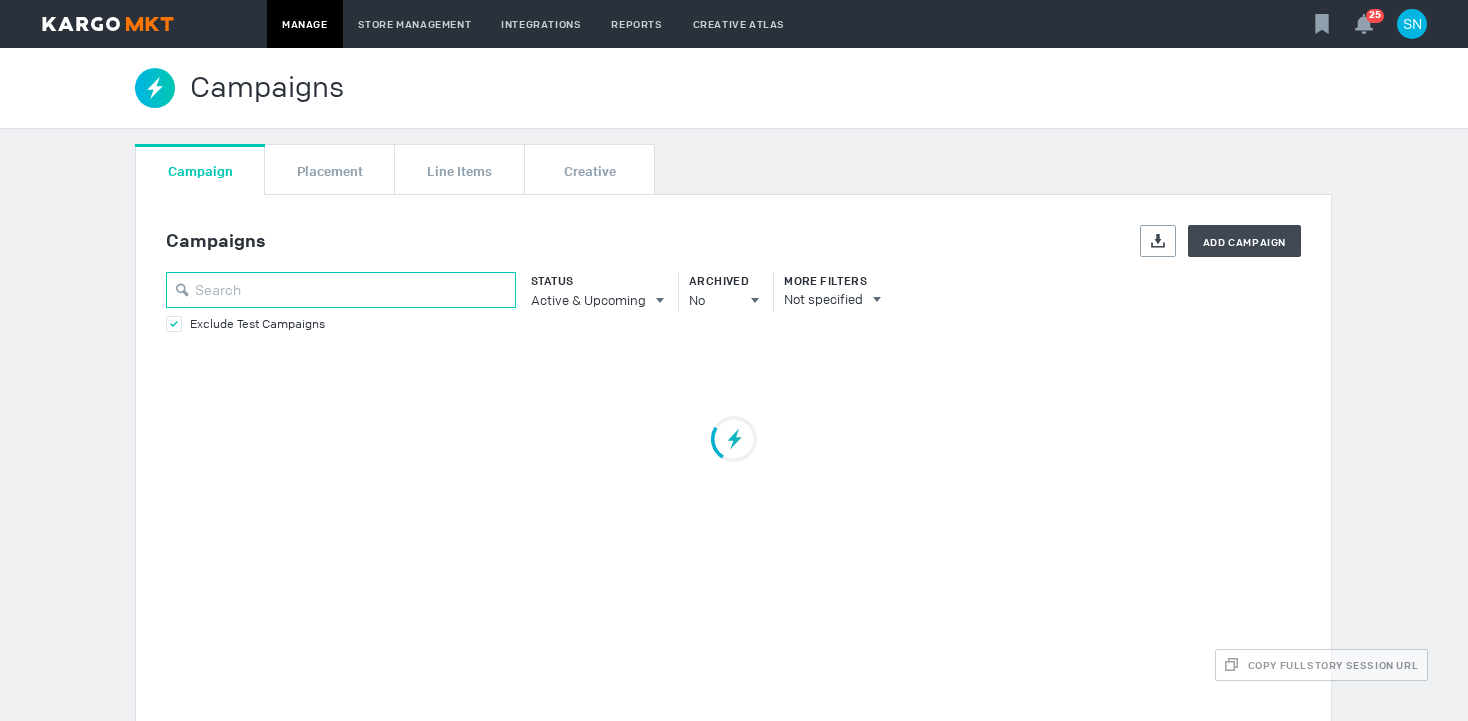 click at bounding box center [341, 290] 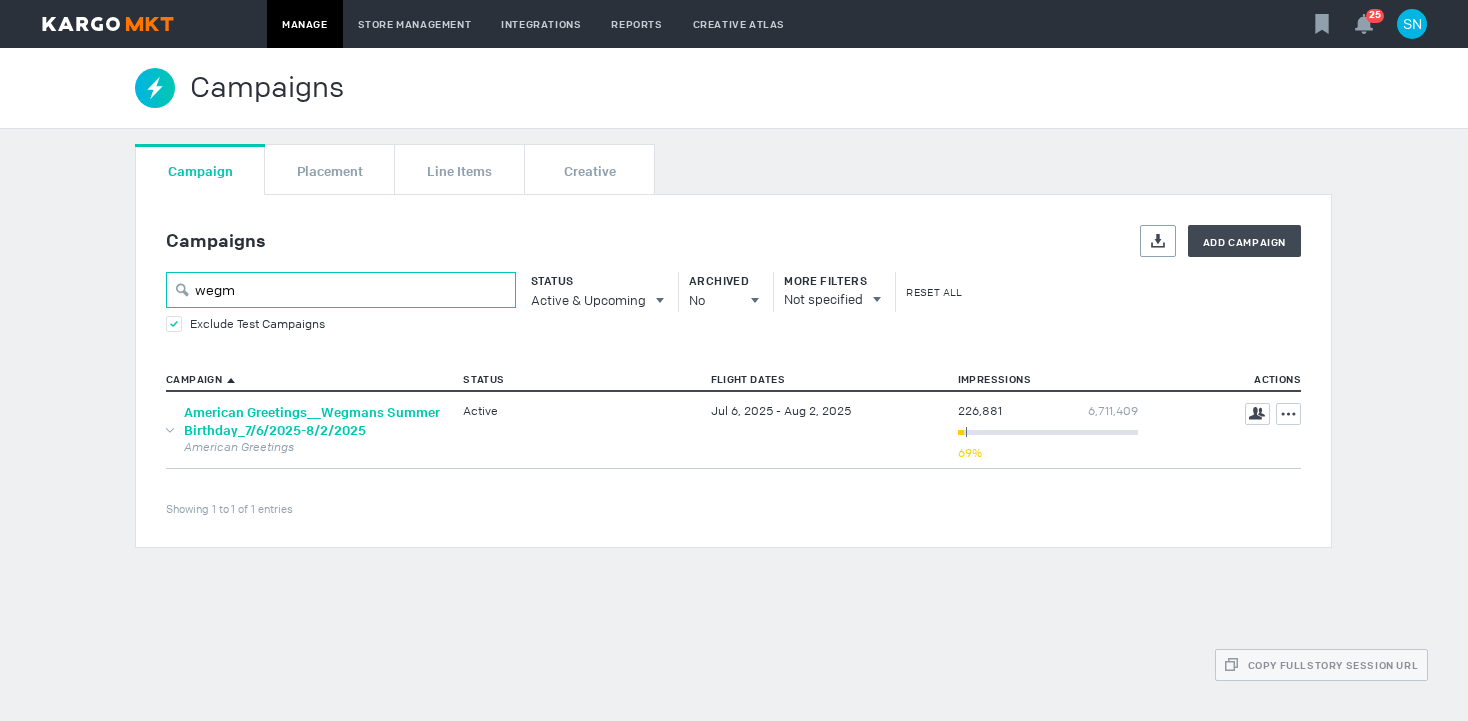 type on "wegm" 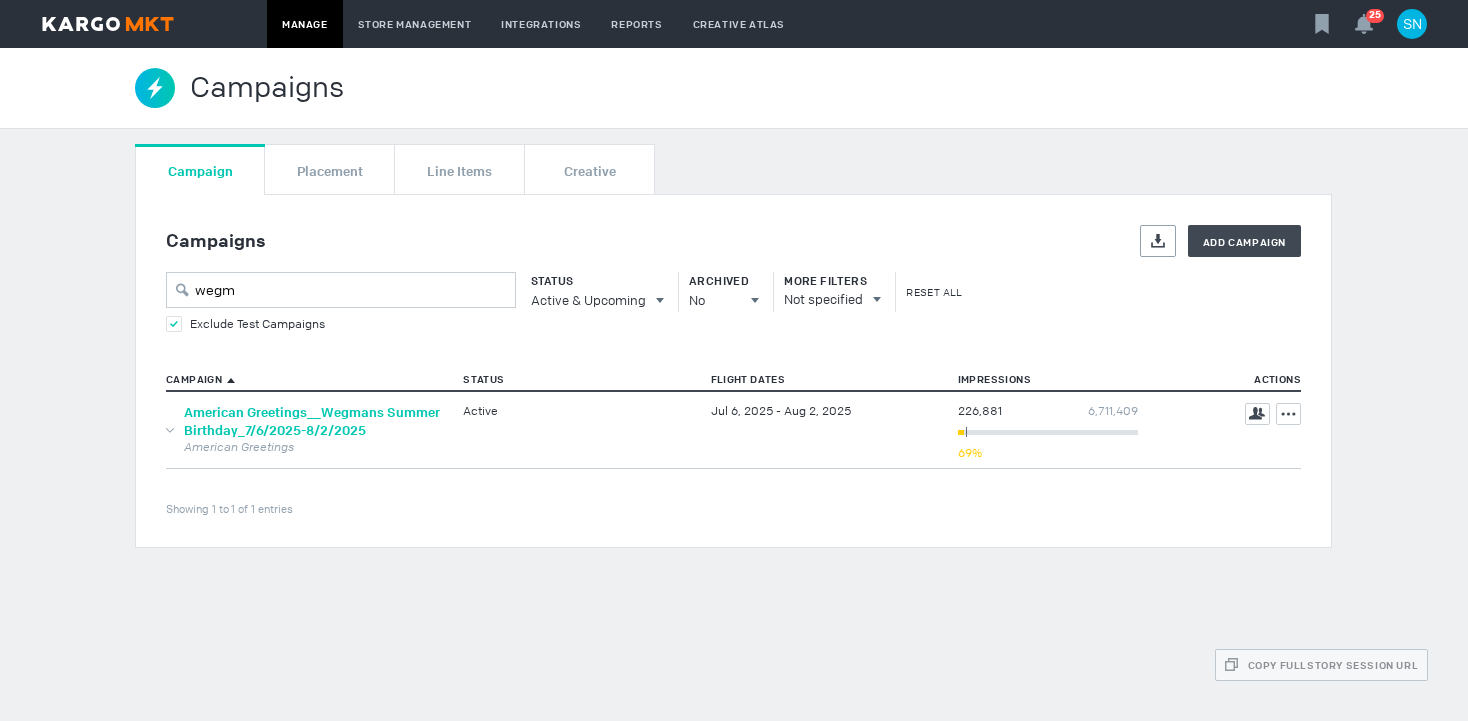 click on "American Greetings__Wegmans Summer Birthday_7/6/2025-8/2/2025" at bounding box center [312, 421] 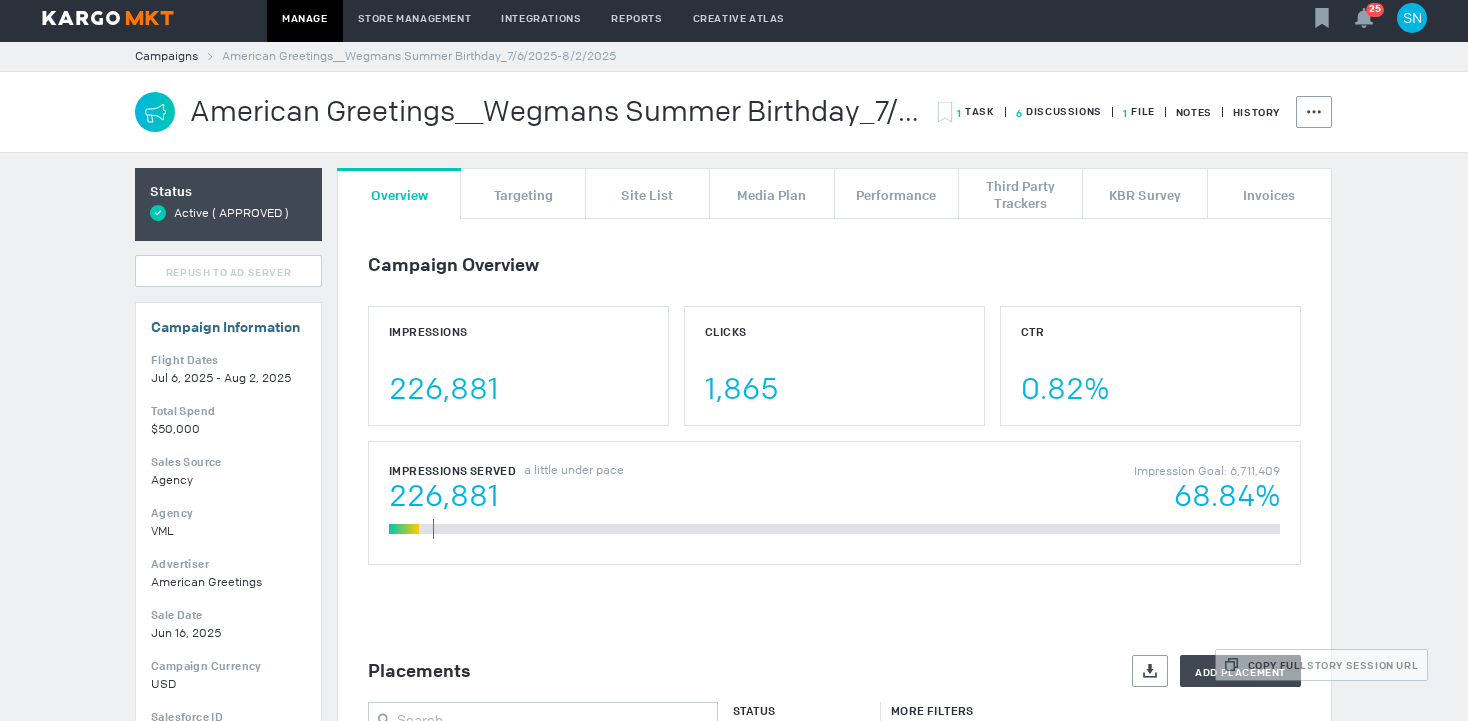 scroll, scrollTop: 0, scrollLeft: 0, axis: both 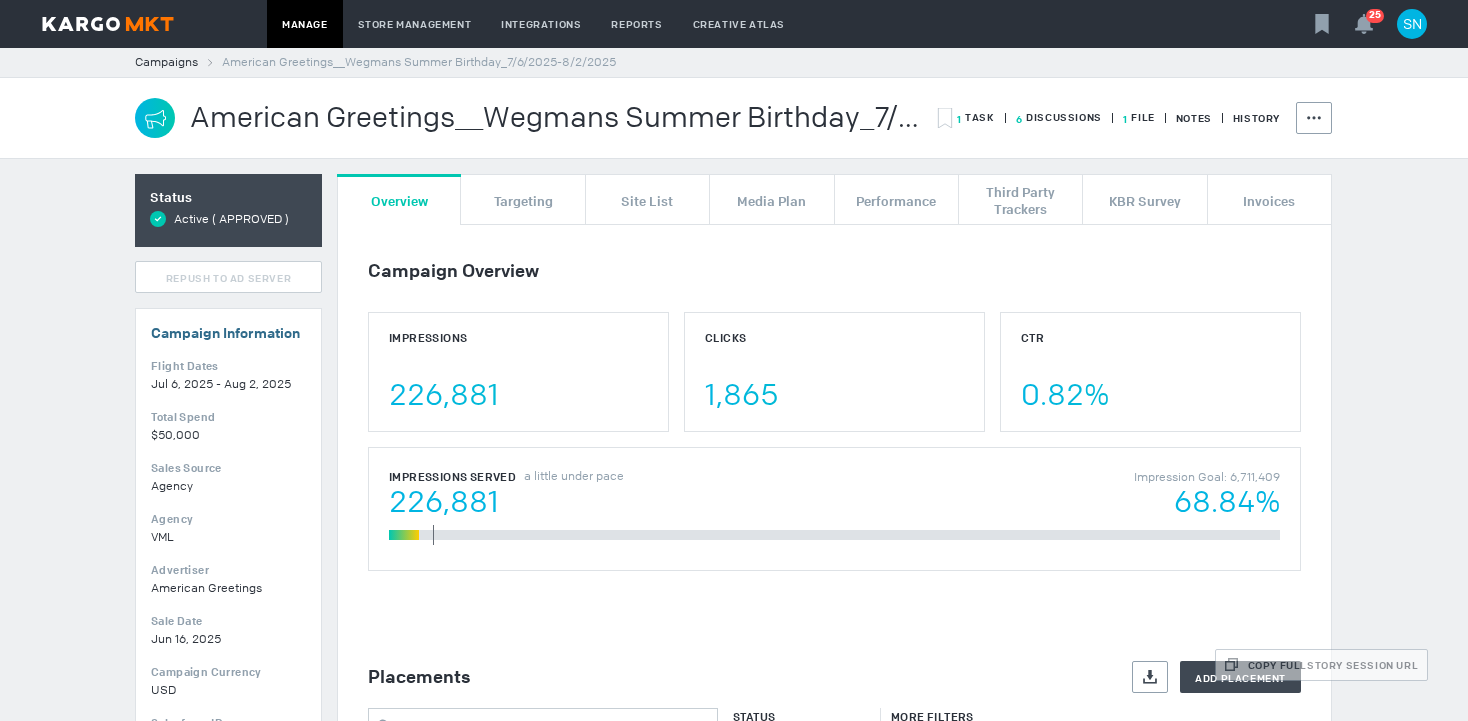 click on "6 Discussions" at bounding box center [976, 117] 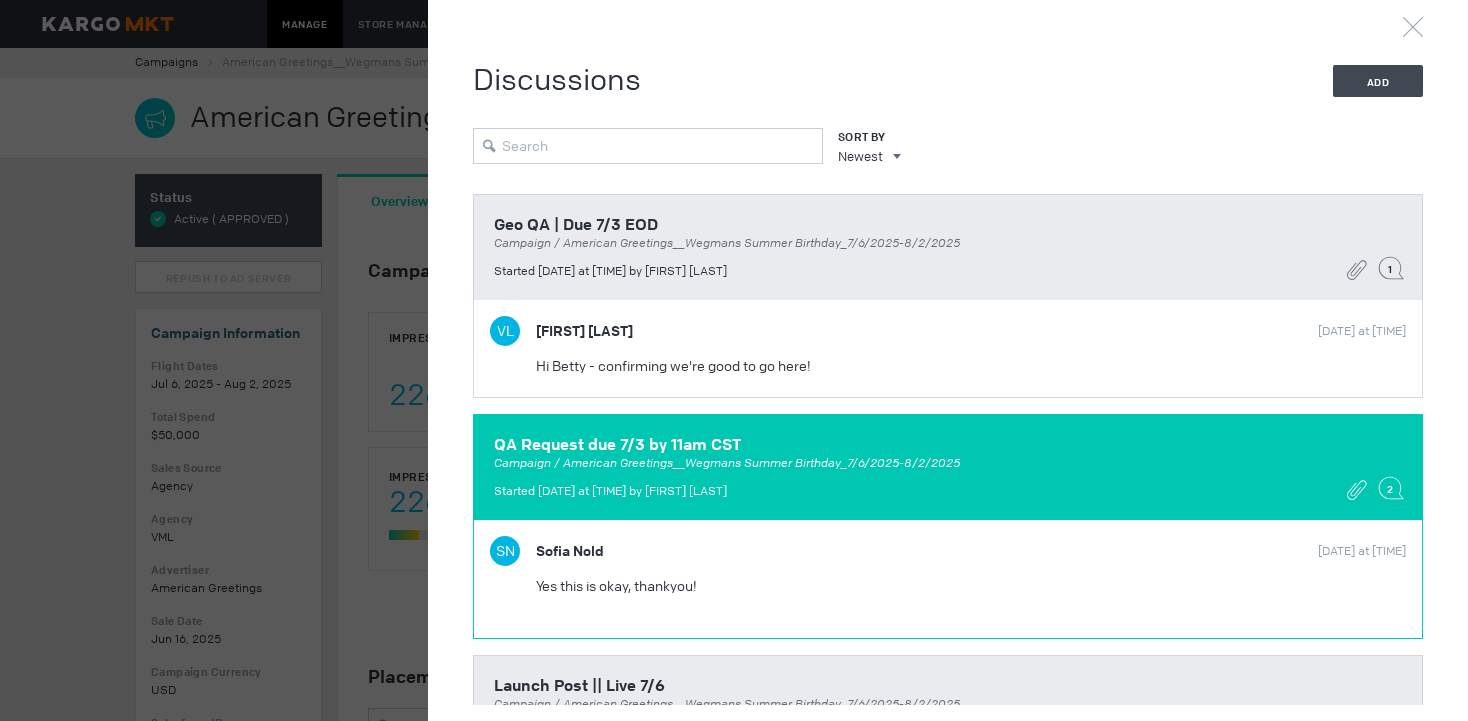 click on "Started [DATE] at [TIME] by [FIRST] [LAST]" at bounding box center (917, 271) 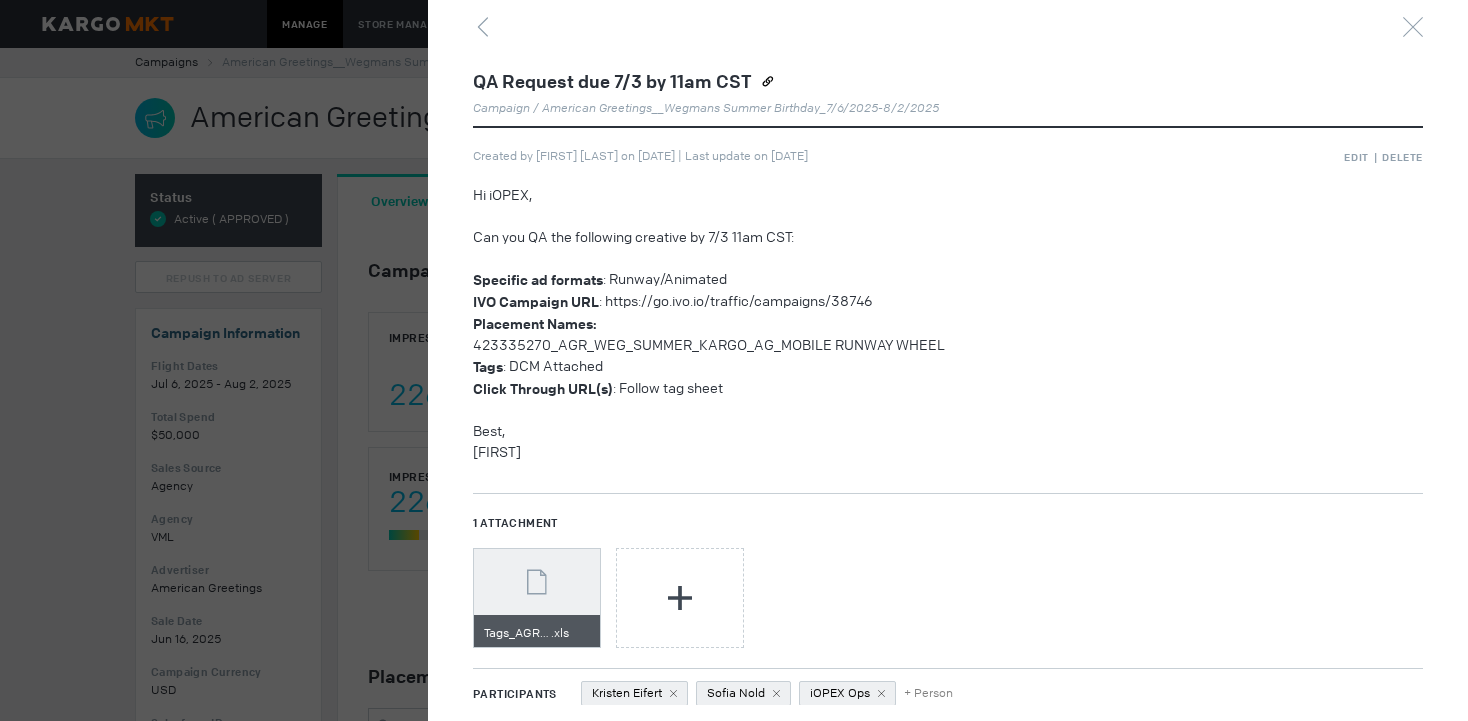 click at bounding box center (734, 360) 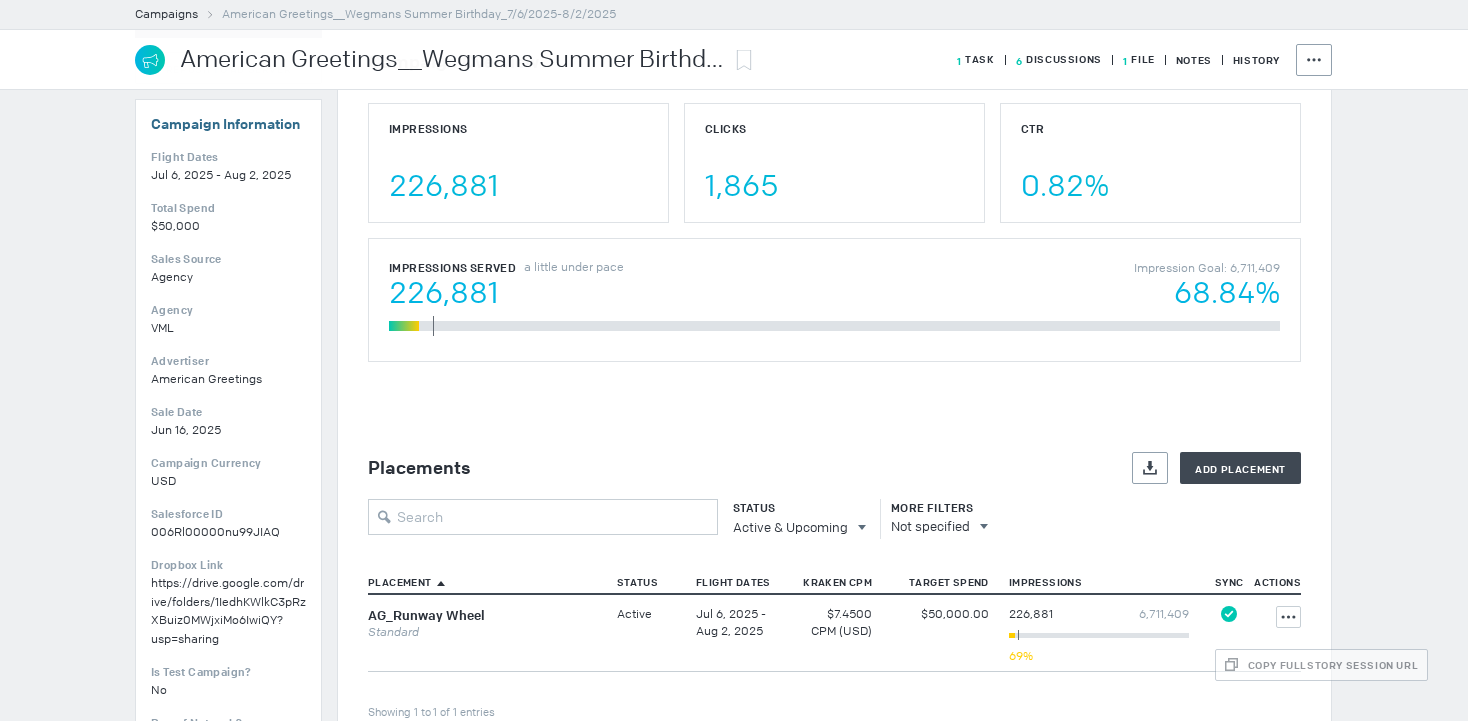 scroll, scrollTop: 213, scrollLeft: 0, axis: vertical 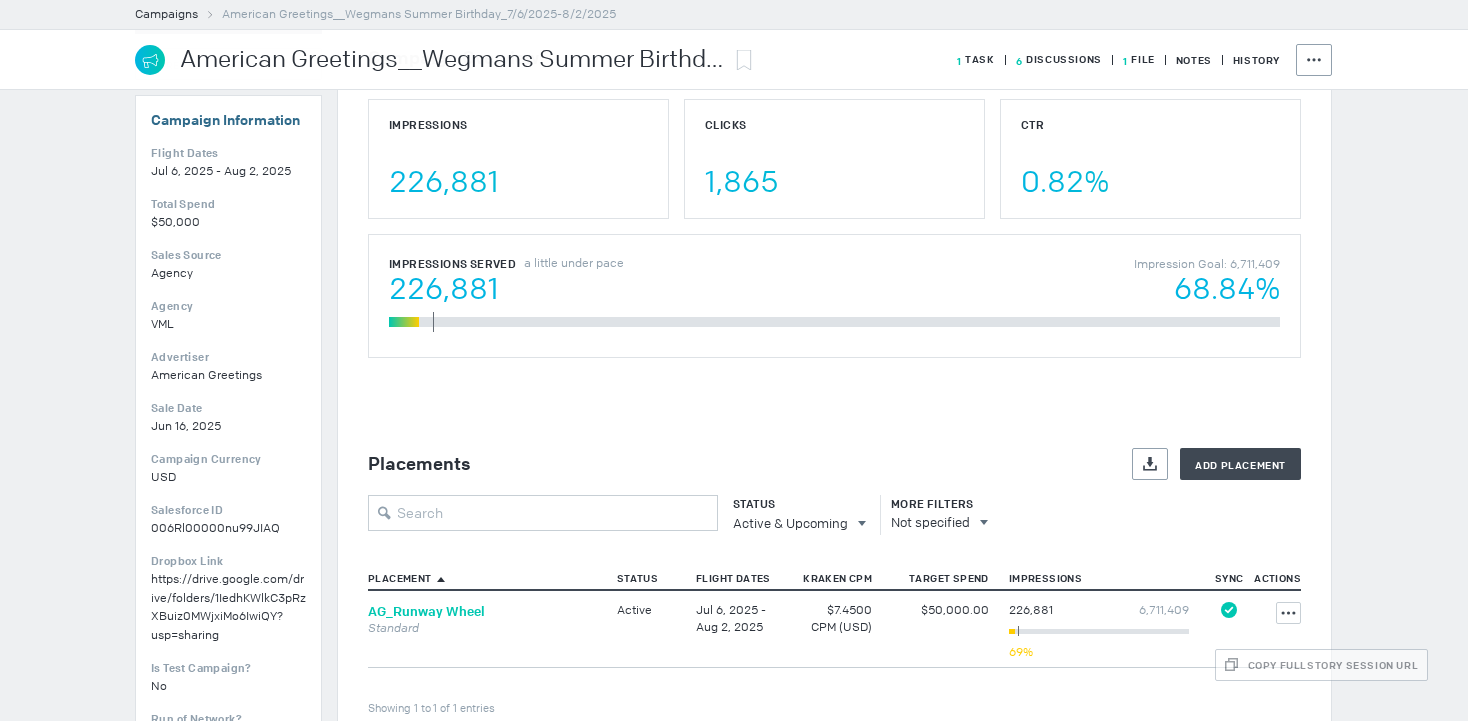 click on "AG_Runway Wheel" at bounding box center (426, 611) 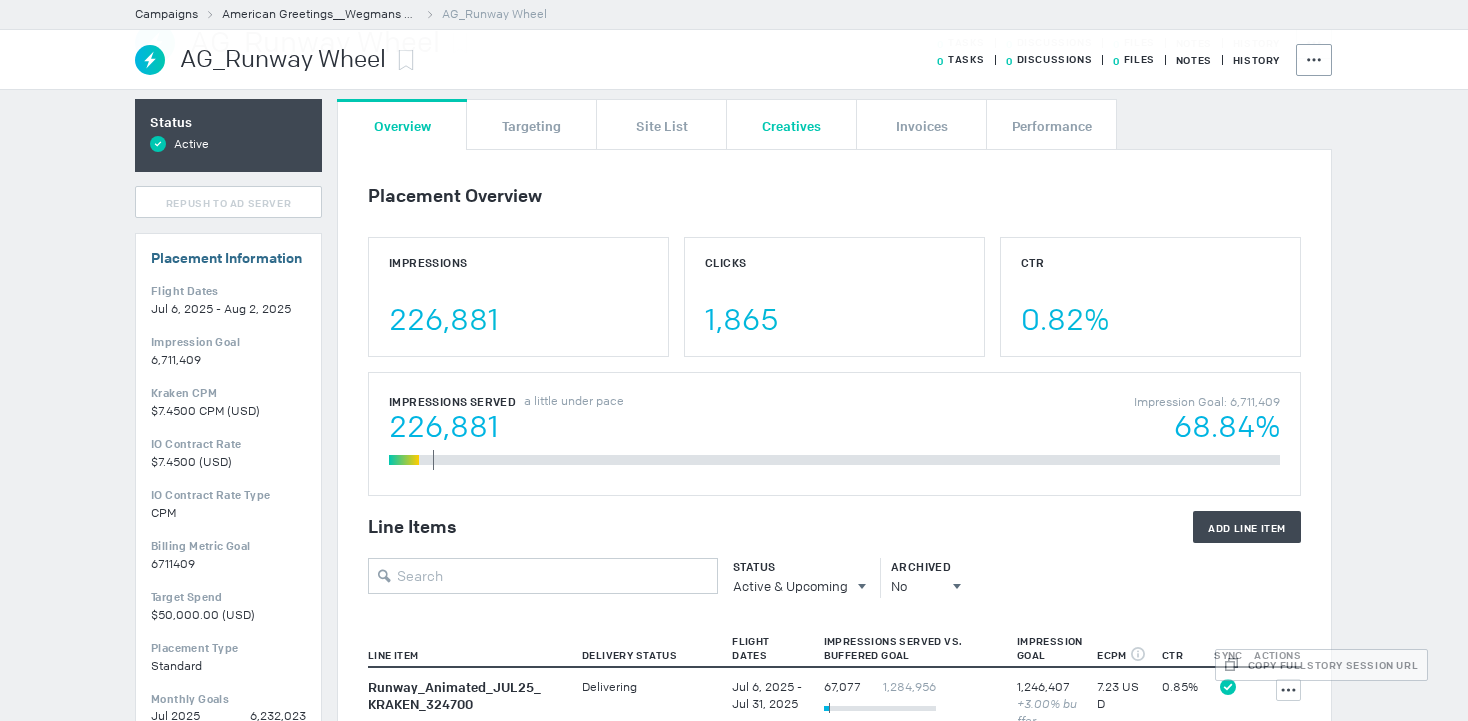 scroll, scrollTop: 18, scrollLeft: 0, axis: vertical 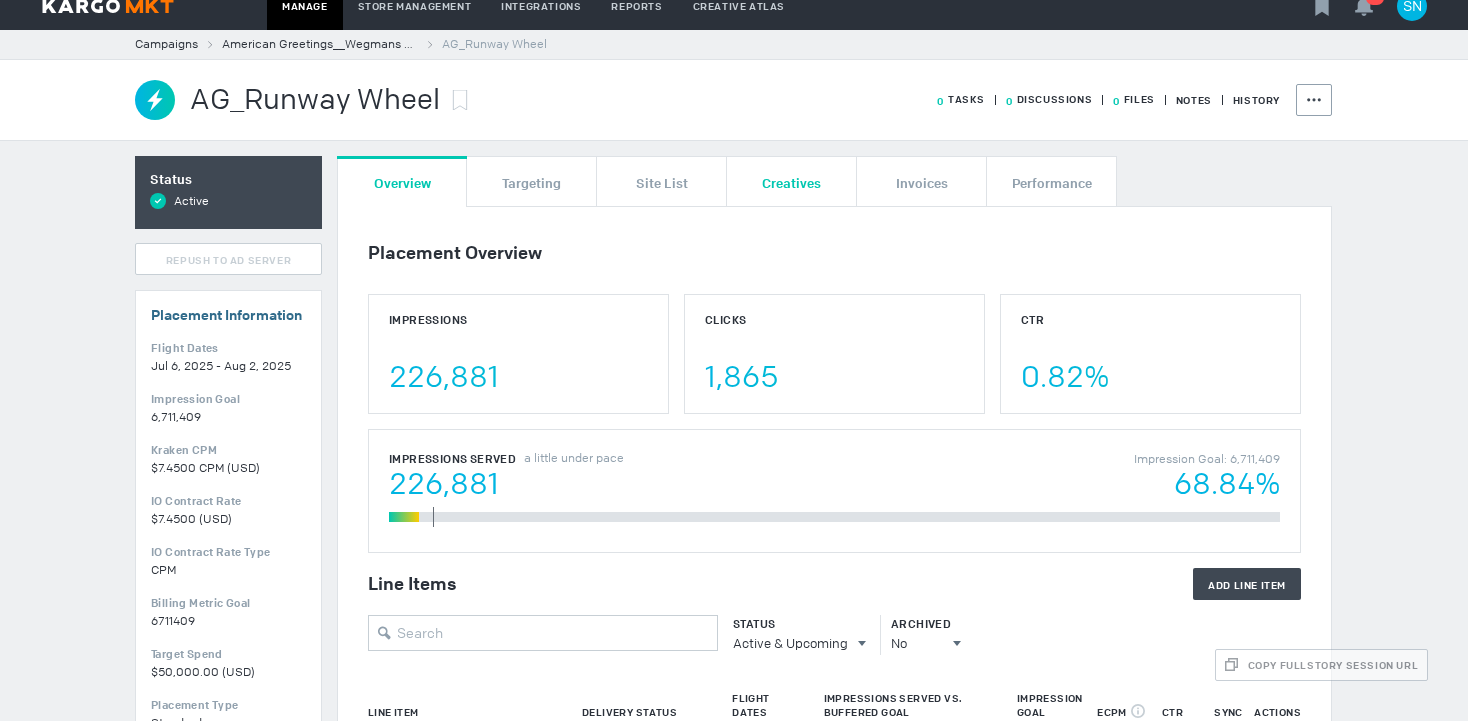 click on "Creatives" at bounding box center [791, 182] 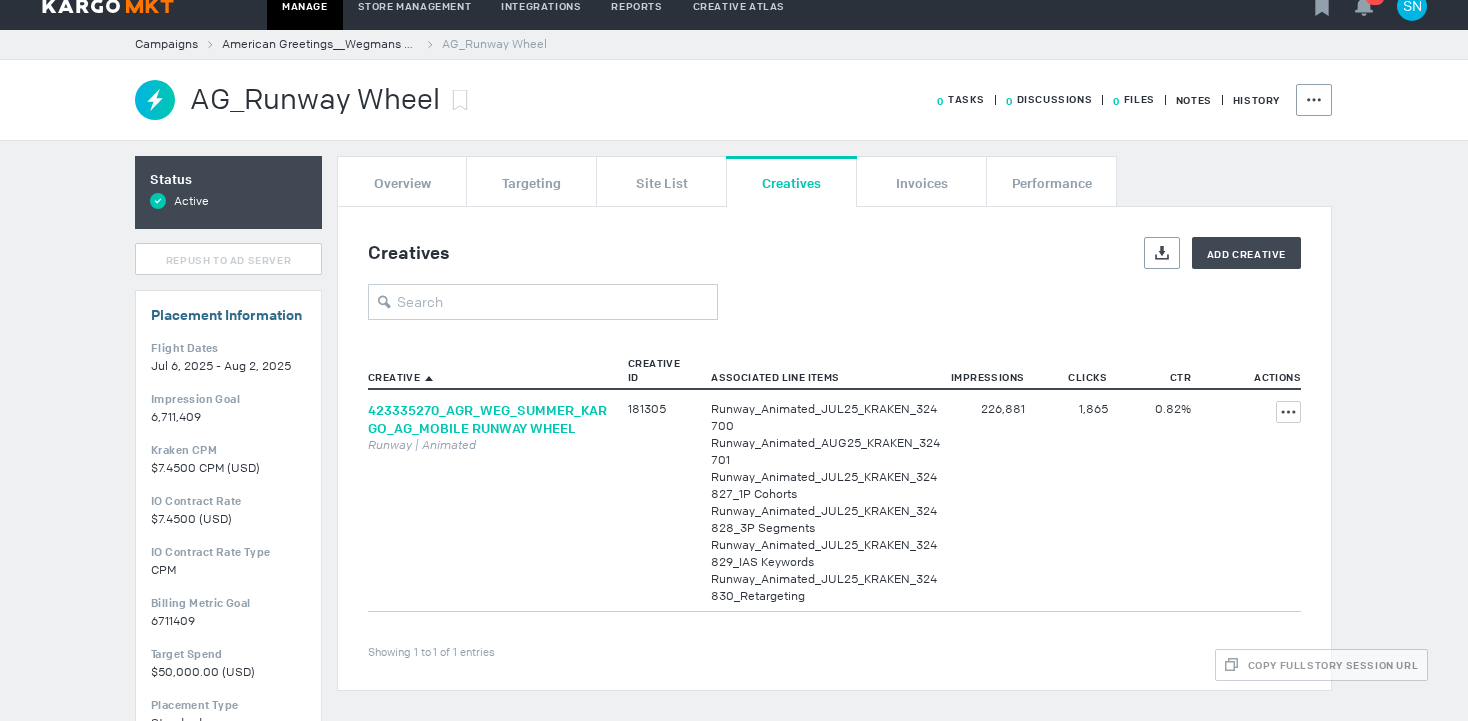 click on "423335270_AGR_WEG_SUMMER_KARGO_AG_MOBILE RUNWAY WHEEL" at bounding box center (487, 419) 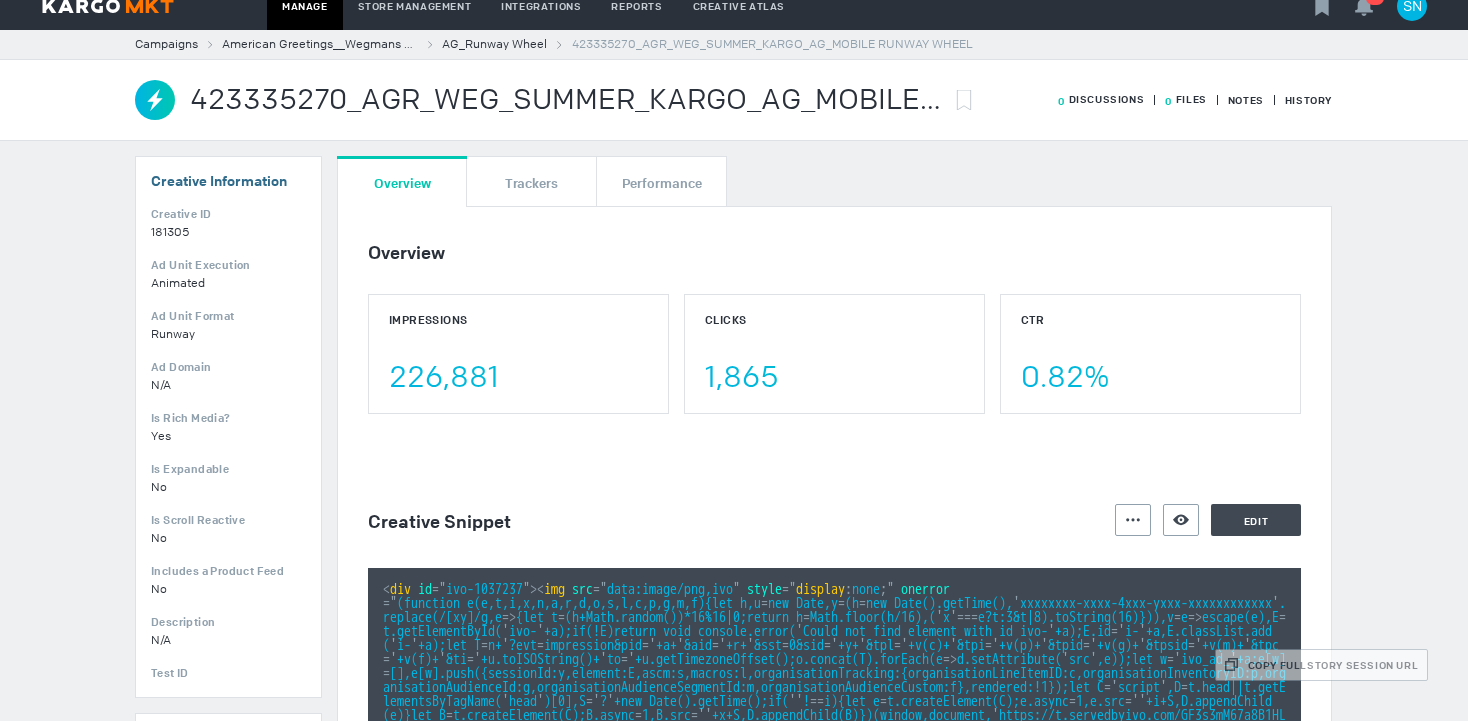 scroll, scrollTop: 0, scrollLeft: 0, axis: both 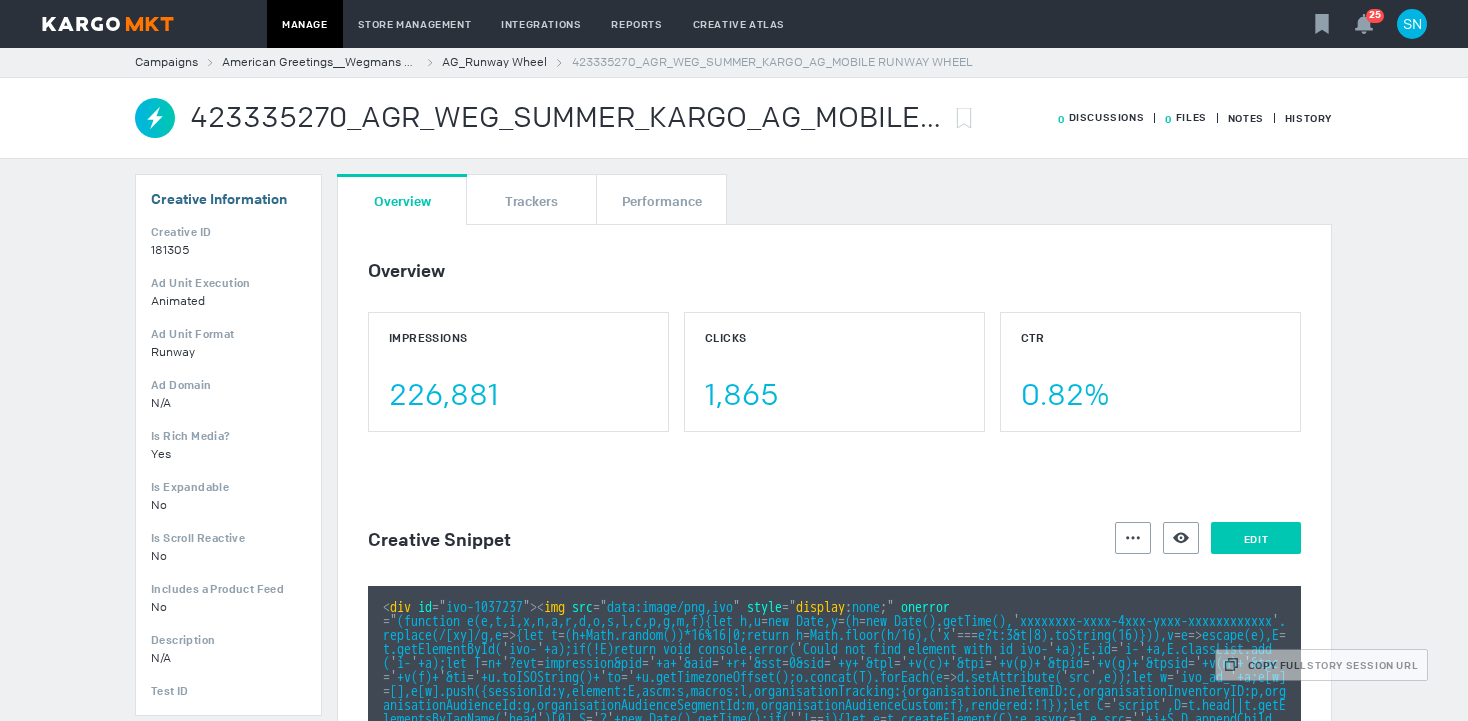 click on "Edit" at bounding box center [1256, 538] 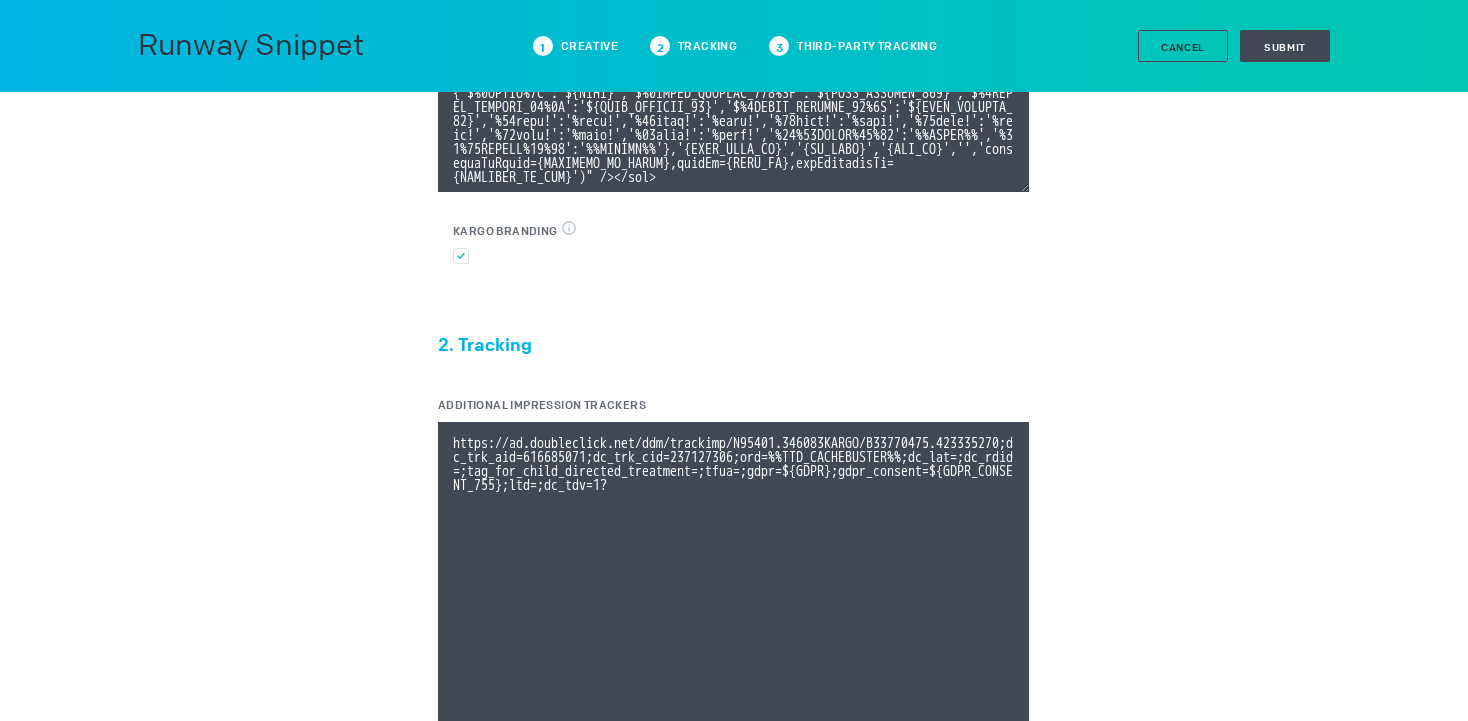 scroll, scrollTop: 443, scrollLeft: 0, axis: vertical 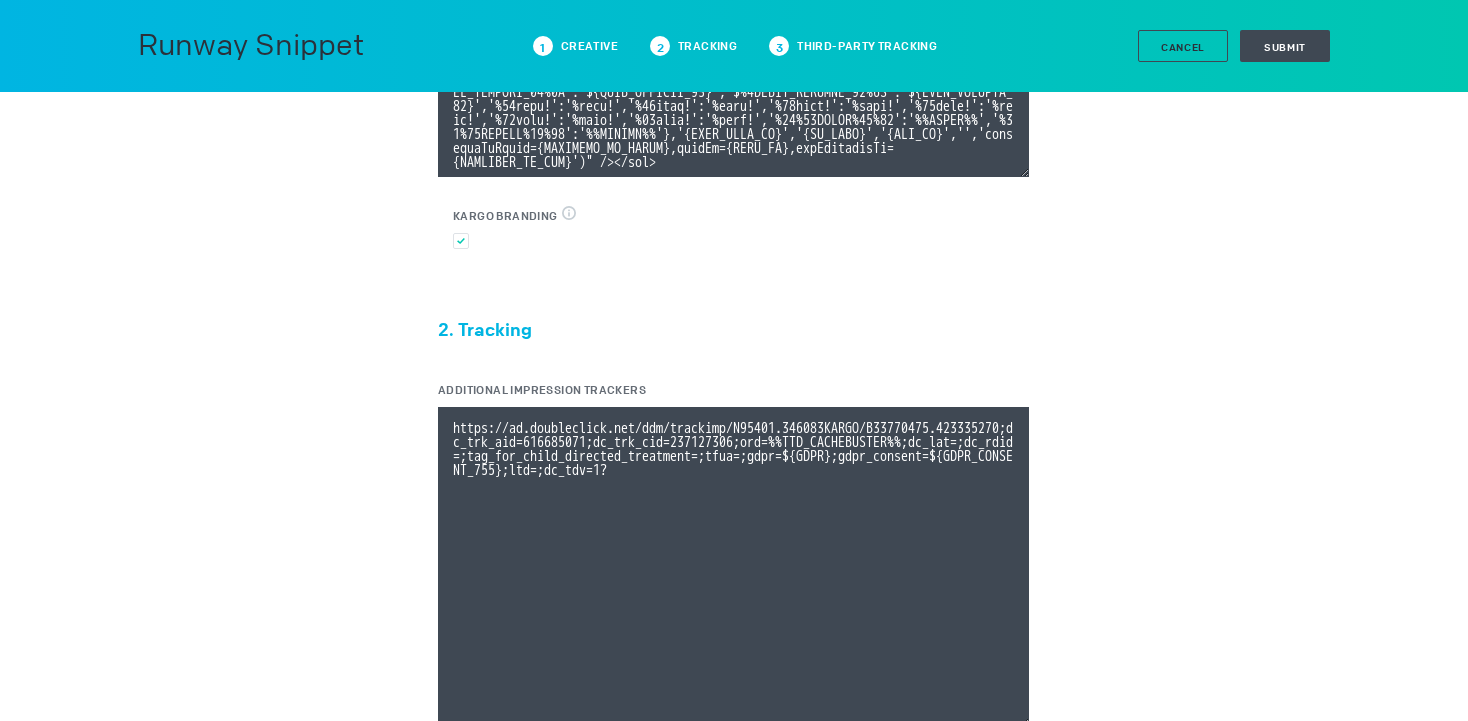 drag, startPoint x: 797, startPoint y: 429, endPoint x: 837, endPoint y: 430, distance: 40.012497 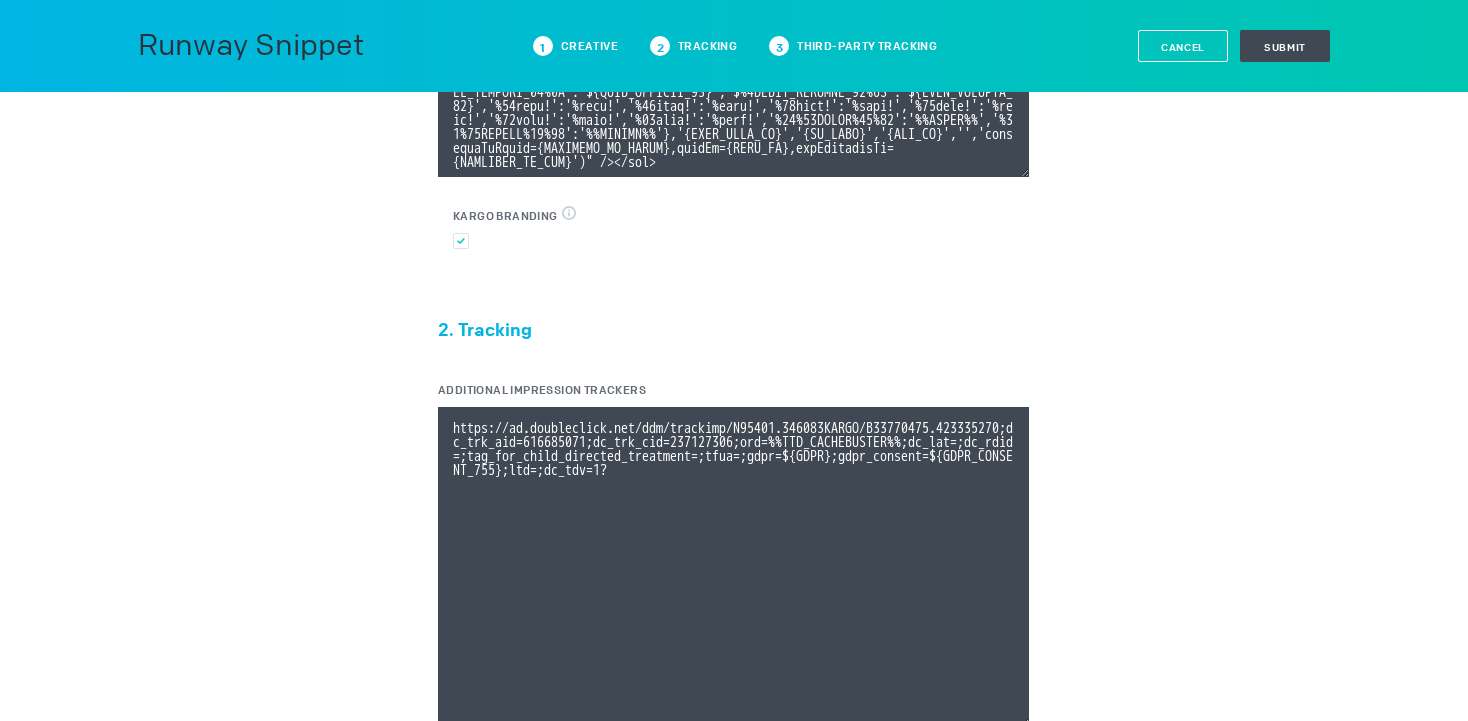 click on "Cancel" at bounding box center (1183, 47) 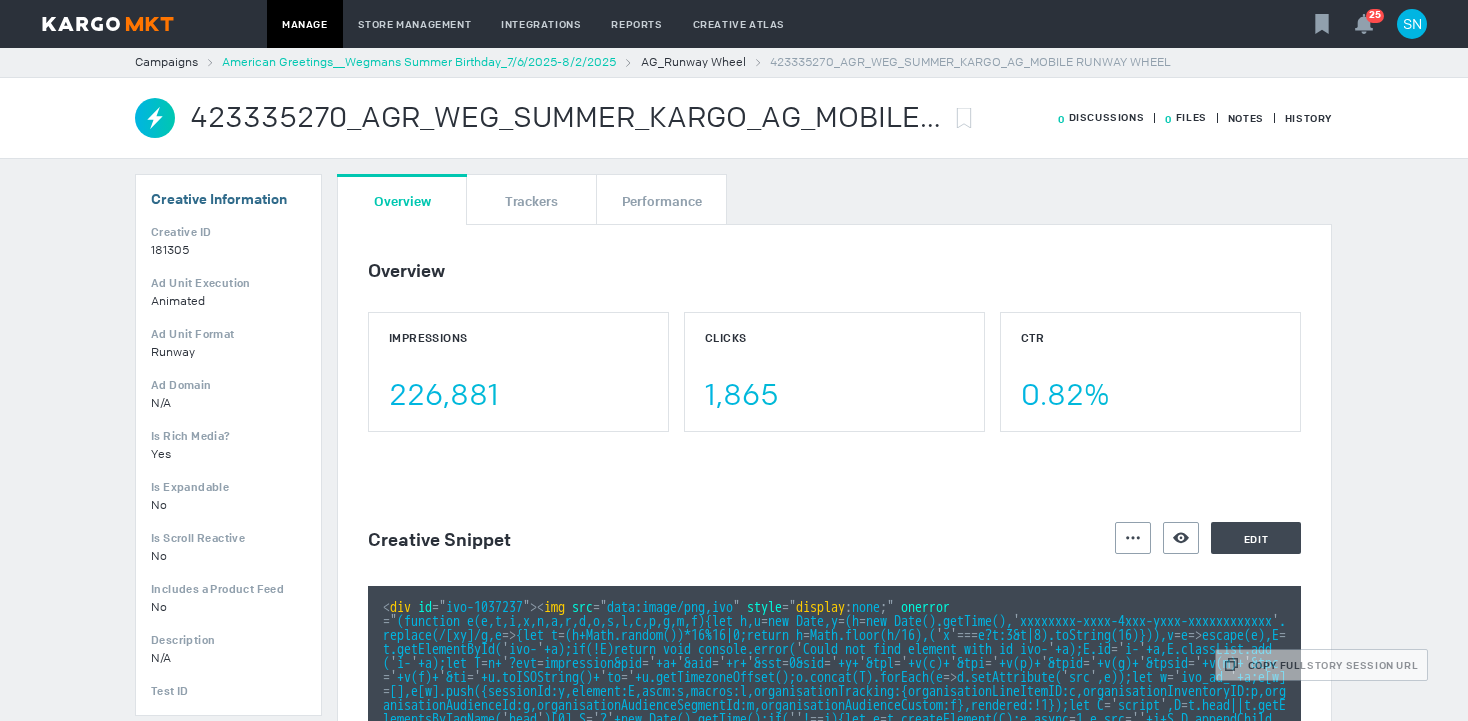 click on "American Greetings__Wegmans Summer Birthday_7/6/2025-8/2/2025" at bounding box center (419, 62) 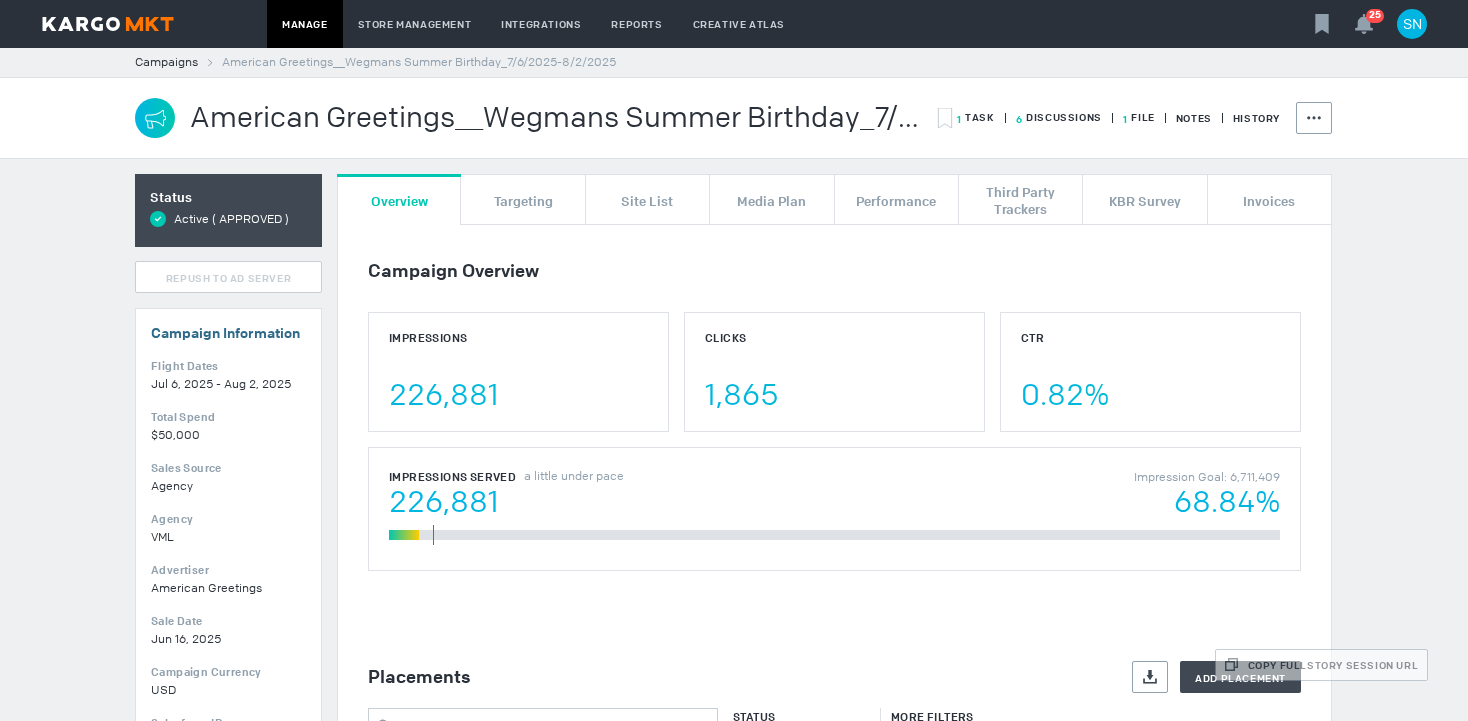 click on "6 Discussions" at bounding box center (976, 117) 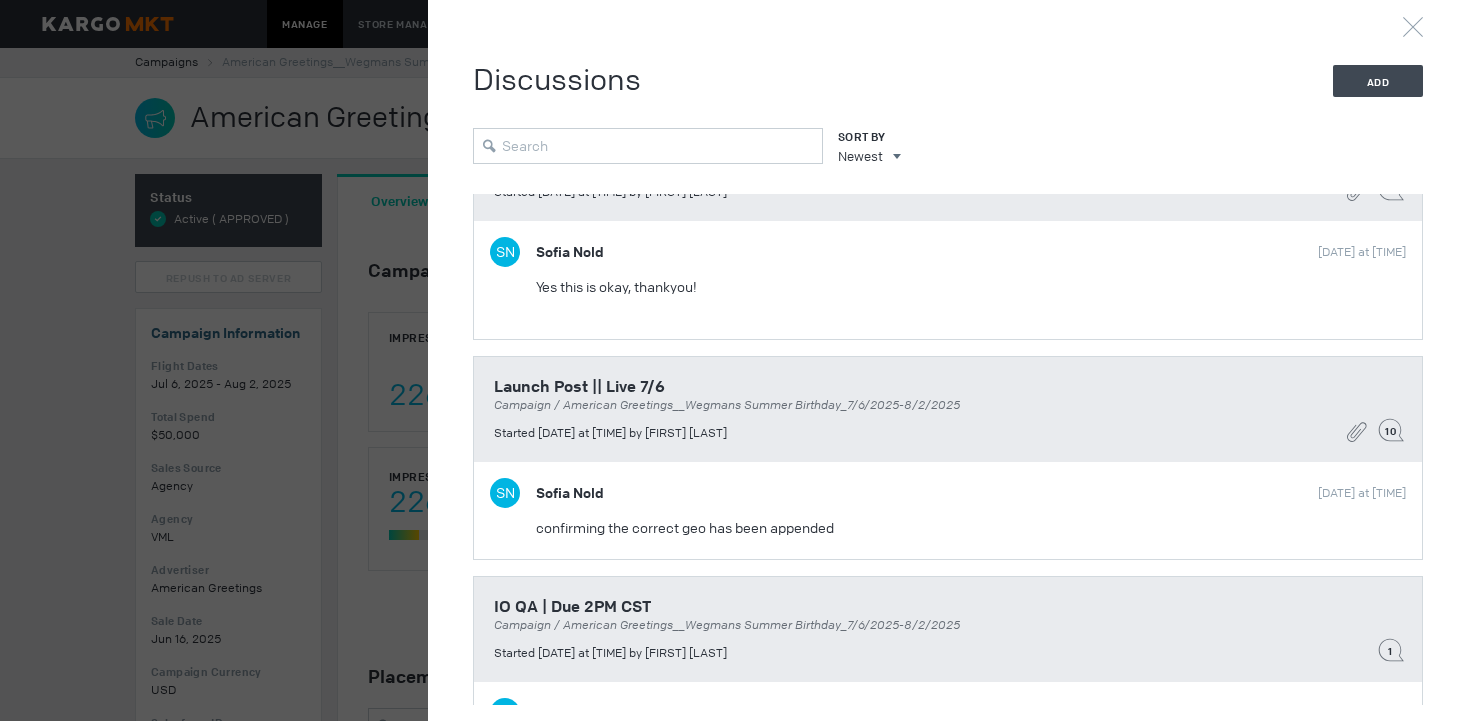 scroll, scrollTop: 295, scrollLeft: 0, axis: vertical 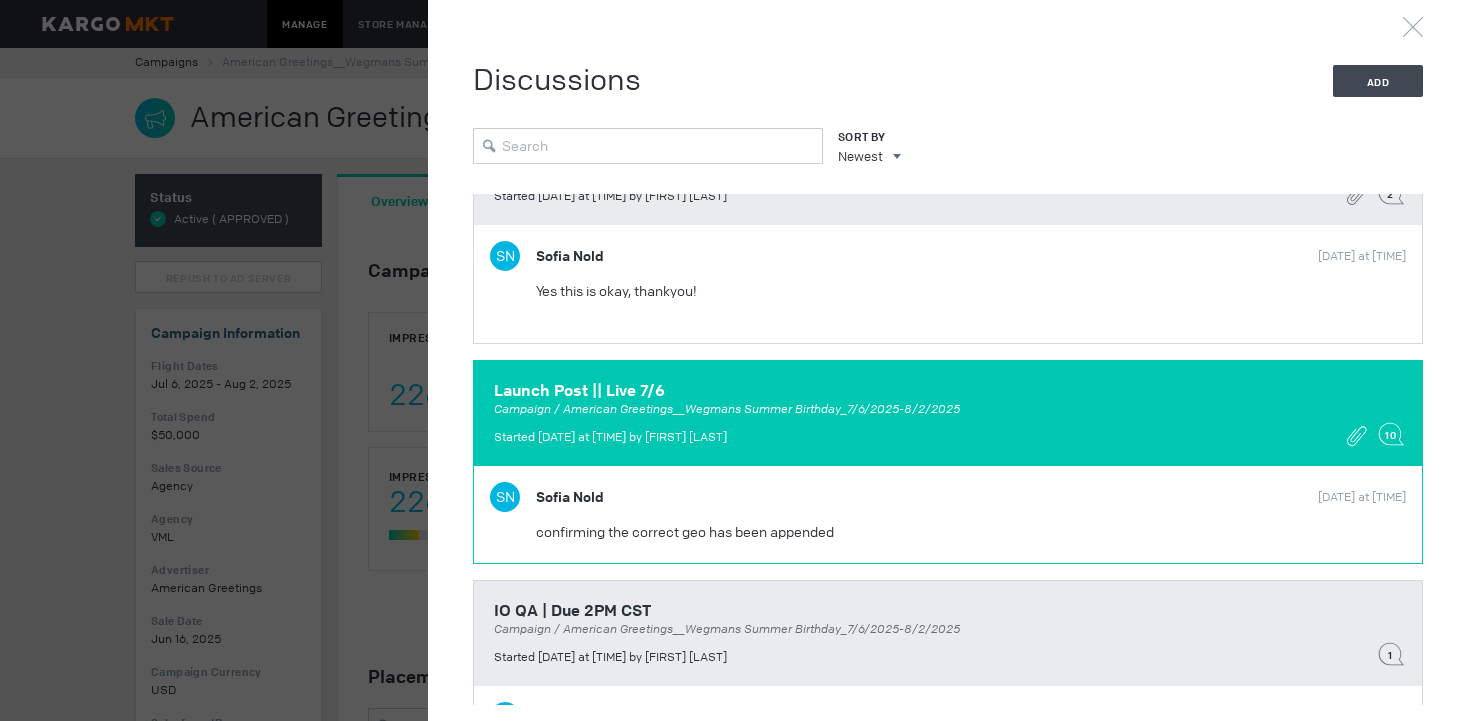 click on "Launch Post || Live 7/6 Campaign / American Greetings__Wegmans Summer Birthday_7/6/2025-8/2/2025 Started Jul 1, 2025 at 12:55 pm by Betty Rhee   10" at bounding box center (948, -48) 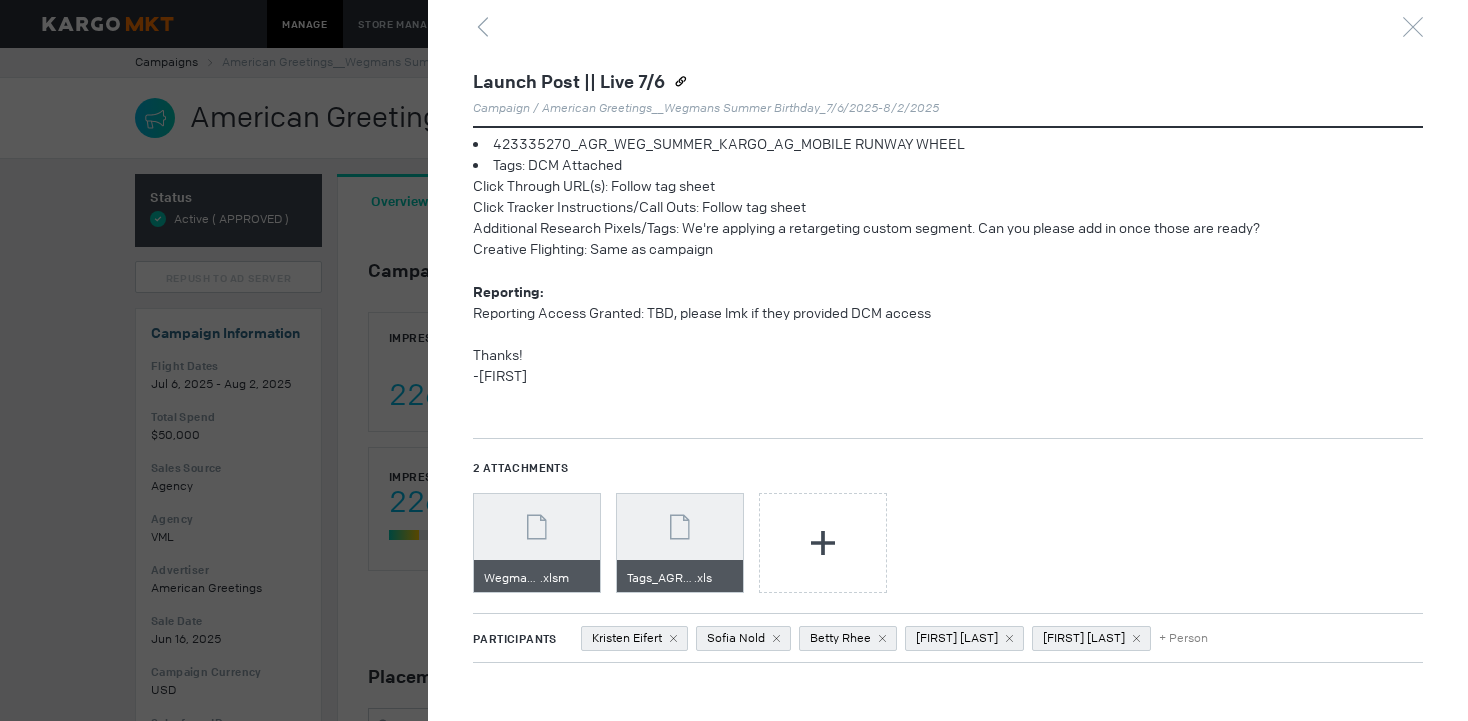 scroll, scrollTop: 1283, scrollLeft: 0, axis: vertical 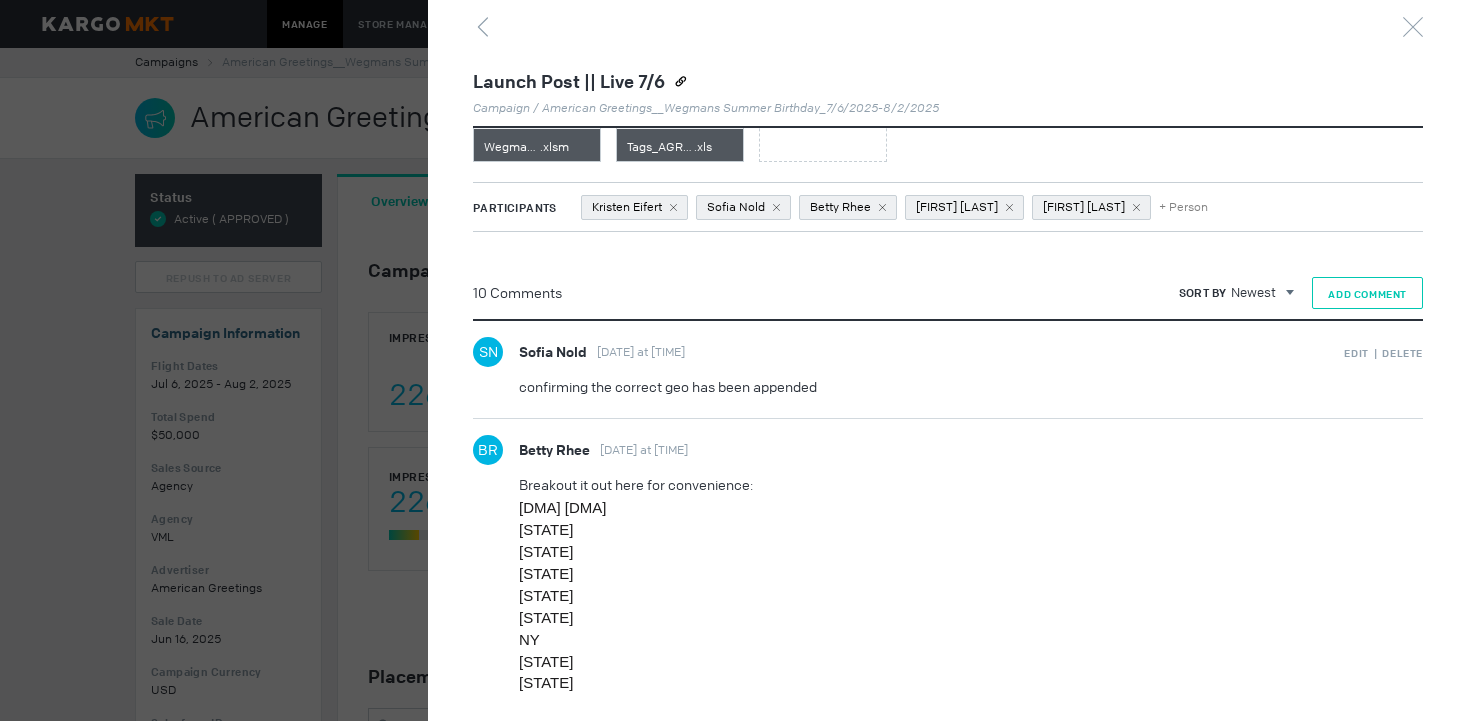 click on "Add Comment" at bounding box center (1367, 293) 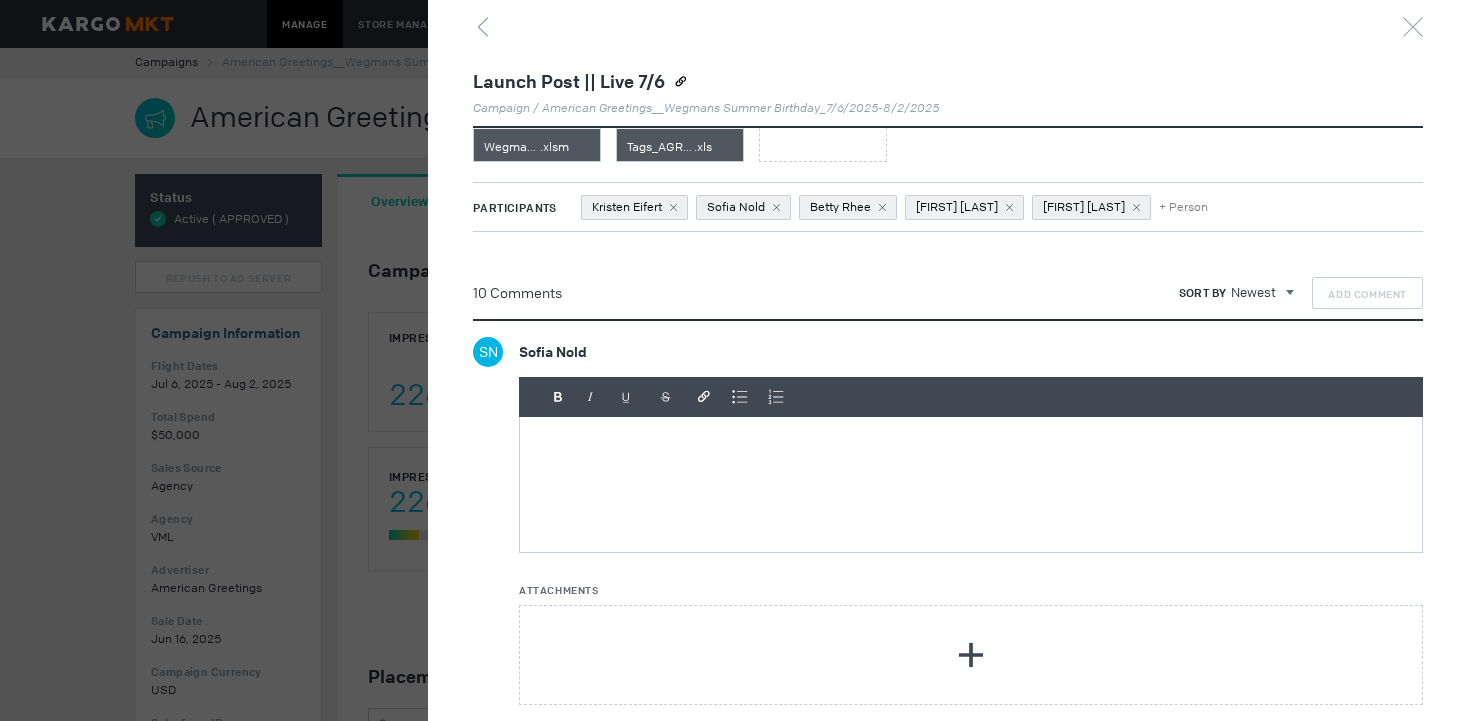click at bounding box center [971, 457] 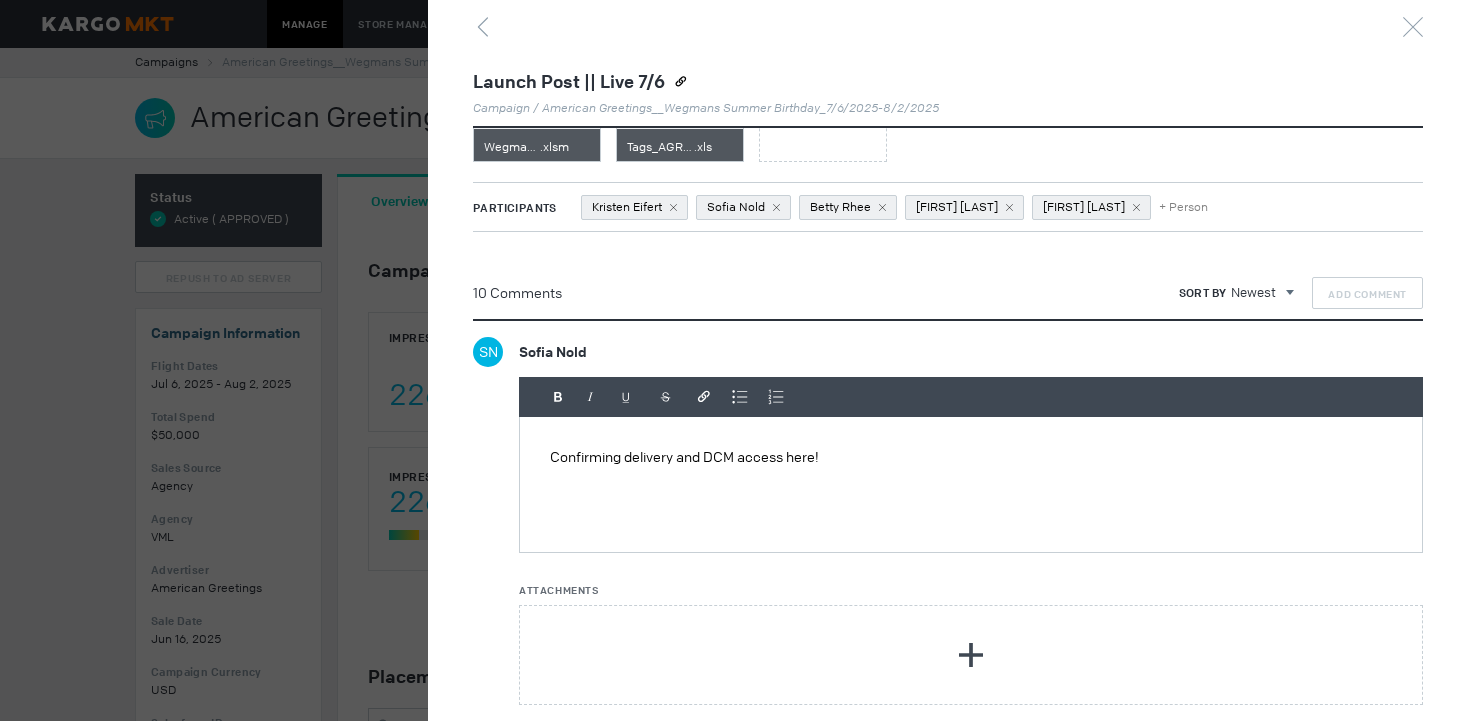 click on "Confirming delivery and DCM access here!" at bounding box center [971, 457] 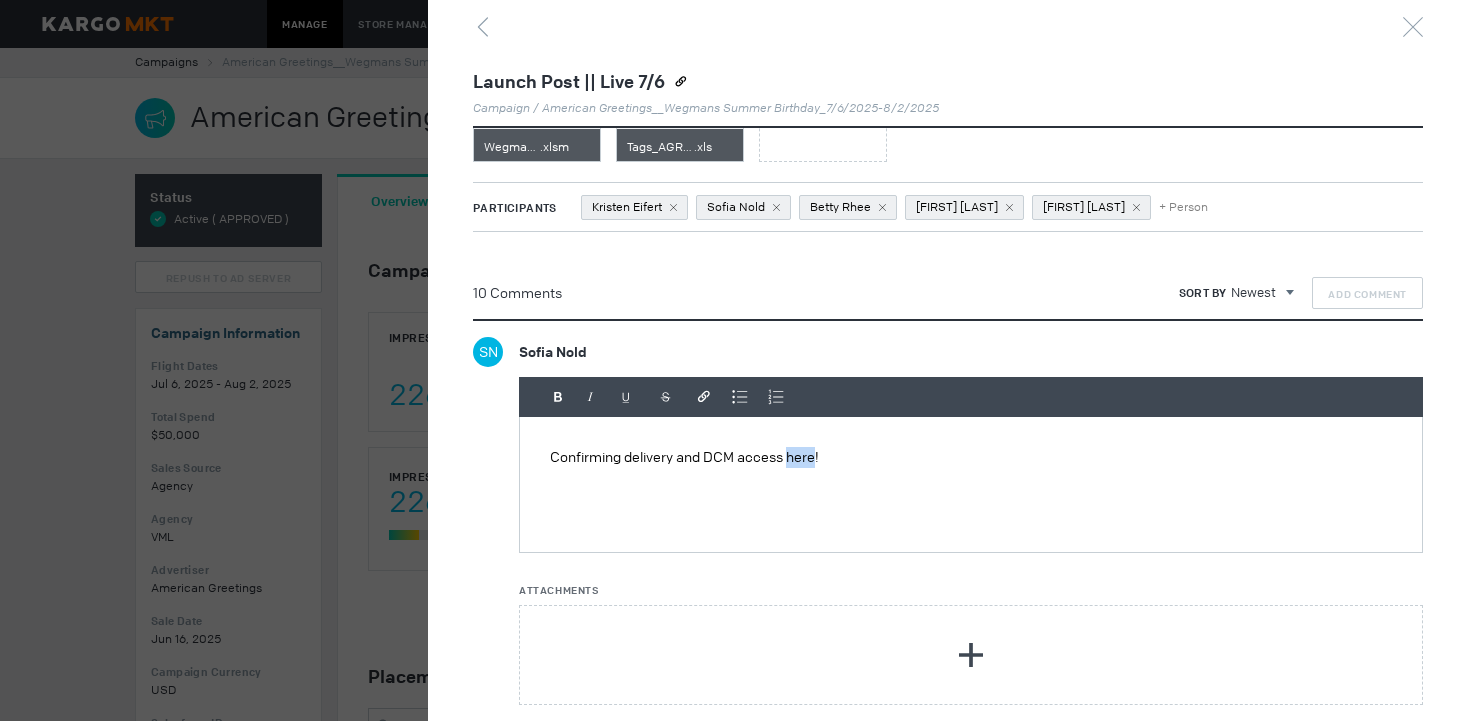 click on "Confirming delivery and DCM access here!" at bounding box center [971, 457] 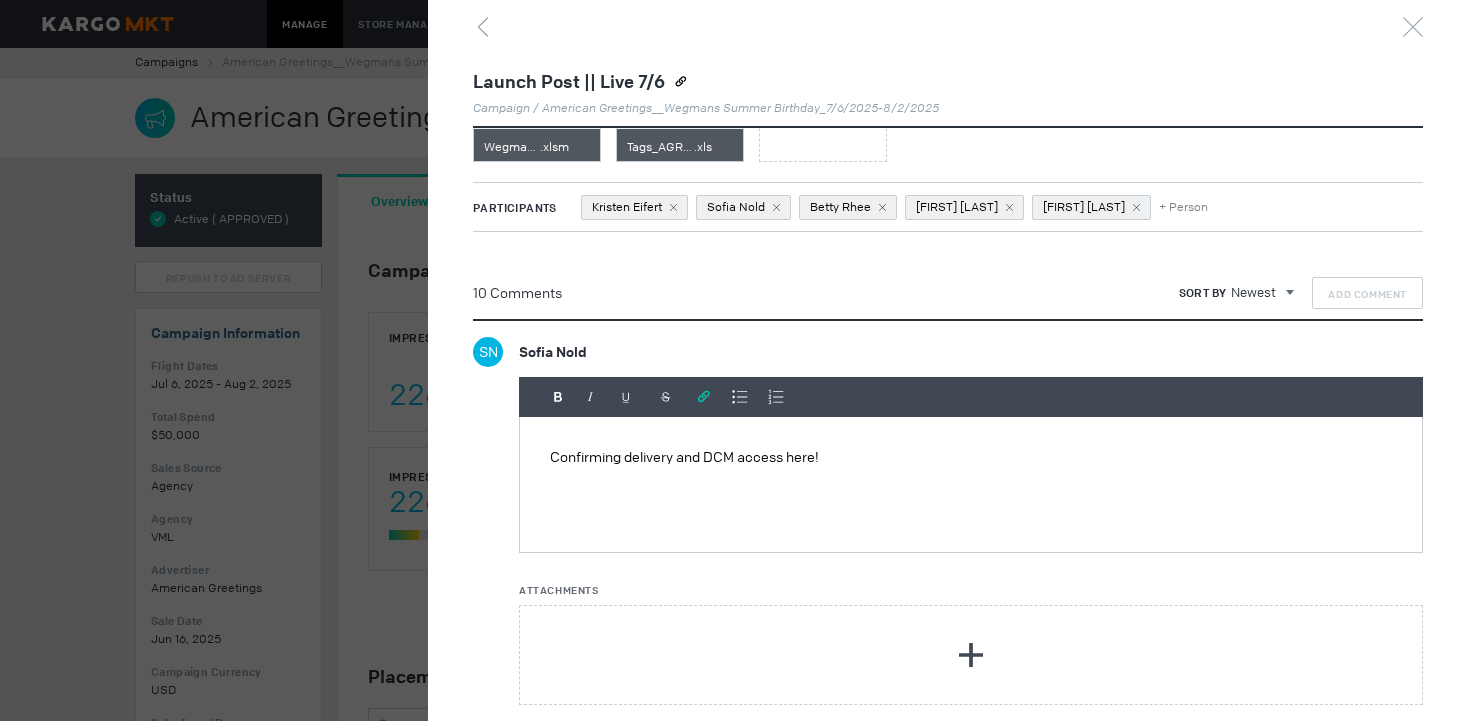click at bounding box center [704, 397] 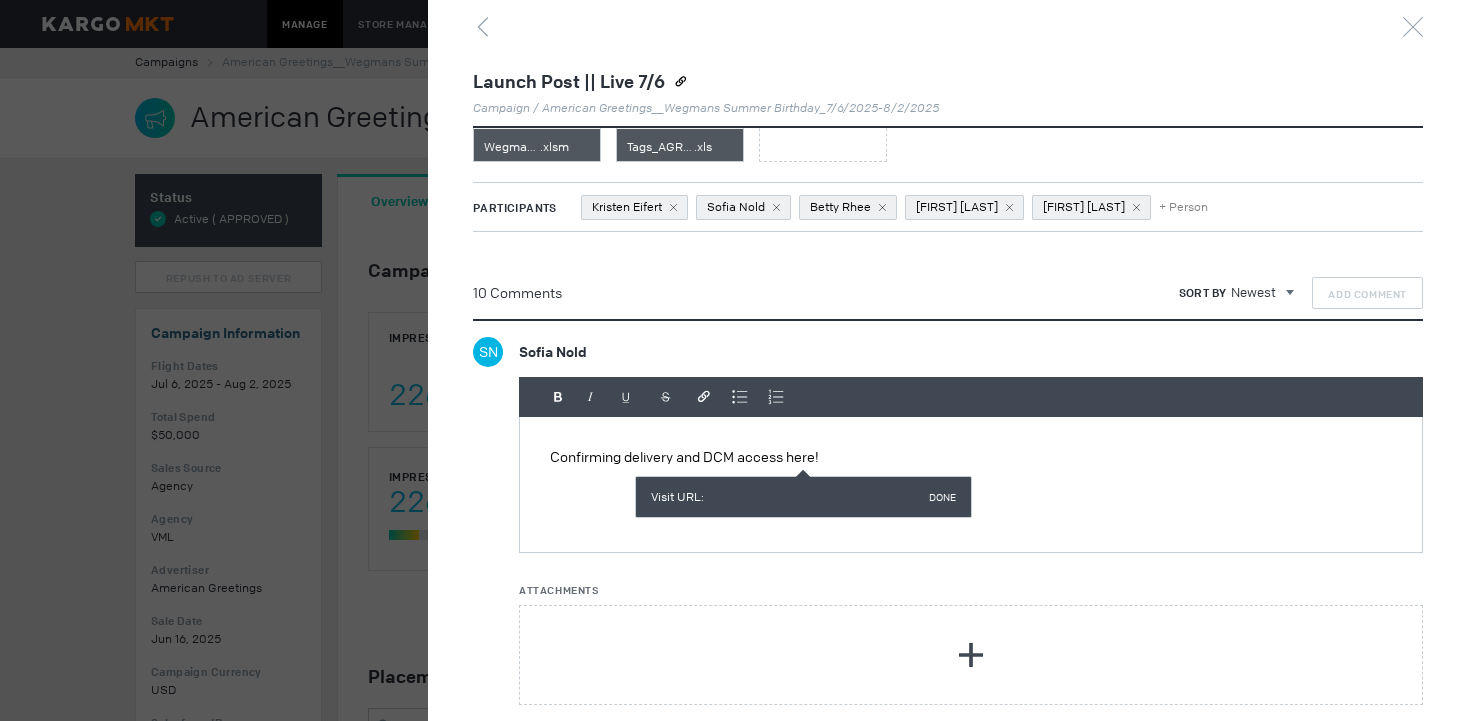 paste on "https://campaignmanager.google.com/reporting/?hl=en&zx=dm7x6xz70ez7#explorer/delivery-overview/6945573%3A95401/%3F_u.date00%3D20250707%26_u.date01%3D20250707%26_.xanh-advertiser-filteredOn%3Dxanh.advertiser_id%26_.xanh-advertiser-ids%3D%5B%5D%26_.xanh-campaign-filteredOn%3Dxanh.campaign_id%26_.xanh-campaign-ids%3D%5B%5D%26_.xanh-site-filteredOn%3Dxanh.site_id%26_.xanh-site-ids%3D%5B%5D%26_.xanh-activity-filteredOn%3Dxanh.activity_id%26_.xanh-activity-ids%3D%5B%5D%26summaryFiltersPanel-advertiserFilterBuilder.isInvalid%3Dfalse%26summaryFiltersPanel-globalFilterSetBuilder-filter0.isInvalid%3Dfalse%26summaryFiltersPanel-globalFilterSetBuilder-filter1.isInvalid%3Dfalse%26summaryFiltersPanel-globalFilterSetBuilder-filter2.isInvalid%3Dfalse%26explorer-table.plotKeys%3D%5B%5D%26_r.drilldown%3Dxanh.advertiser%3A10323150%2Cxanh.campaign%3A33770475%2Cxanh.site%3A6755988%26explorer-segmentExplorer.segmentId%3Dxanh.site_placement/" 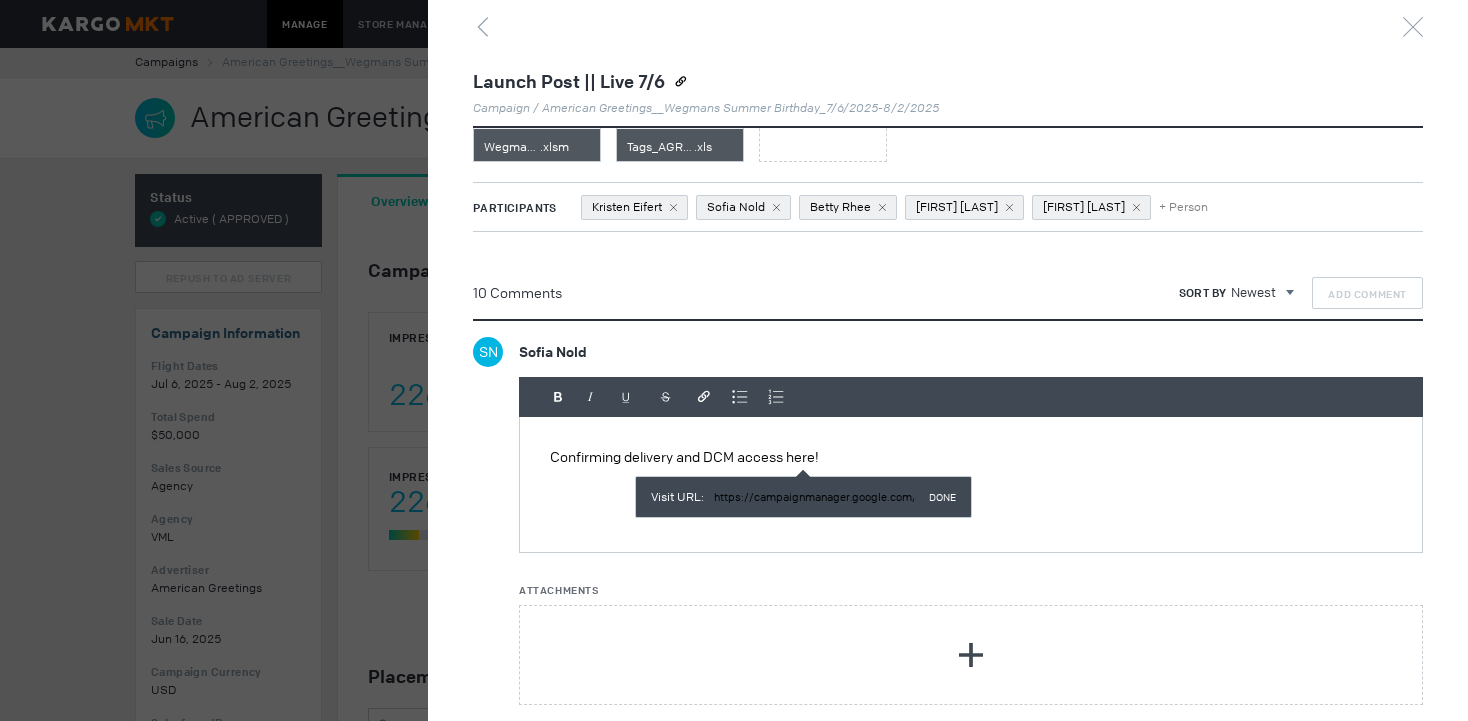 scroll, scrollTop: 0, scrollLeft: 5105, axis: horizontal 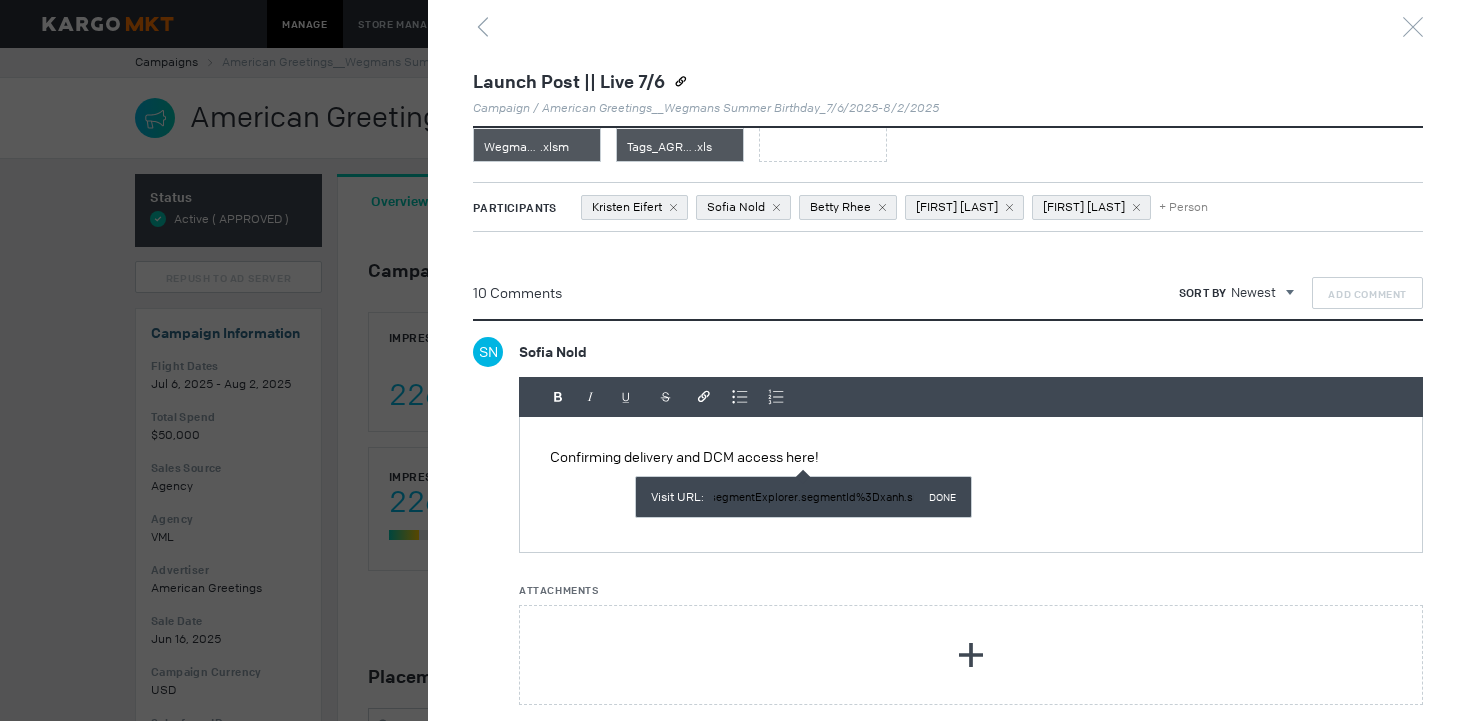 type on "https://campaignmanager.google.com/reporting/?hl=en&zx=dm7x6xz70ez7#explorer/delivery-overview/6945573%3A95401/%3F_u.date00%3D20250707%26_u.date01%3D20250707%26_.xanh-advertiser-filteredOn%3Dxanh.advertiser_id%26_.xanh-advertiser-ids%3D%5B%5D%26_.xanh-campaign-filteredOn%3Dxanh.campaign_id%26_.xanh-campaign-ids%3D%5B%5D%26_.xanh-site-filteredOn%3Dxanh.site_id%26_.xanh-site-ids%3D%5B%5D%26_.xanh-activity-filteredOn%3Dxanh.activity_id%26_.xanh-activity-ids%3D%5B%5D%26summaryFiltersPanel-advertiserFilterBuilder.isInvalid%3Dfalse%26summaryFiltersPanel-globalFilterSetBuilder-filter0.isInvalid%3Dfalse%26summaryFiltersPanel-globalFilterSetBuilder-filter1.isInvalid%3Dfalse%26summaryFiltersPanel-globalFilterSetBuilder-filter2.isInvalid%3Dfalse%26explorer-table.plotKeys%3D%5B%5D%26_r.drilldown%3Dxanh.advertiser%3A10323150%2Cxanh.campaign%3A33770475%2Cxanh.site%3A6755988%26explorer-segmentExplorer.segmentId%3Dxanh.site_placement/" 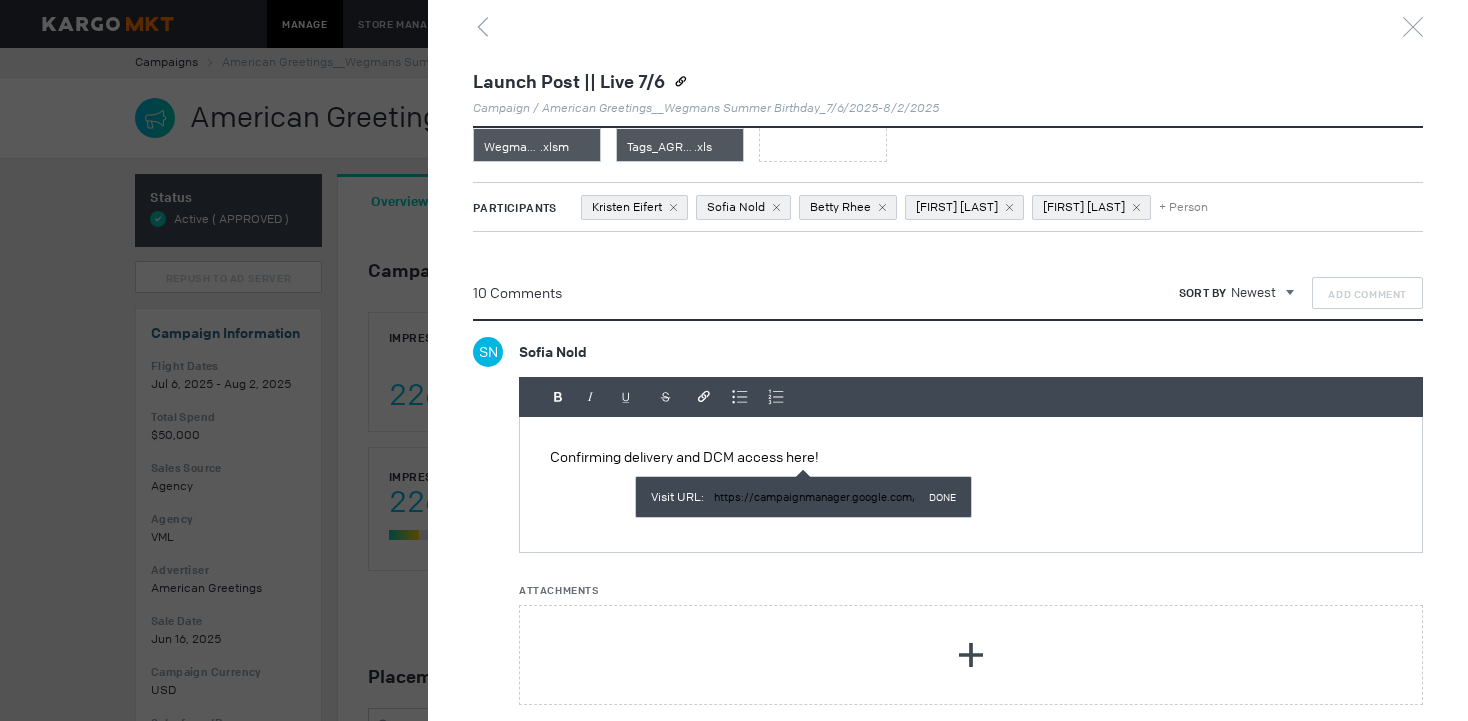 click on "Done" at bounding box center [942, 497] 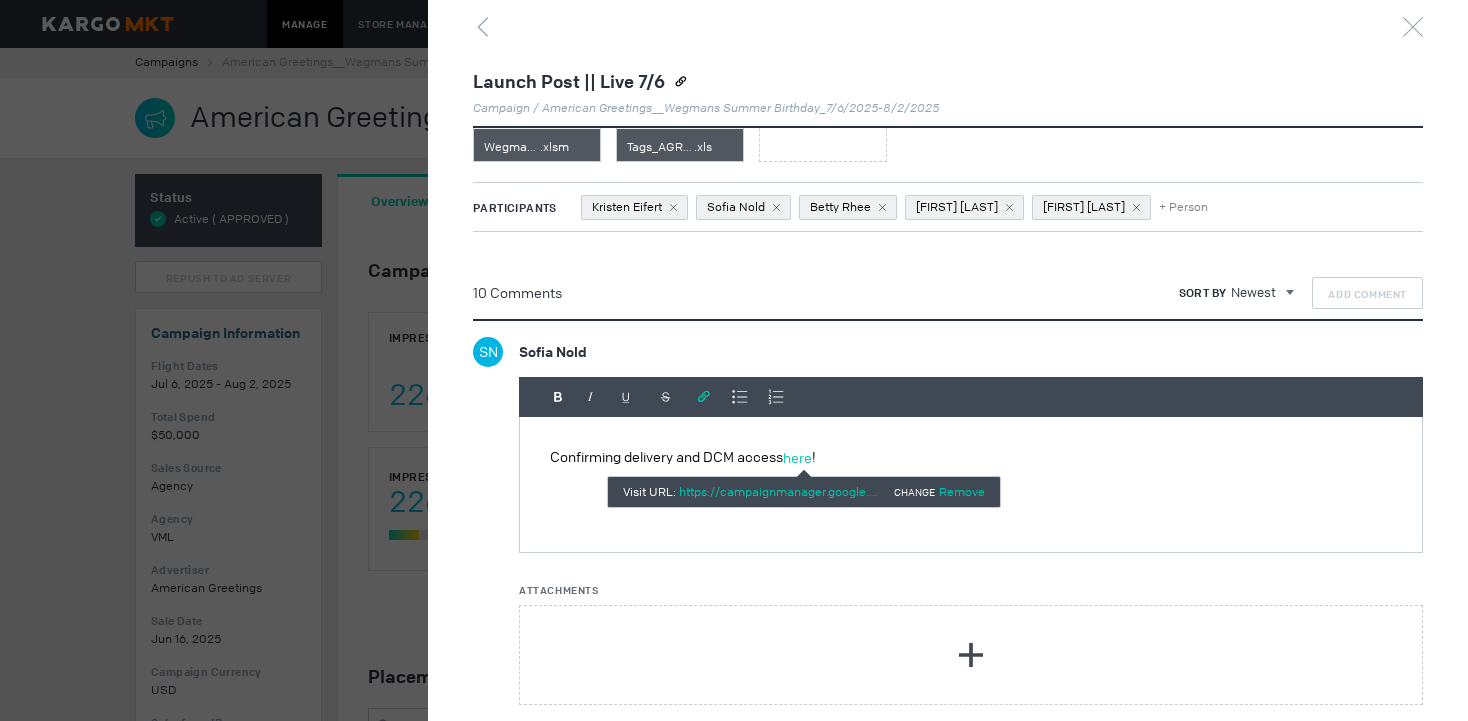 click on "Confirming delivery and DCM access  here !" at bounding box center (971, 484) 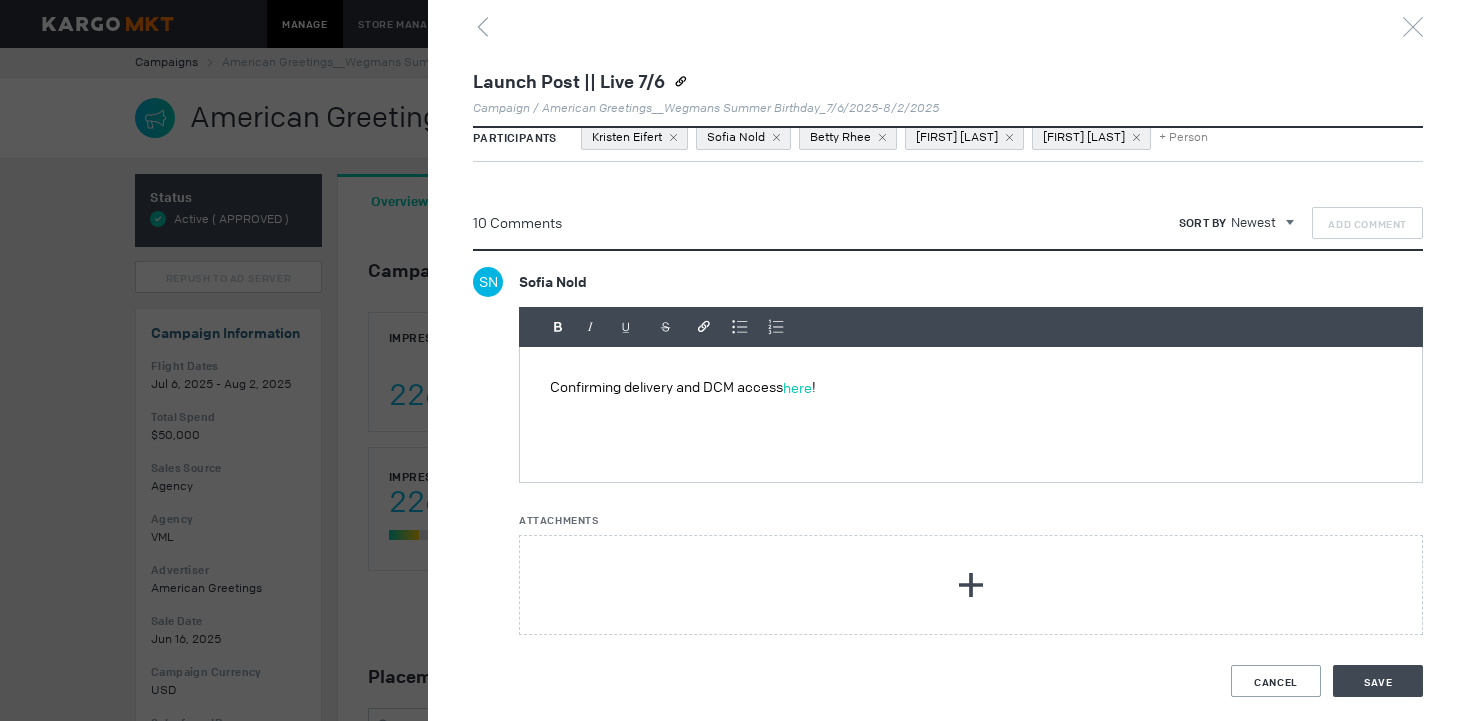 scroll, scrollTop: 1451, scrollLeft: 0, axis: vertical 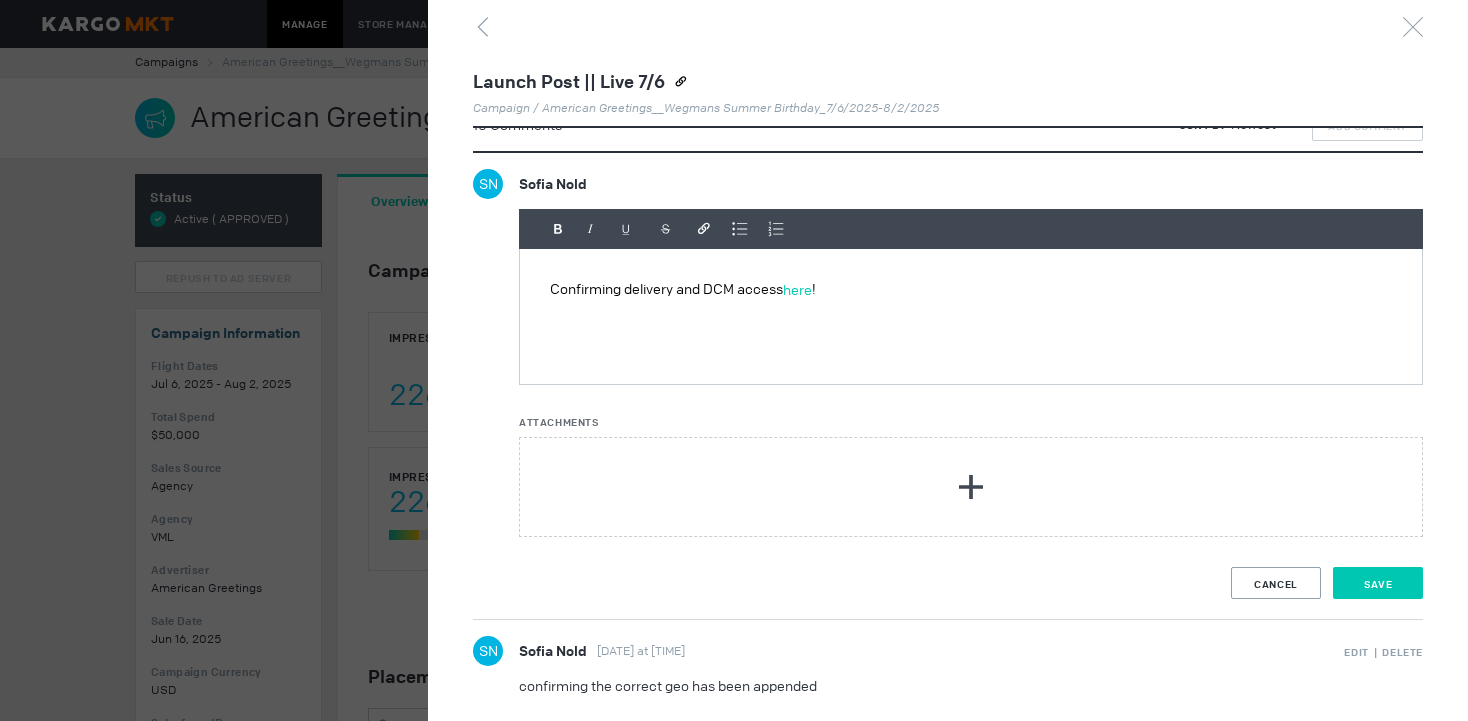 click on "Save" at bounding box center (1378, 583) 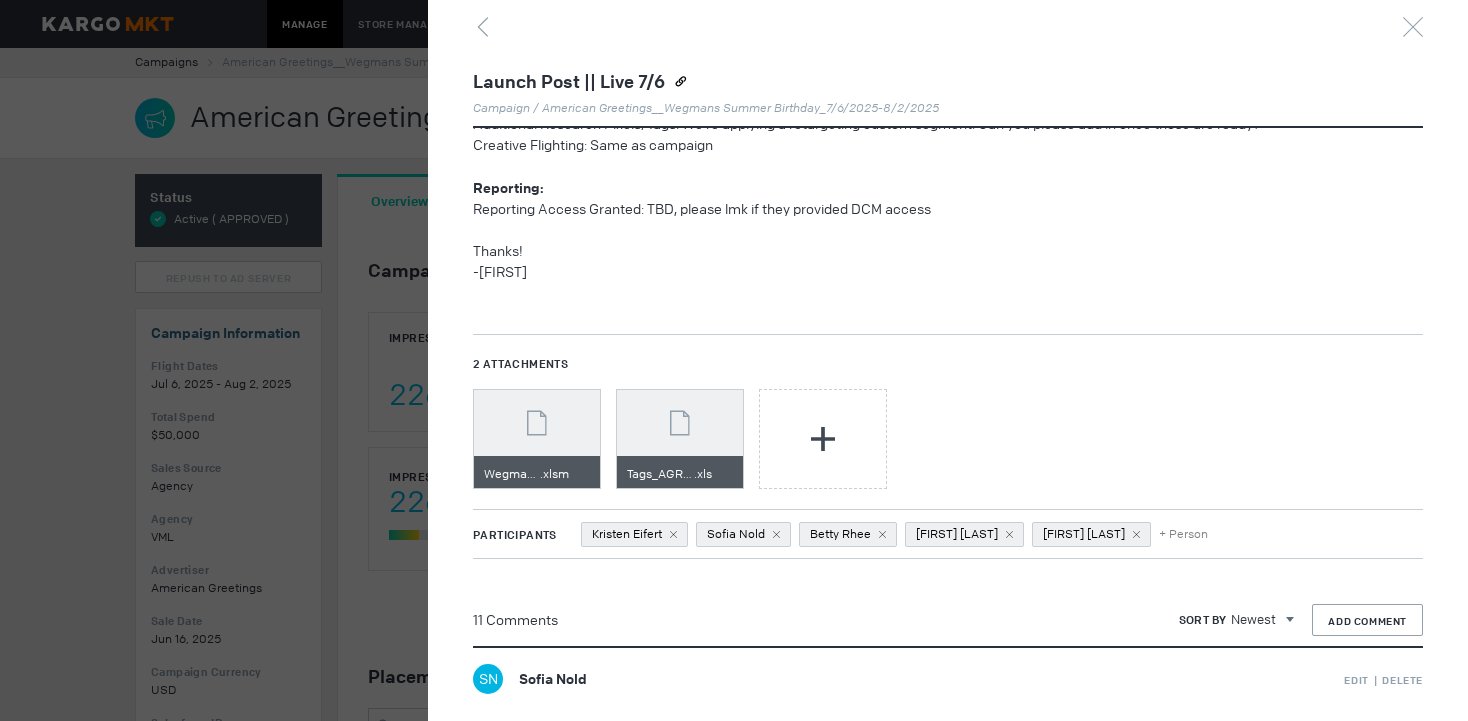 scroll, scrollTop: 937, scrollLeft: 0, axis: vertical 